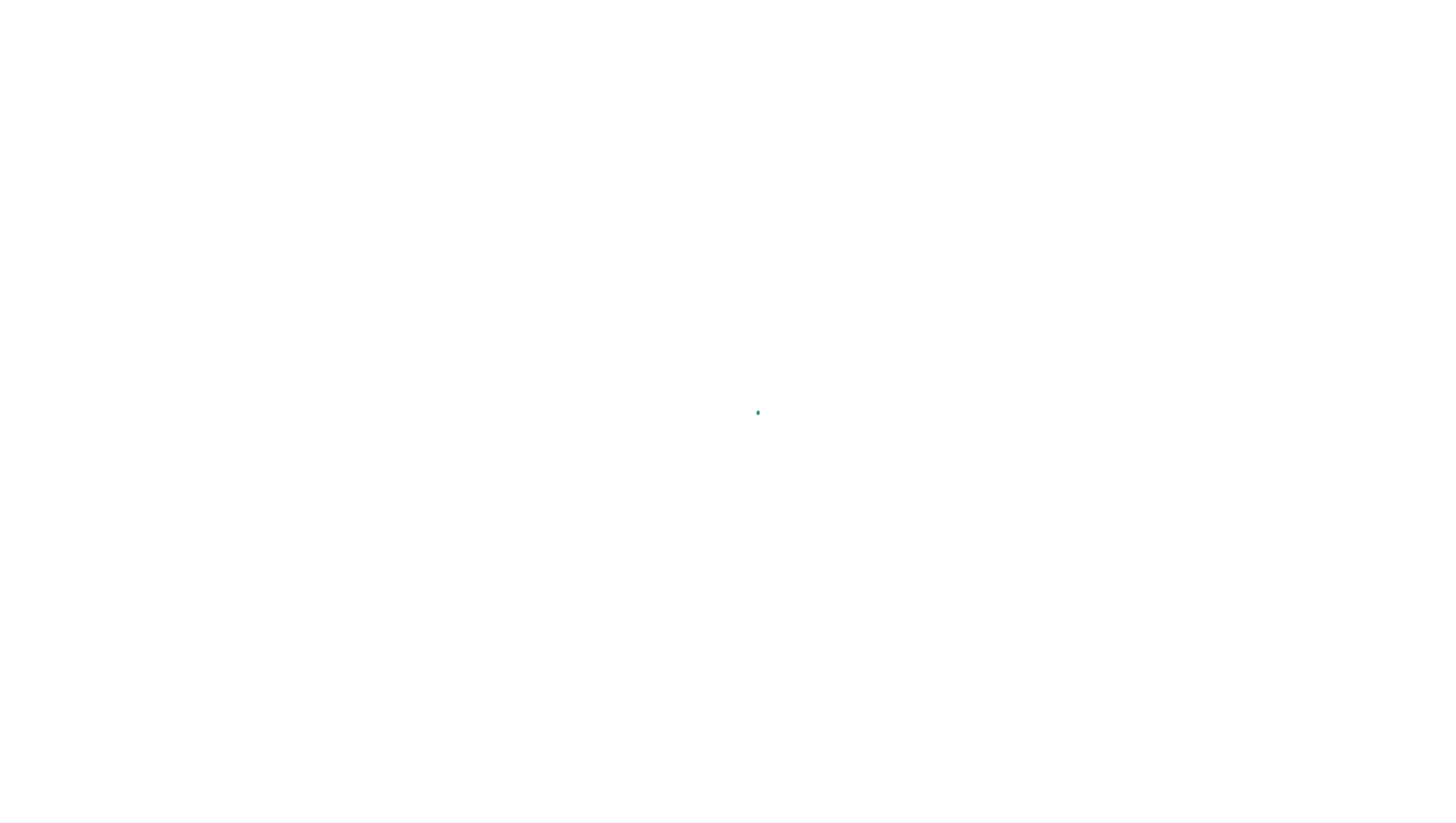 scroll, scrollTop: 0, scrollLeft: 0, axis: both 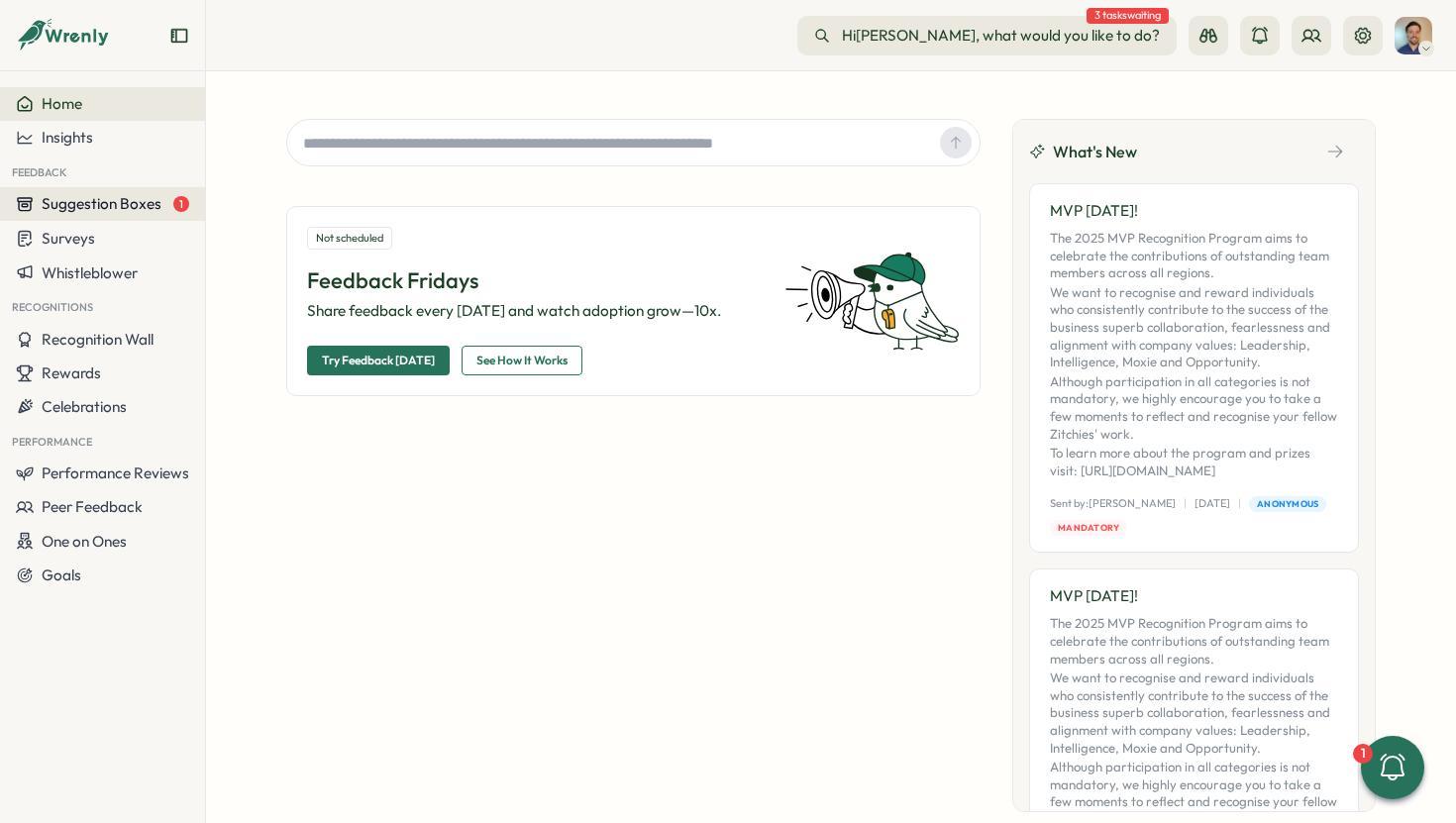 click on "Suggestion Boxes" at bounding box center (101, 203) 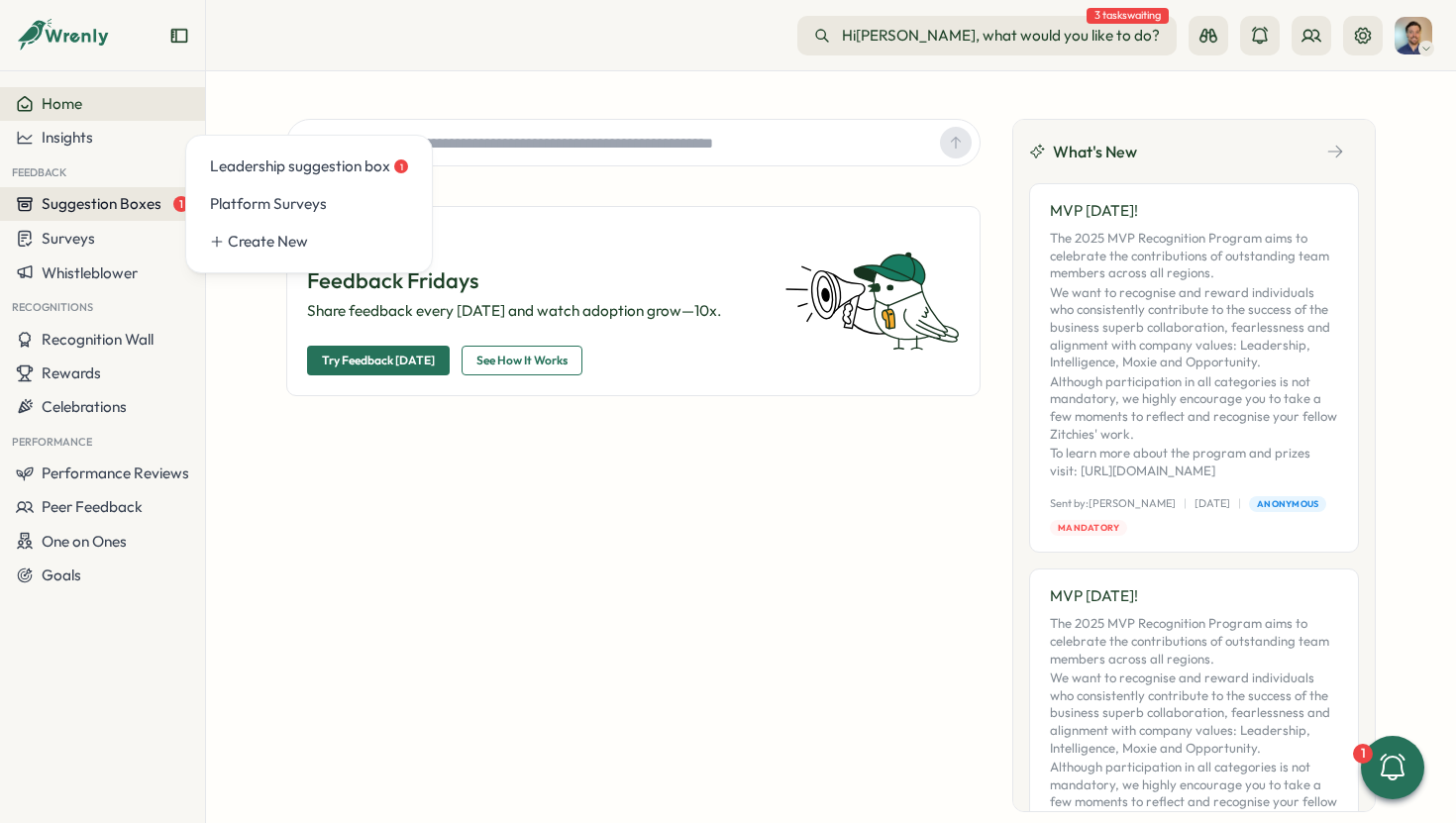 click on "Suggestion Boxes" at bounding box center [101, 203] 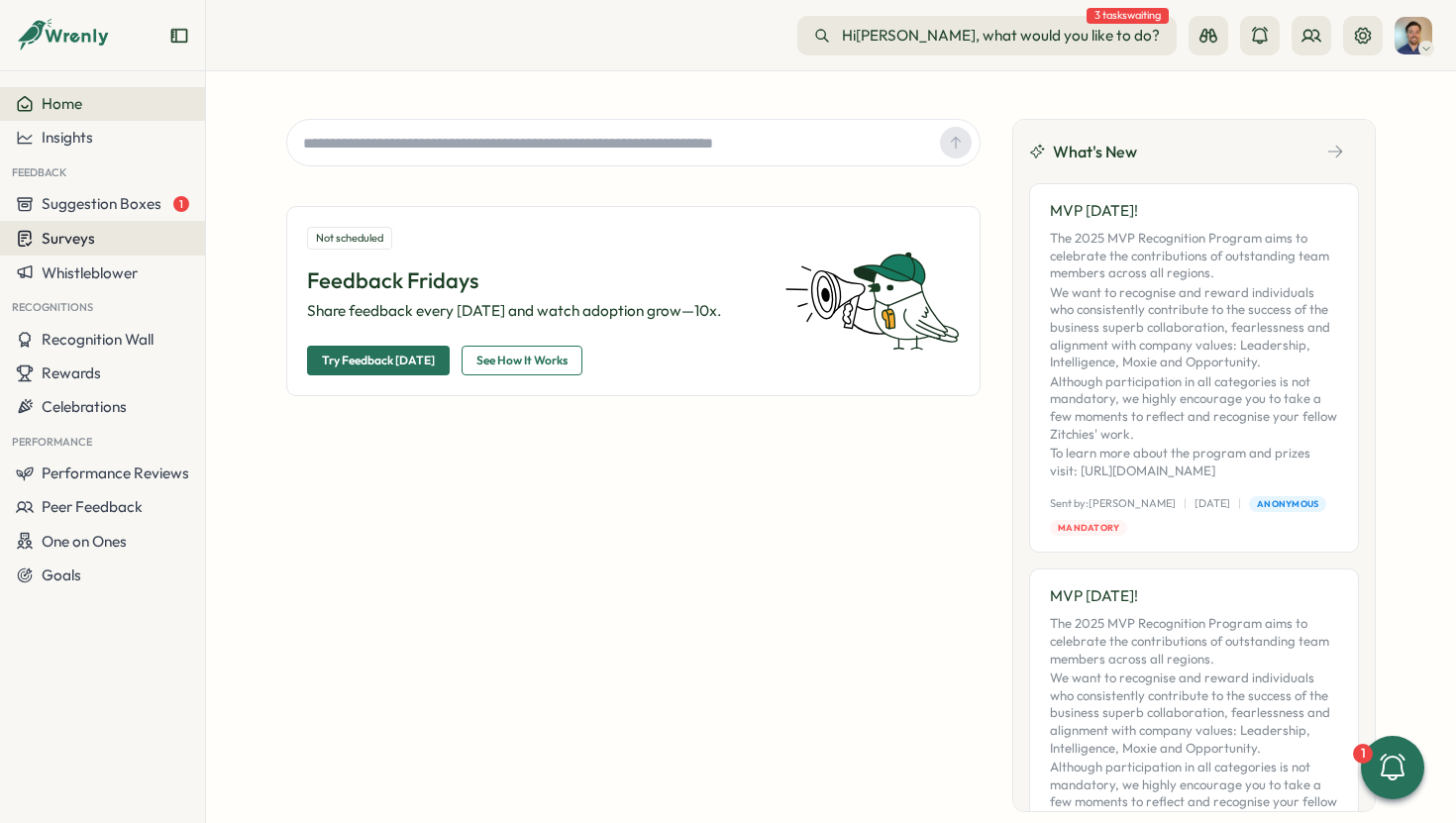click on "Surveys" at bounding box center (102, 238) 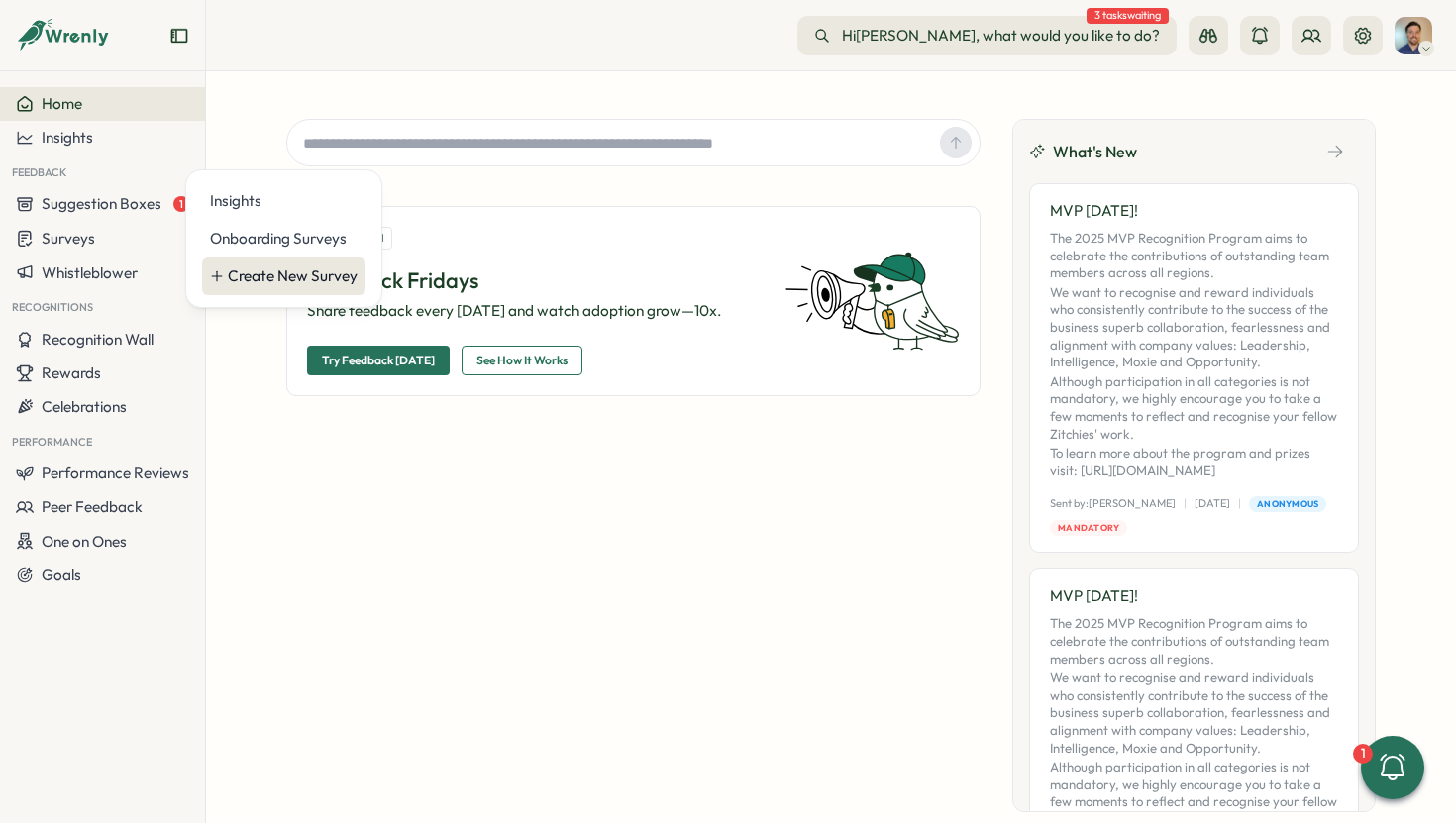 click on "Create New Survey" at bounding box center (292, 276) 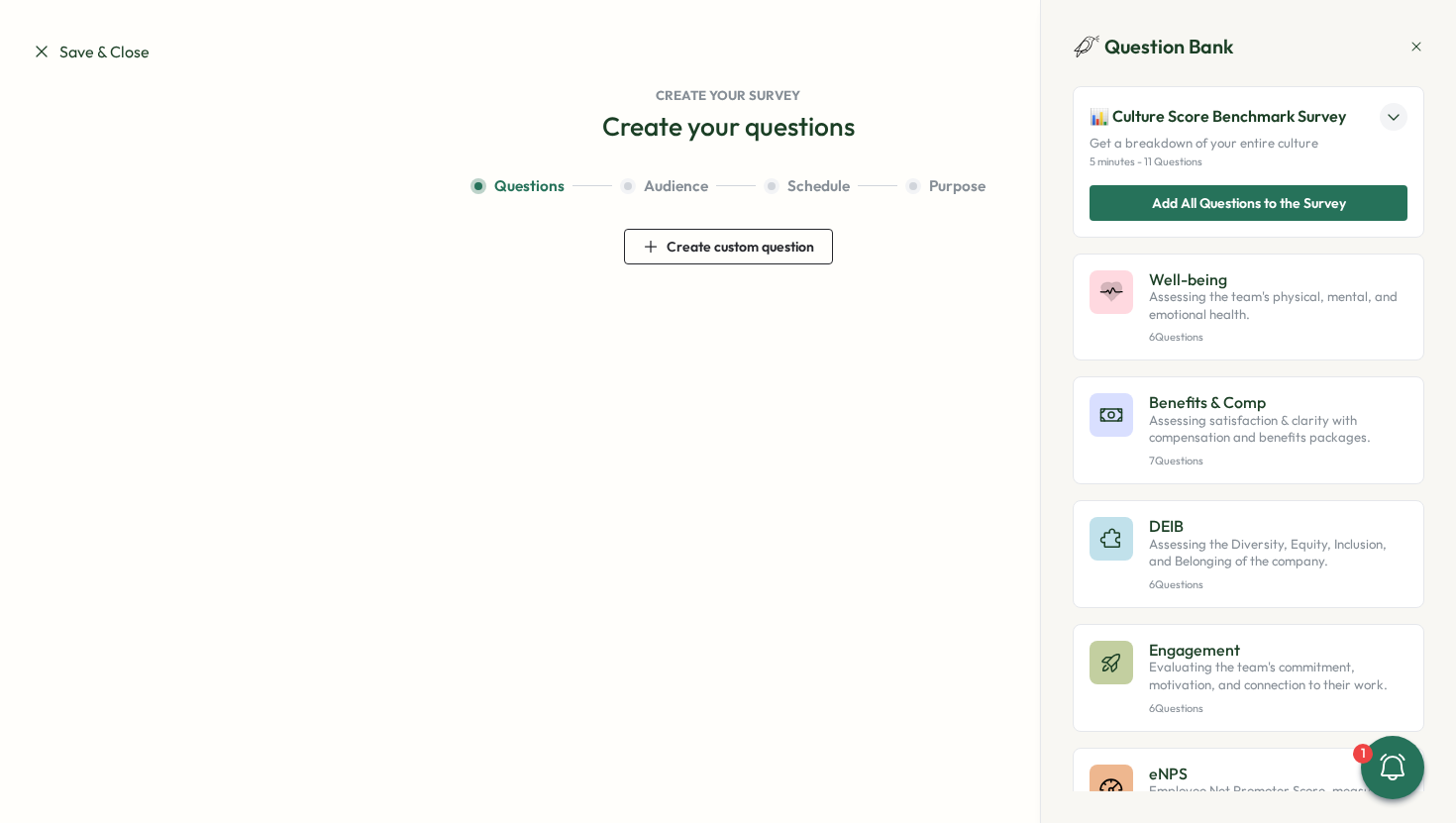 click on "Create custom question" at bounding box center (740, 247) 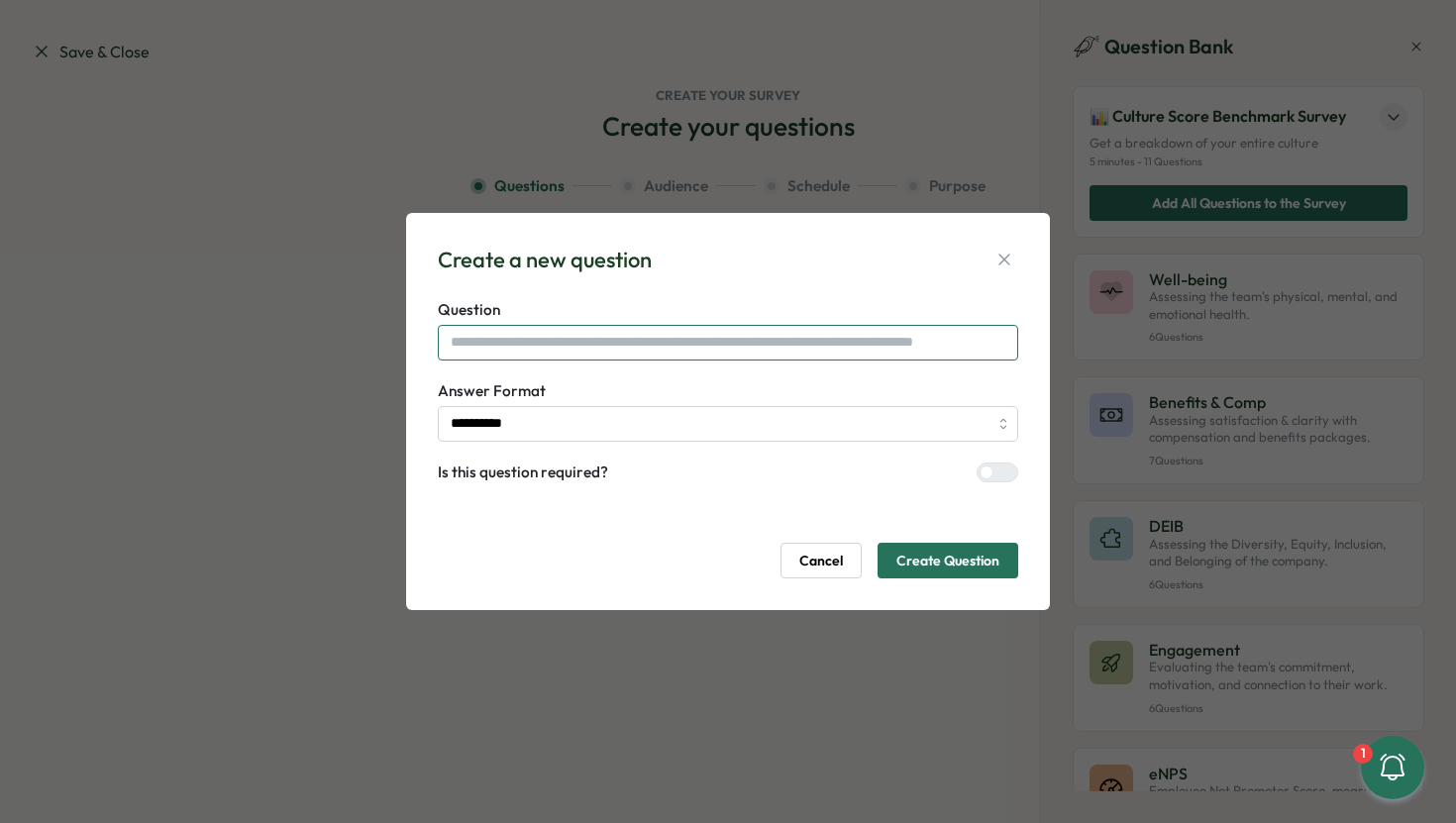 click at bounding box center (728, 343) 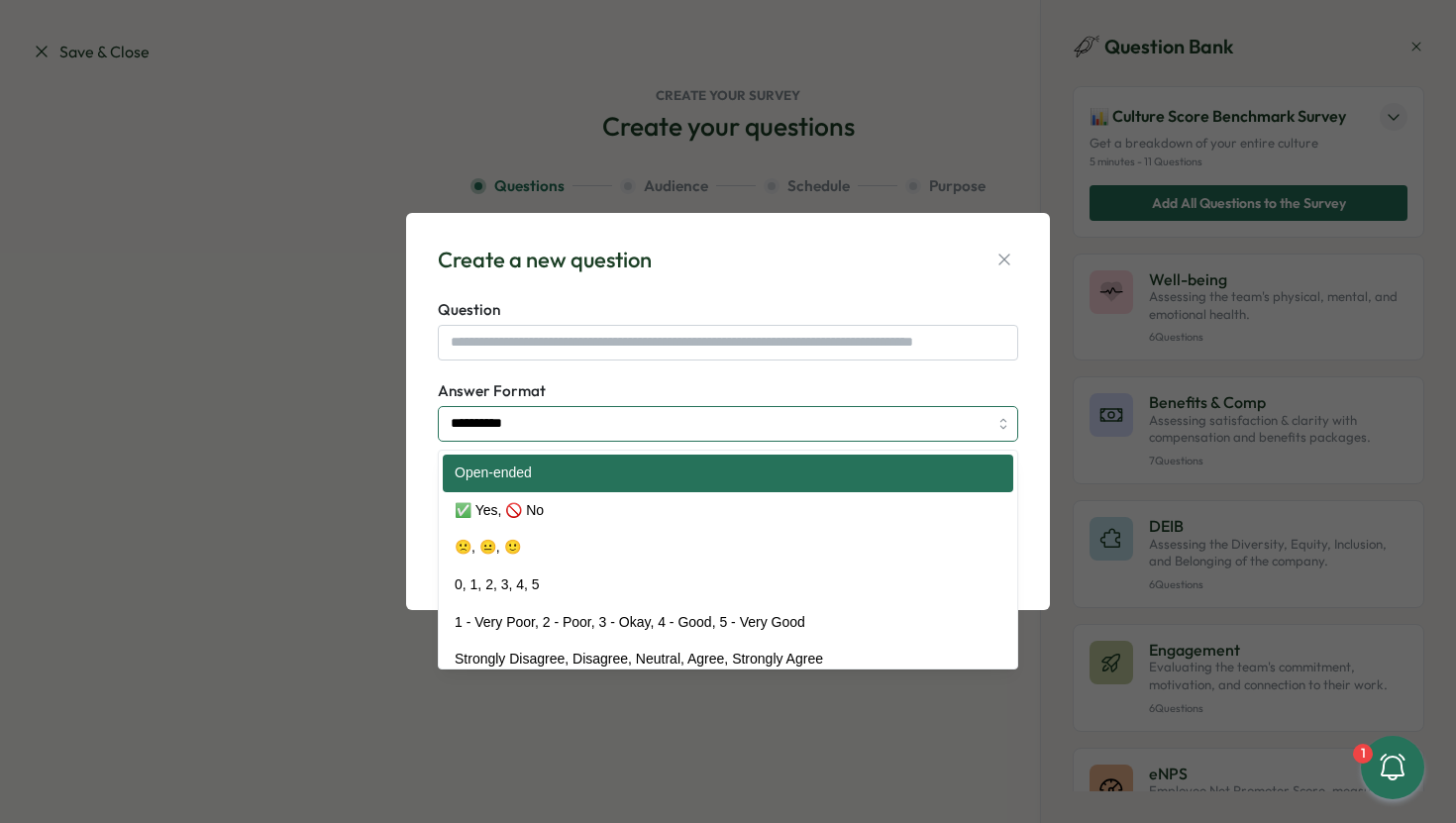 click on "**********" at bounding box center [728, 424] 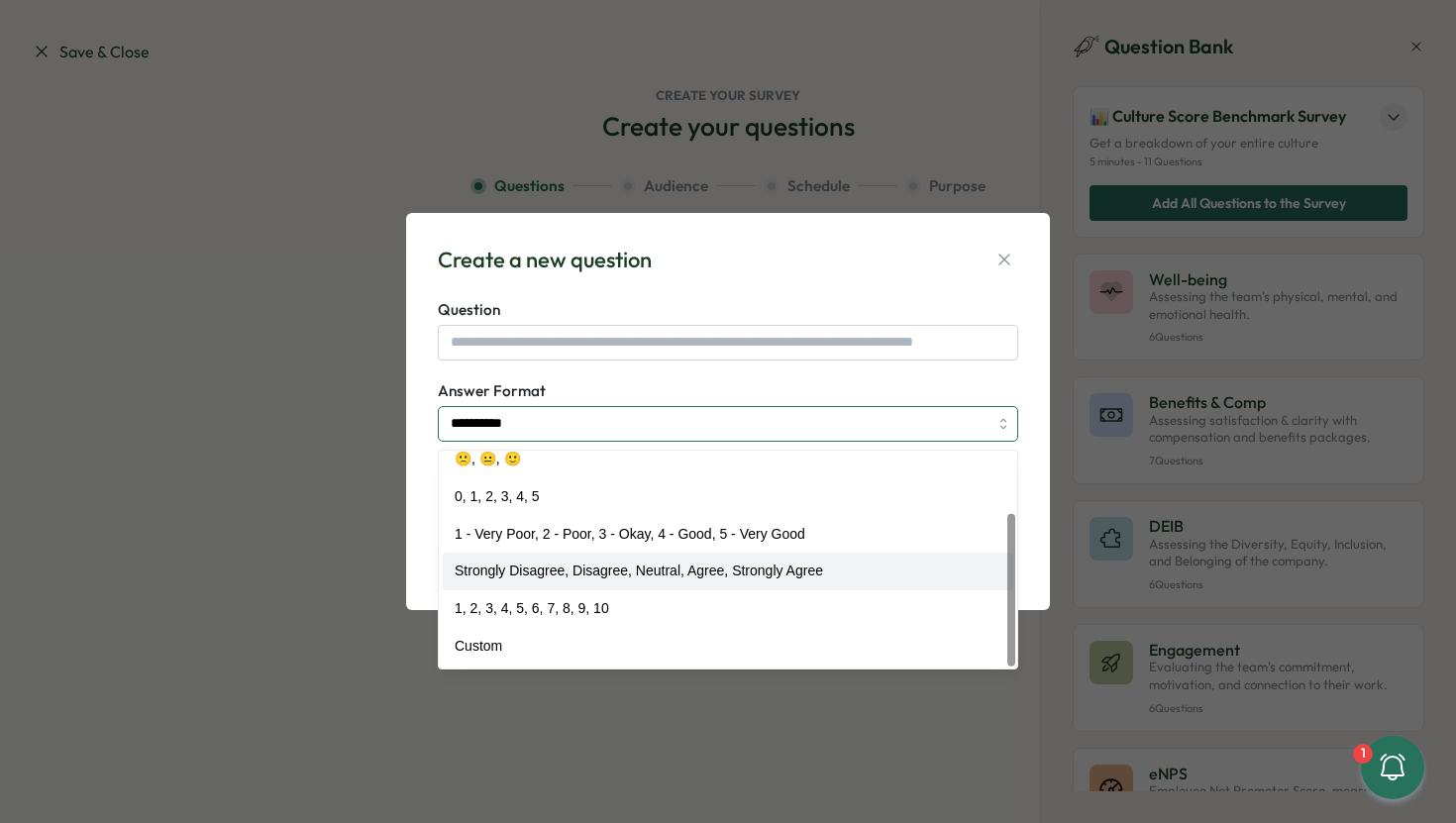 scroll, scrollTop: 0, scrollLeft: 0, axis: both 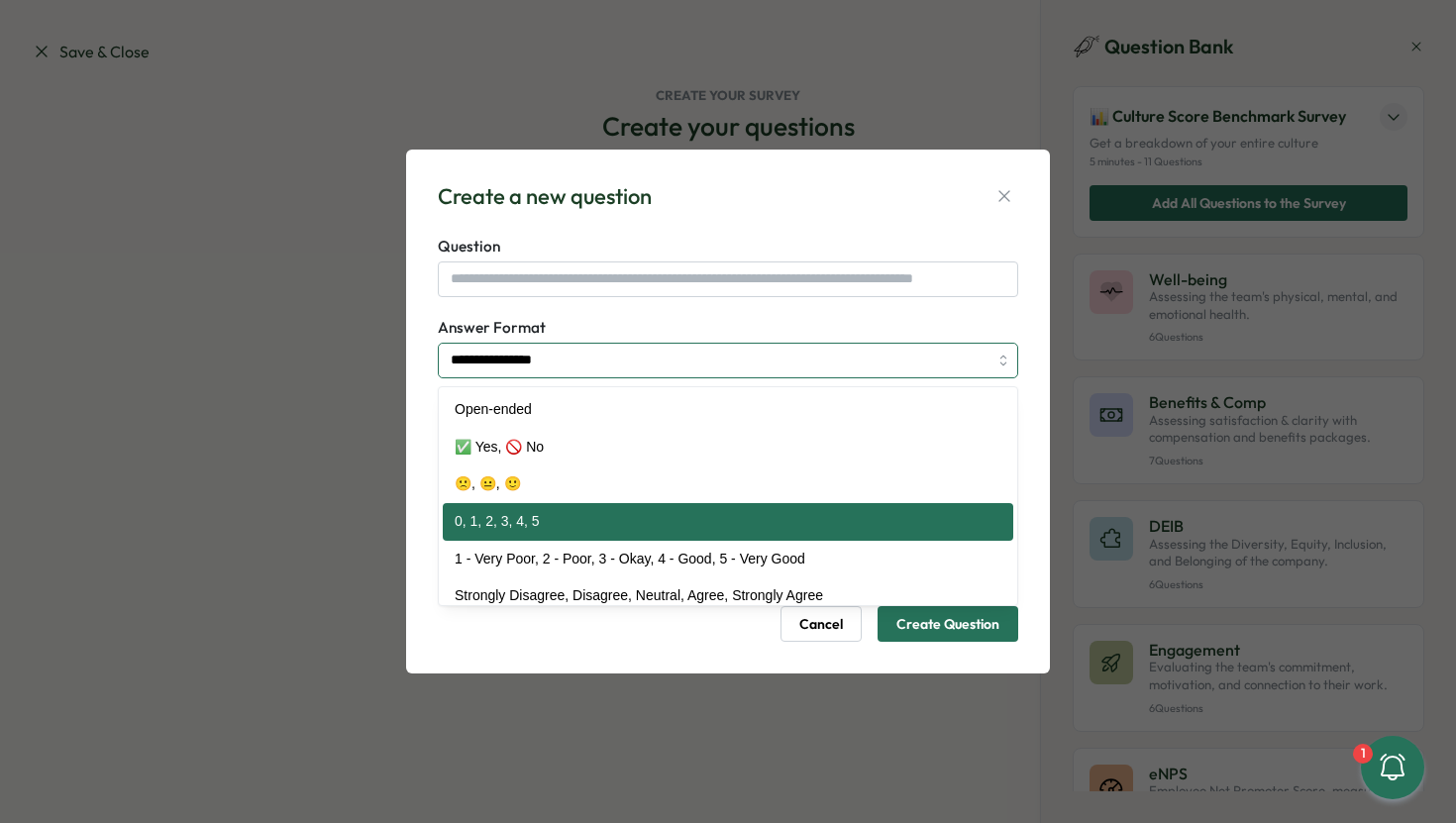 click on "**********" at bounding box center (728, 360) 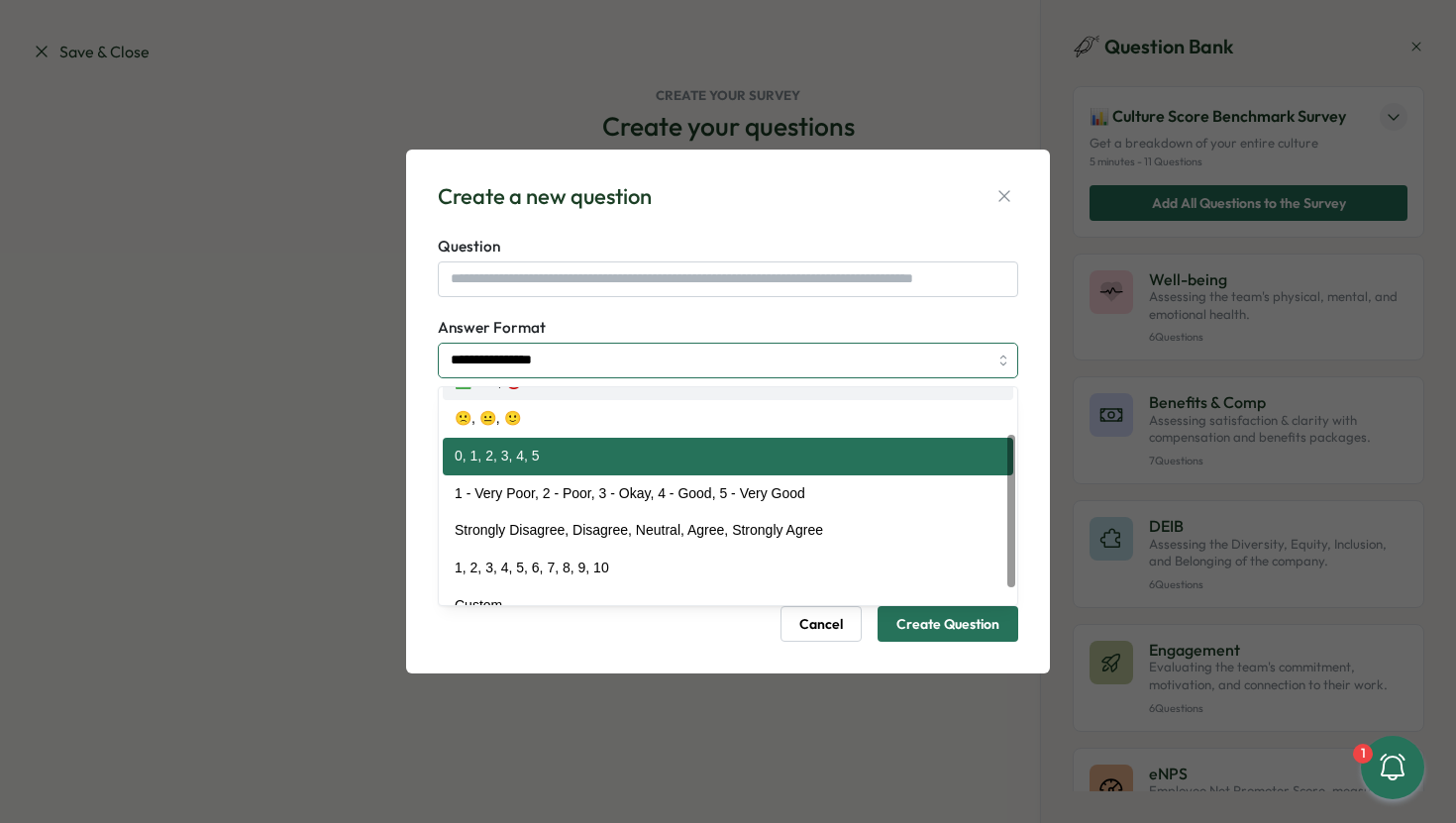 scroll, scrollTop: 88, scrollLeft: 0, axis: vertical 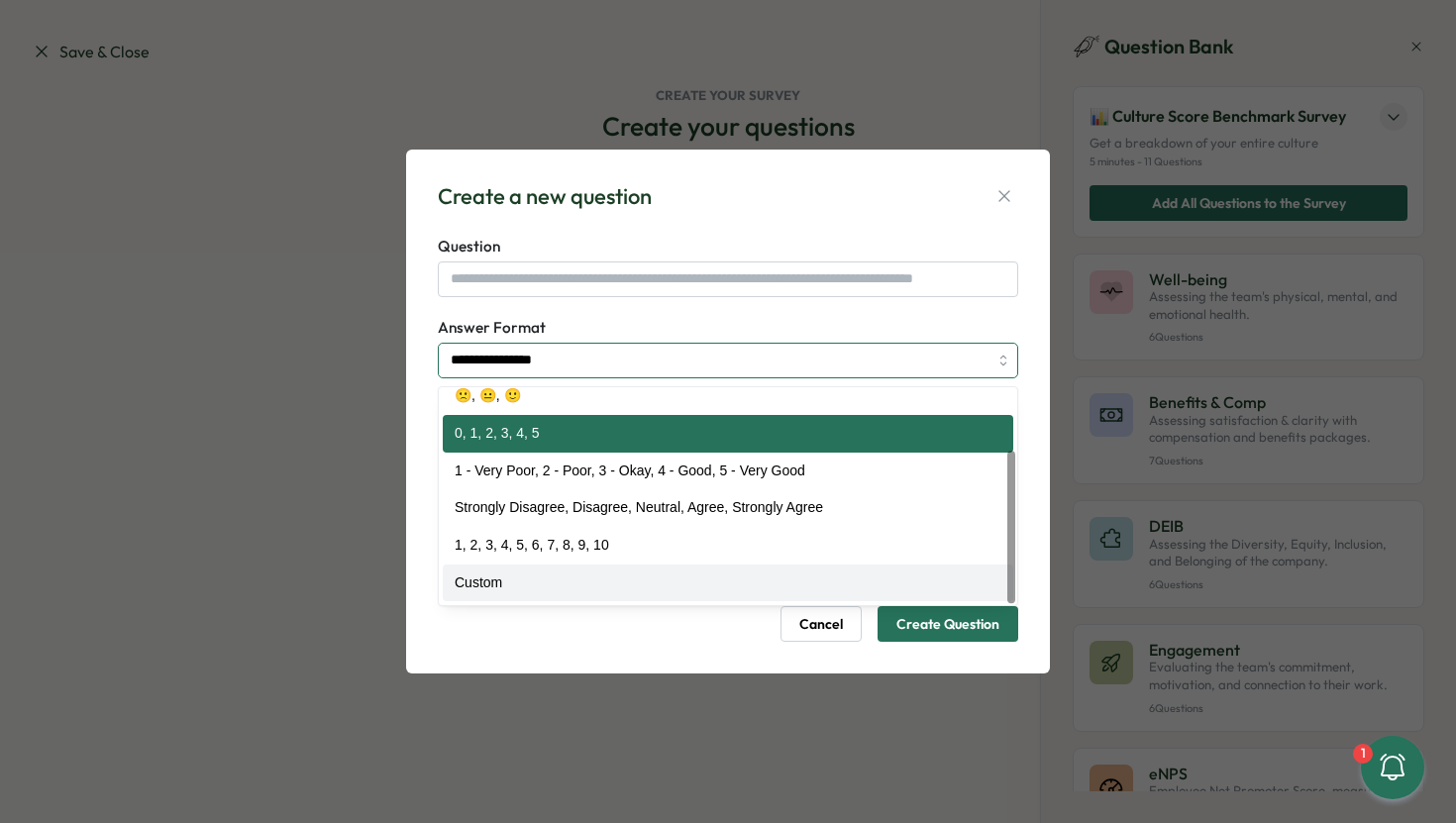 type on "******" 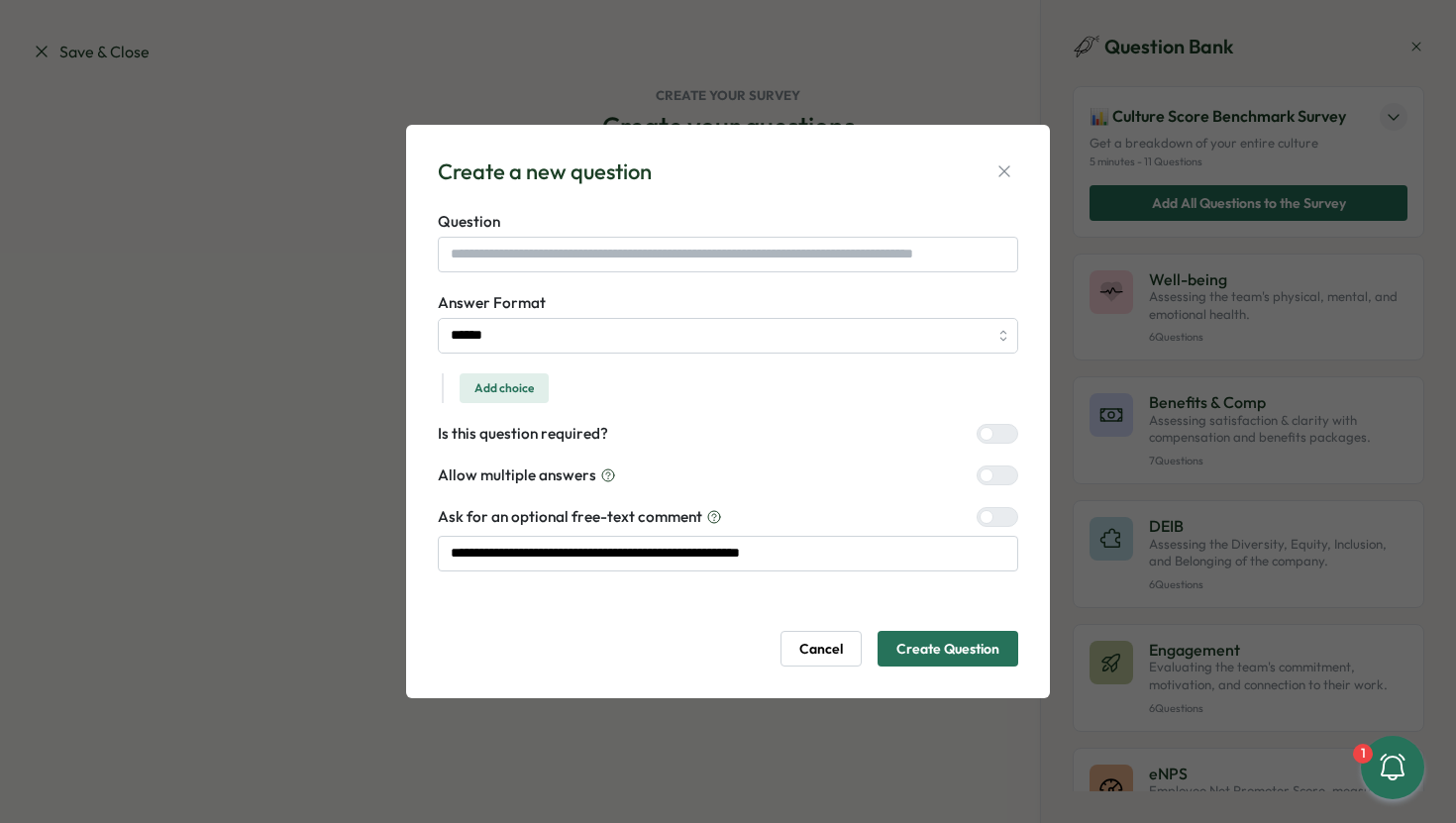 click on "Add choice" at bounding box center [504, 388] 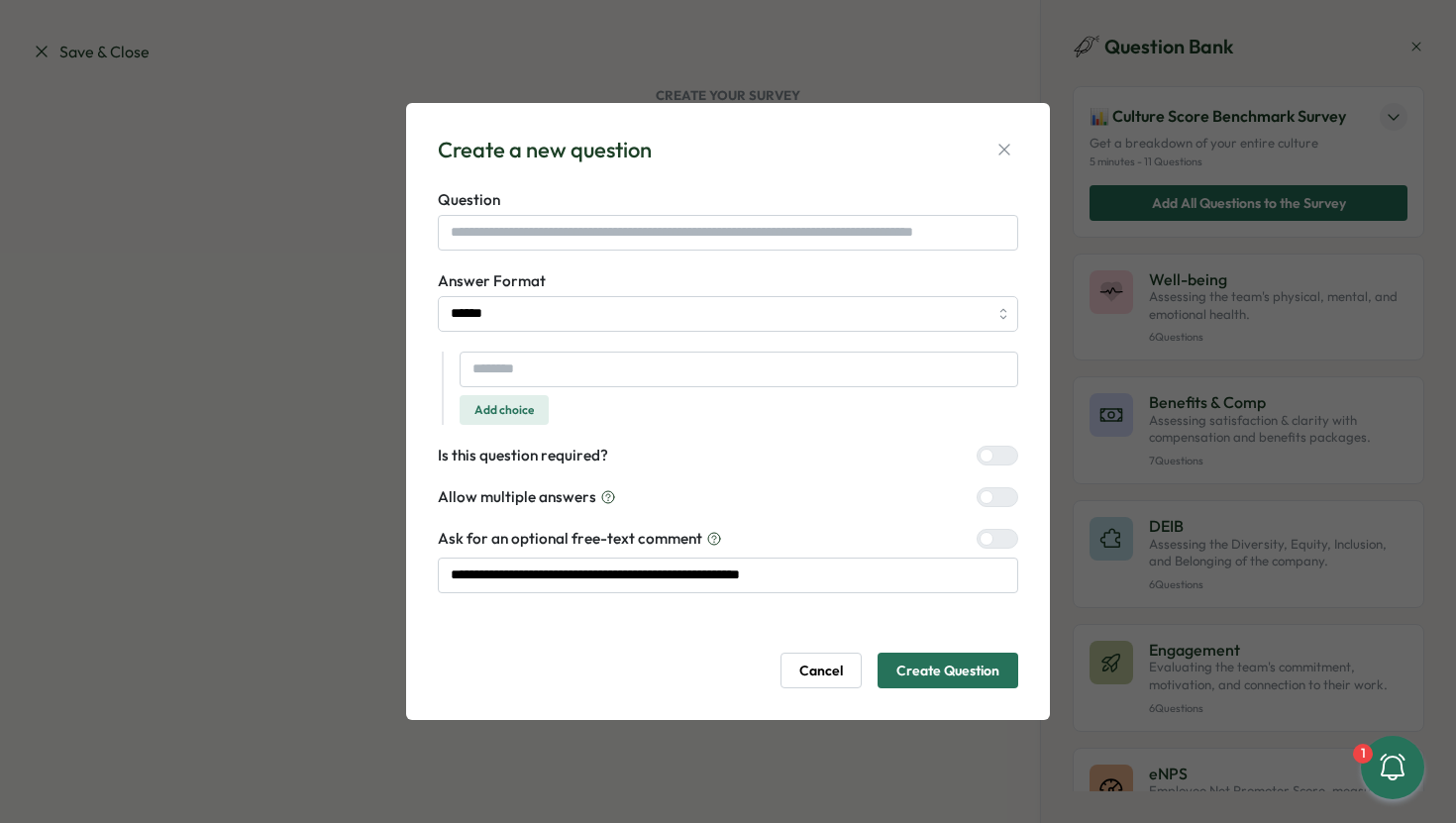 click on "Add choice" at bounding box center [504, 410] 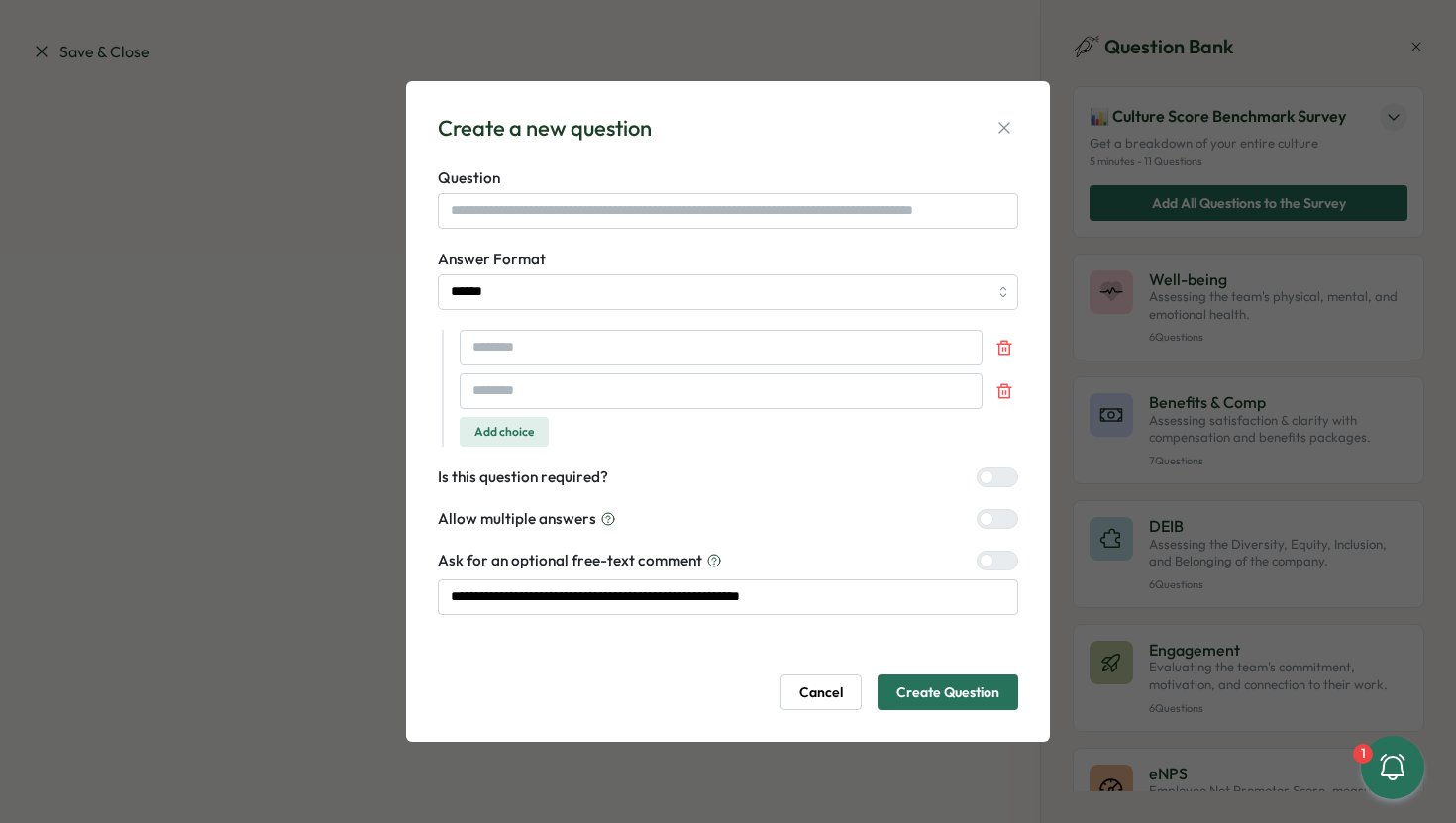 click on "Add choice" at bounding box center (504, 432) 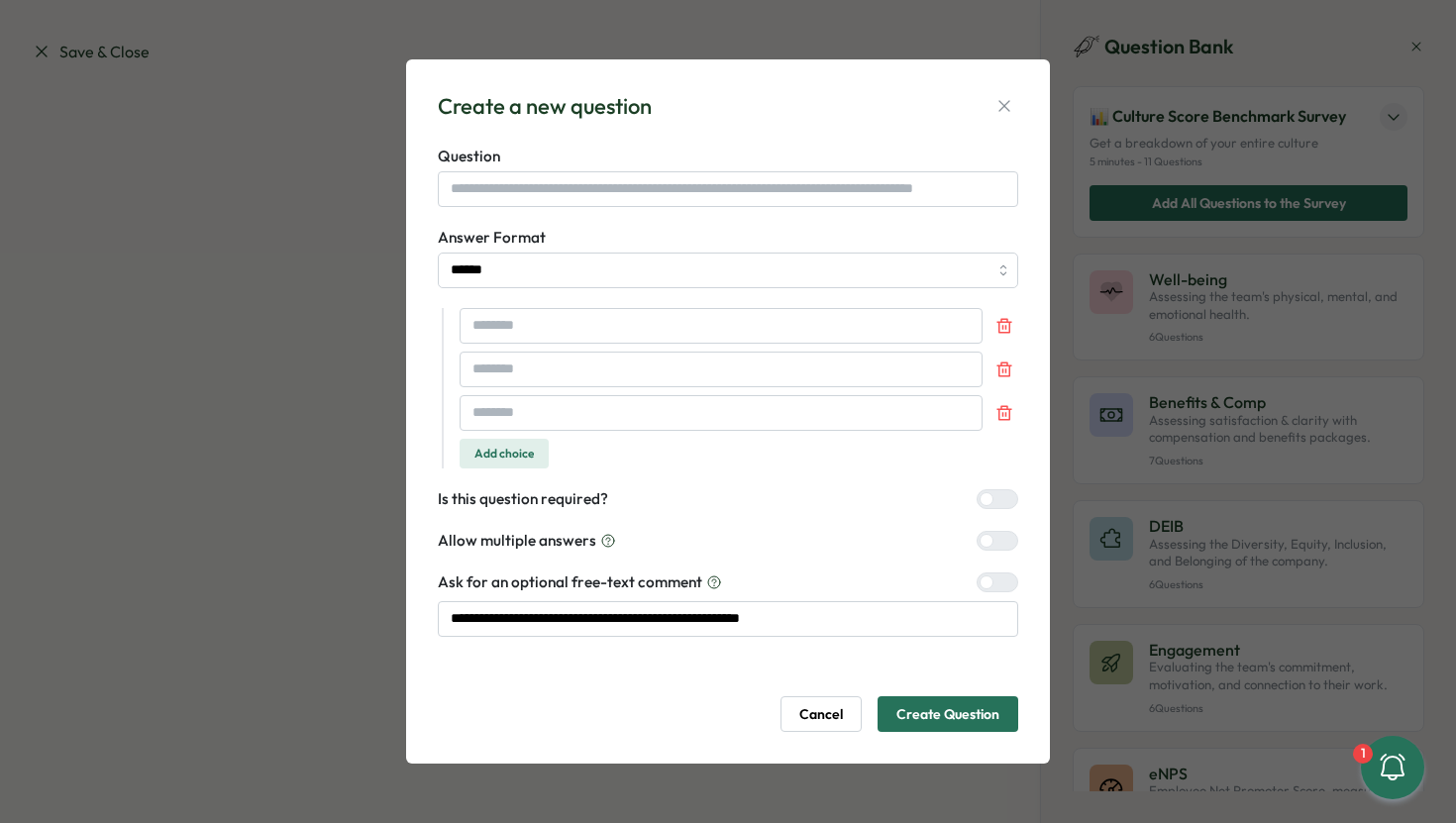 click on "Add choice" at bounding box center (504, 454) 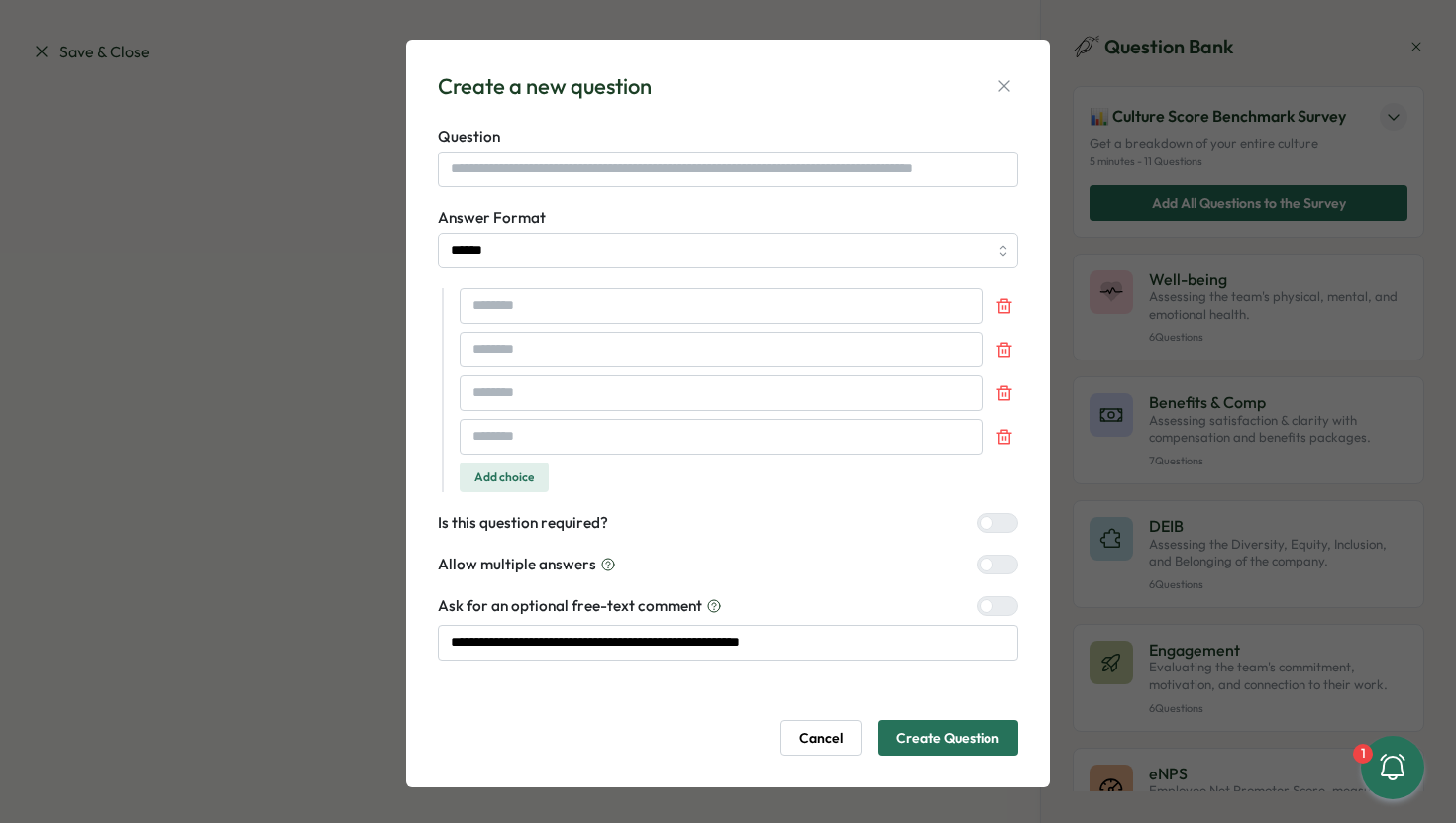 click on "Ask for an optional free-text comment" at bounding box center (728, 606) 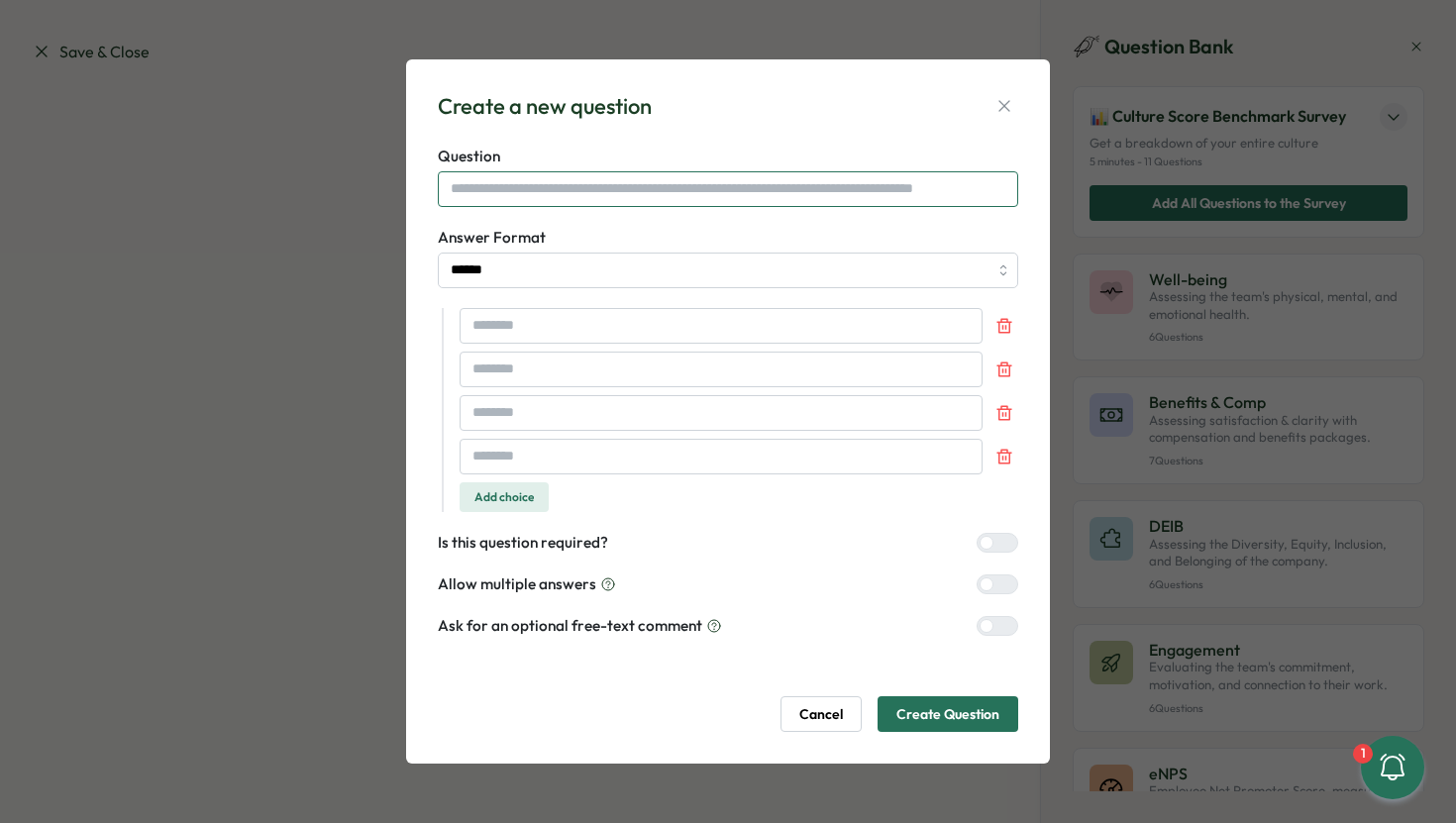 click at bounding box center [728, 189] 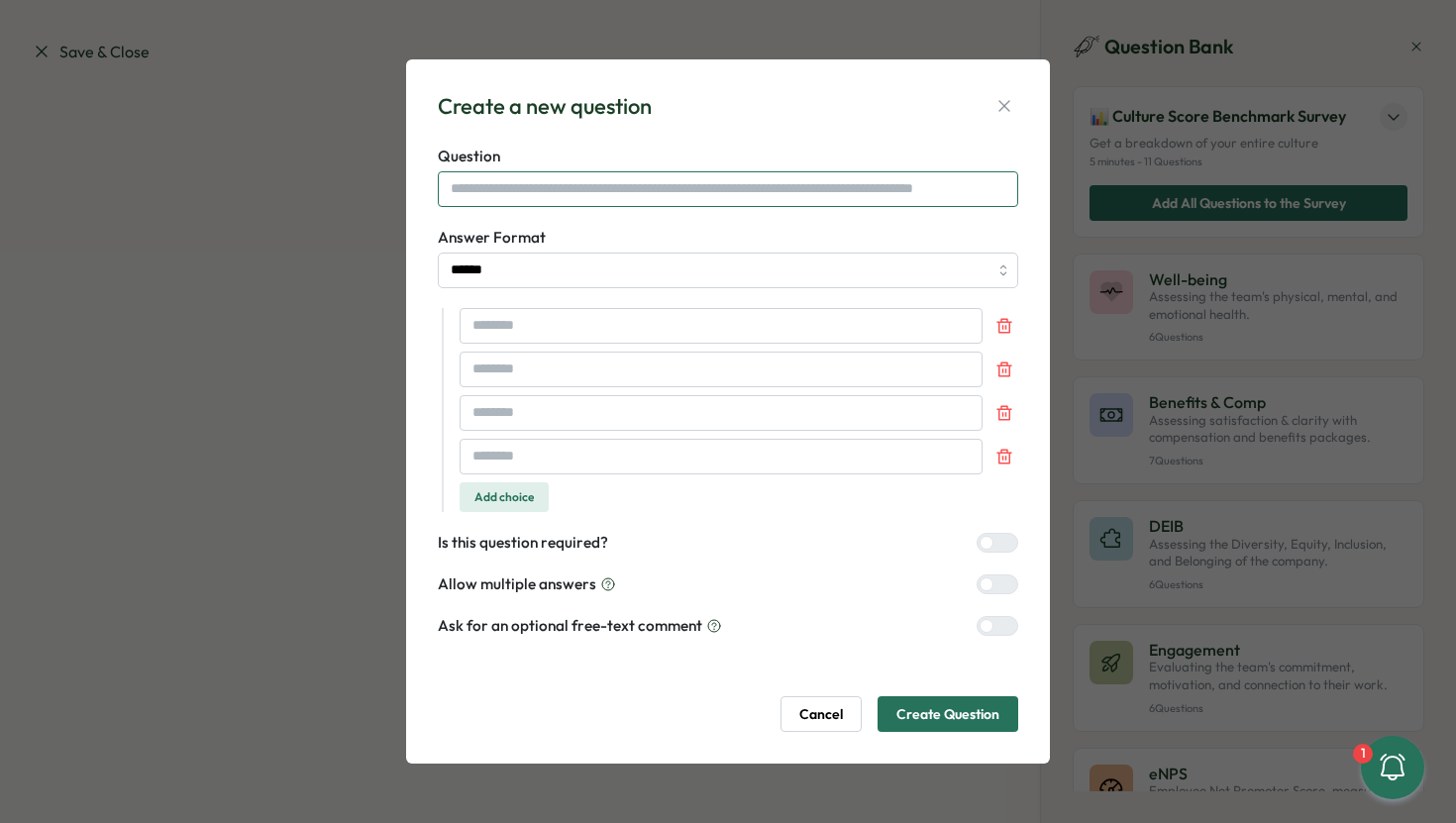 click at bounding box center [728, 189] 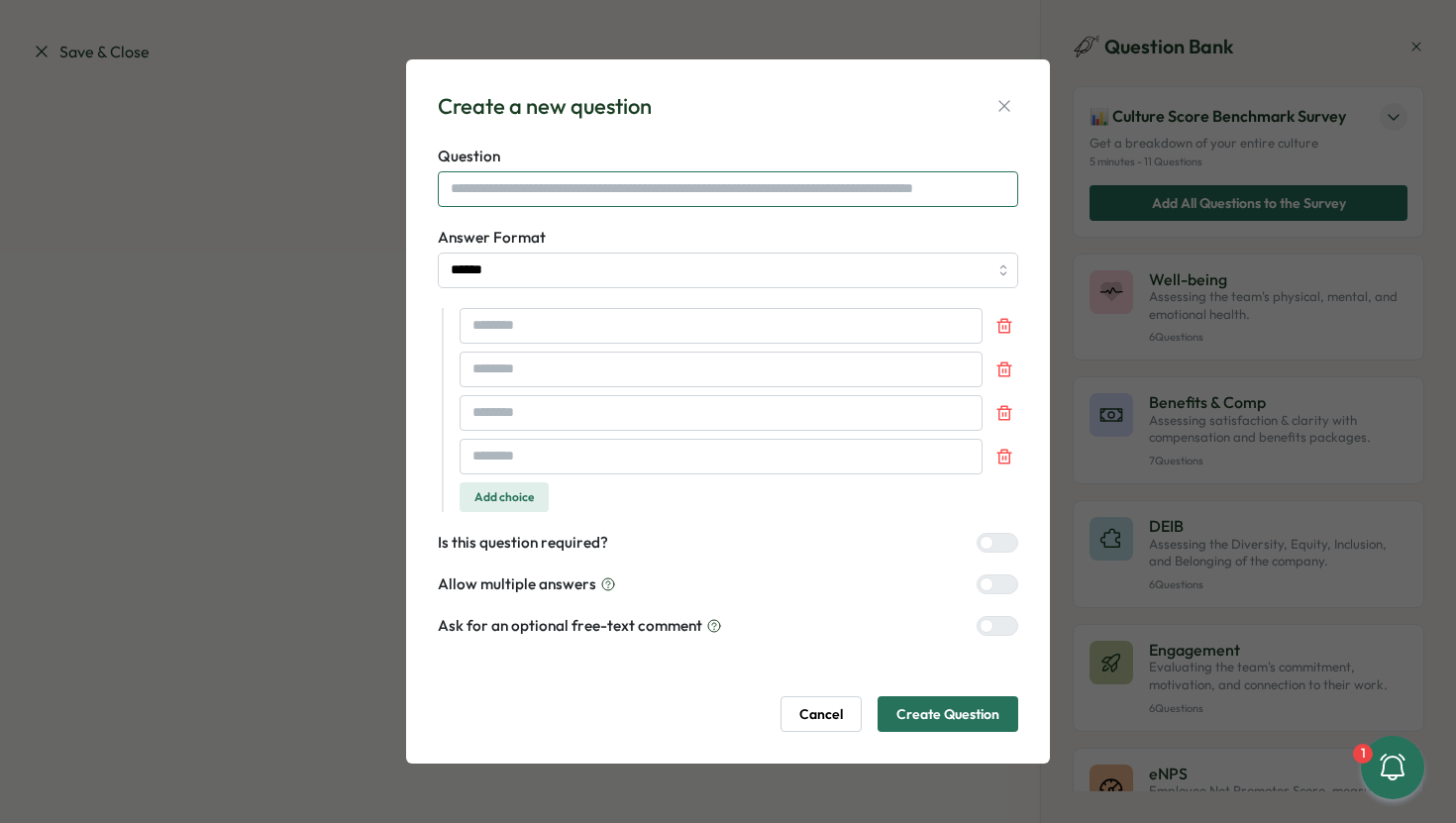 click at bounding box center (728, 189) 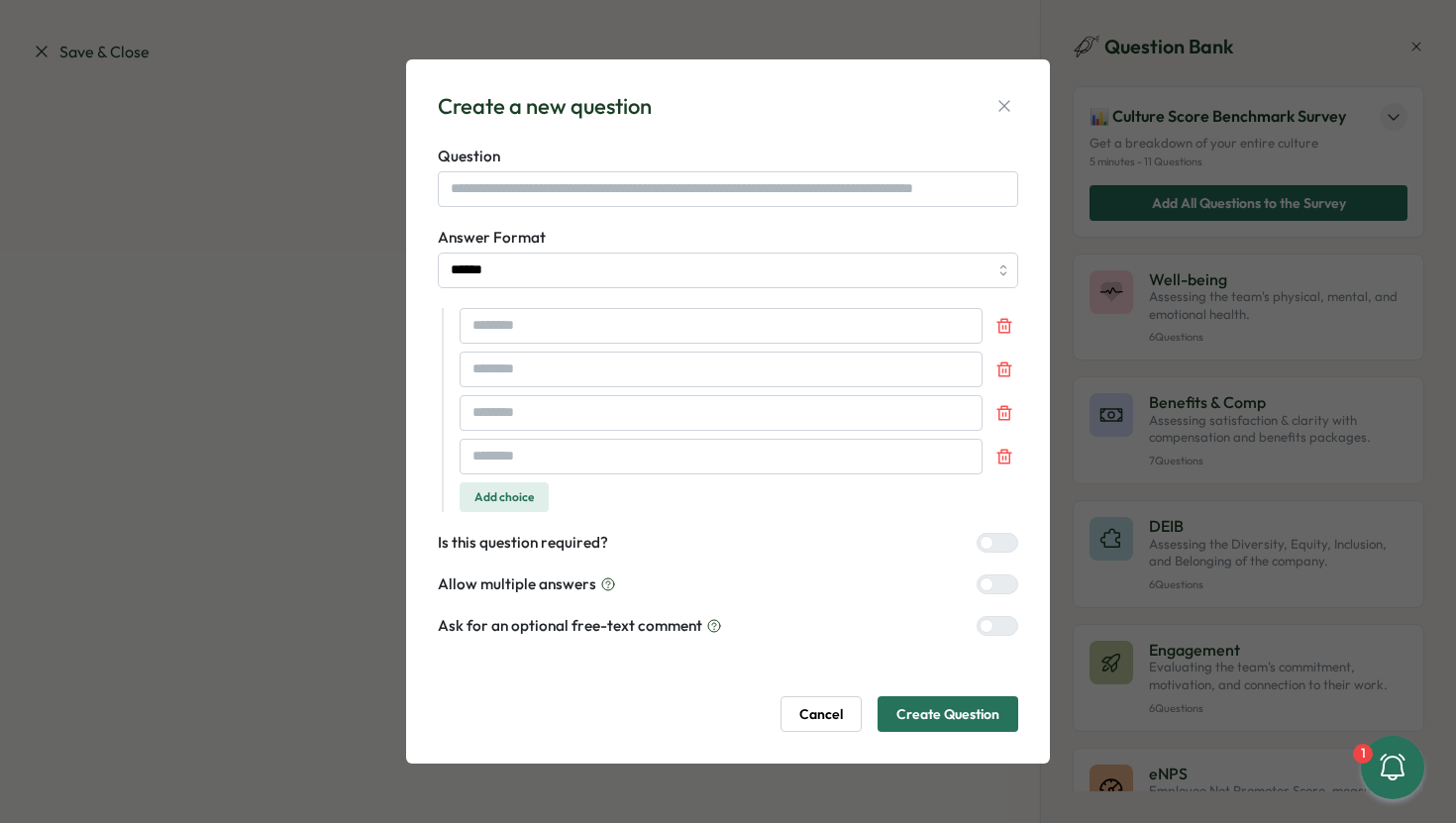 click at bounding box center (1005, 584) 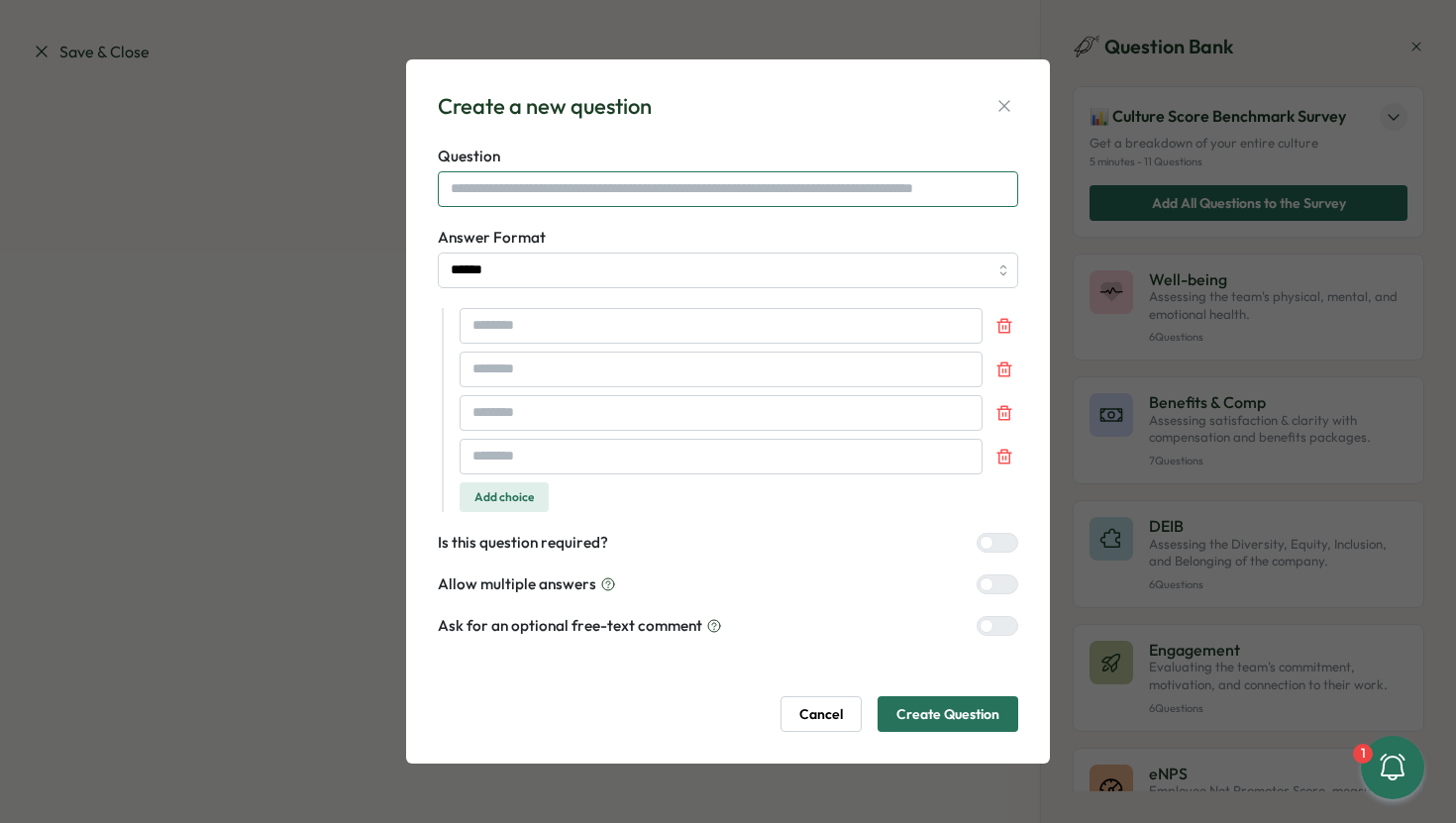 click at bounding box center [728, 189] 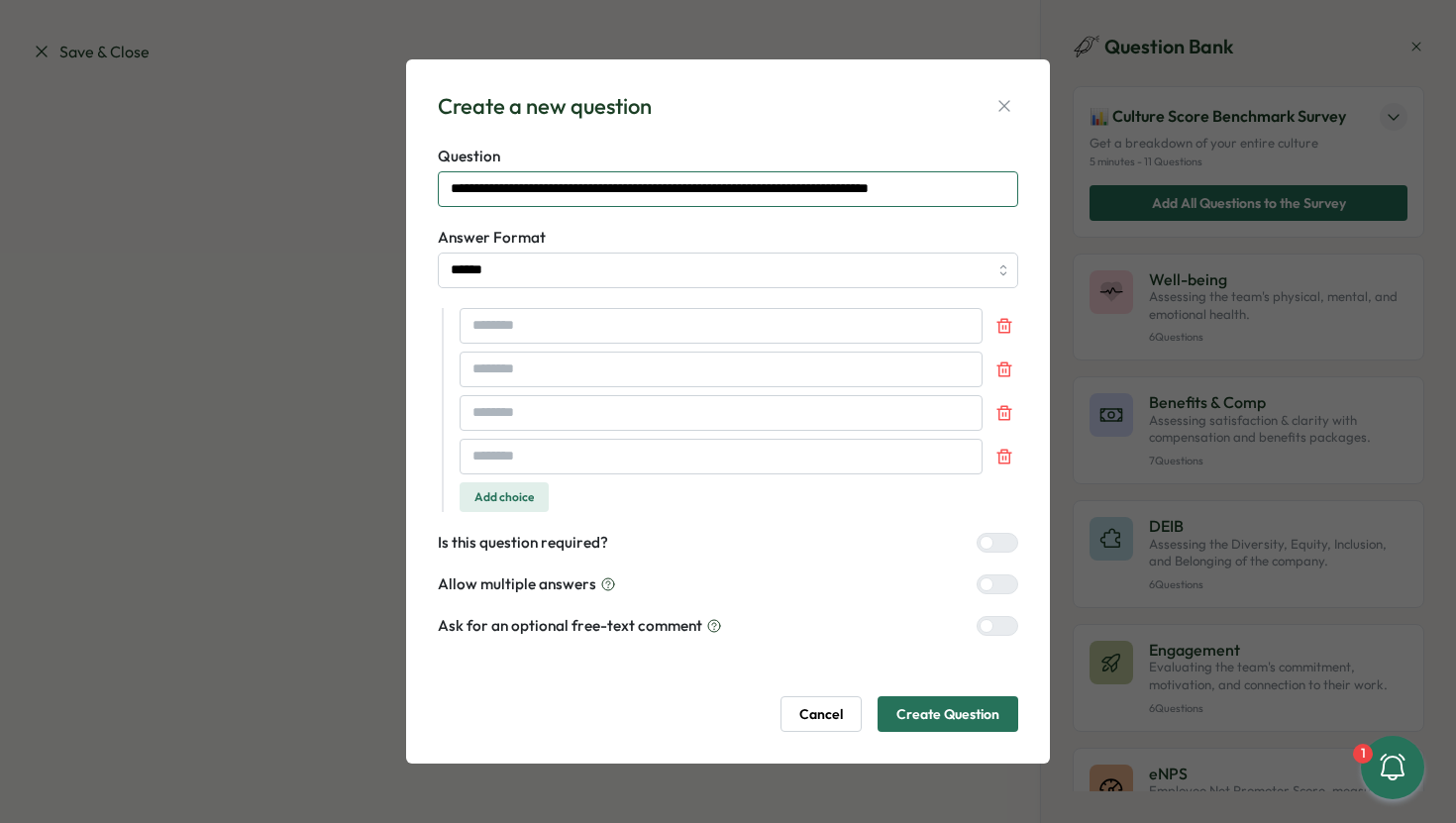 type on "**********" 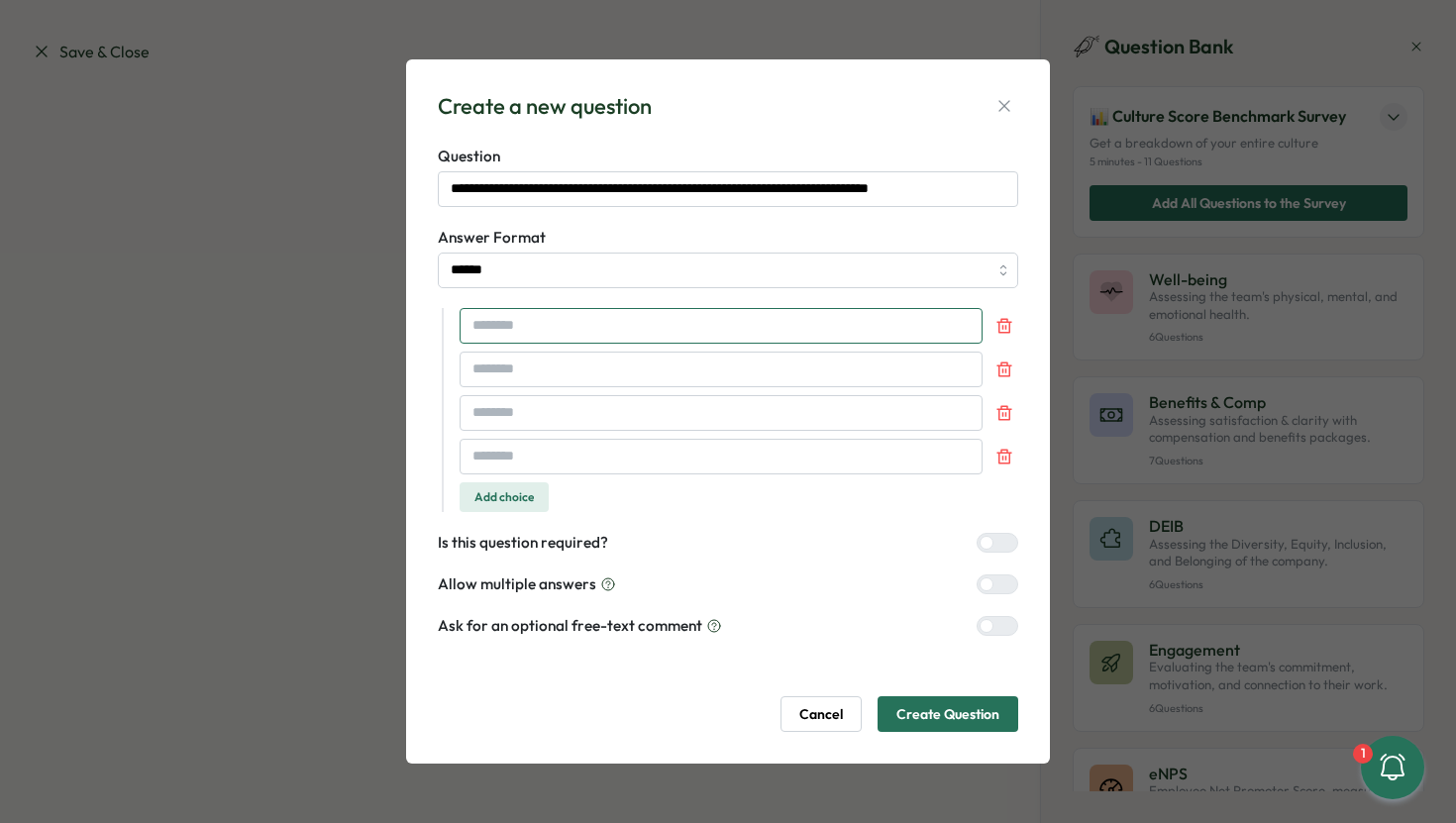 click at bounding box center [721, 326] 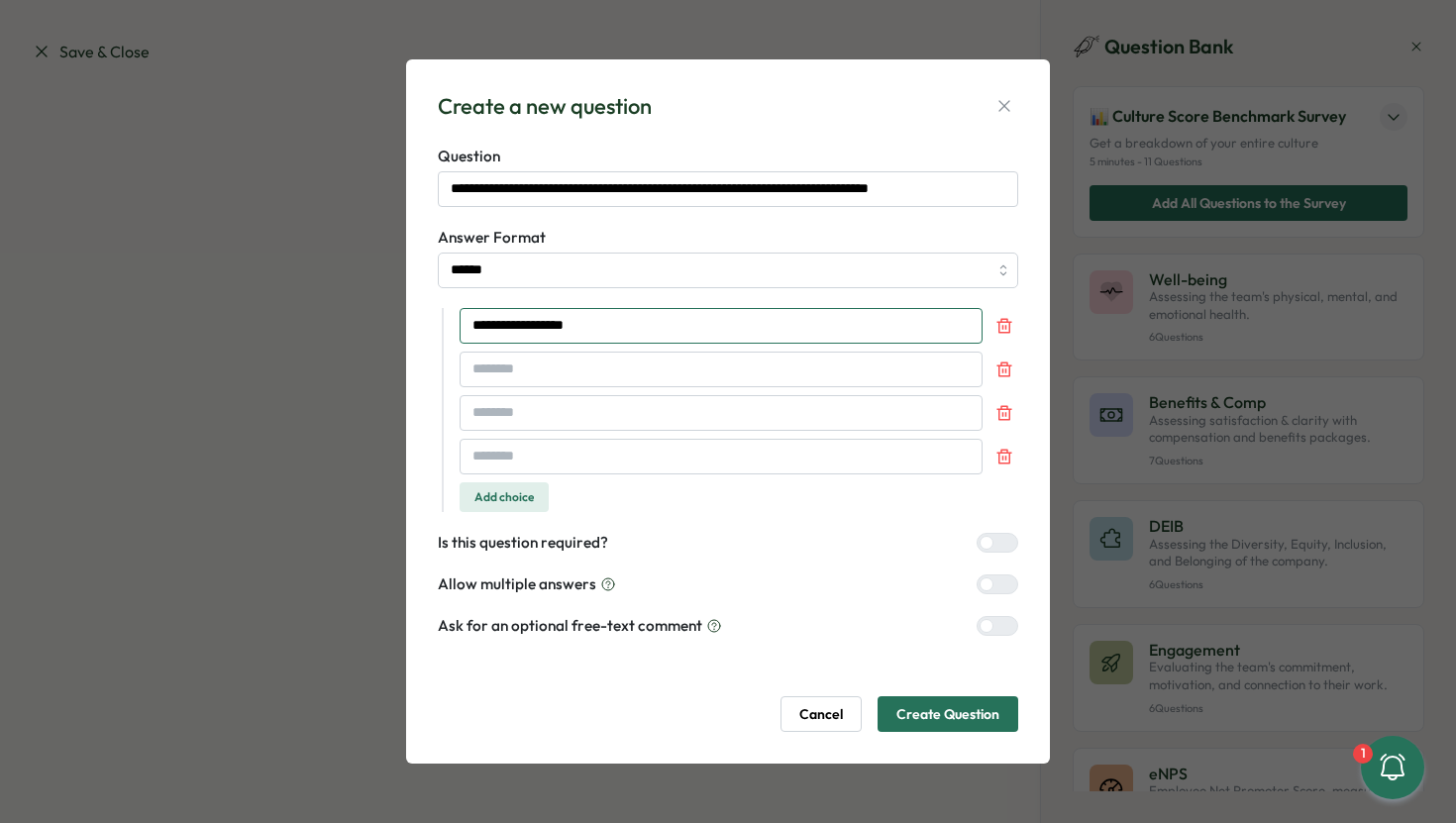 type on "**********" 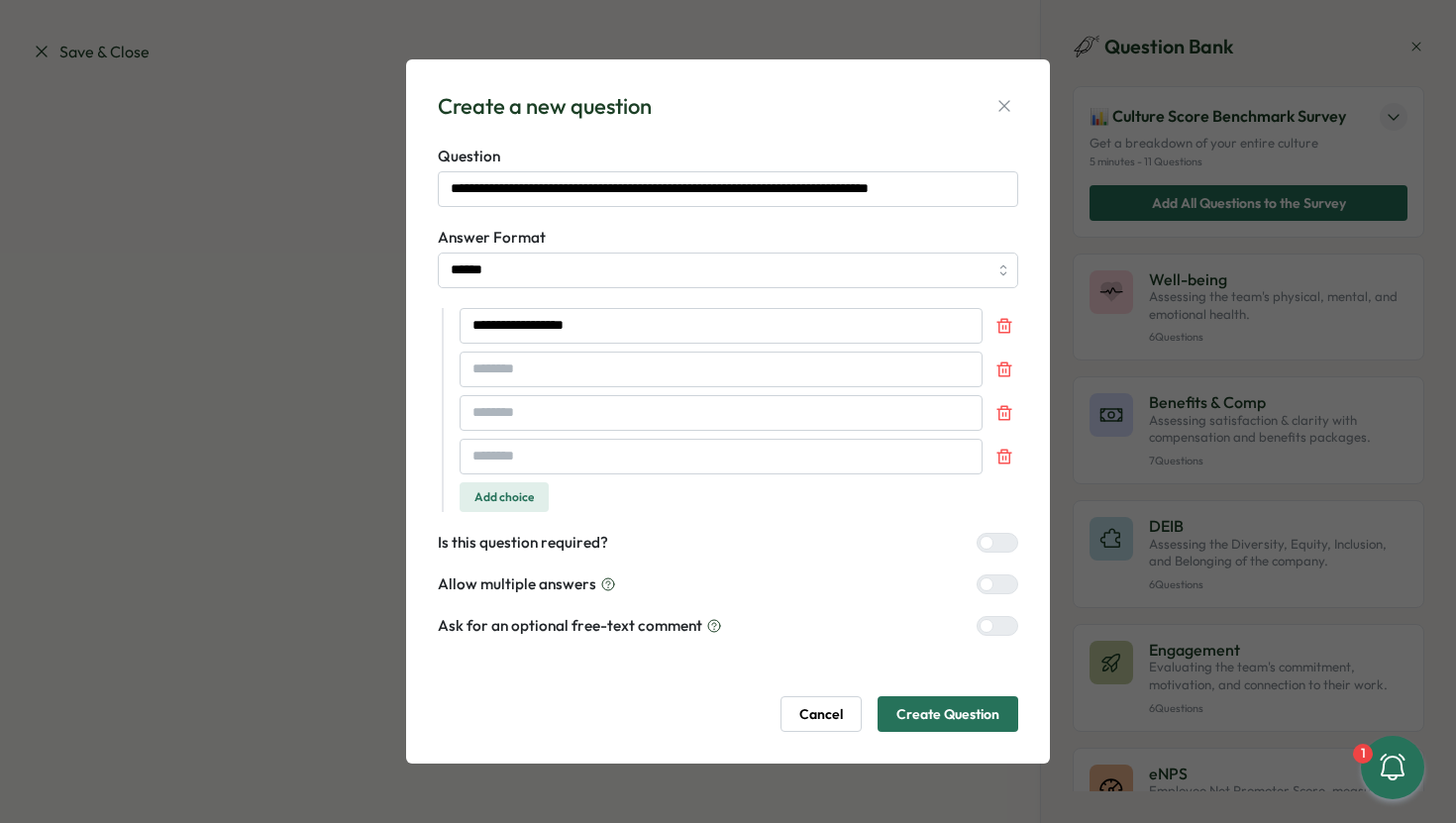 type 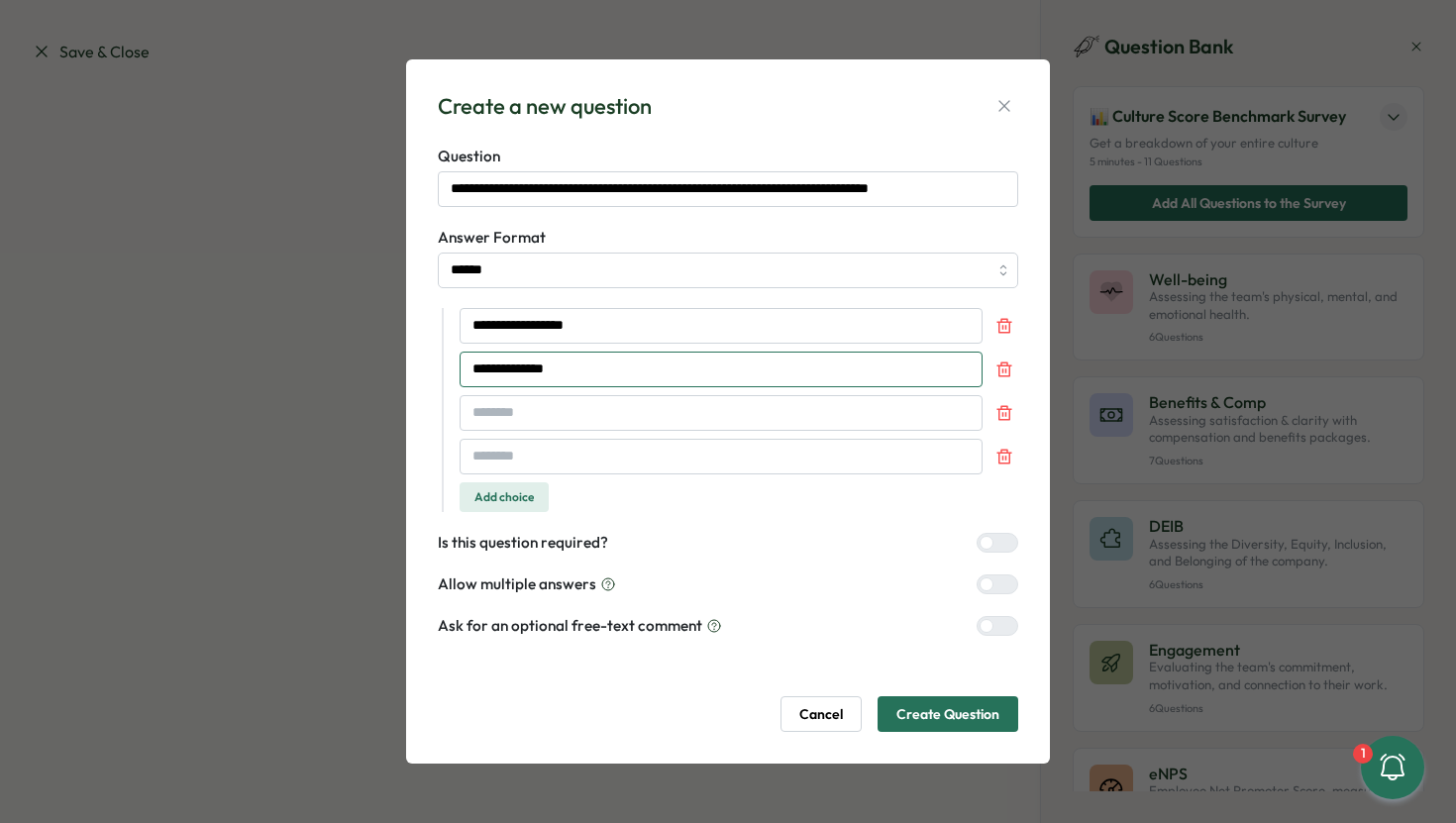 type on "**********" 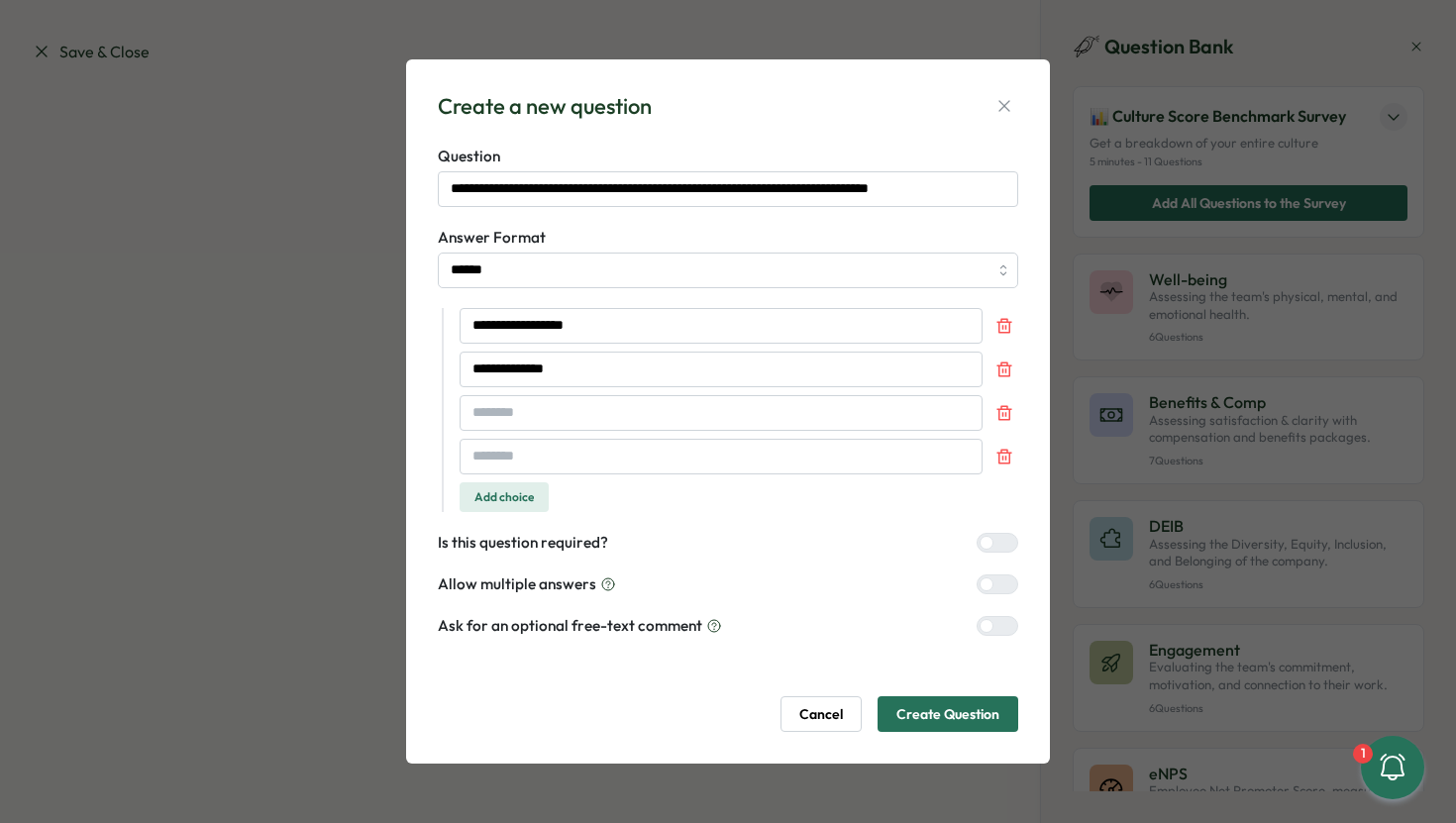 type 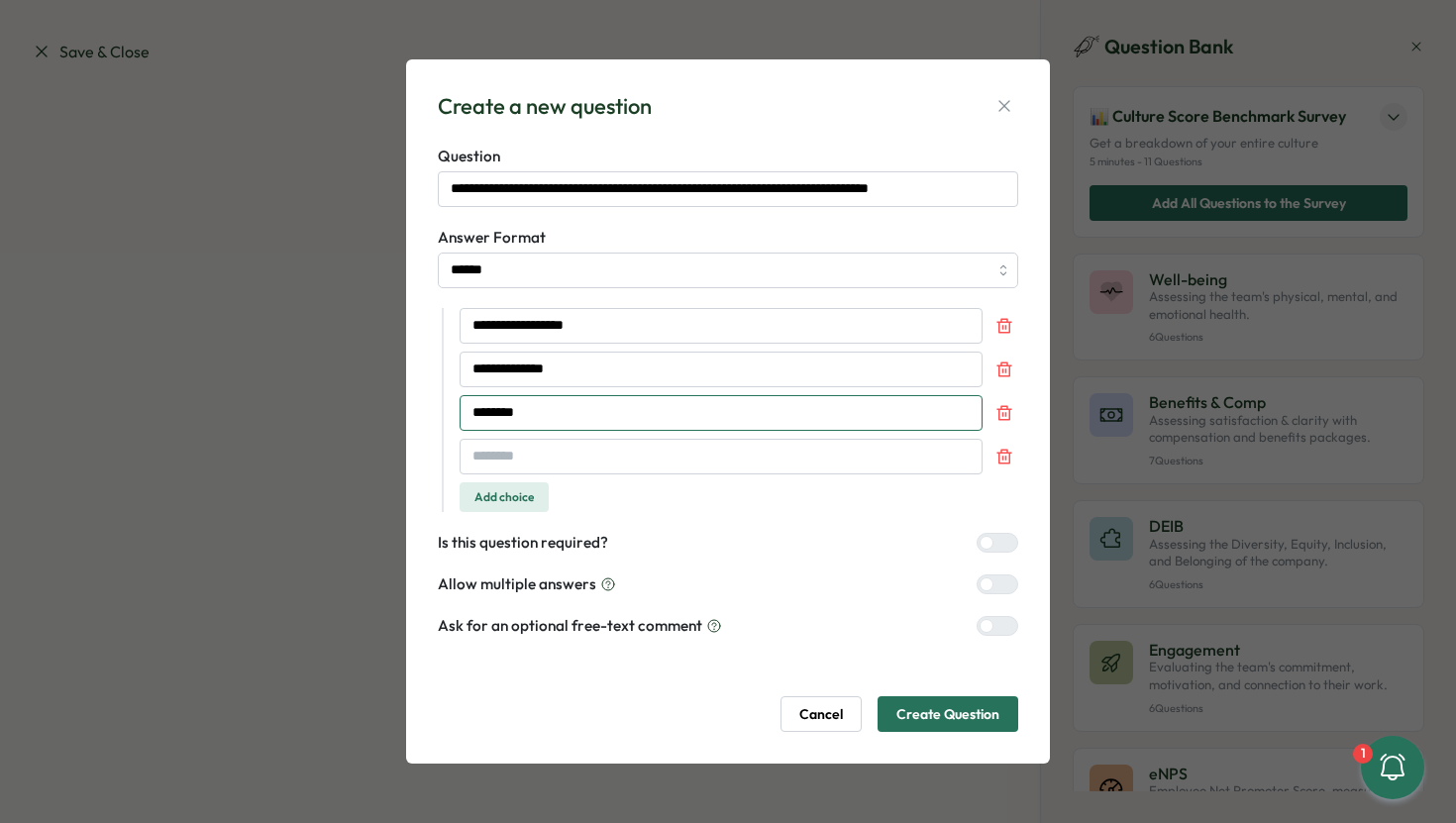 type on "********" 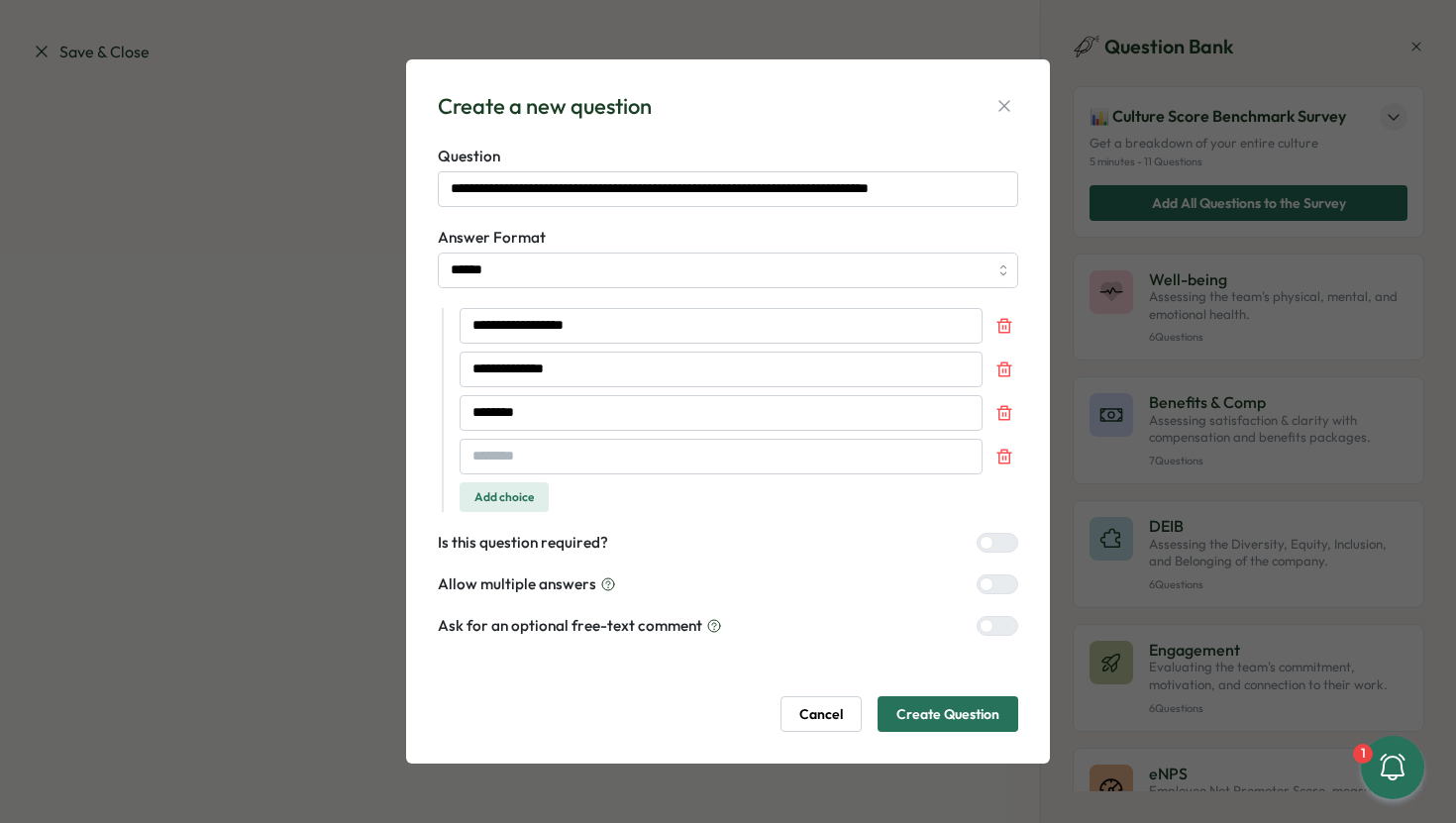 type 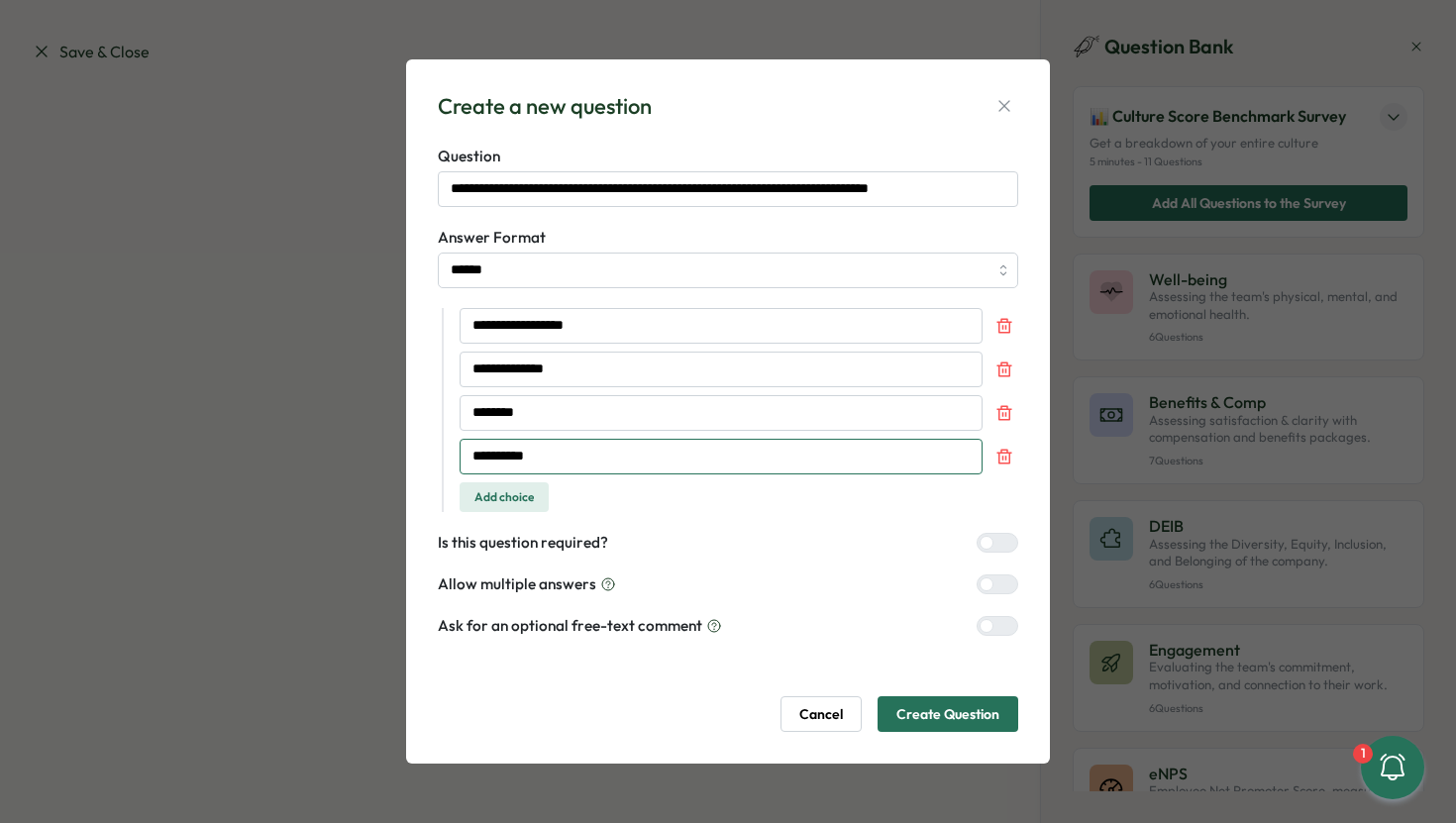 type on "**********" 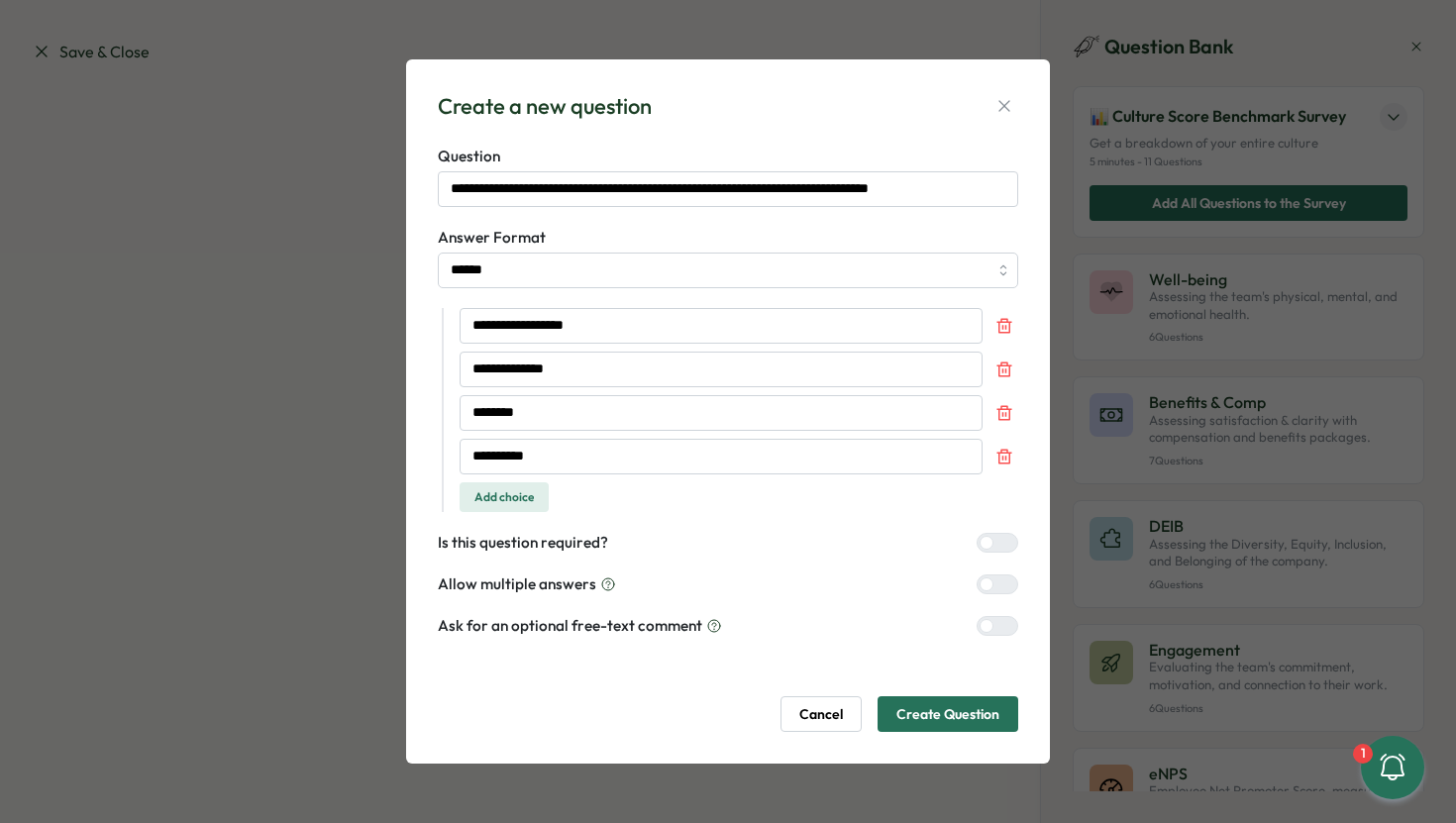 click on "Create Question" at bounding box center [948, 714] 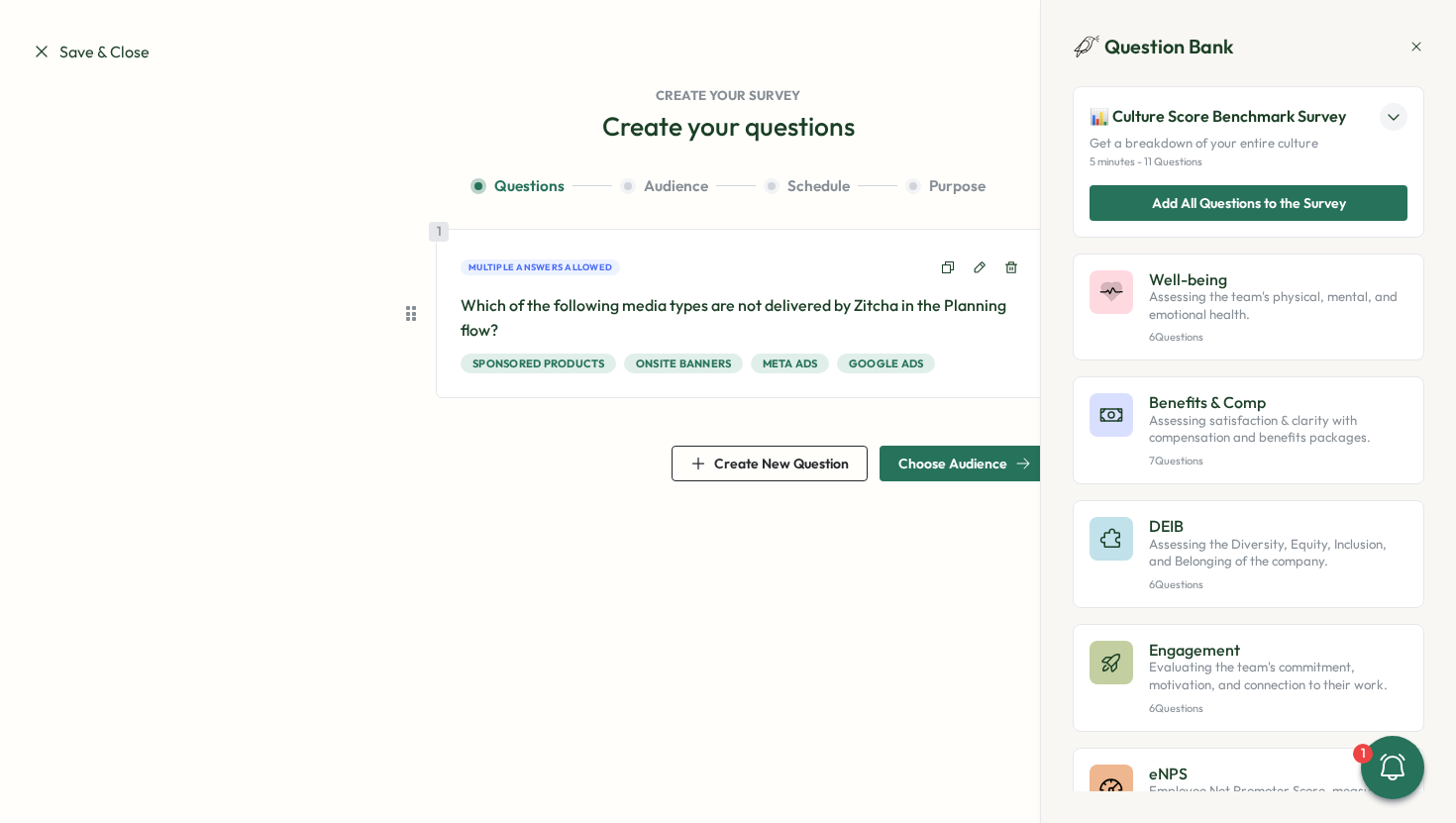 click on "Create New Question" at bounding box center [781, 463] 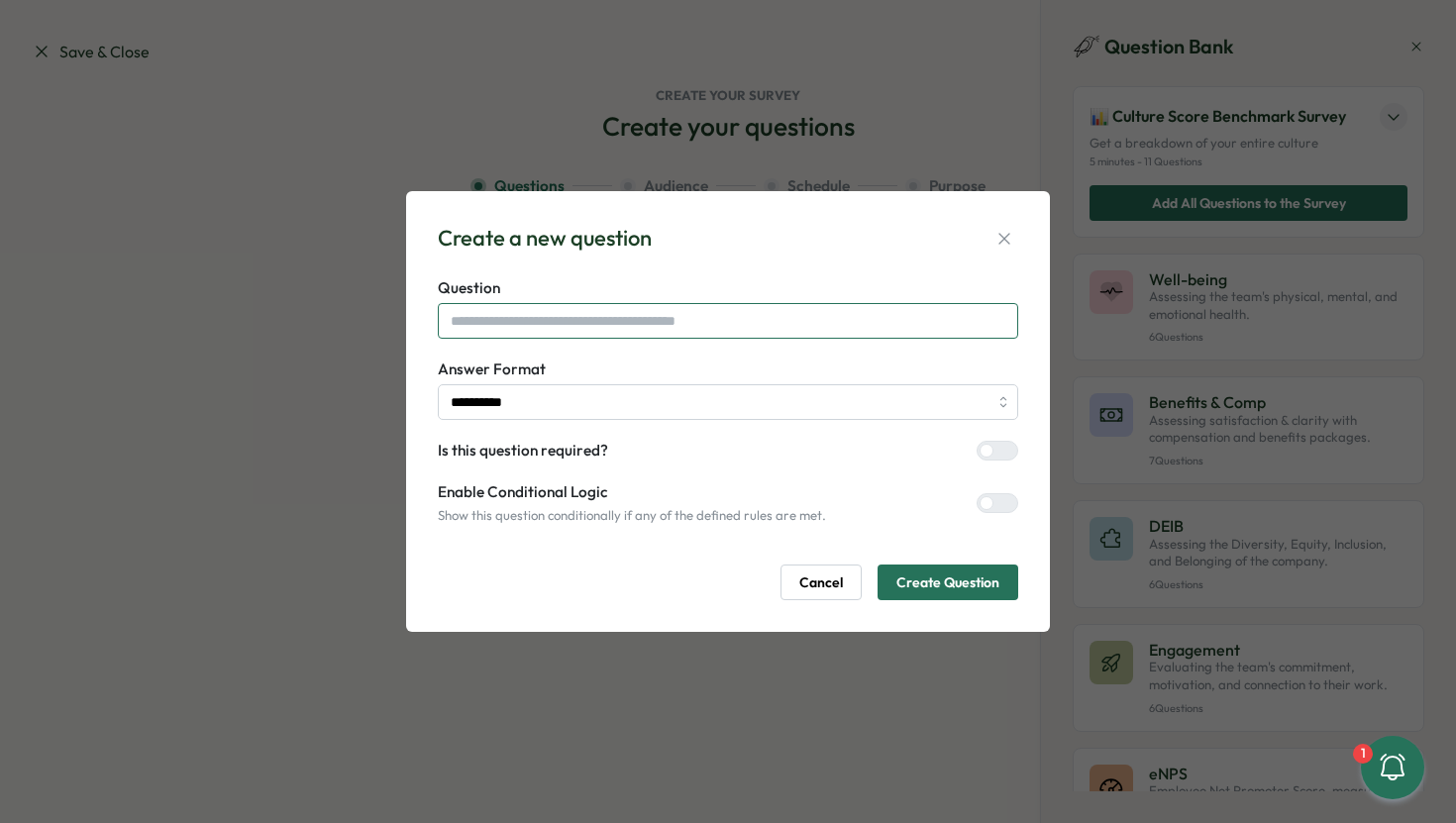 click at bounding box center (728, 321) 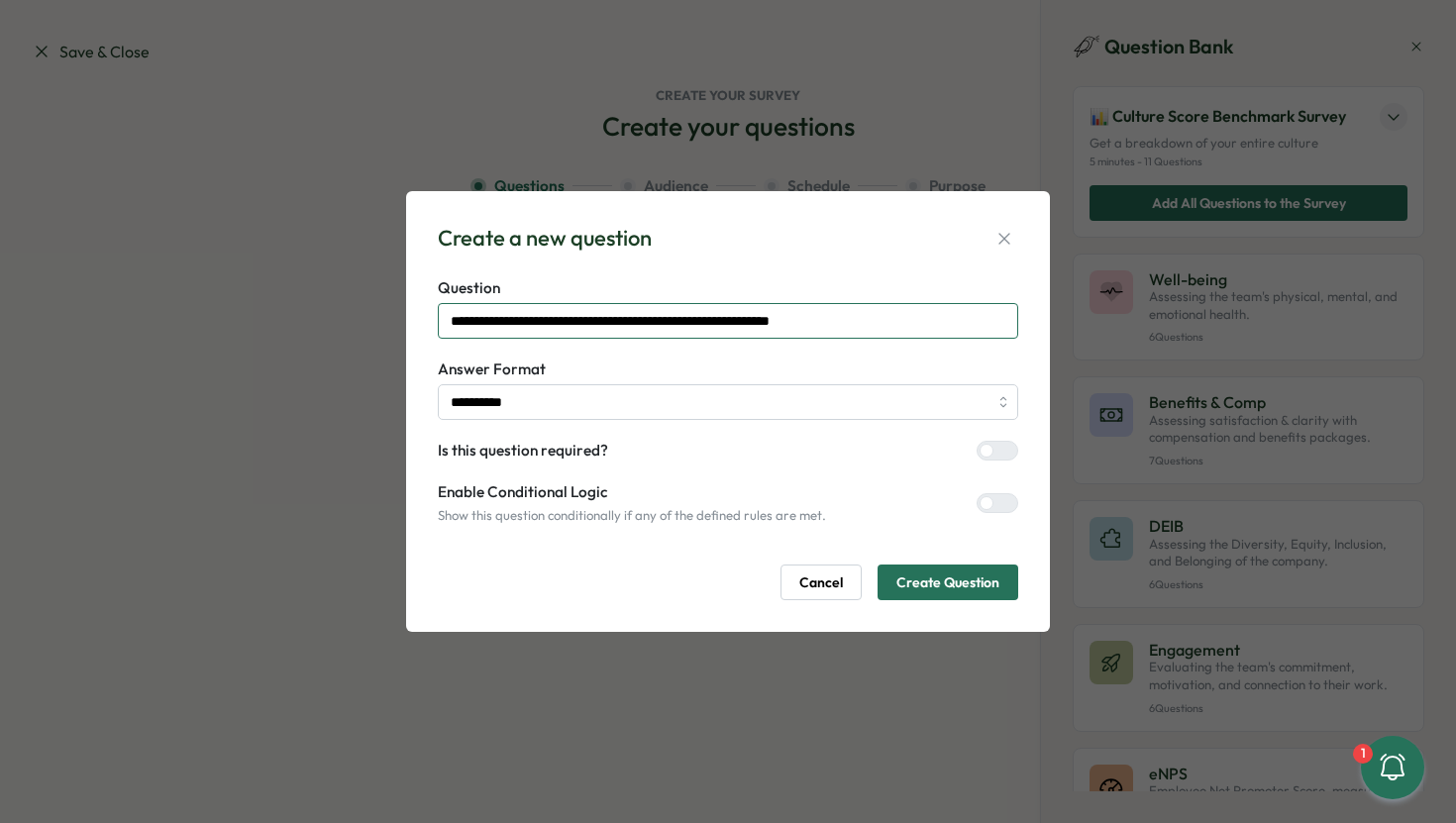 type on "**********" 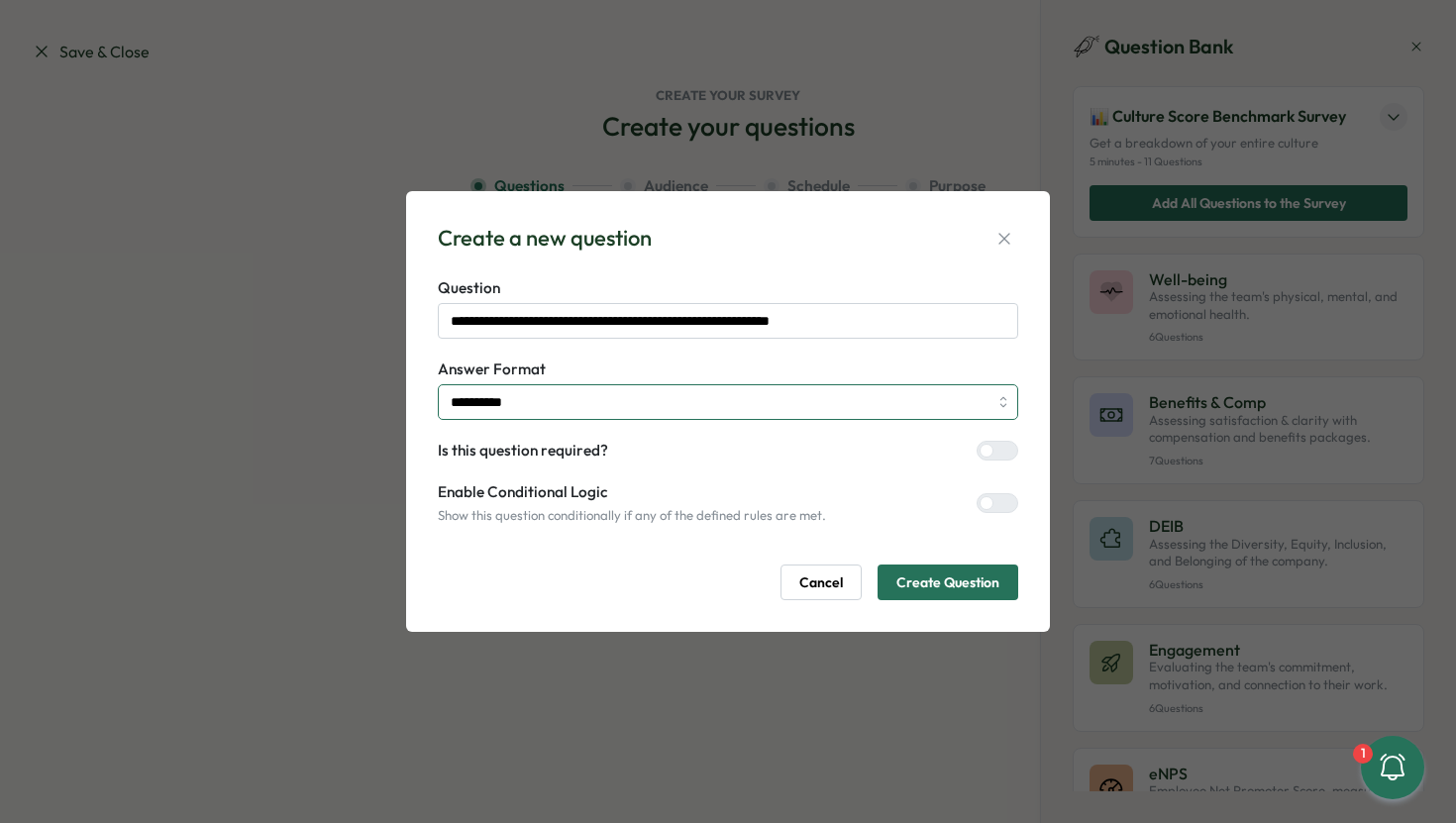 click on "**********" at bounding box center [728, 402] 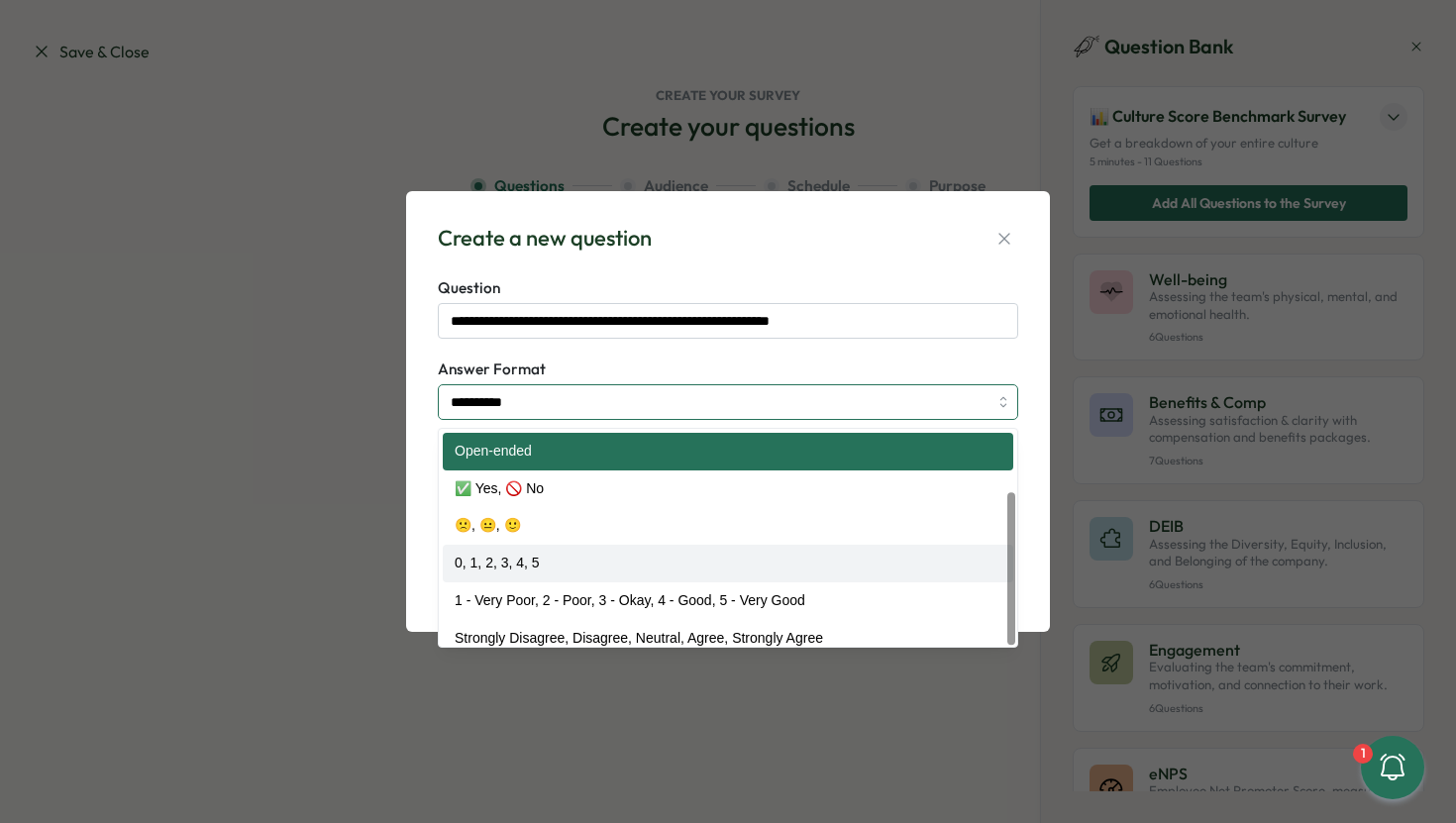 scroll, scrollTop: 88, scrollLeft: 0, axis: vertical 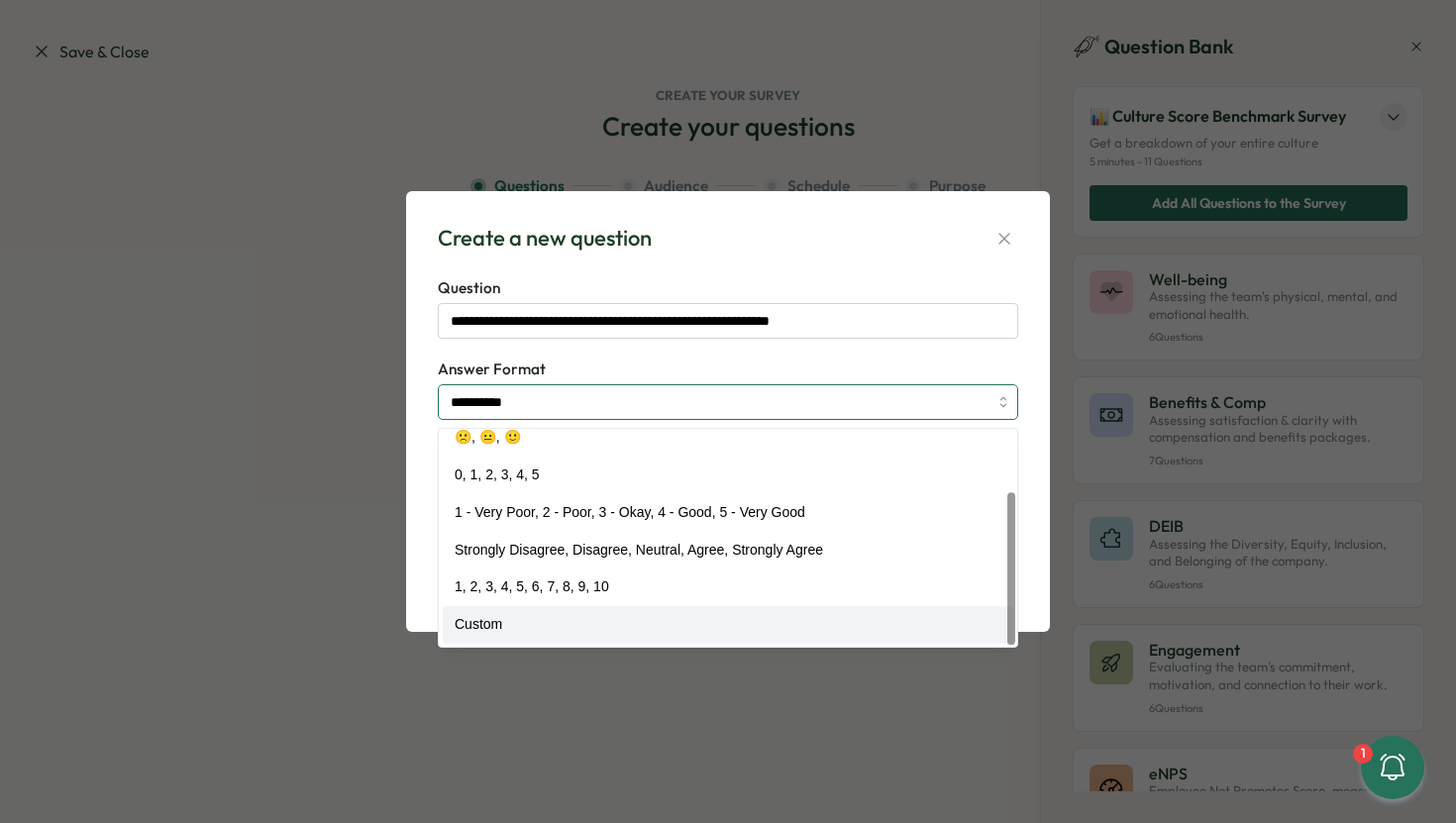 type on "******" 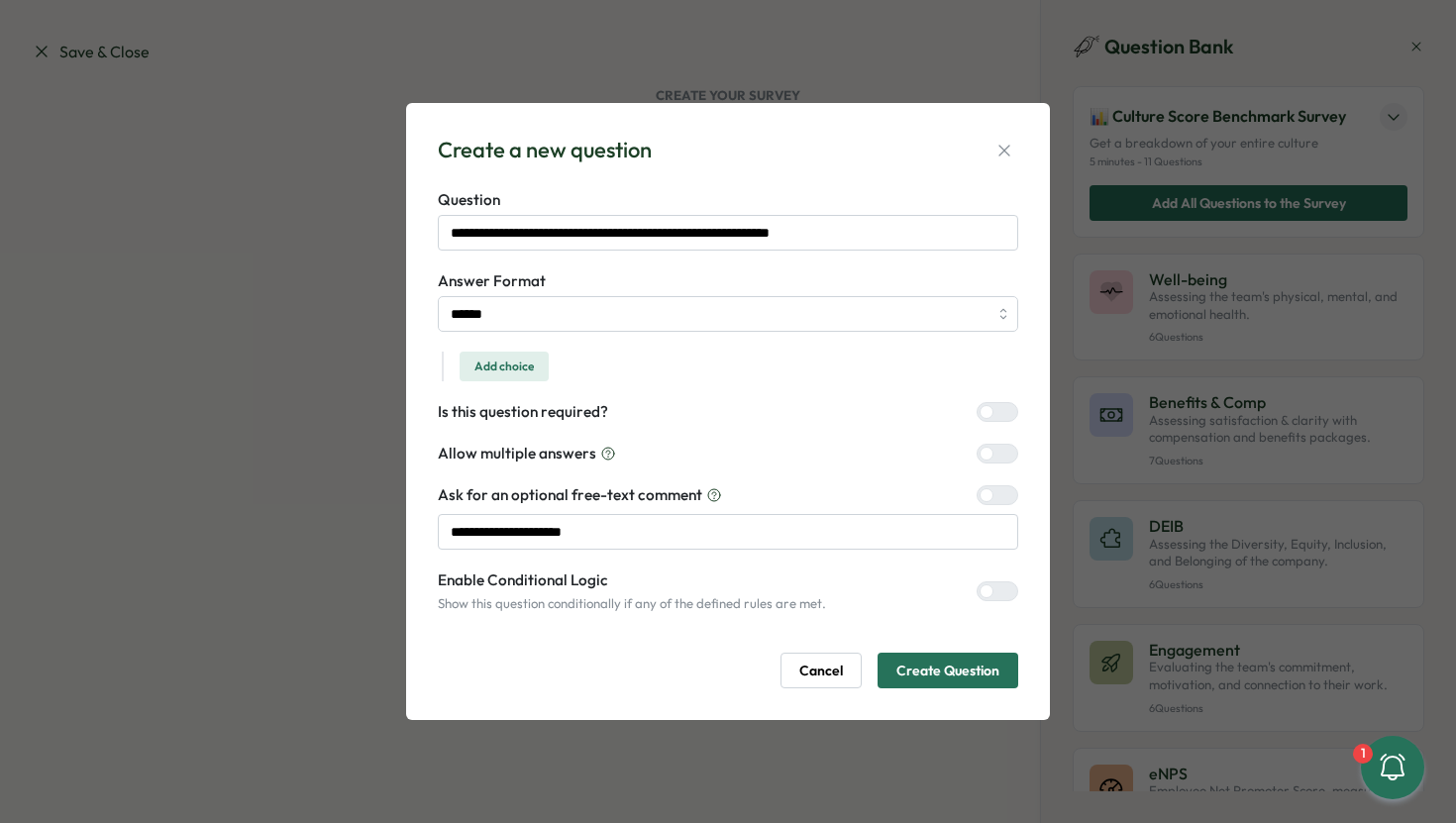 click on "Add choice" at bounding box center [504, 366] 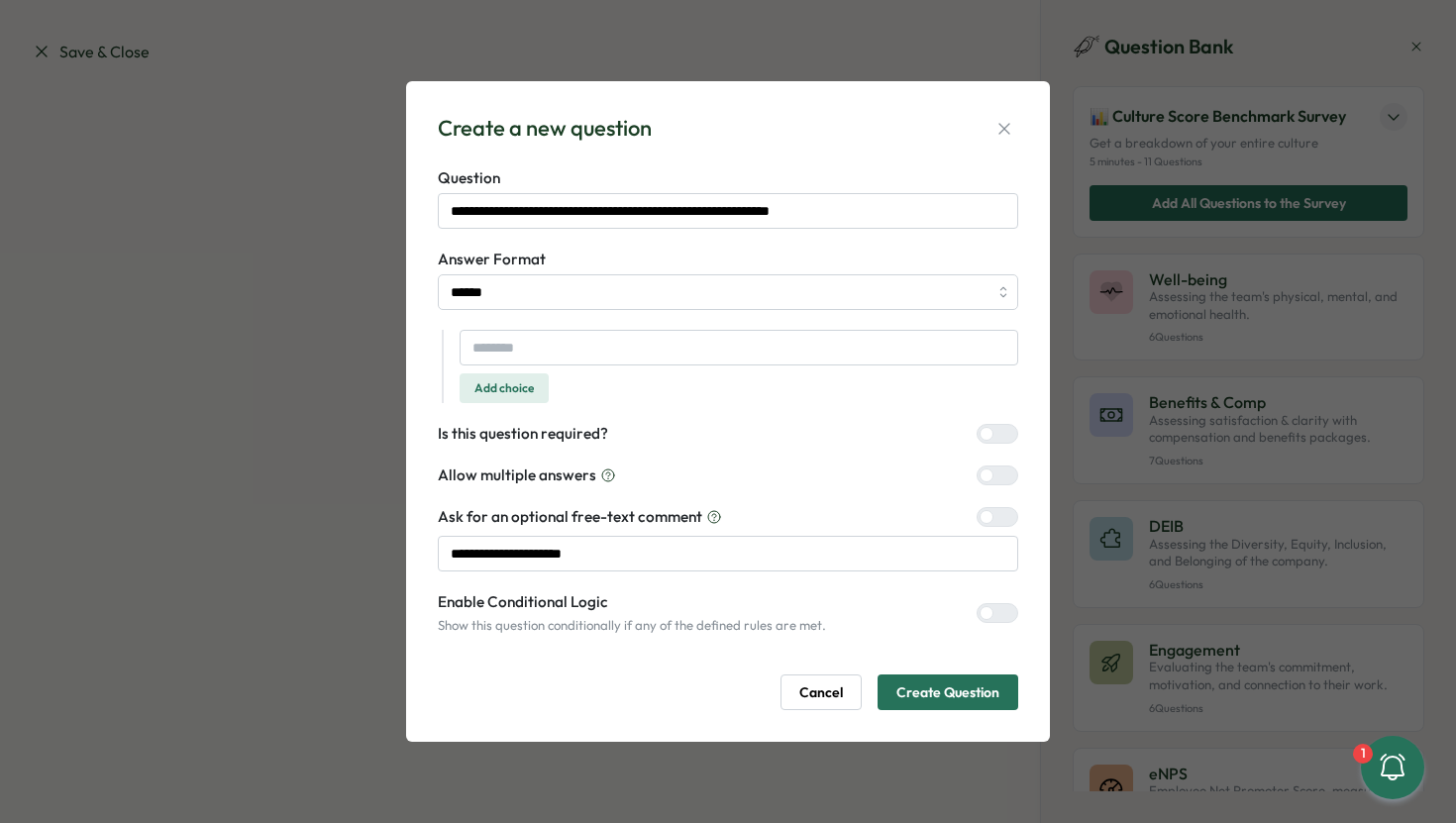 click on "Add choice" at bounding box center (504, 388) 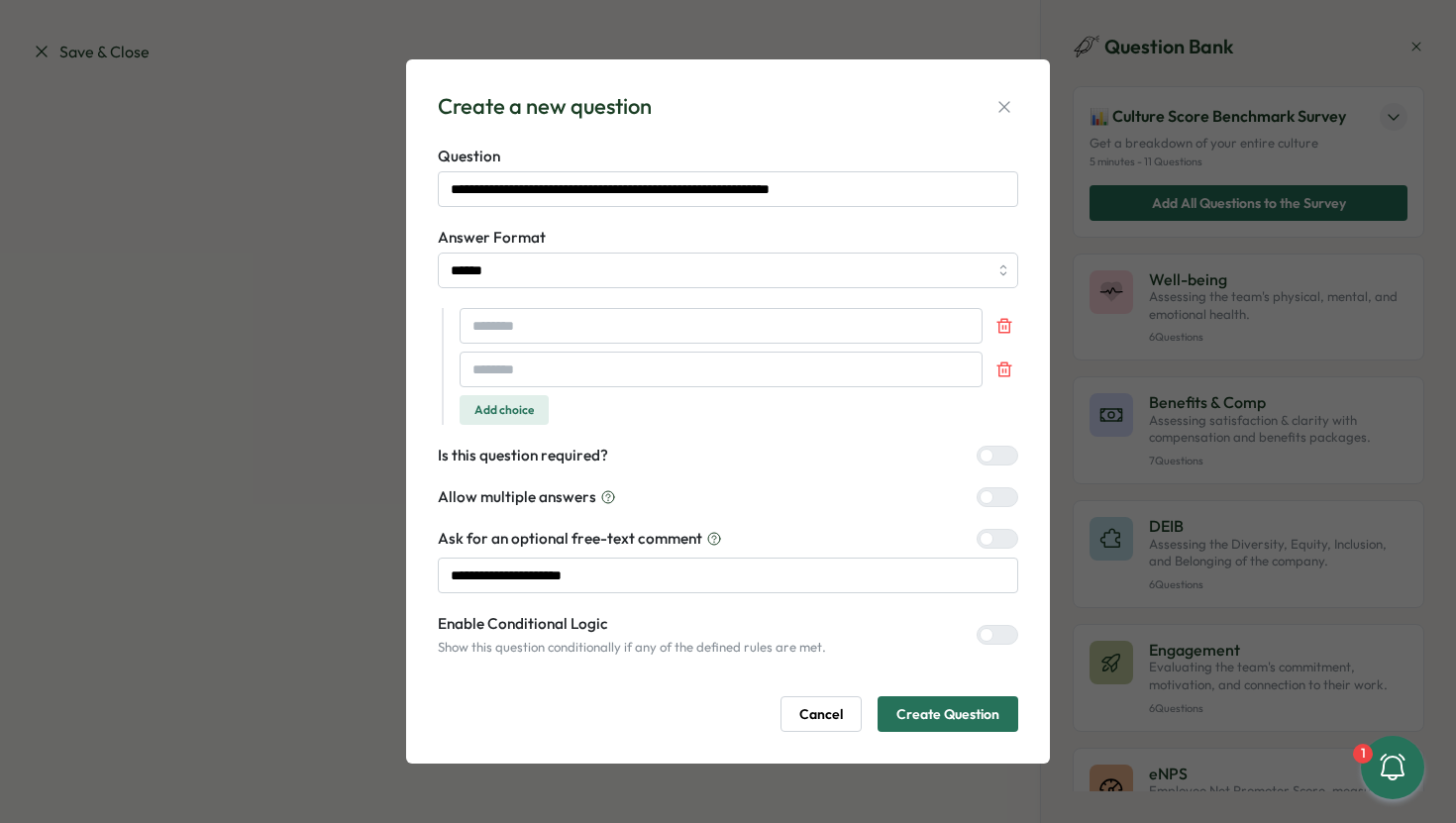 click on "Add choice" at bounding box center [504, 410] 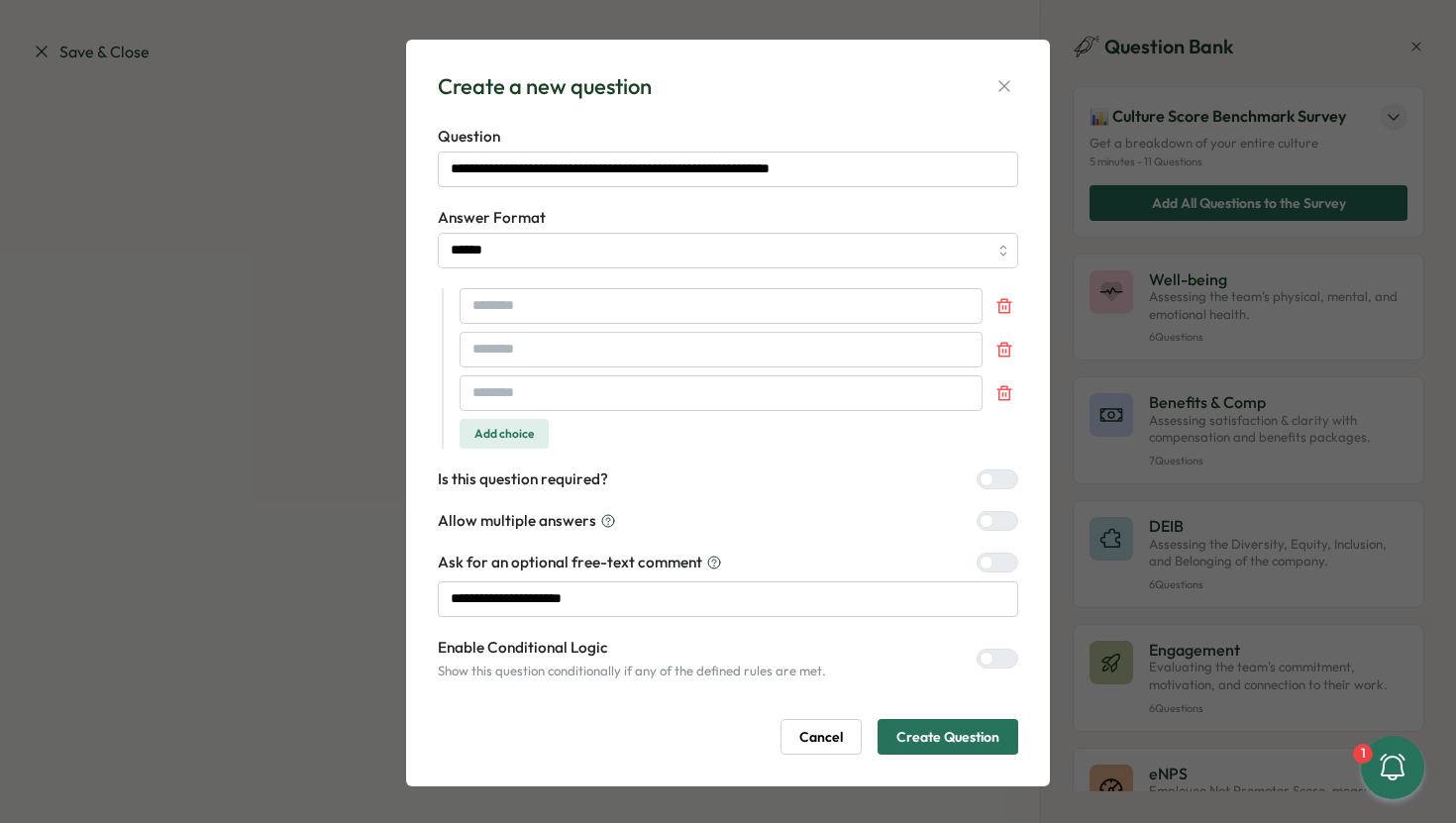 click on "Add choice" at bounding box center [504, 434] 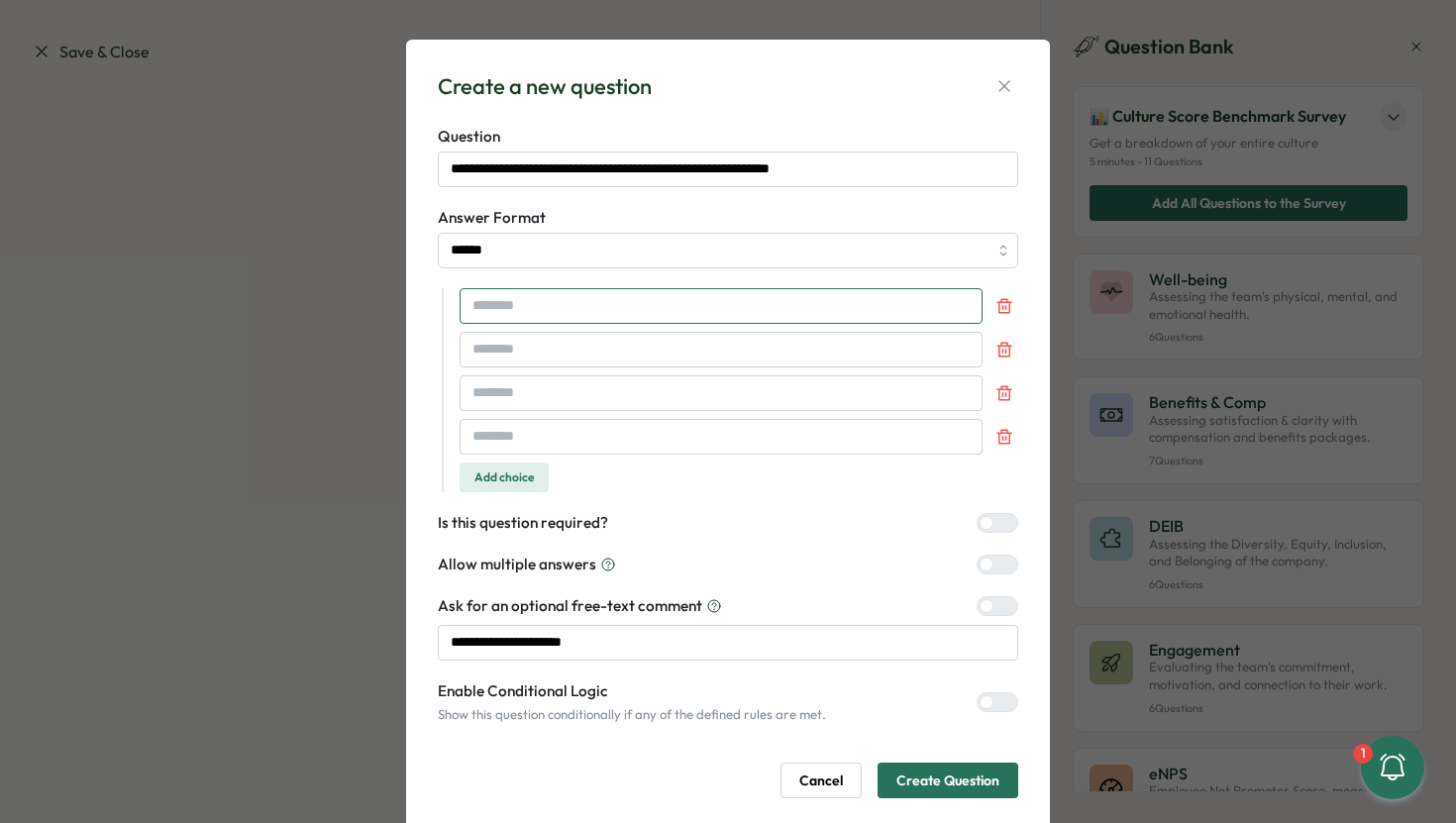 click at bounding box center (721, 306) 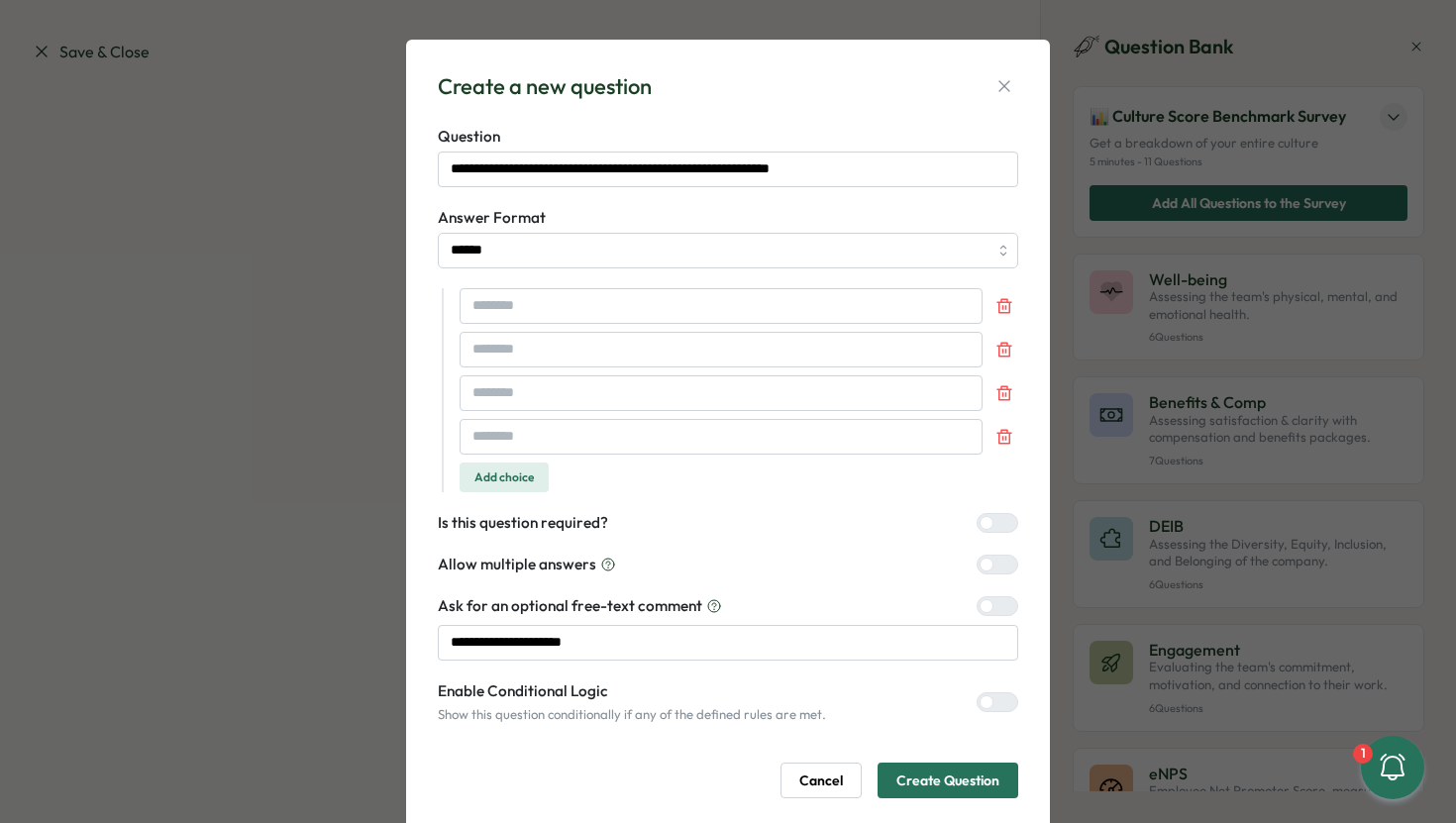 click at bounding box center (1005, 606) 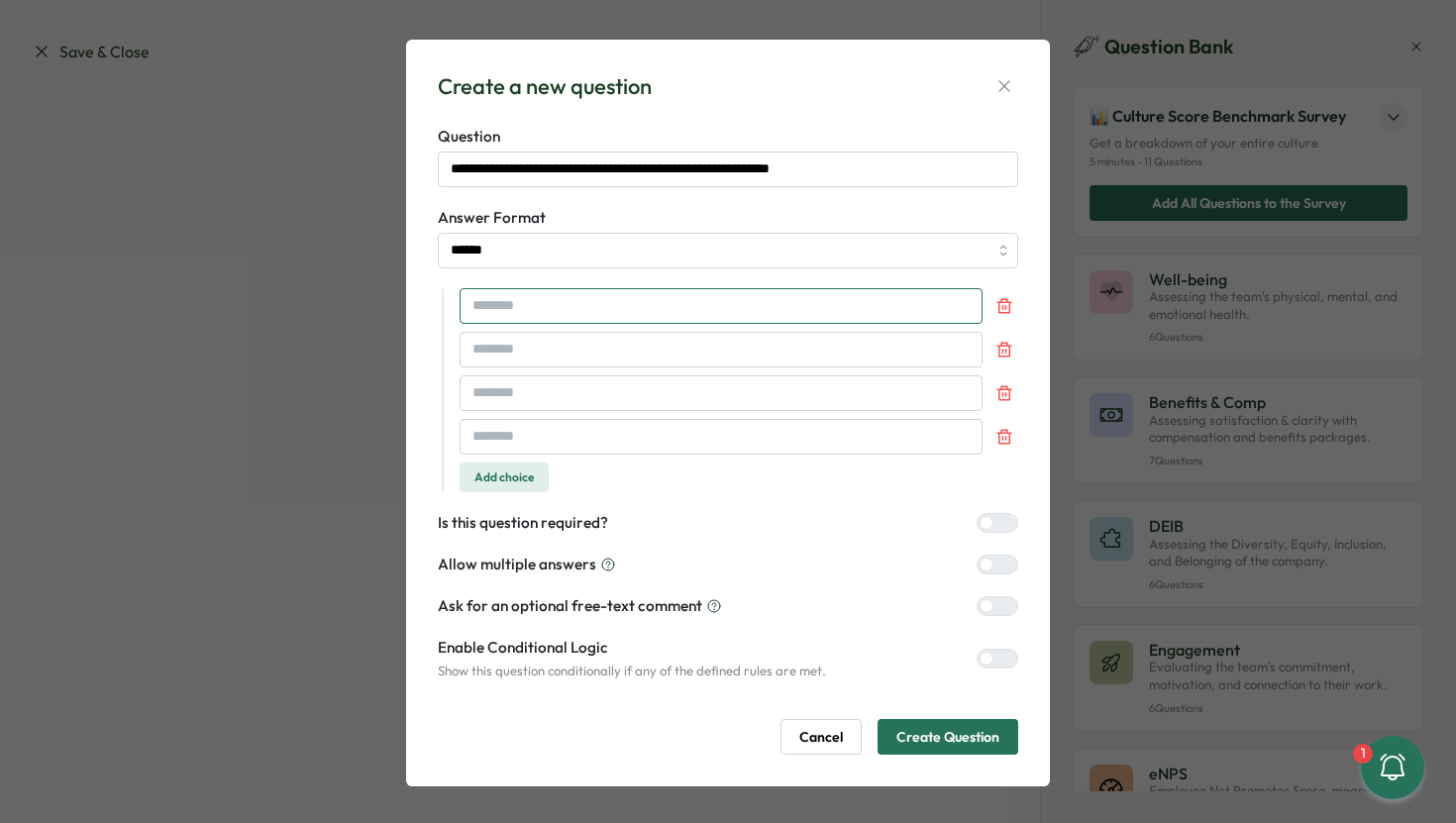 click at bounding box center (721, 306) 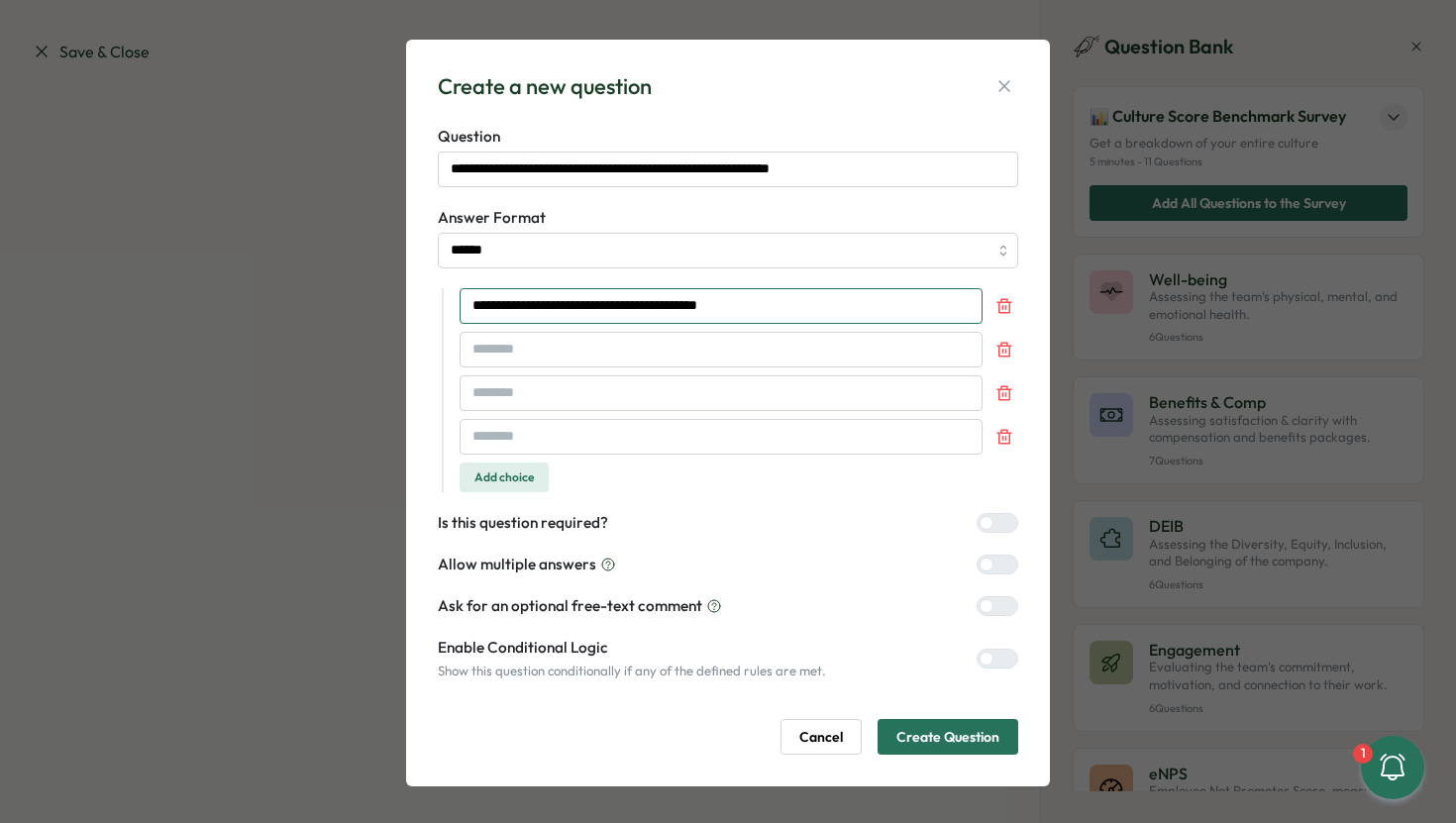 type on "**********" 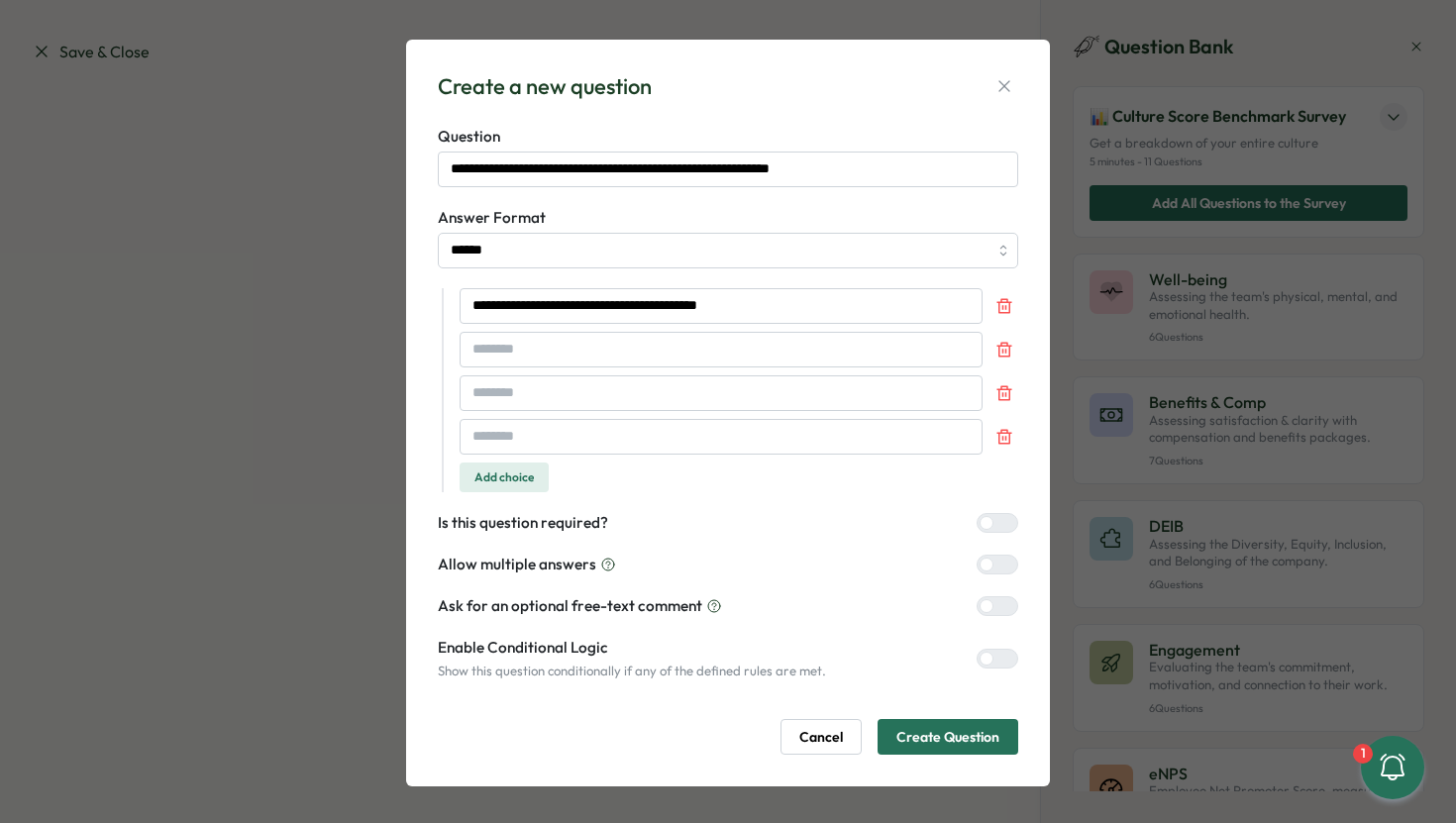 type 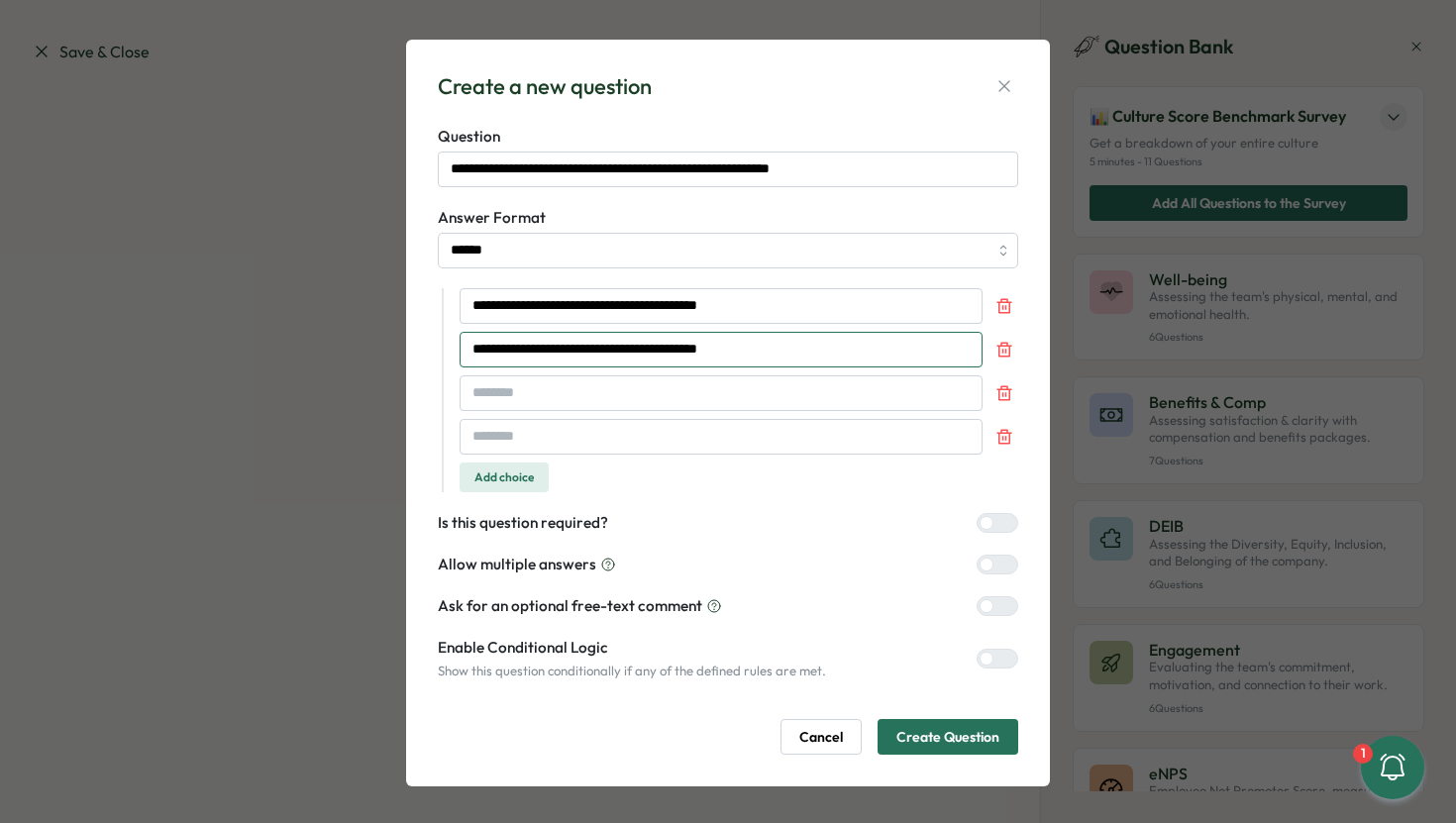 type on "**********" 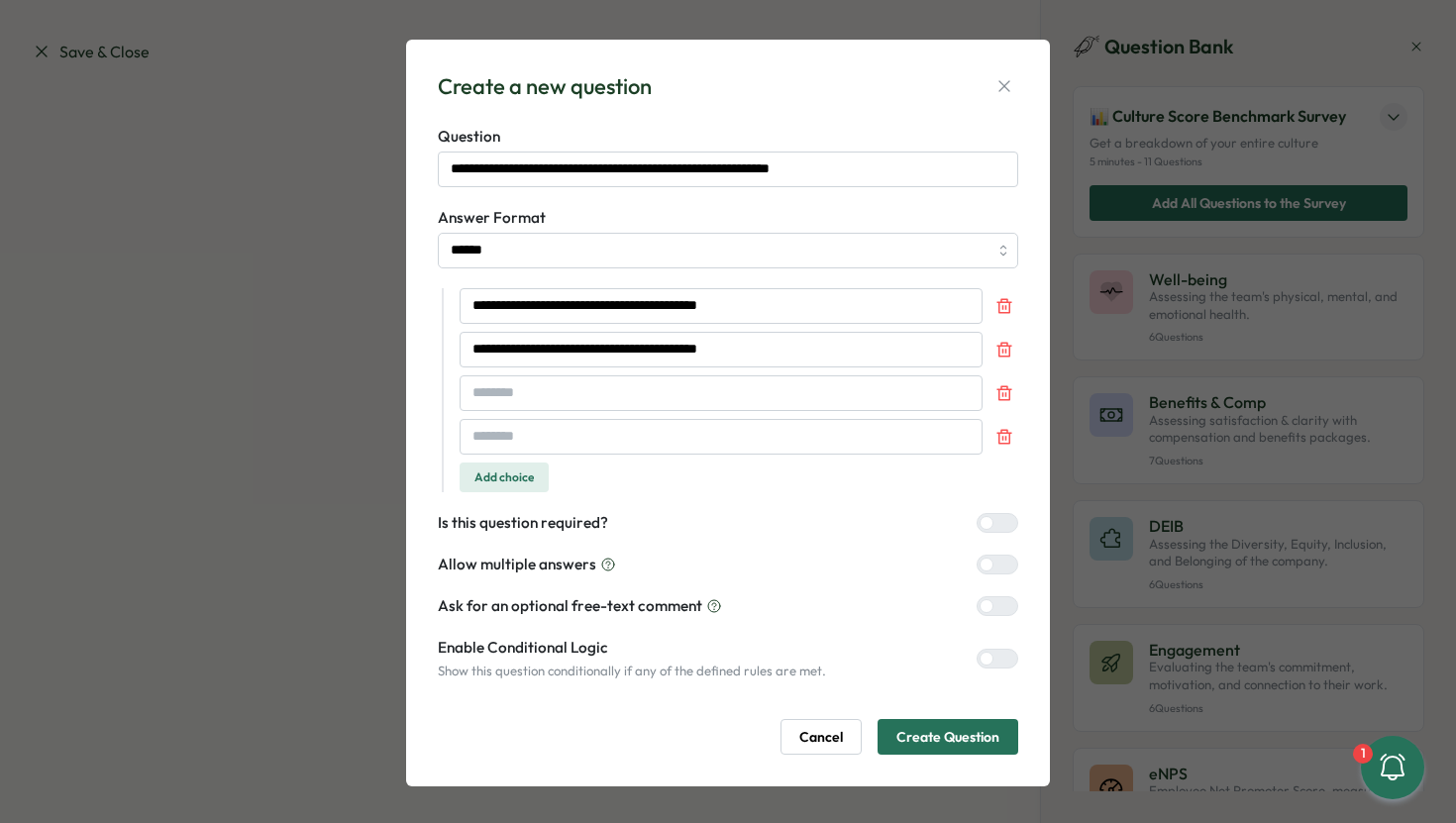 type 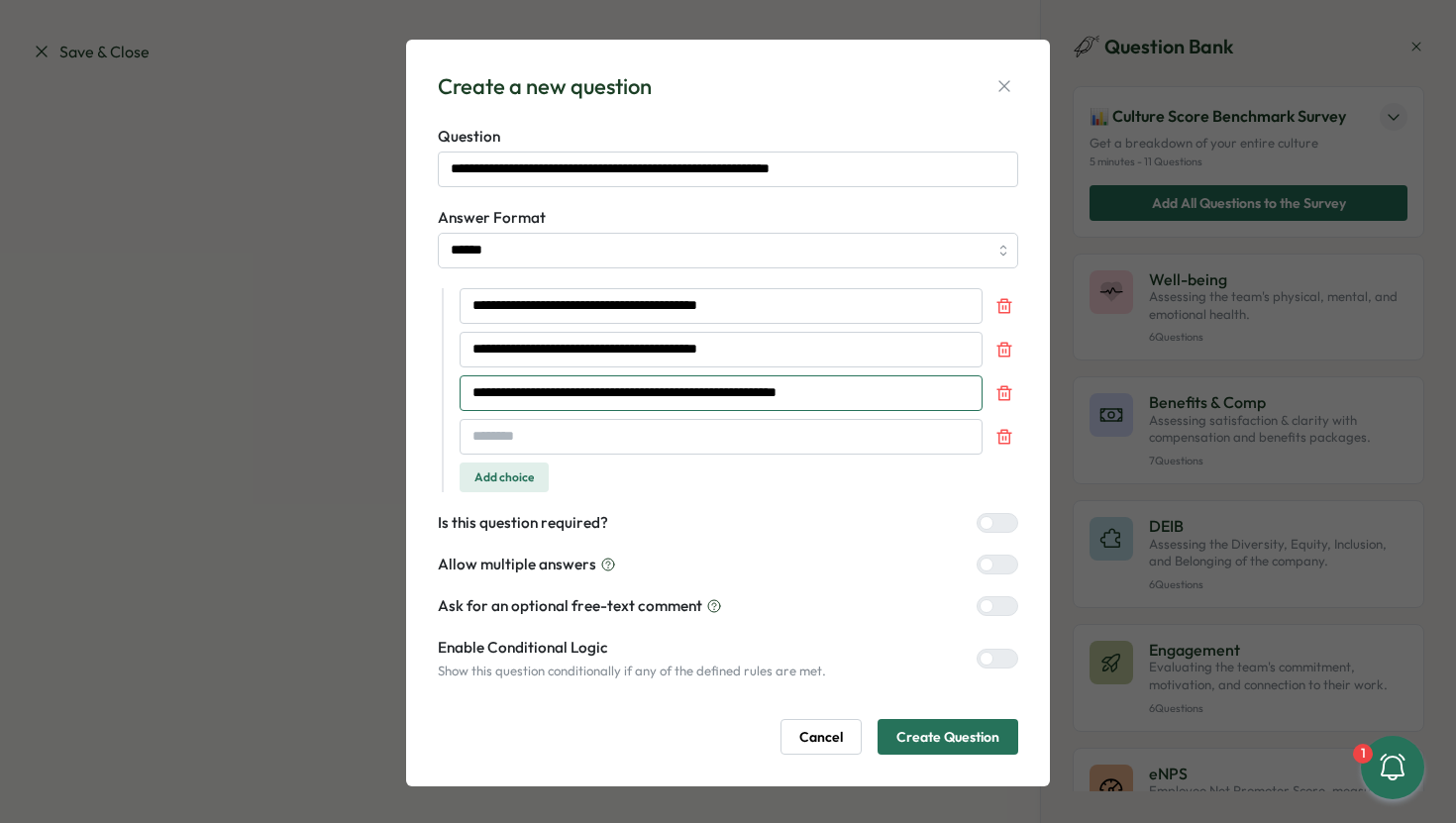 type on "**********" 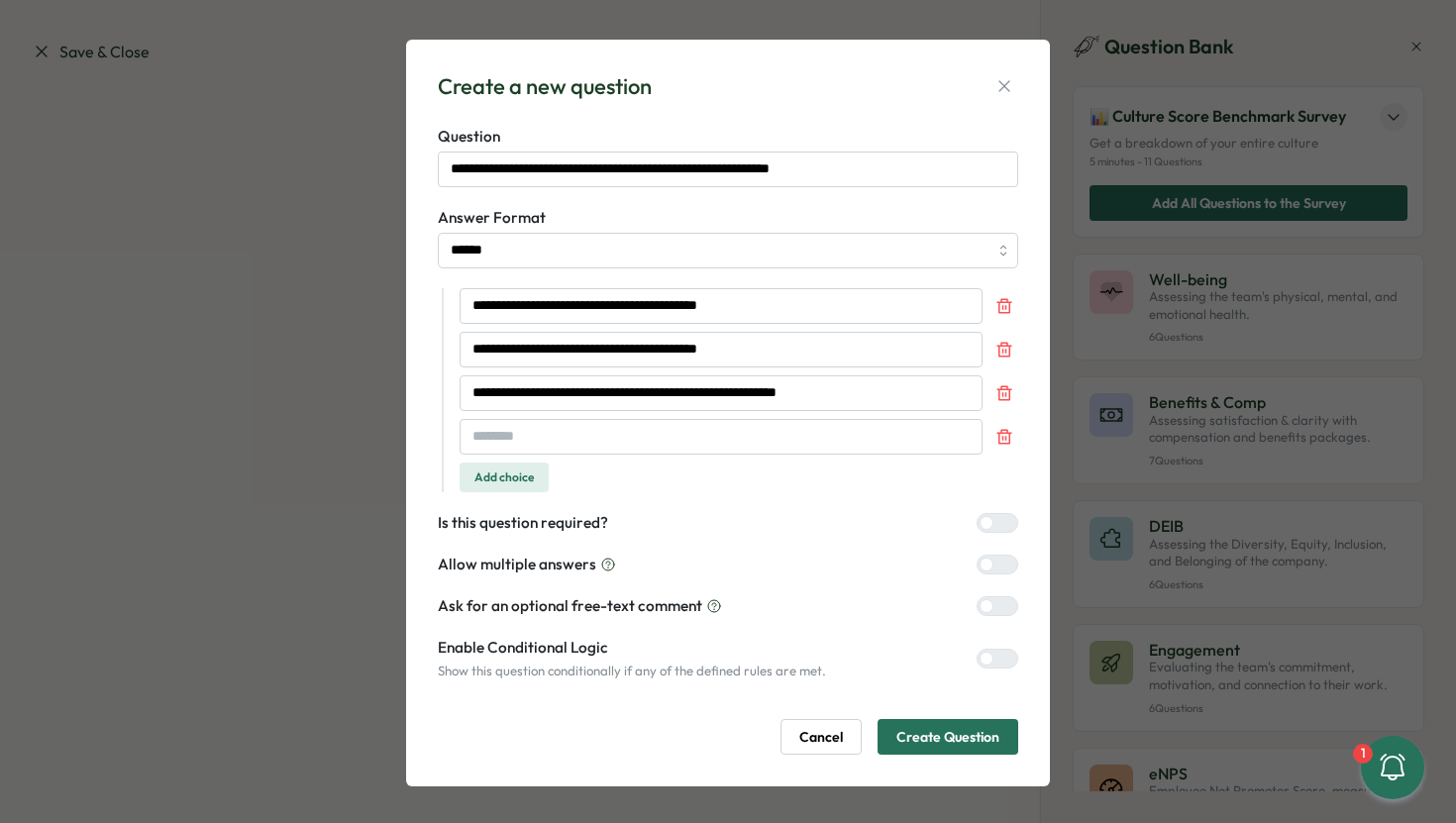 type 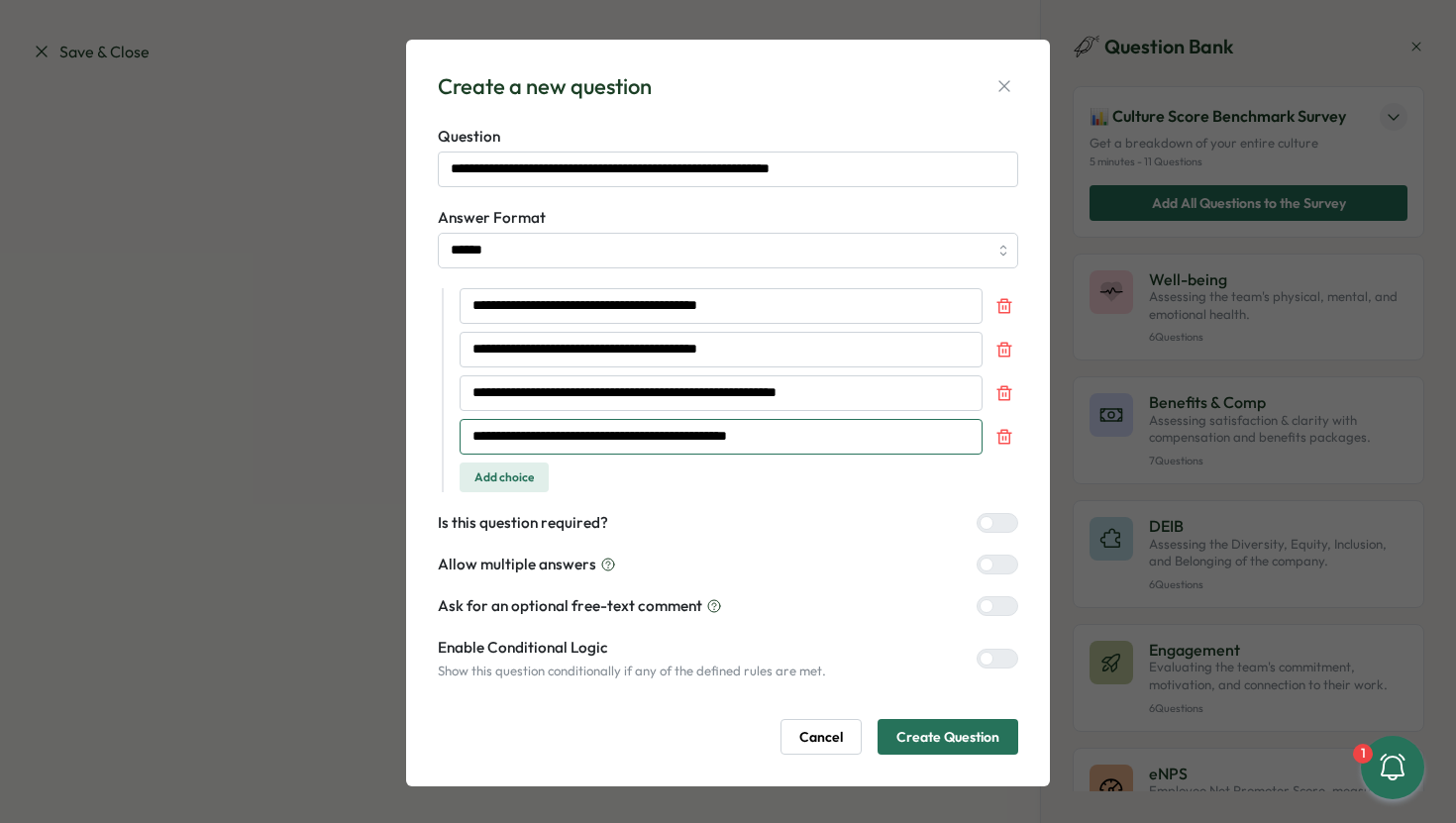scroll, scrollTop: 3, scrollLeft: 0, axis: vertical 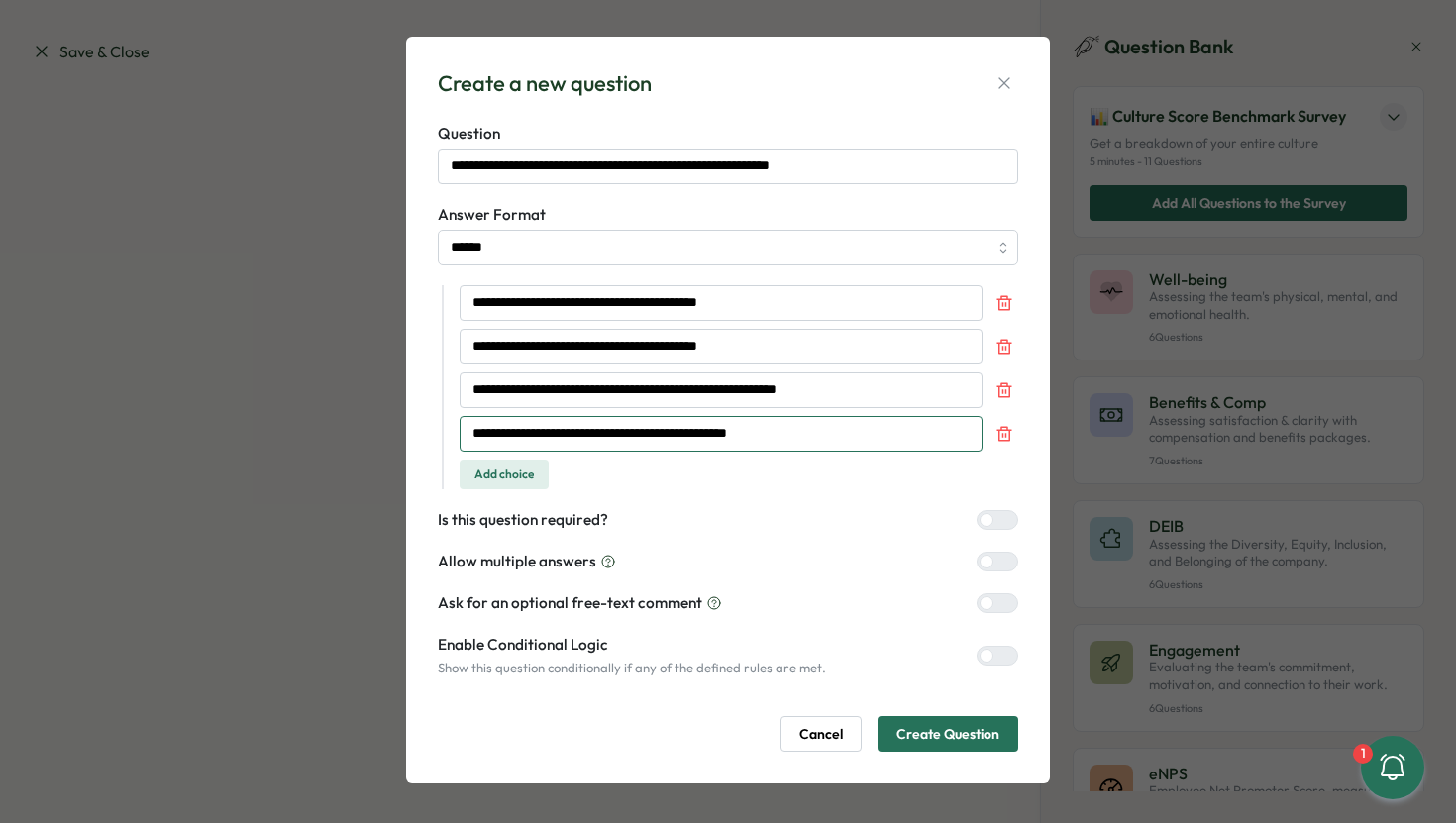 type on "**********" 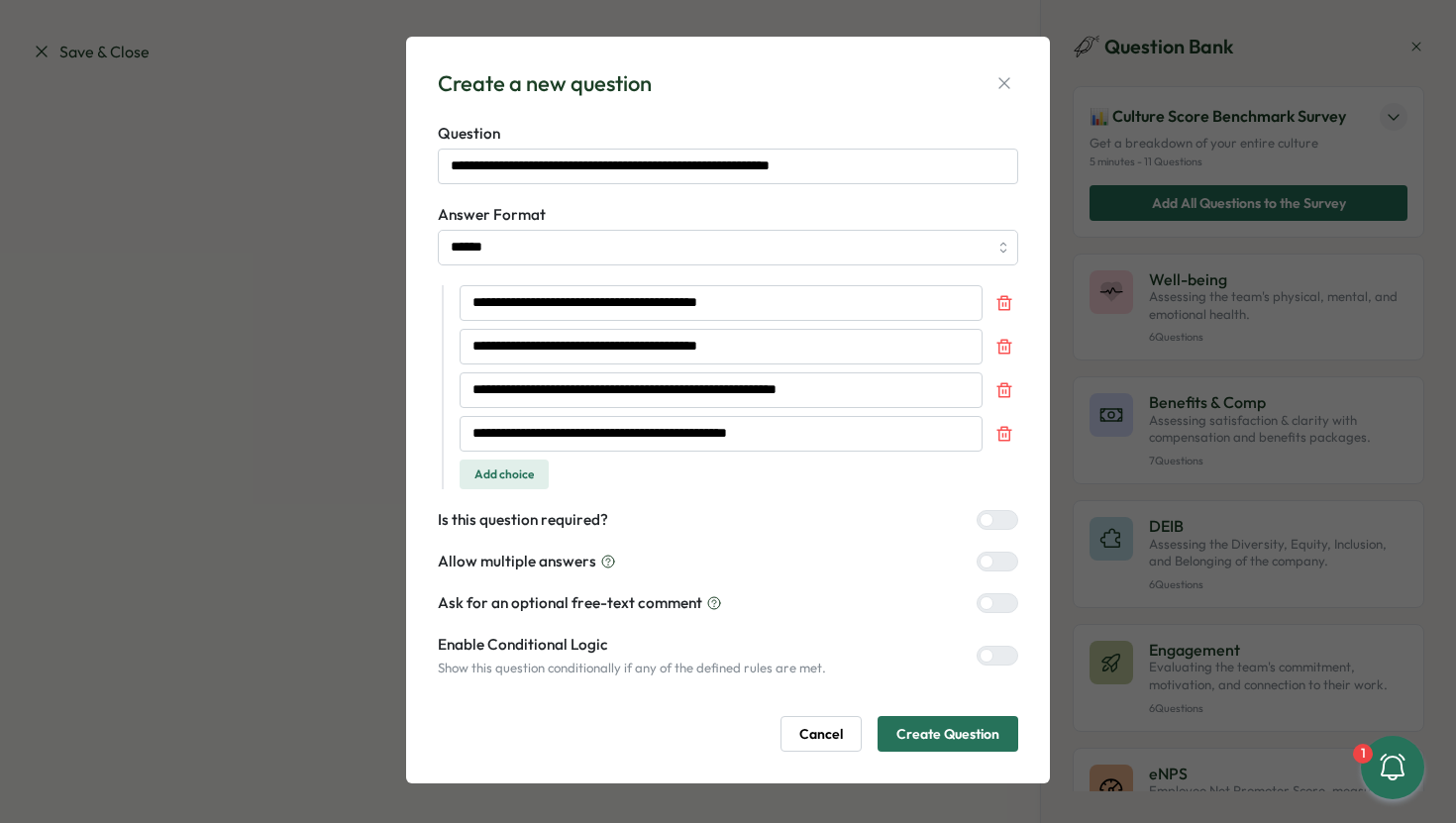 click on "Create Question" at bounding box center [948, 734] 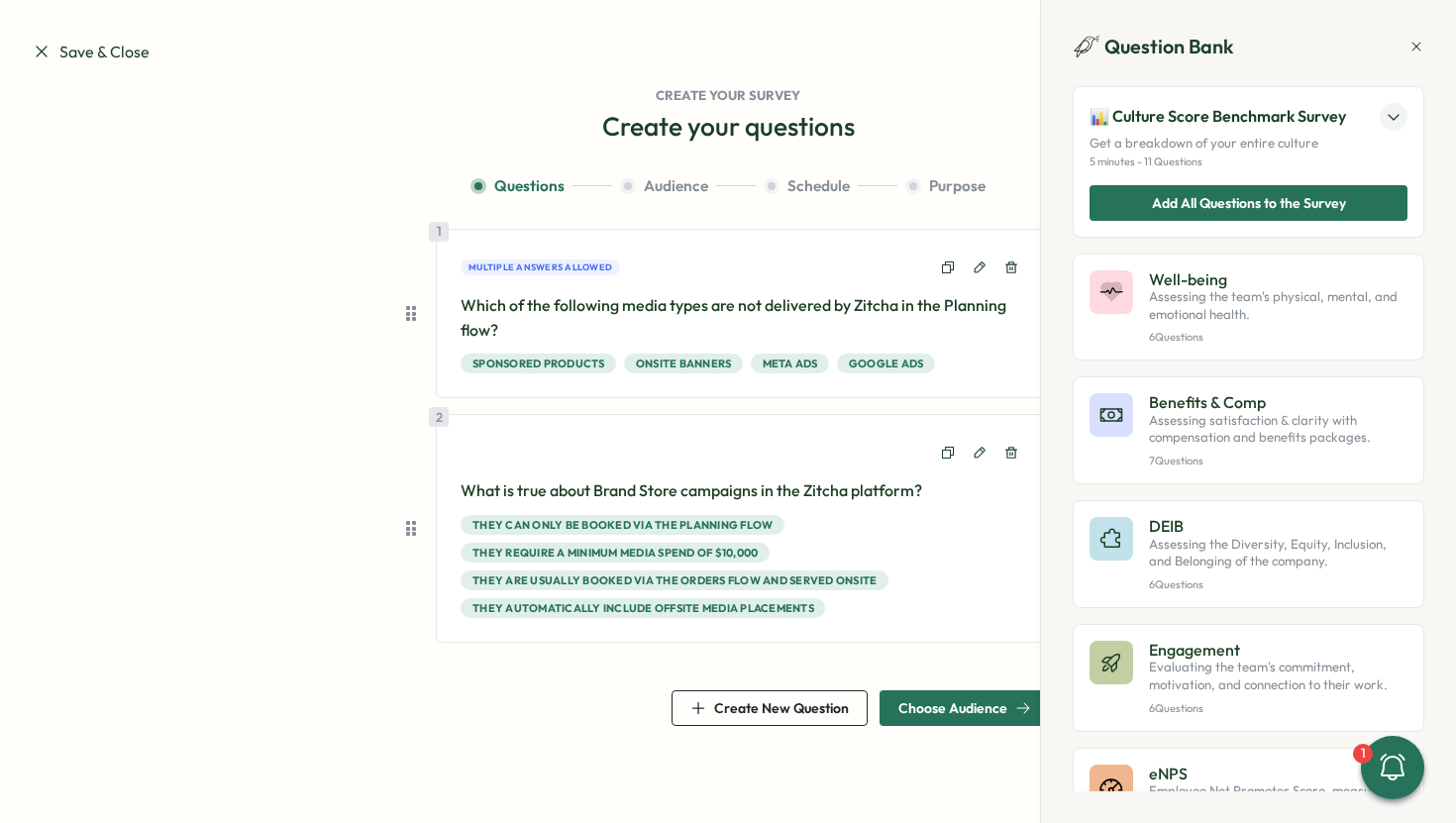 click on "Create New Question" at bounding box center (770, 708) 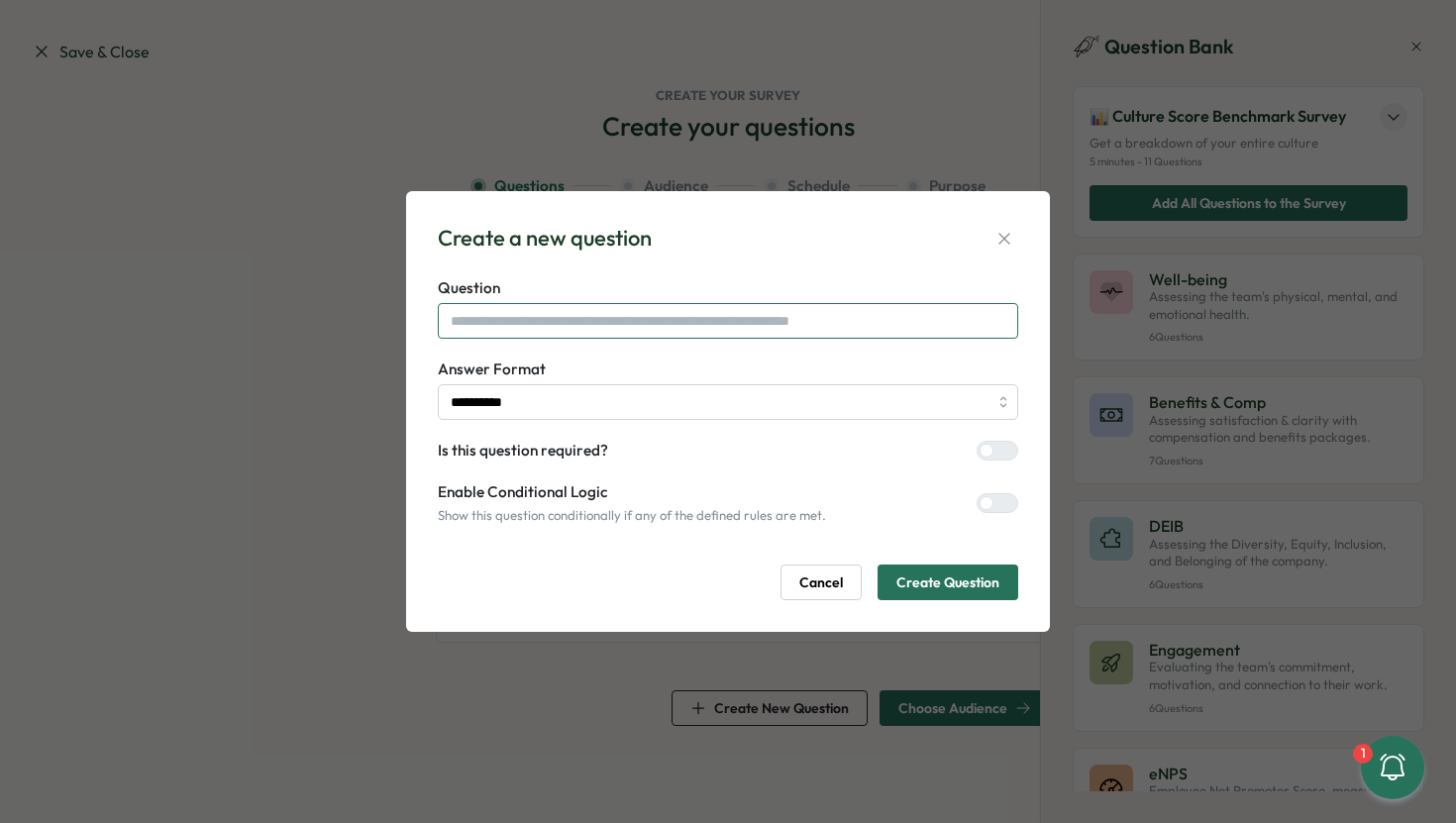 click at bounding box center [728, 321] 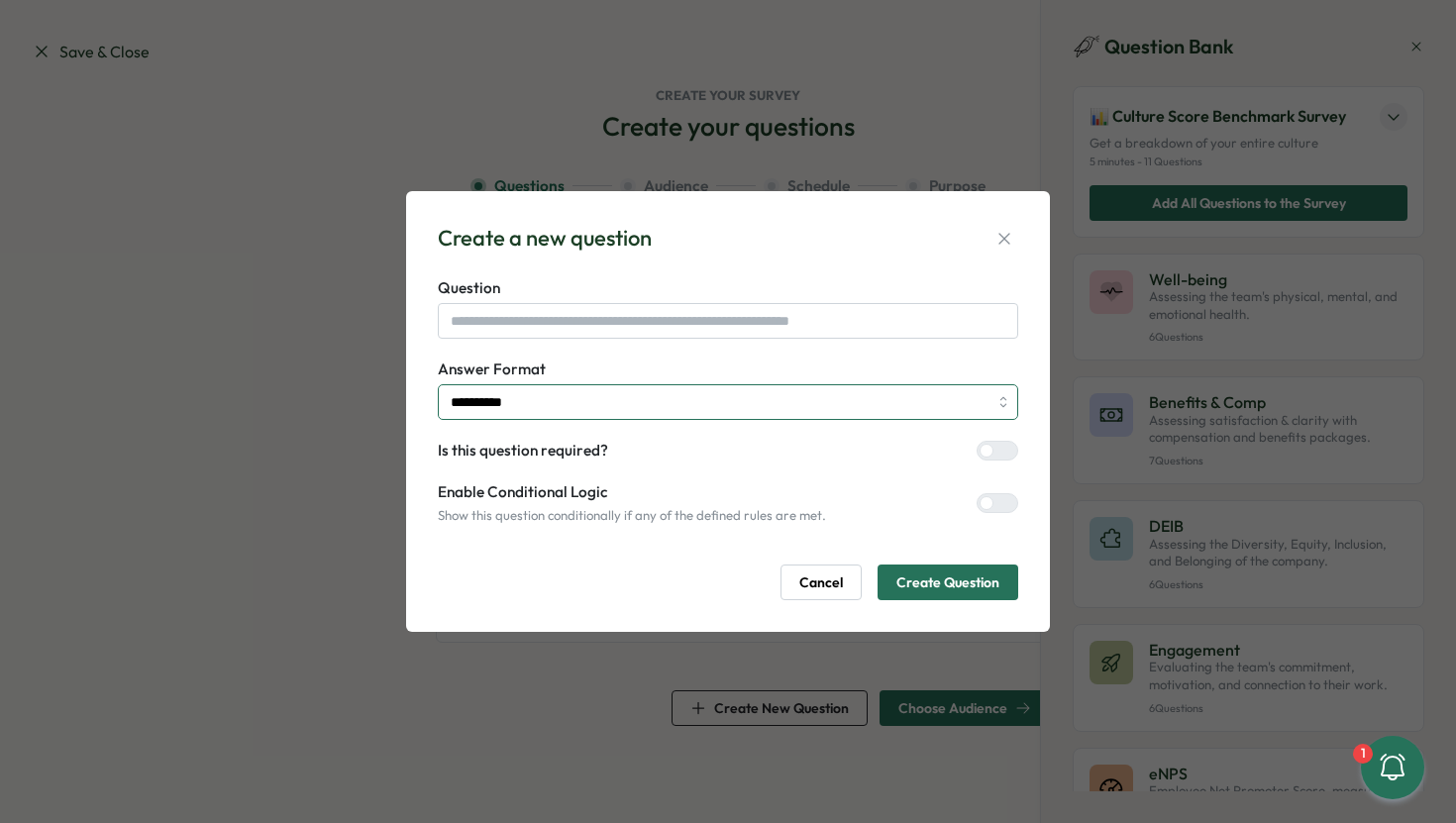 click on "**********" at bounding box center (728, 402) 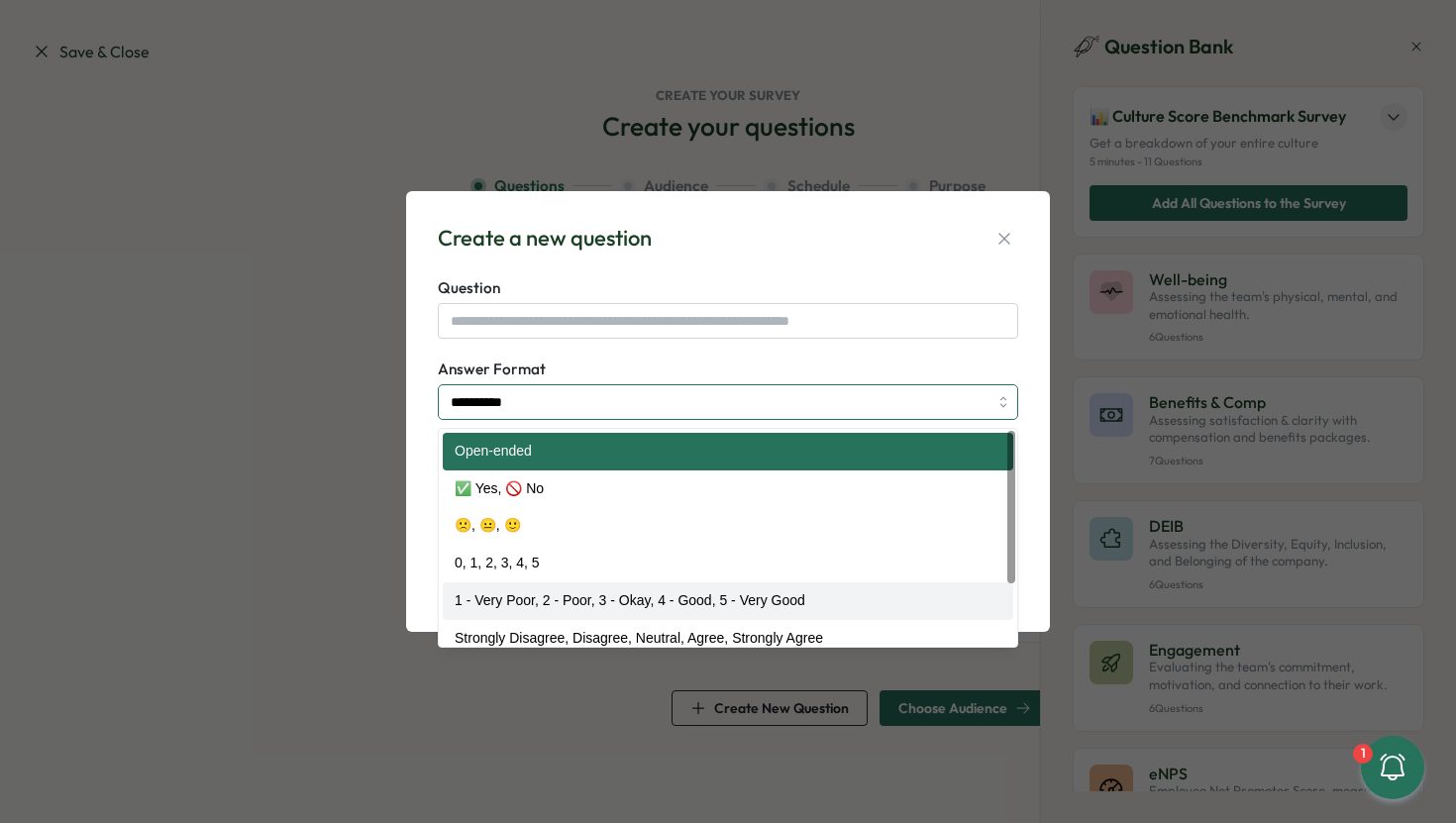 scroll, scrollTop: 88, scrollLeft: 0, axis: vertical 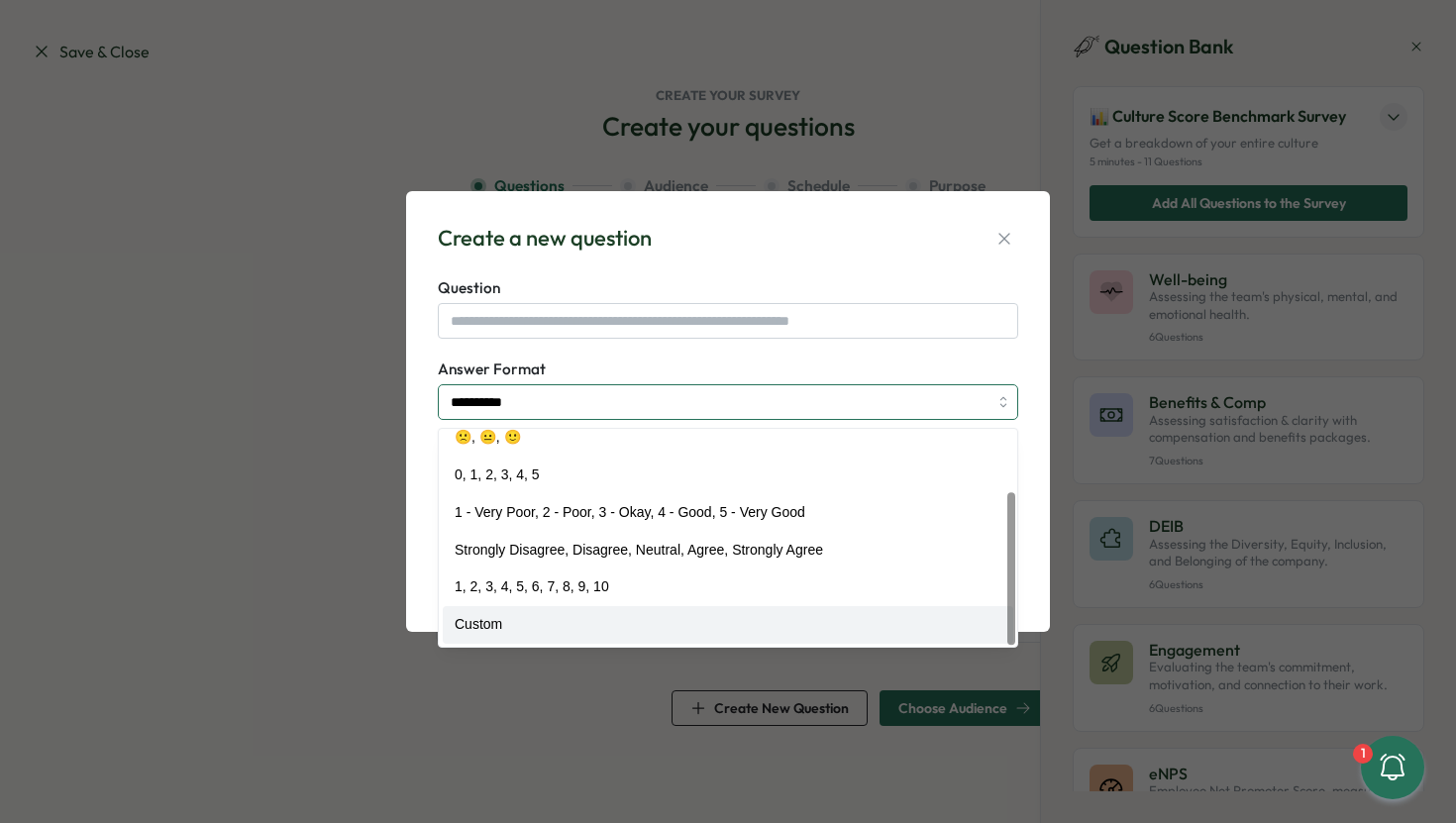 type on "******" 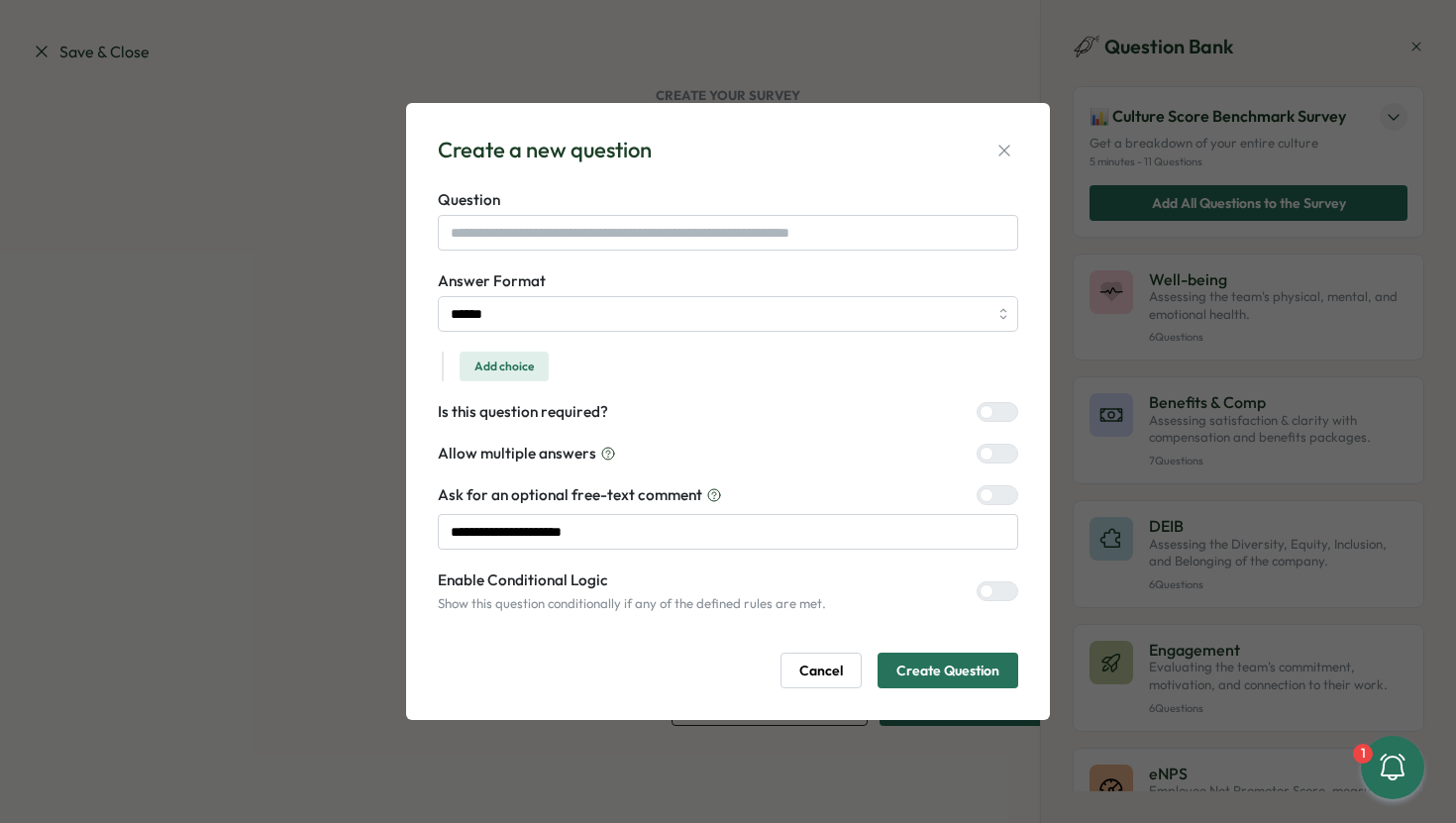 click on "Add choice" at bounding box center (504, 366) 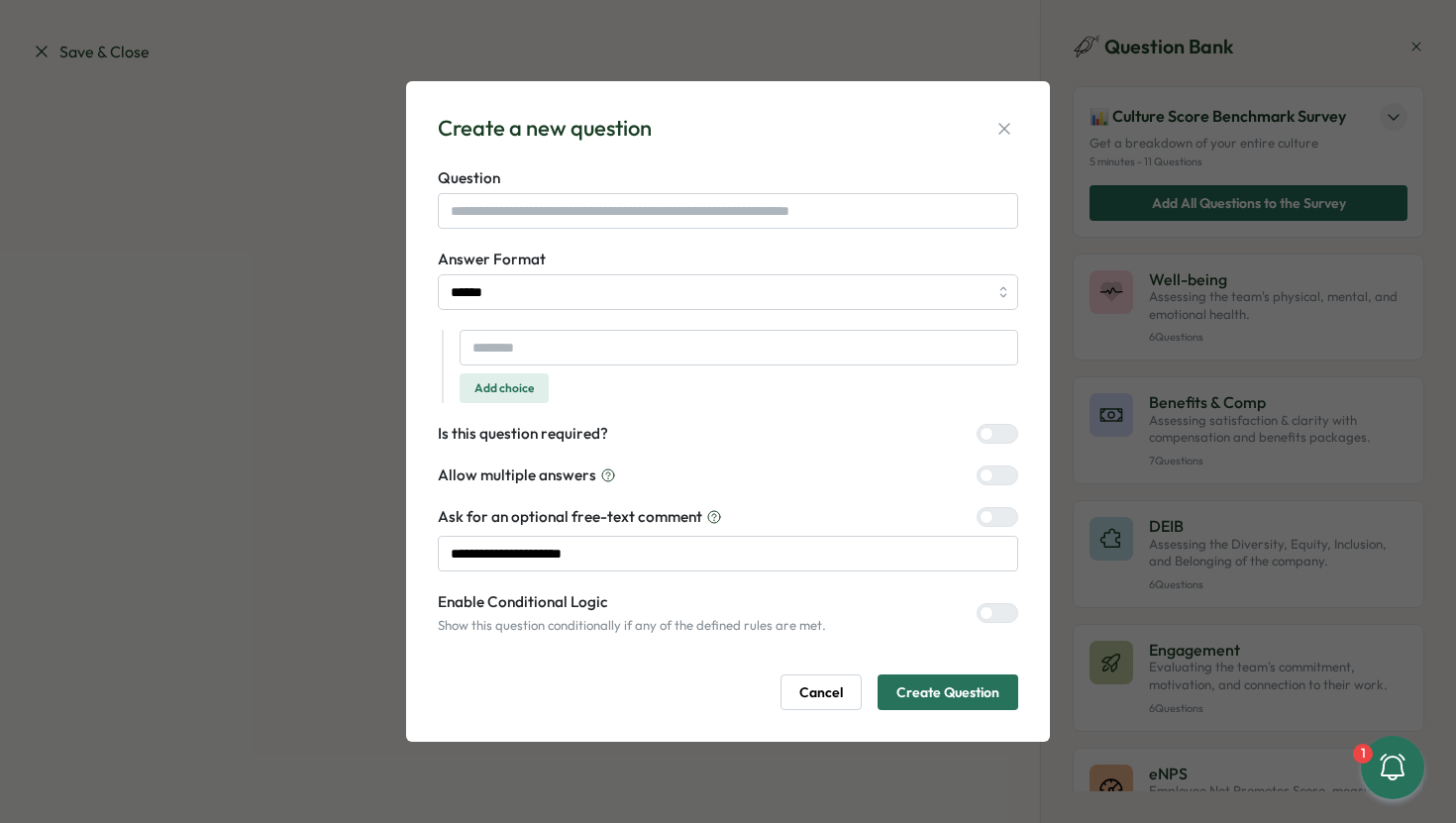 click on "Add choice" at bounding box center [504, 388] 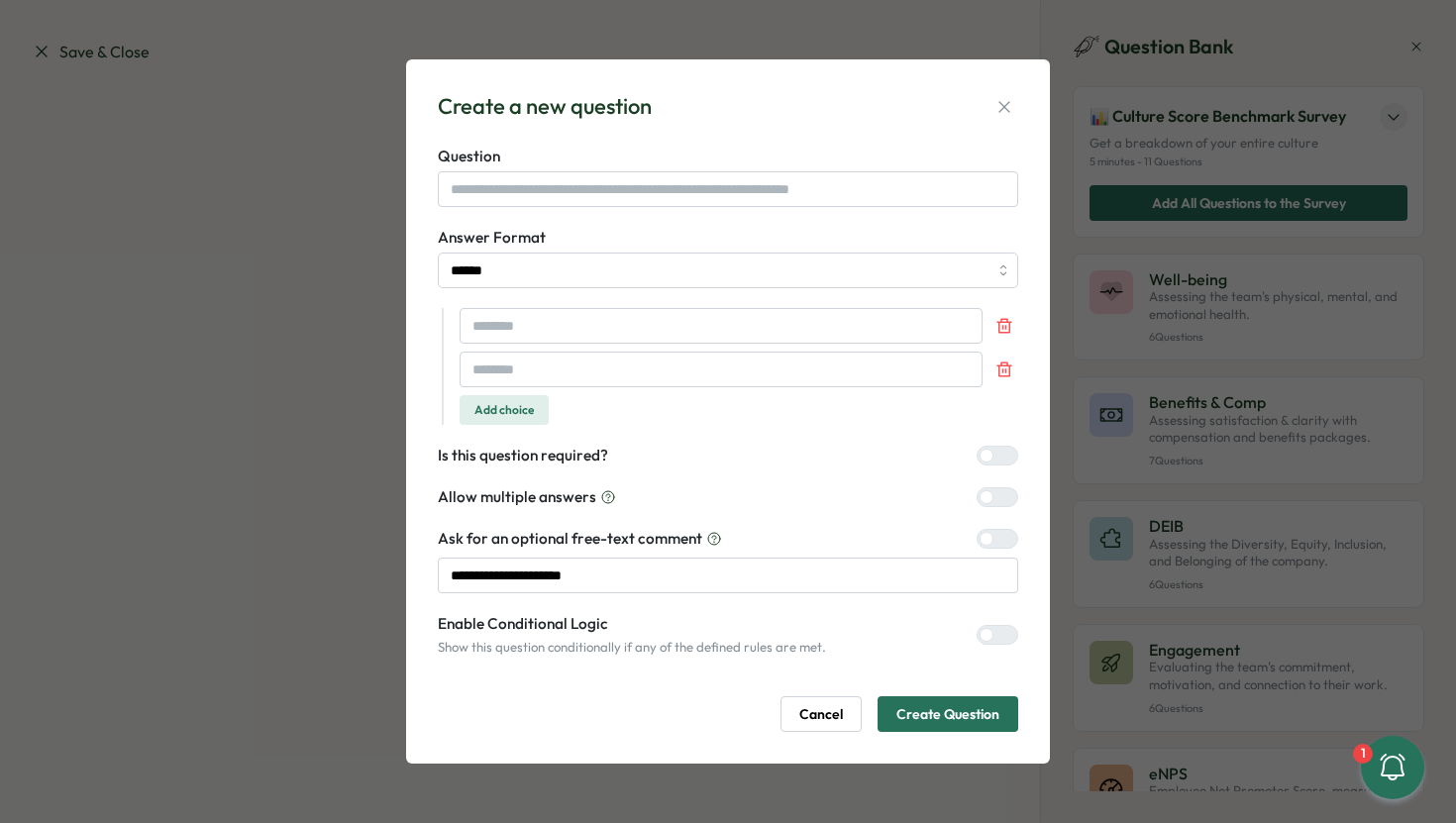 click on "Add choice" at bounding box center (504, 410) 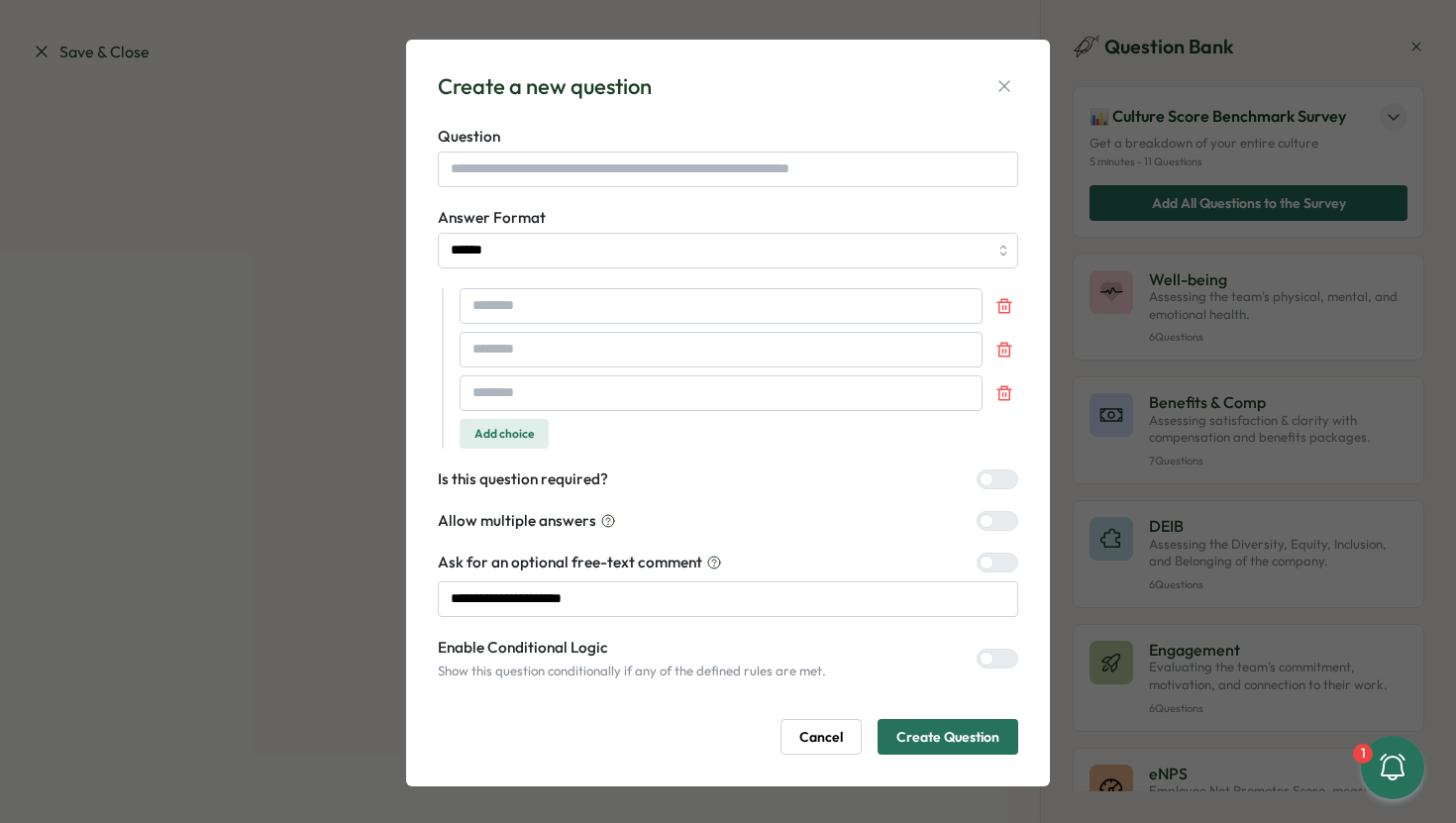 click on "Add choice" at bounding box center [504, 434] 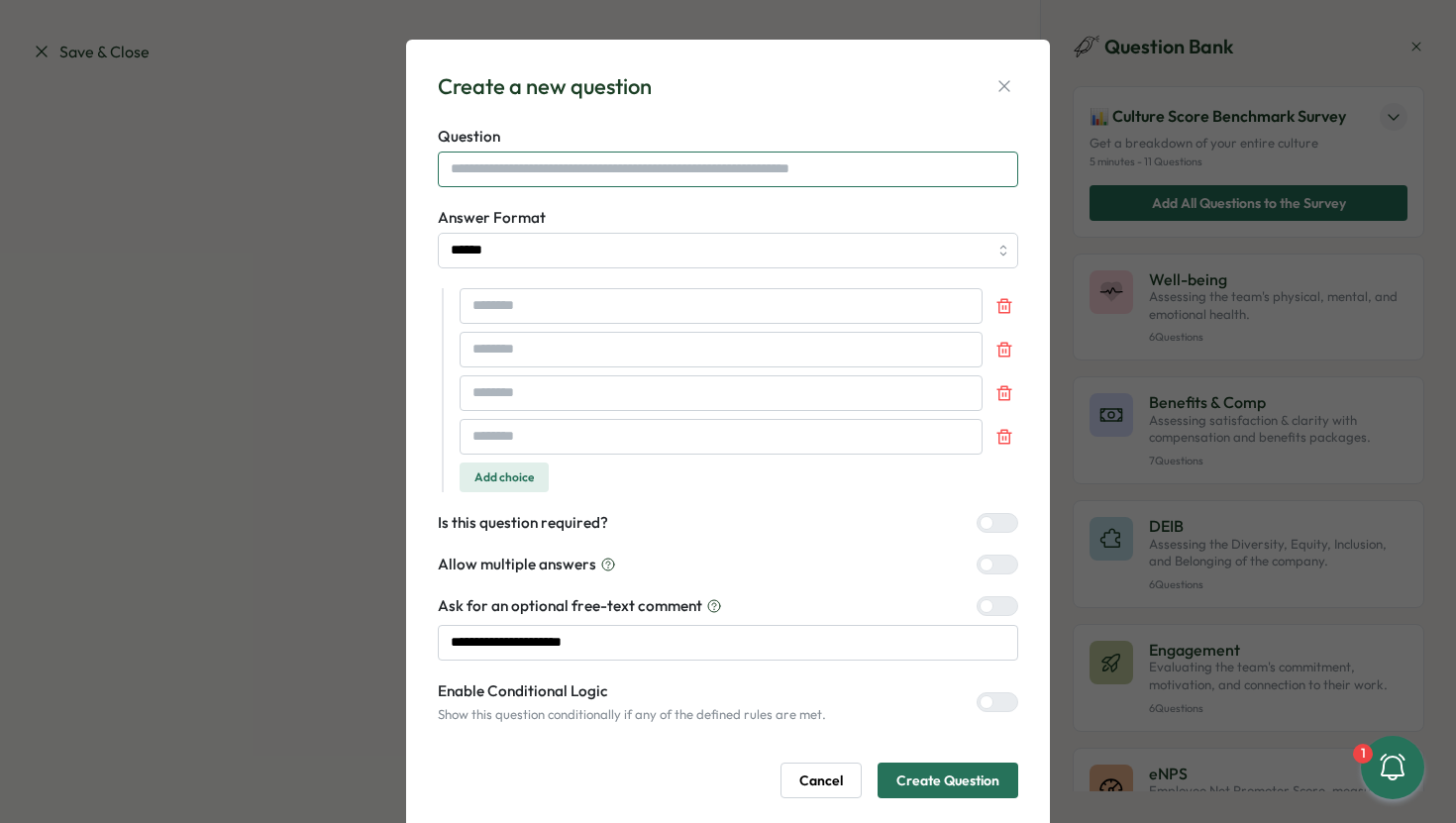 click at bounding box center (728, 169) 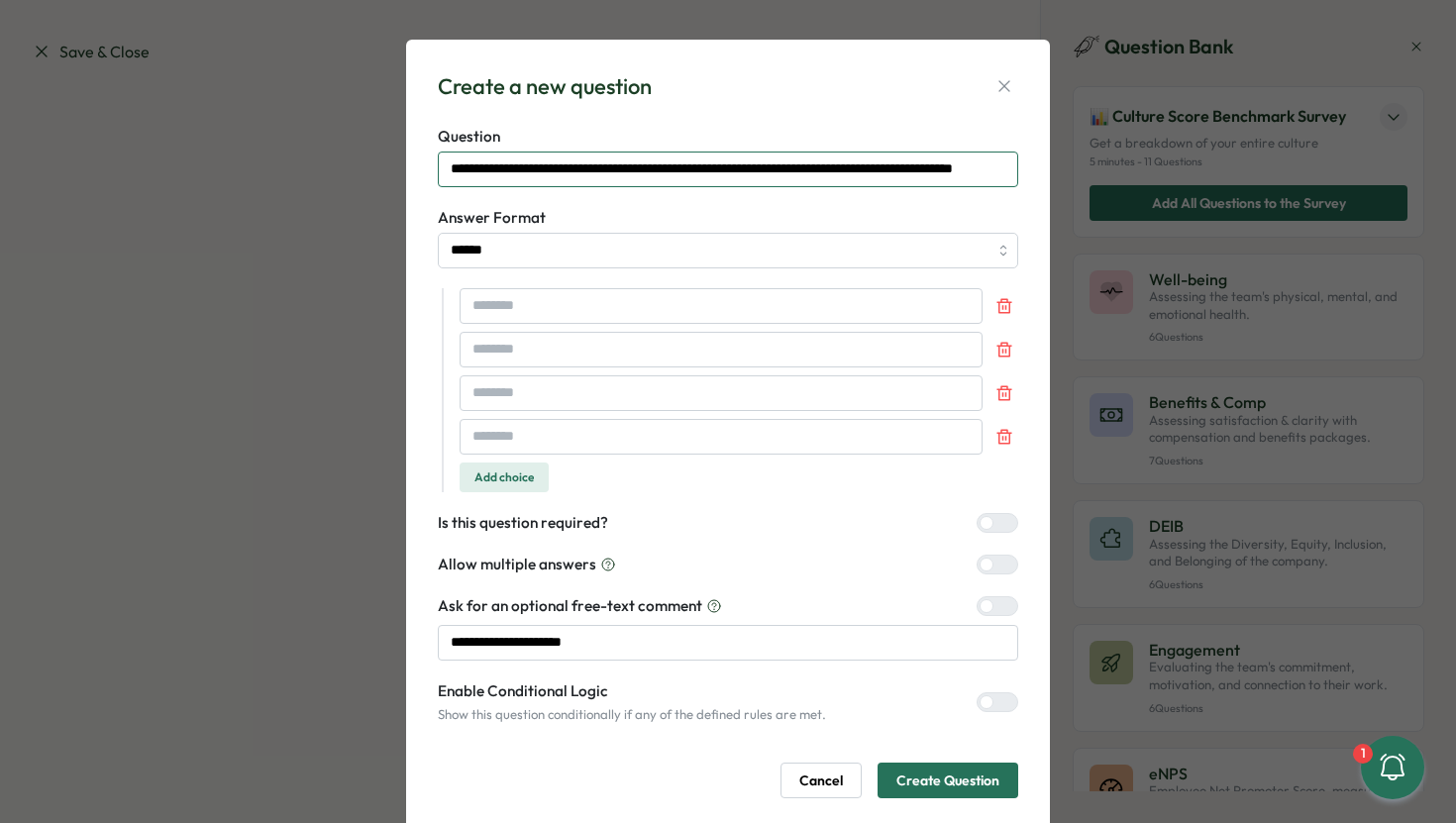 scroll, scrollTop: 0, scrollLeft: 112, axis: horizontal 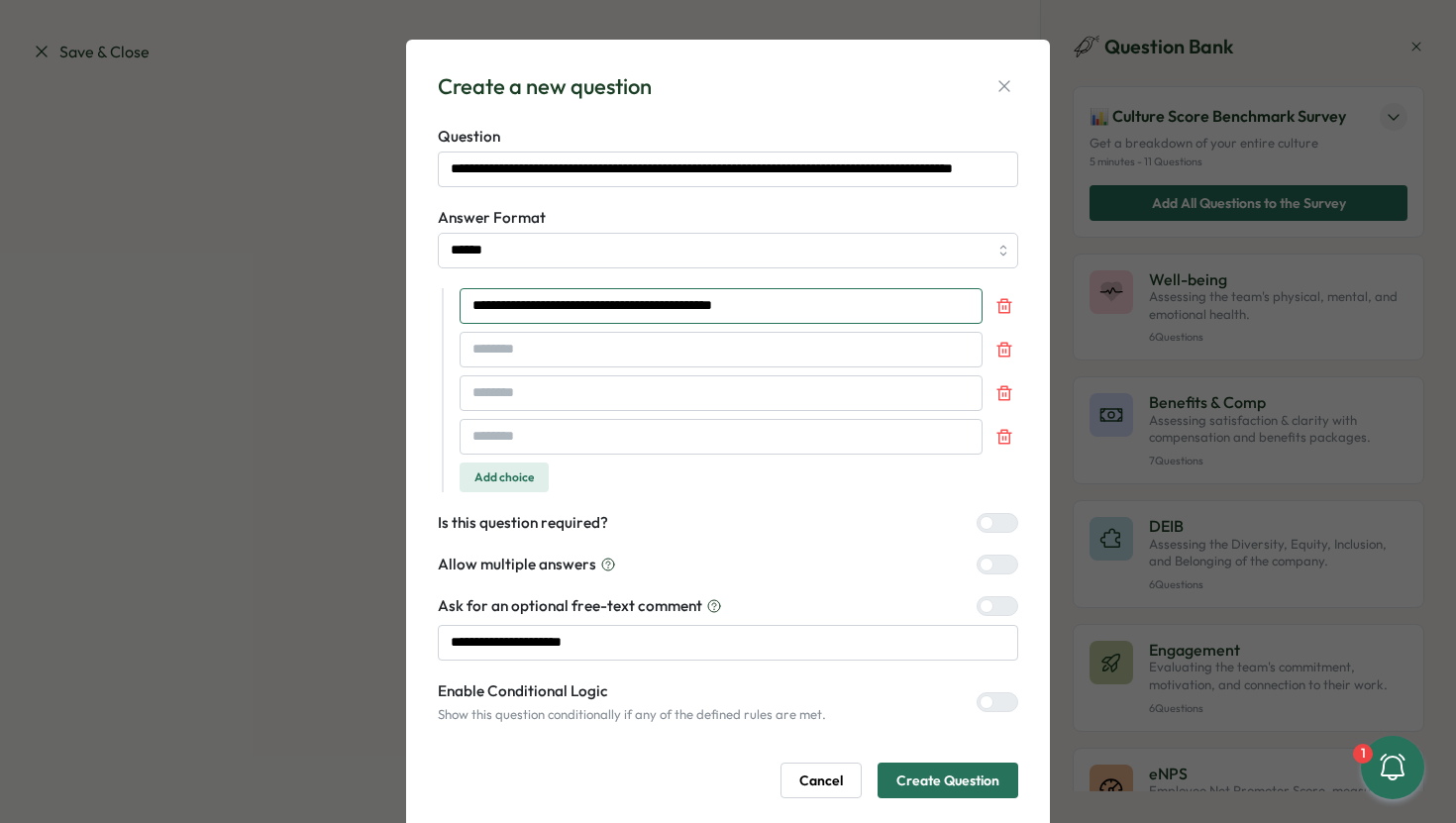type on "**********" 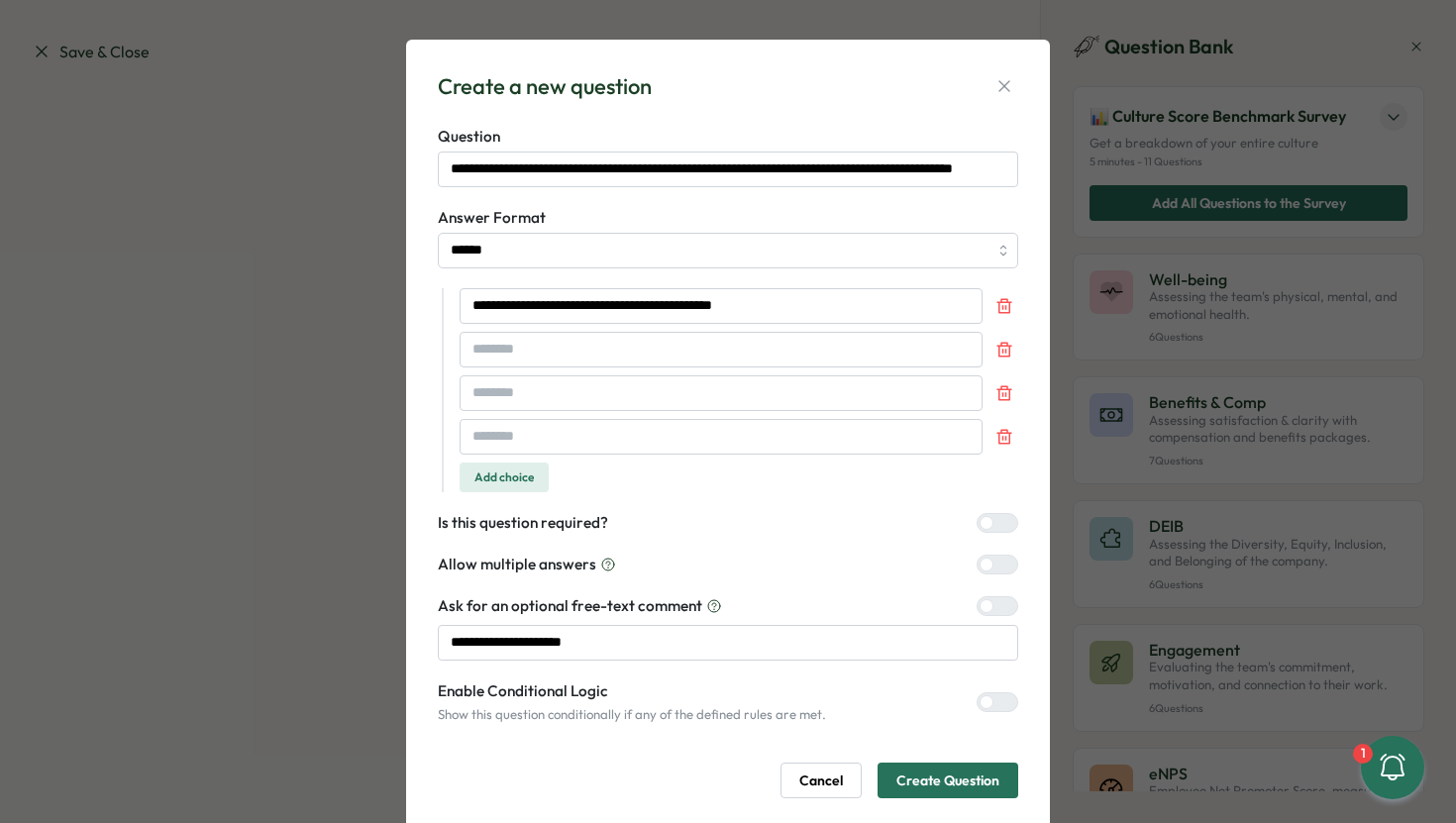 type 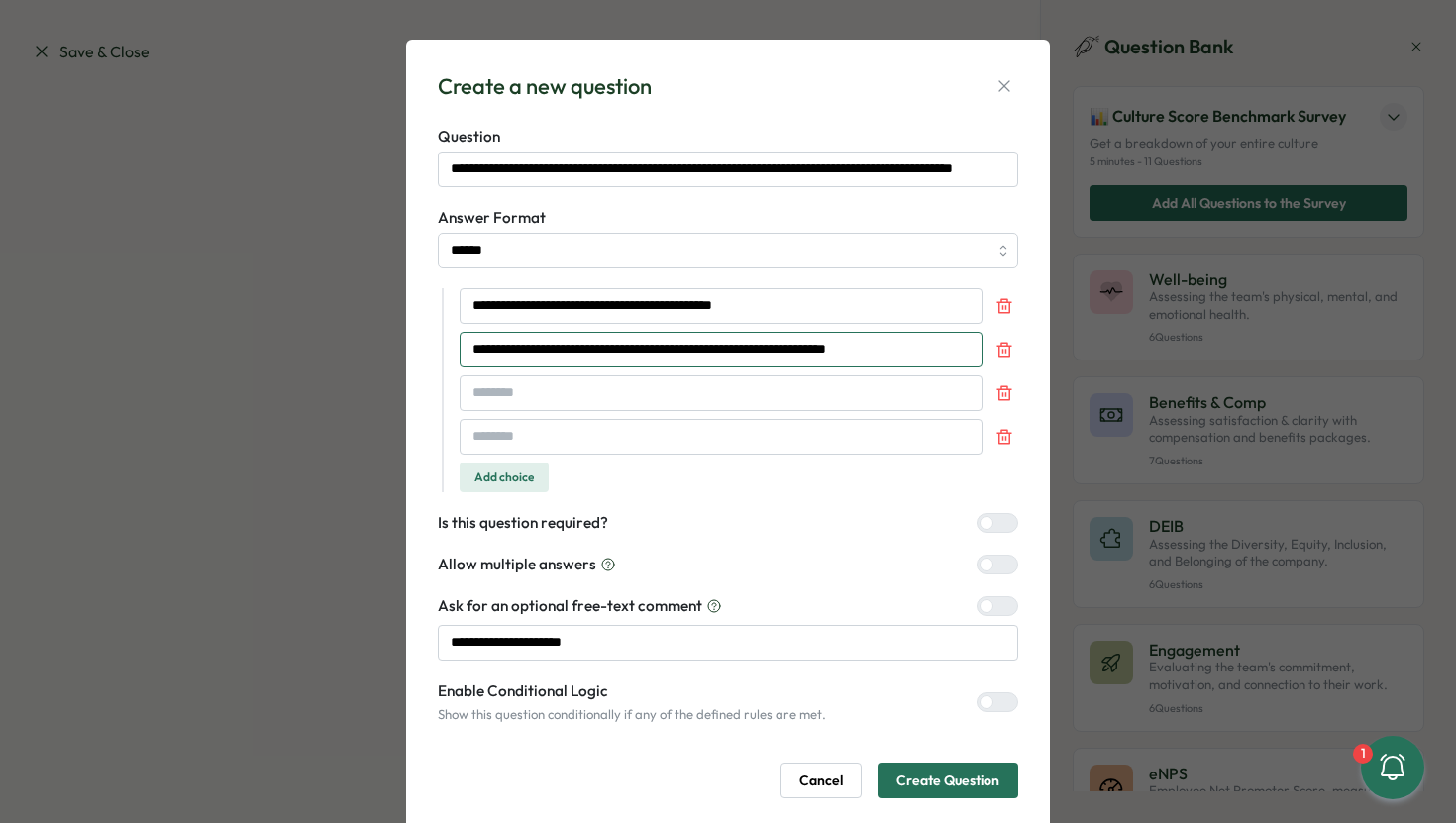 type on "**********" 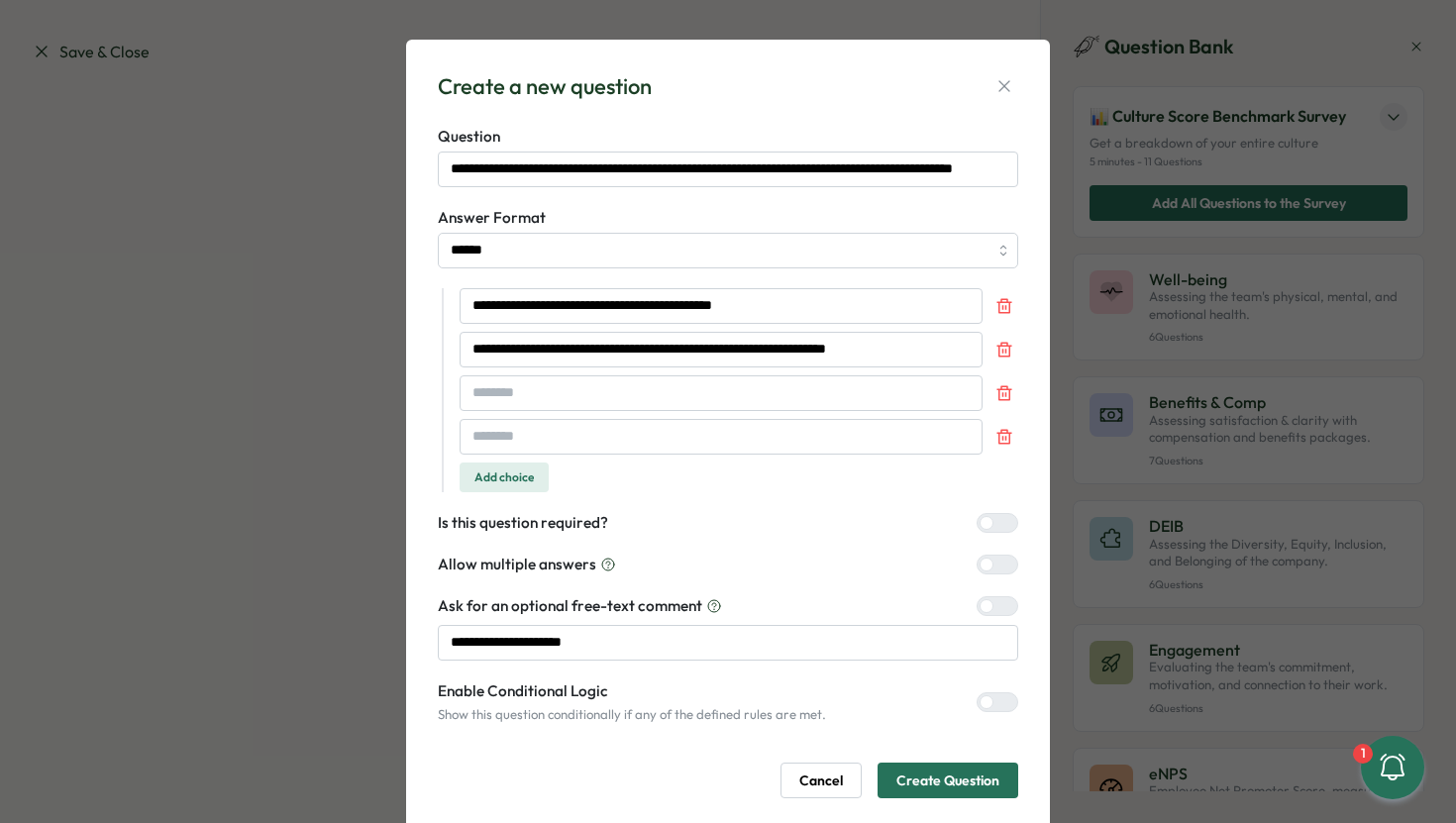 type 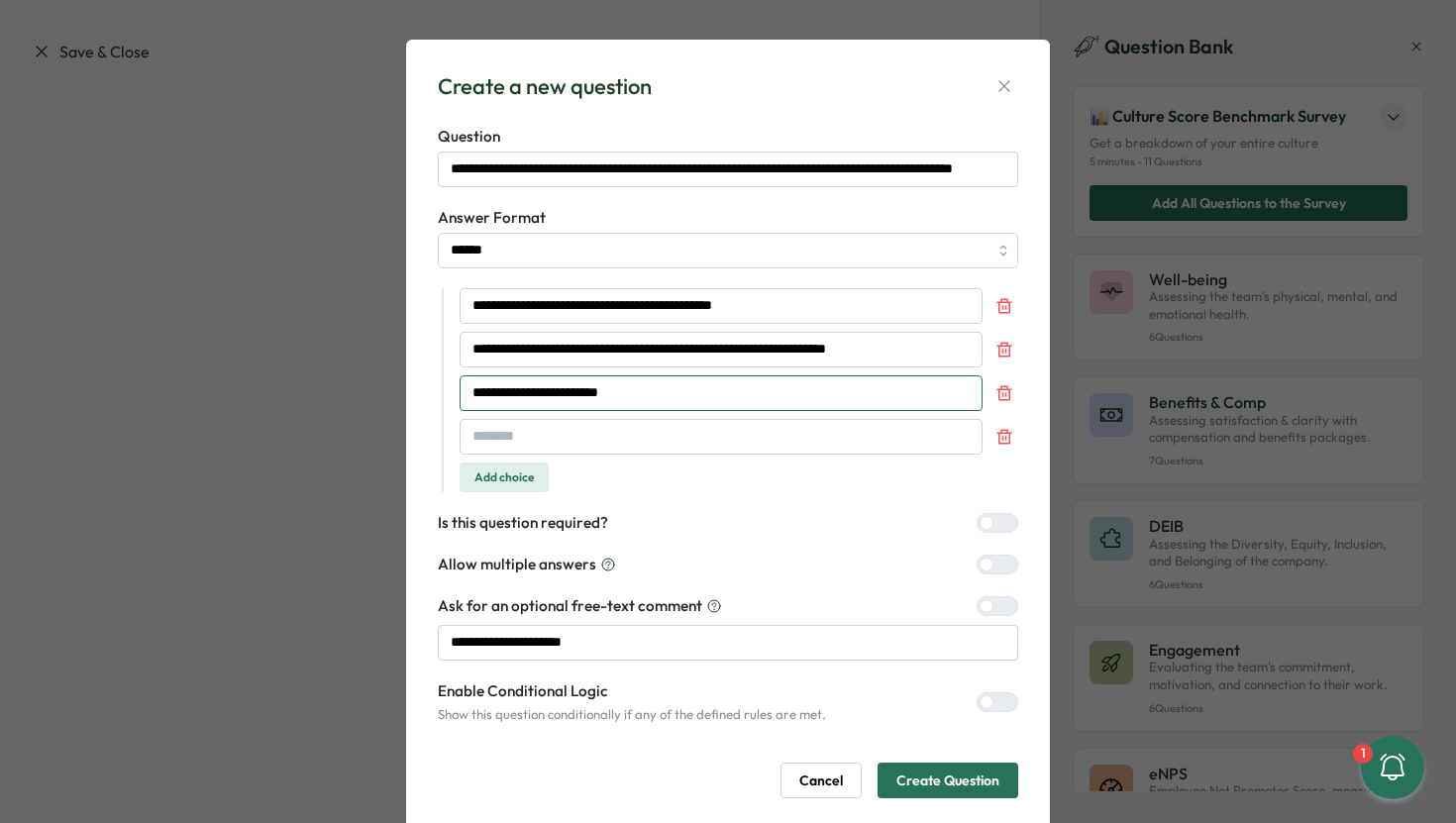 type on "**********" 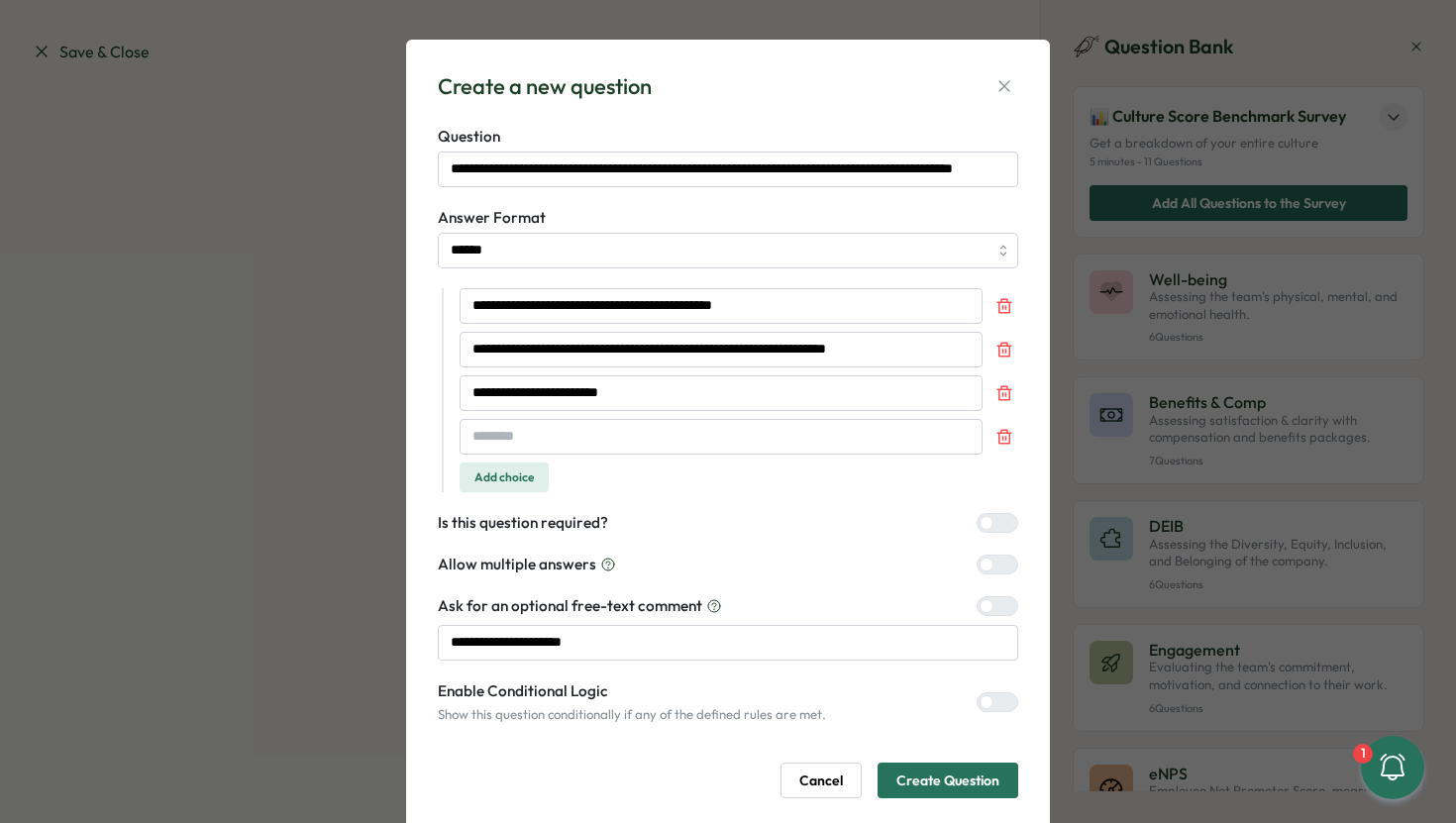 type 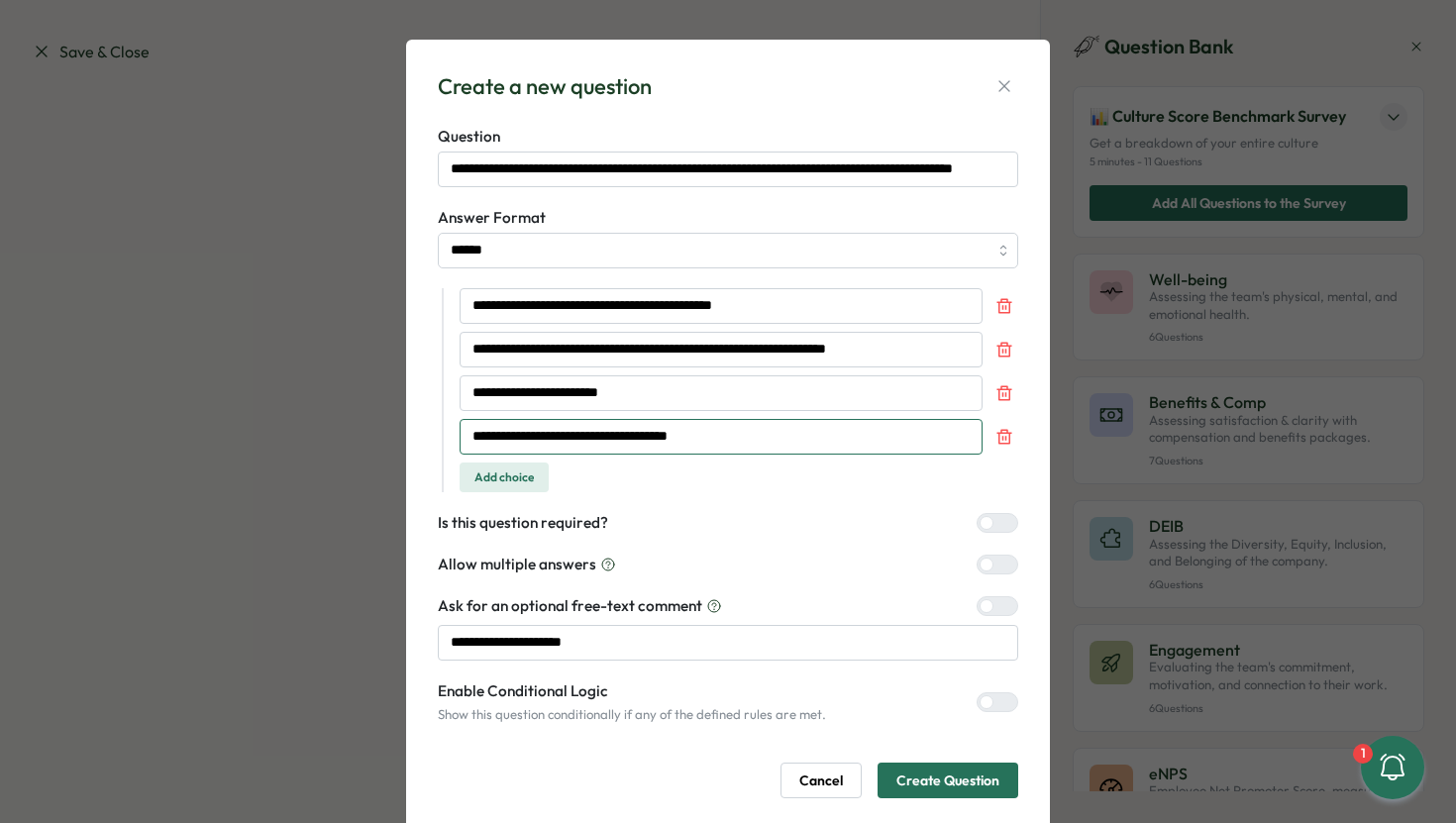 scroll, scrollTop: 36, scrollLeft: 0, axis: vertical 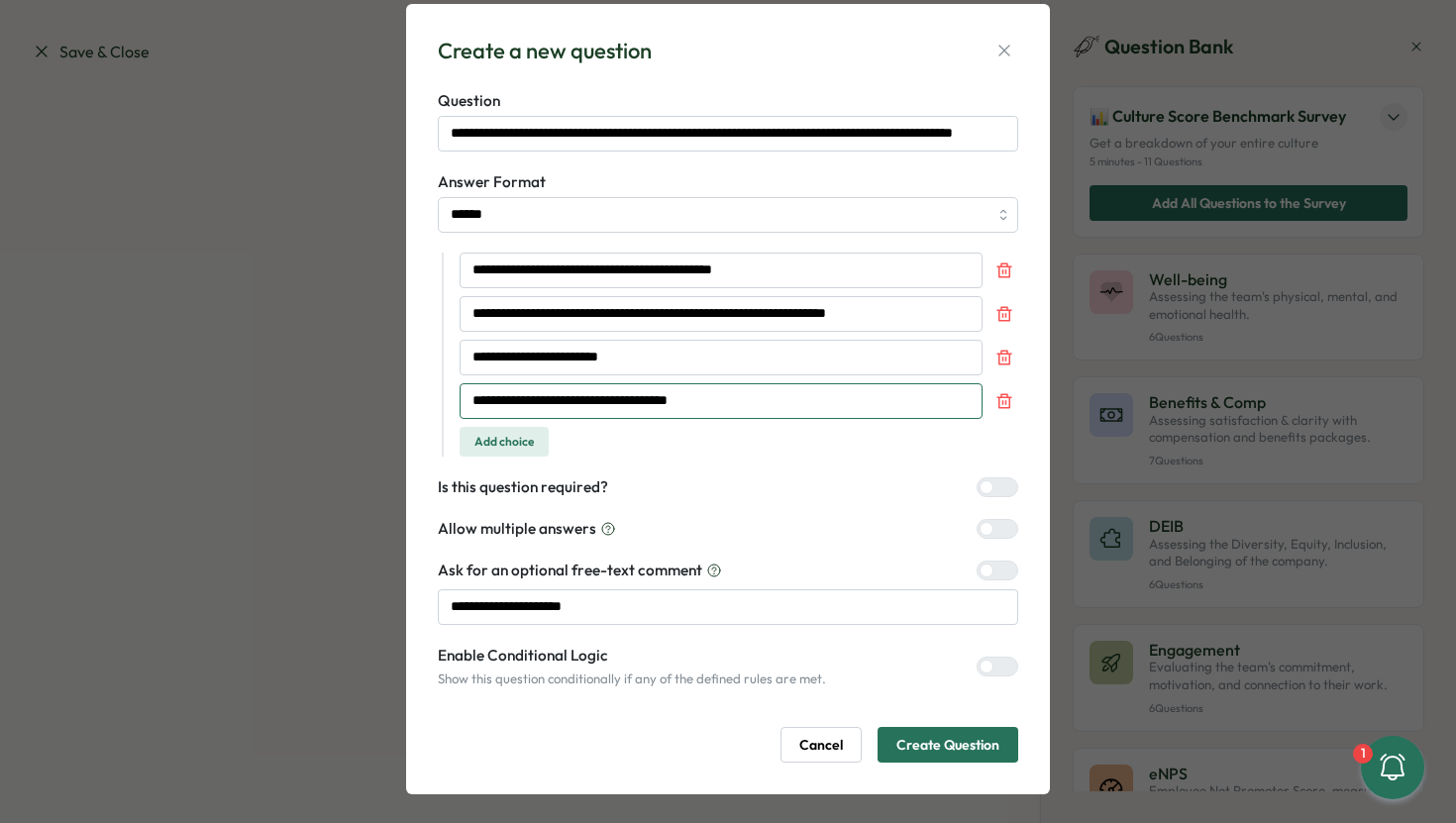type on "**********" 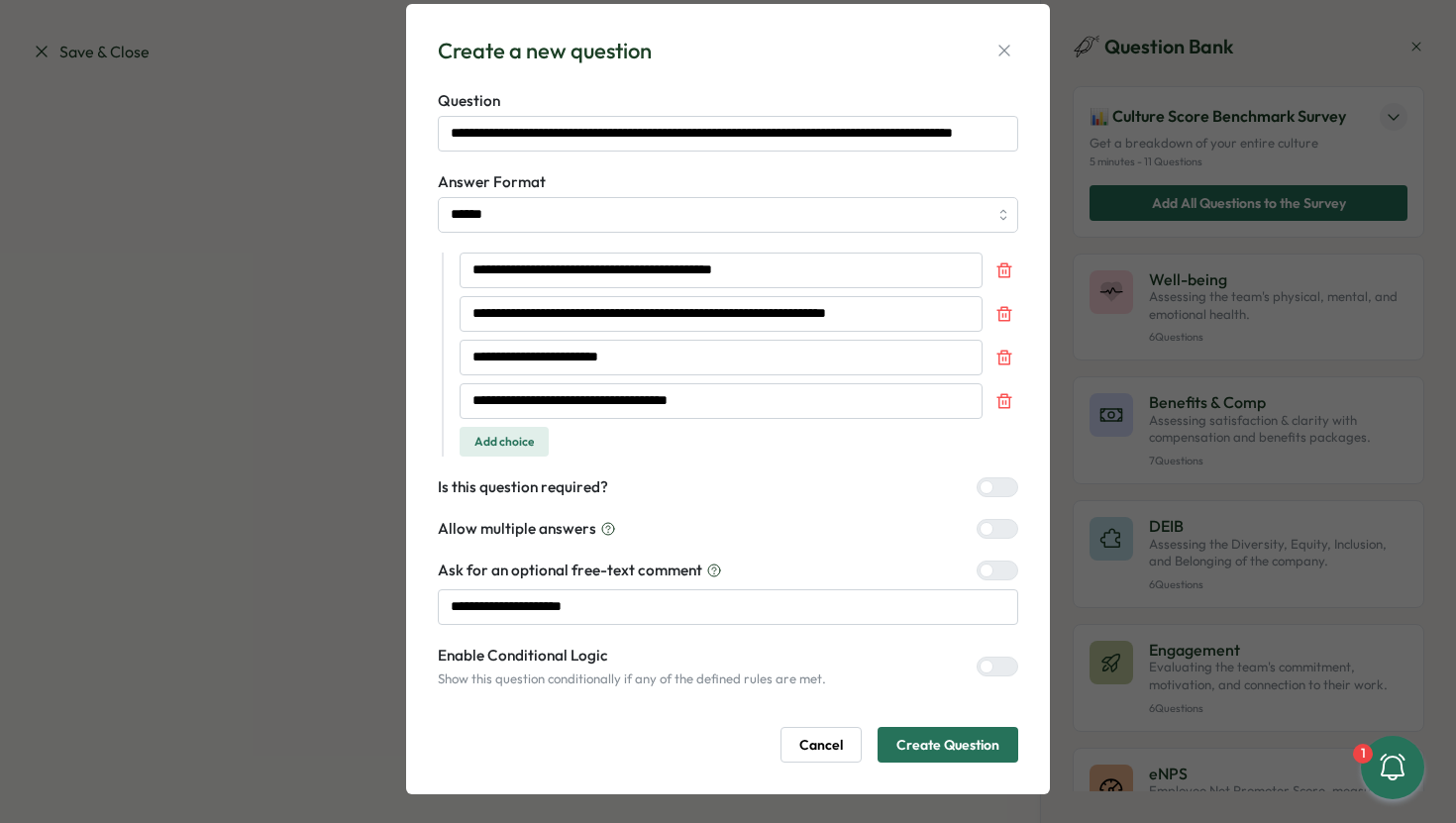 click at bounding box center (1005, 570) 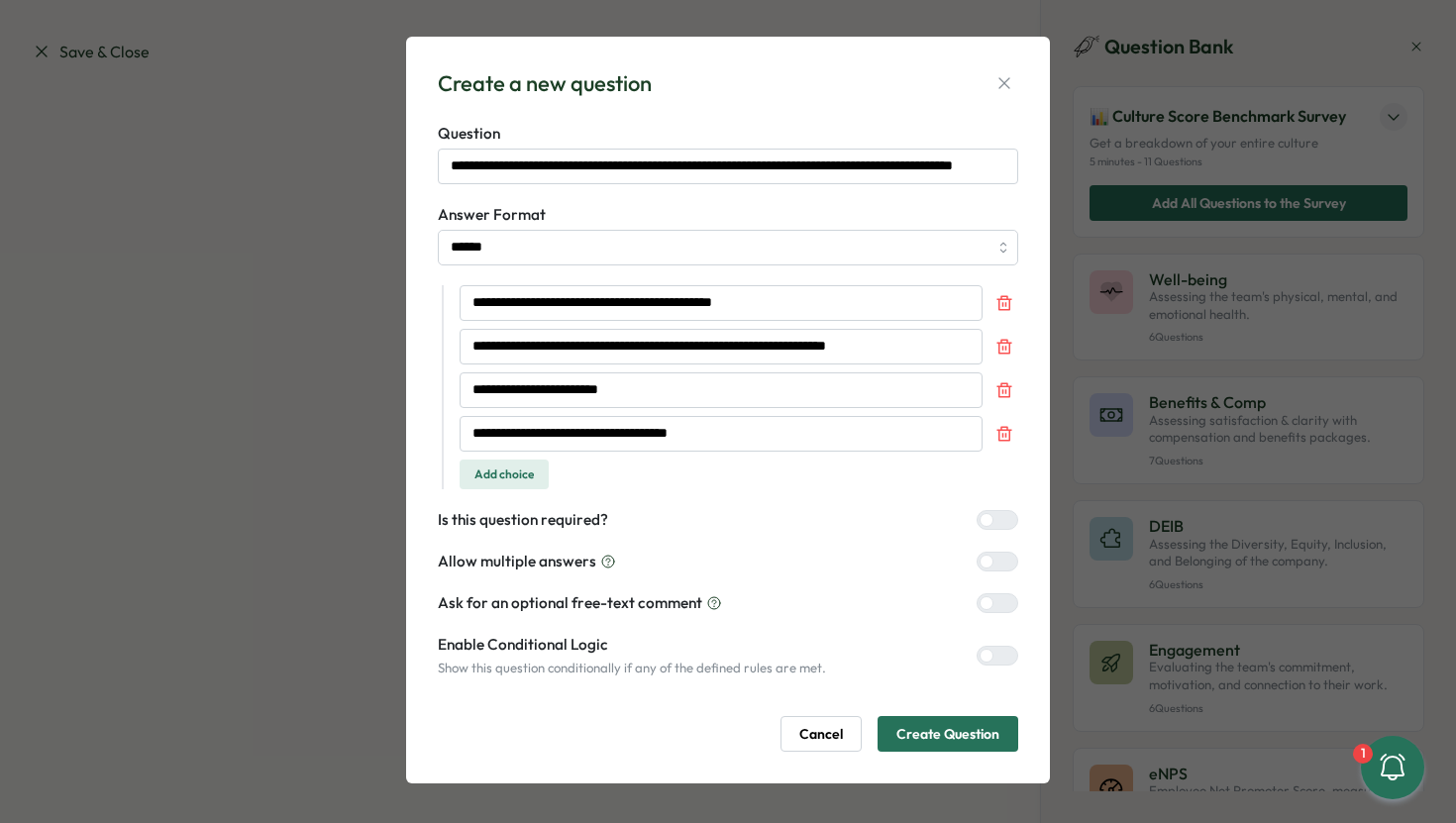 scroll, scrollTop: 0, scrollLeft: 0, axis: both 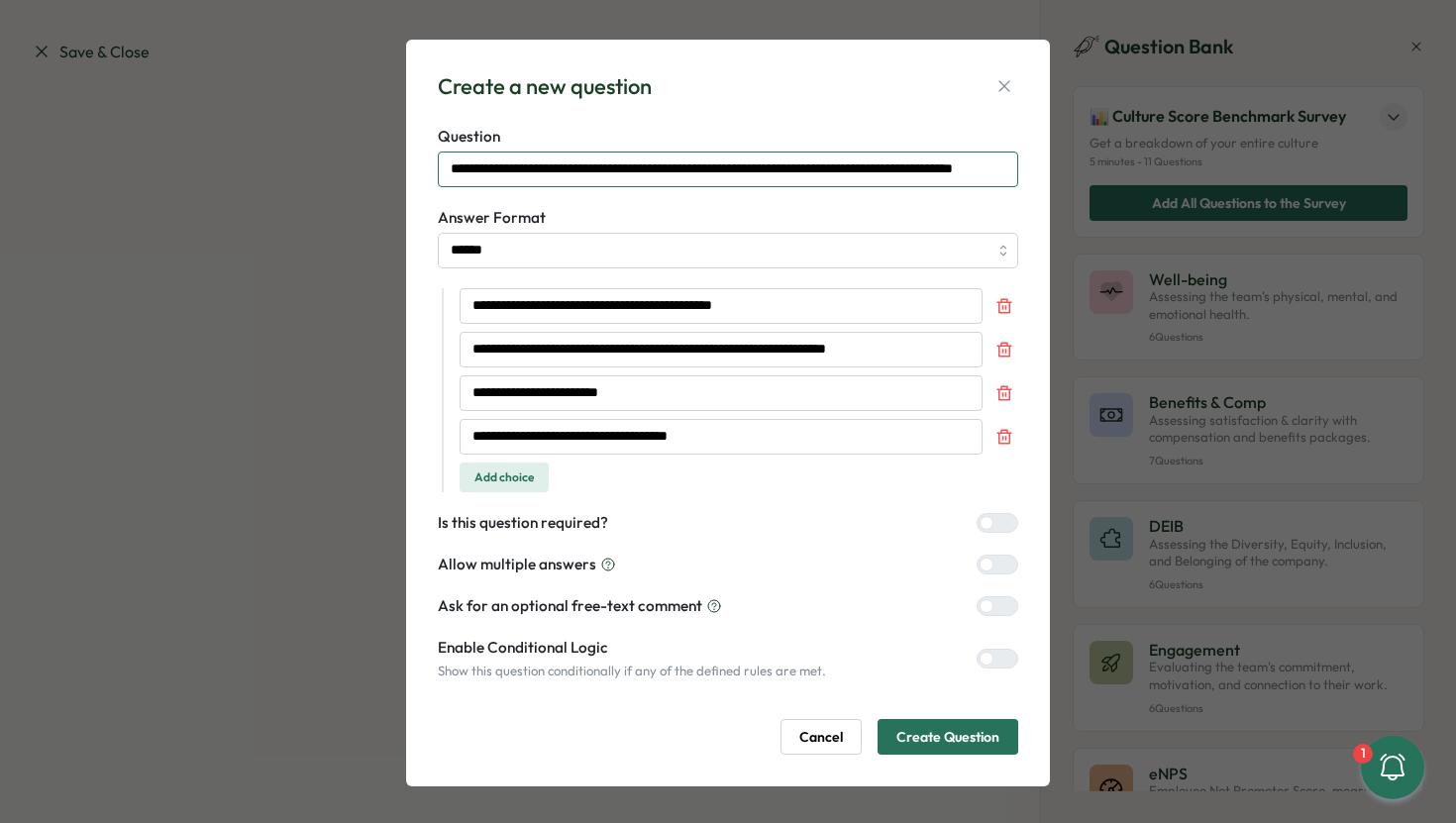 click on "**********" at bounding box center [728, 169] 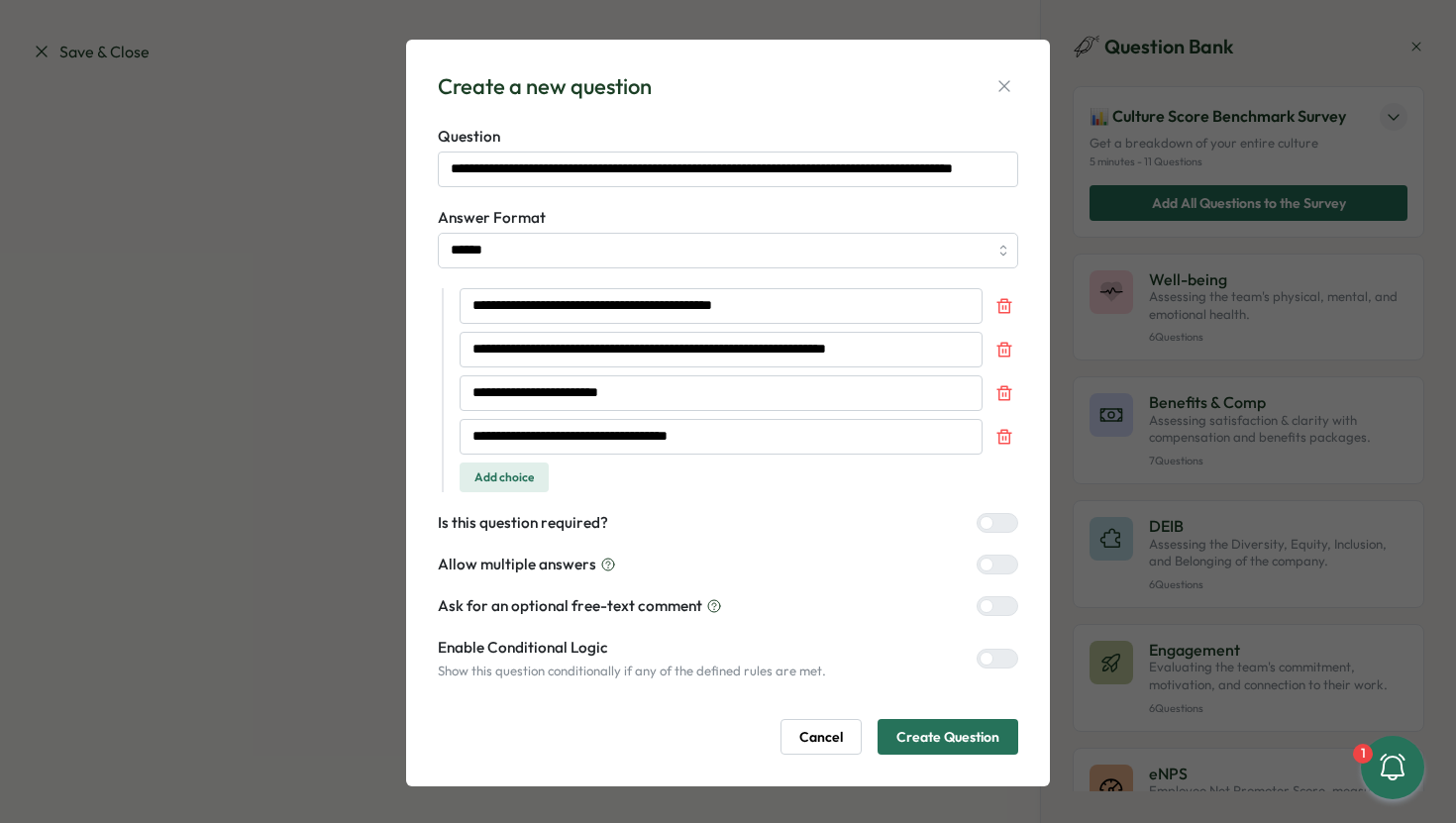 click on "**********" at bounding box center [728, 441] 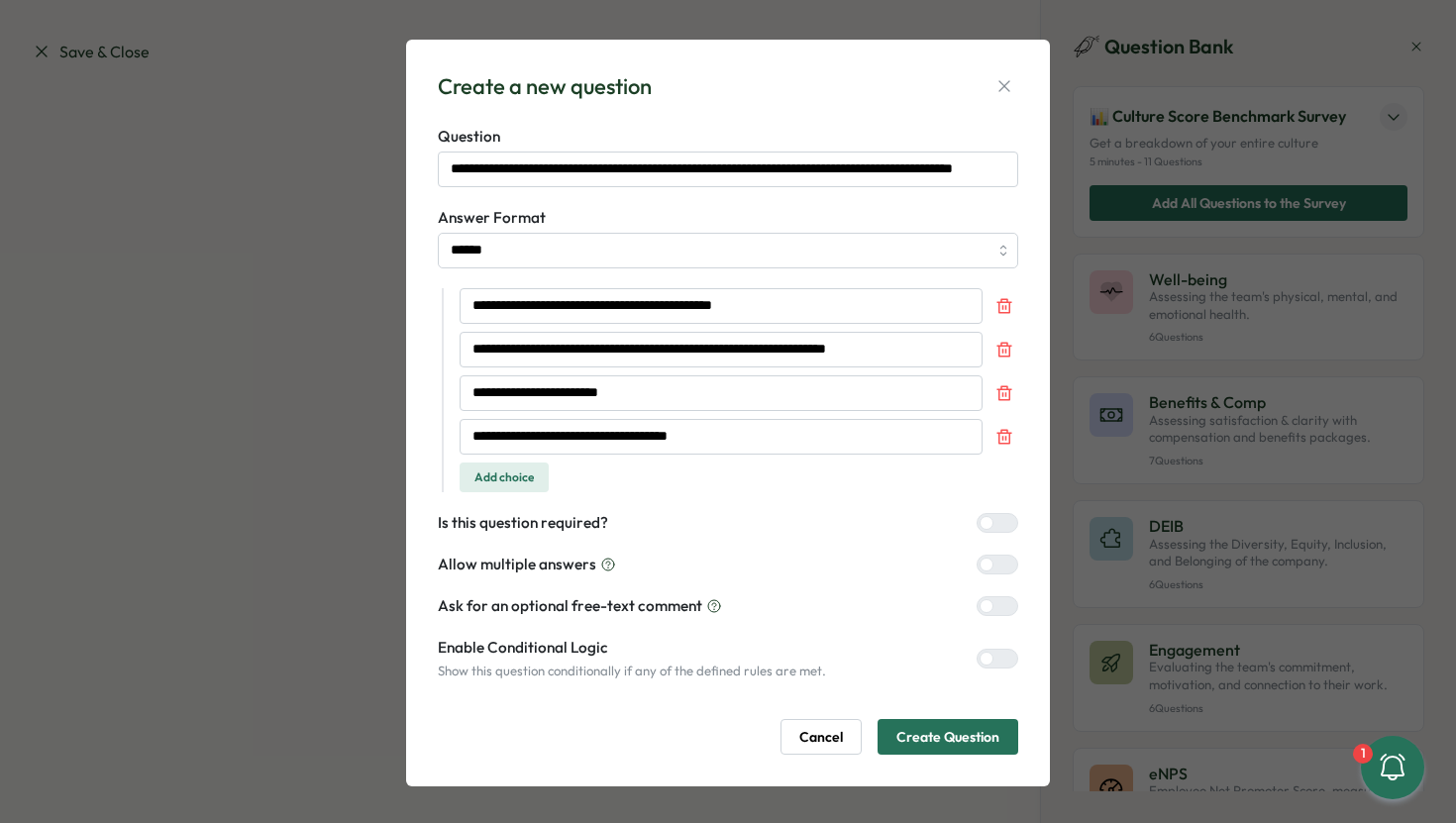 click on "Create Question" at bounding box center (948, 737) 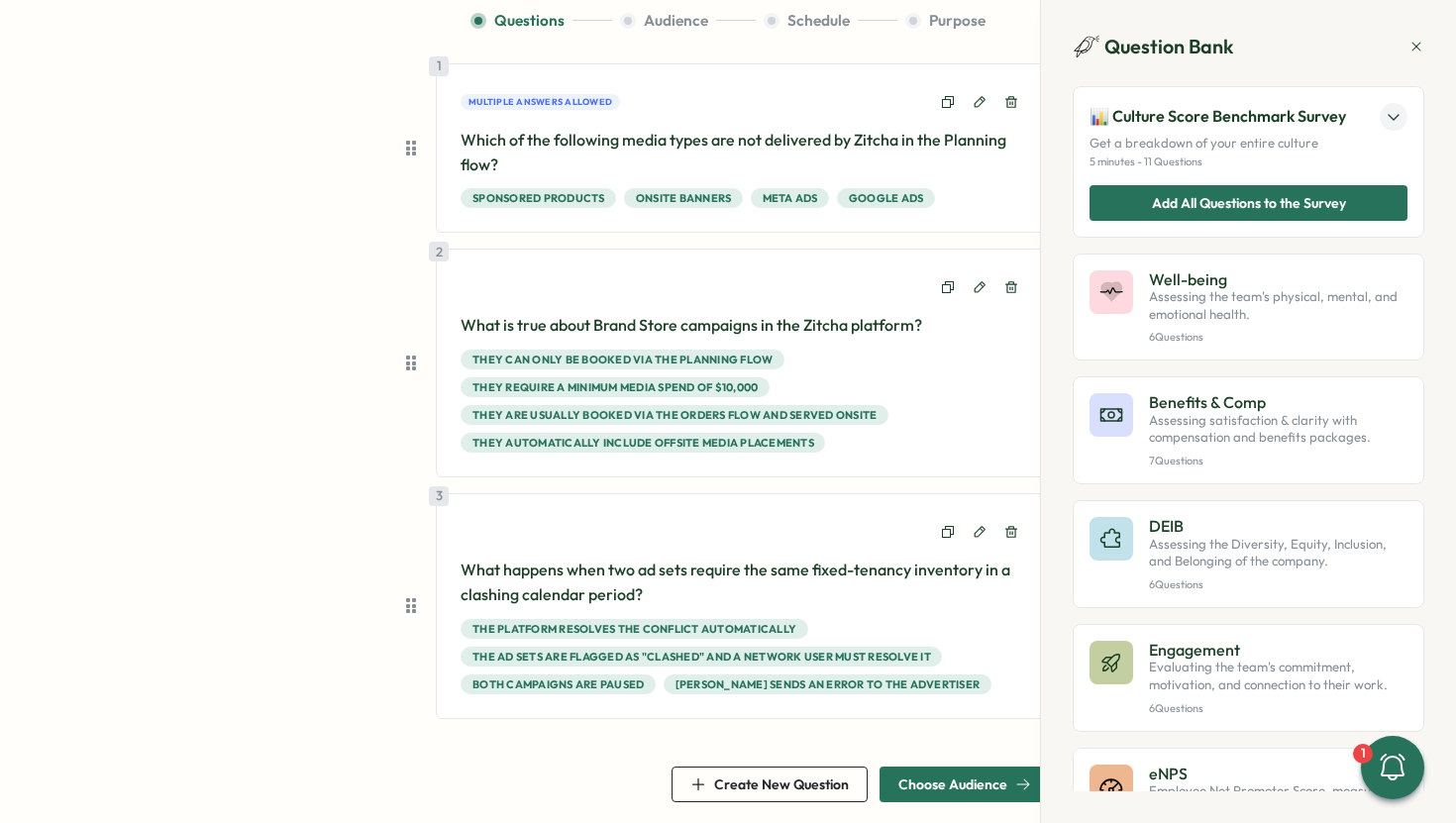 scroll, scrollTop: 176, scrollLeft: 0, axis: vertical 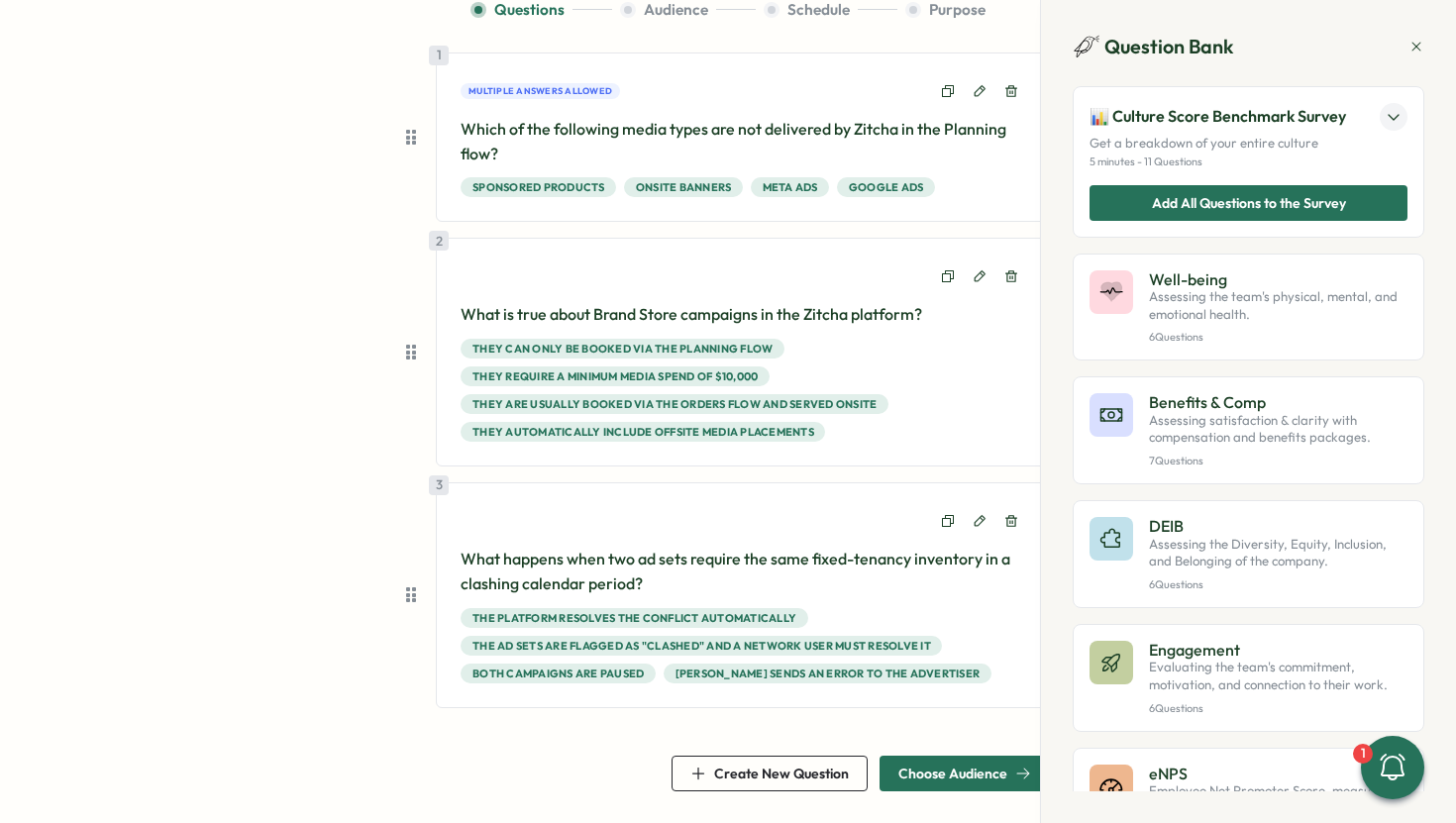 click on "Create New Question" at bounding box center [770, 773] 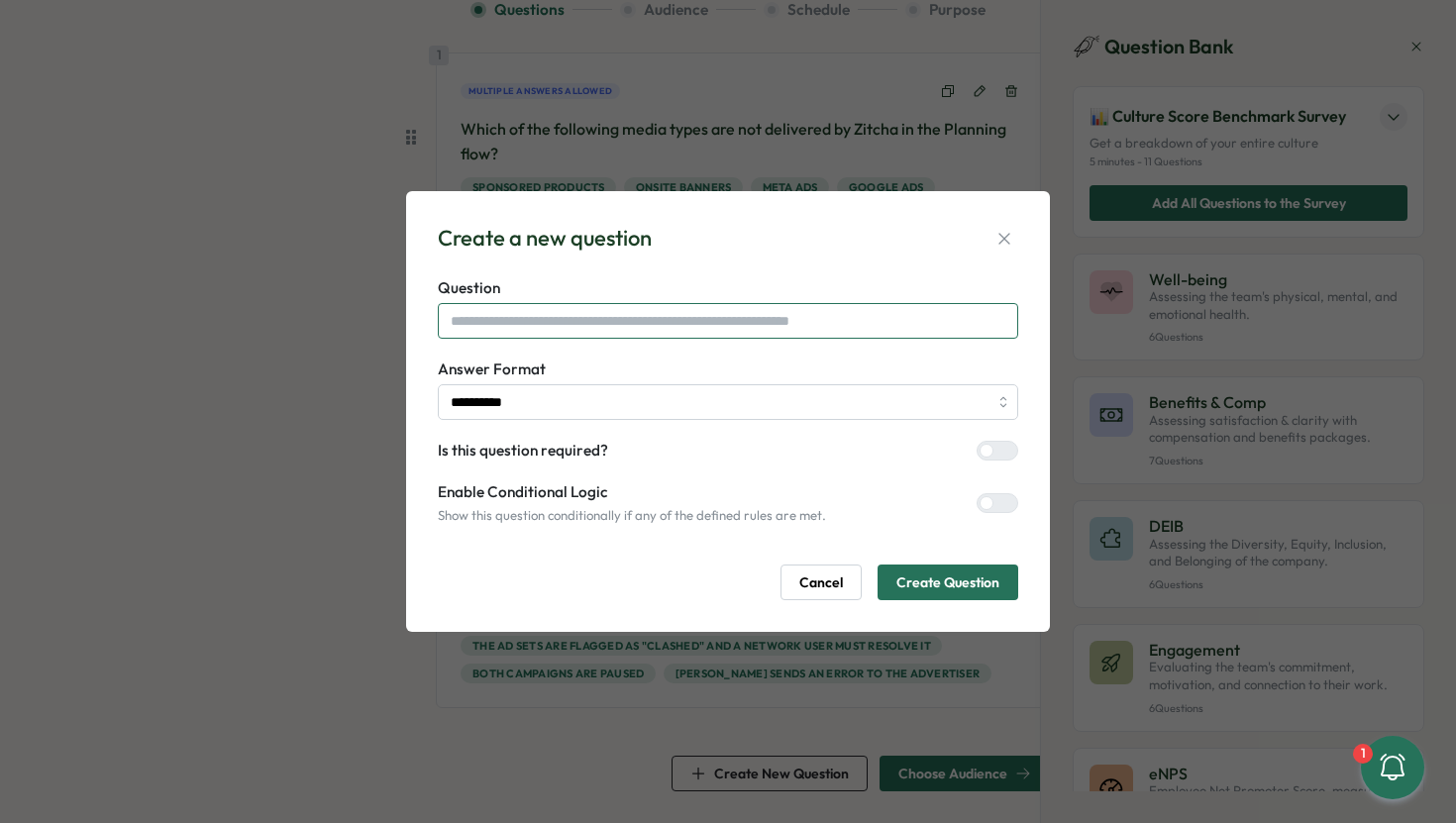click at bounding box center [728, 321] 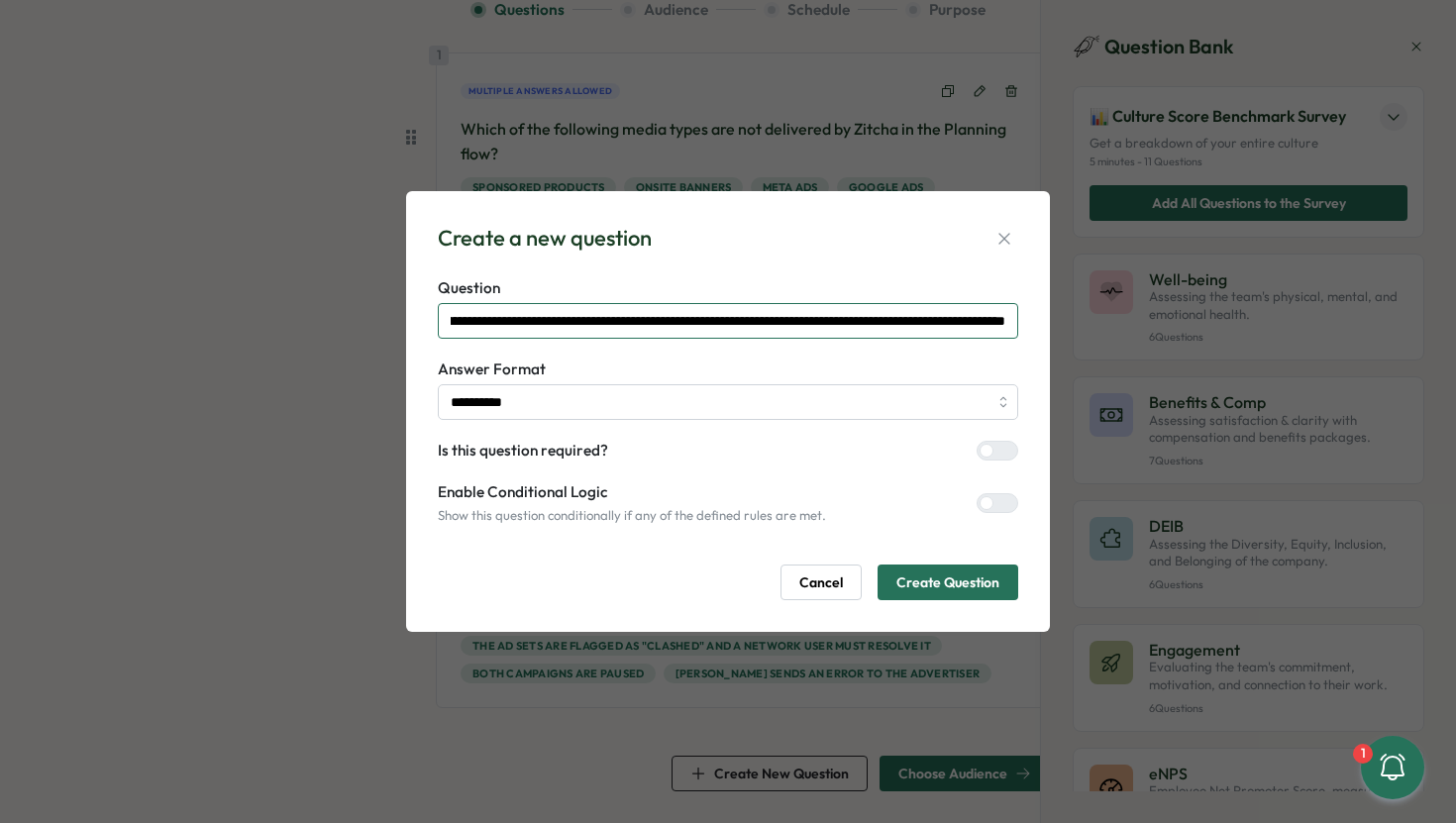 scroll, scrollTop: 0, scrollLeft: 203, axis: horizontal 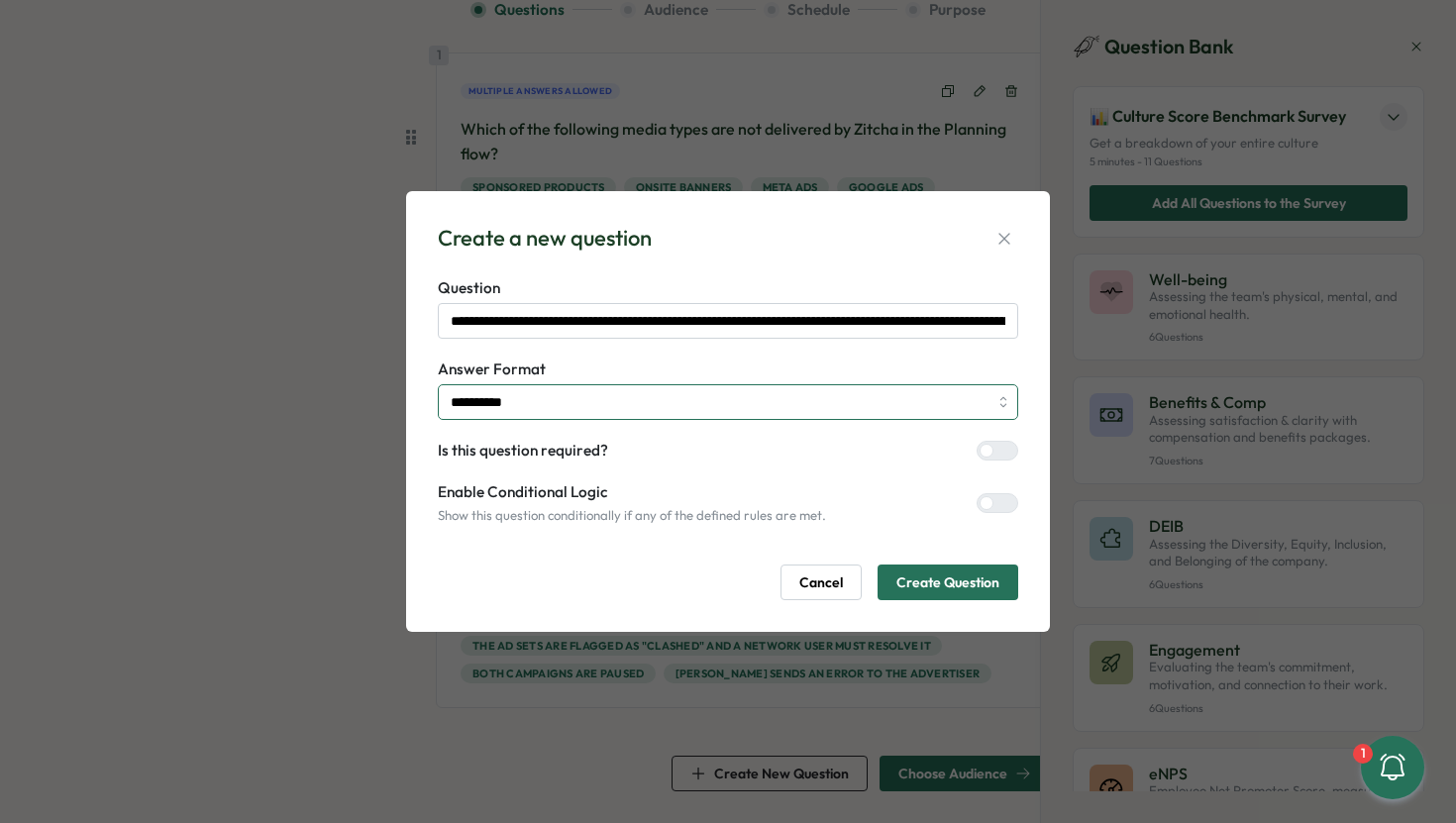 click on "**********" at bounding box center (728, 402) 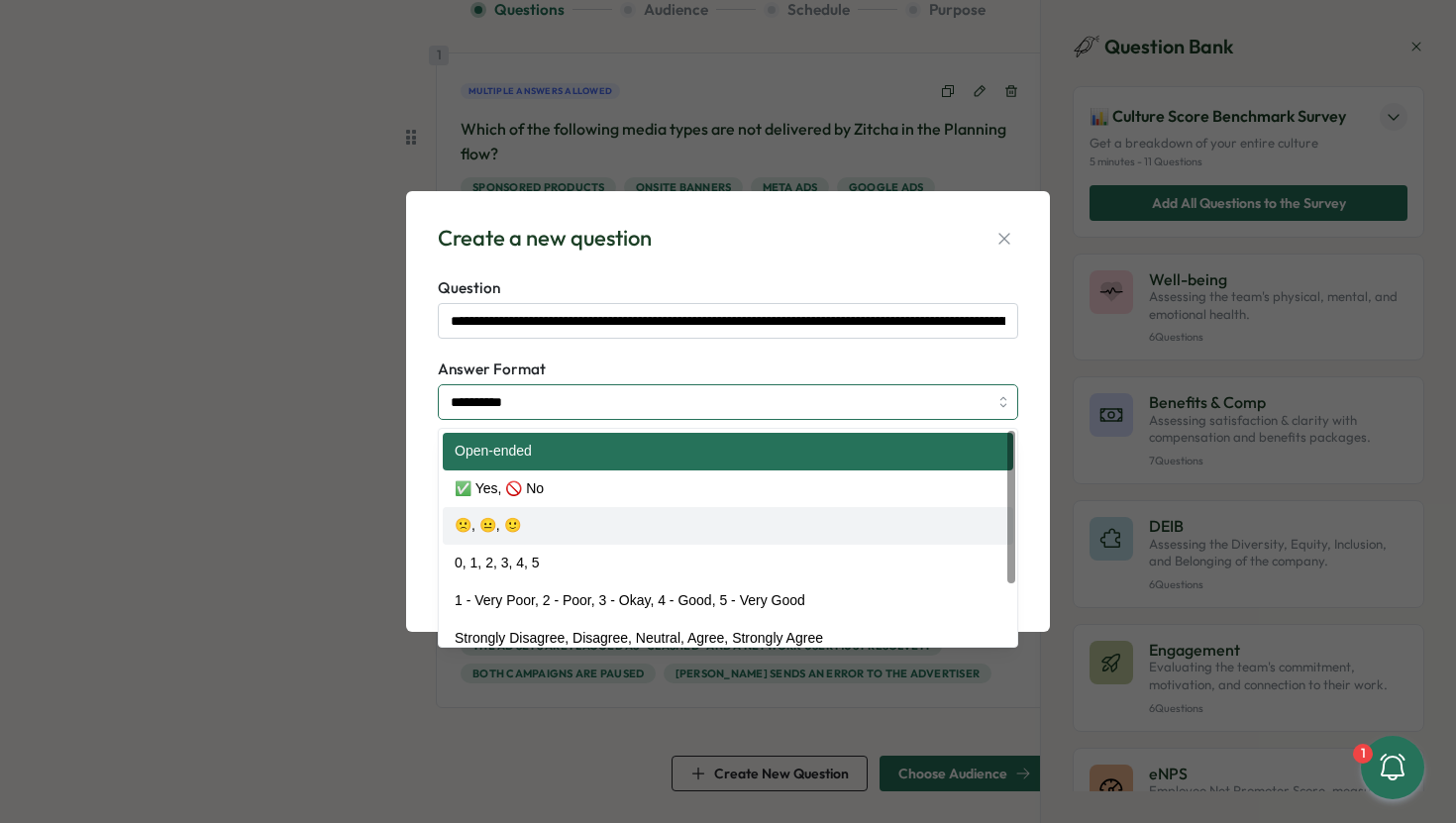 scroll, scrollTop: 88, scrollLeft: 0, axis: vertical 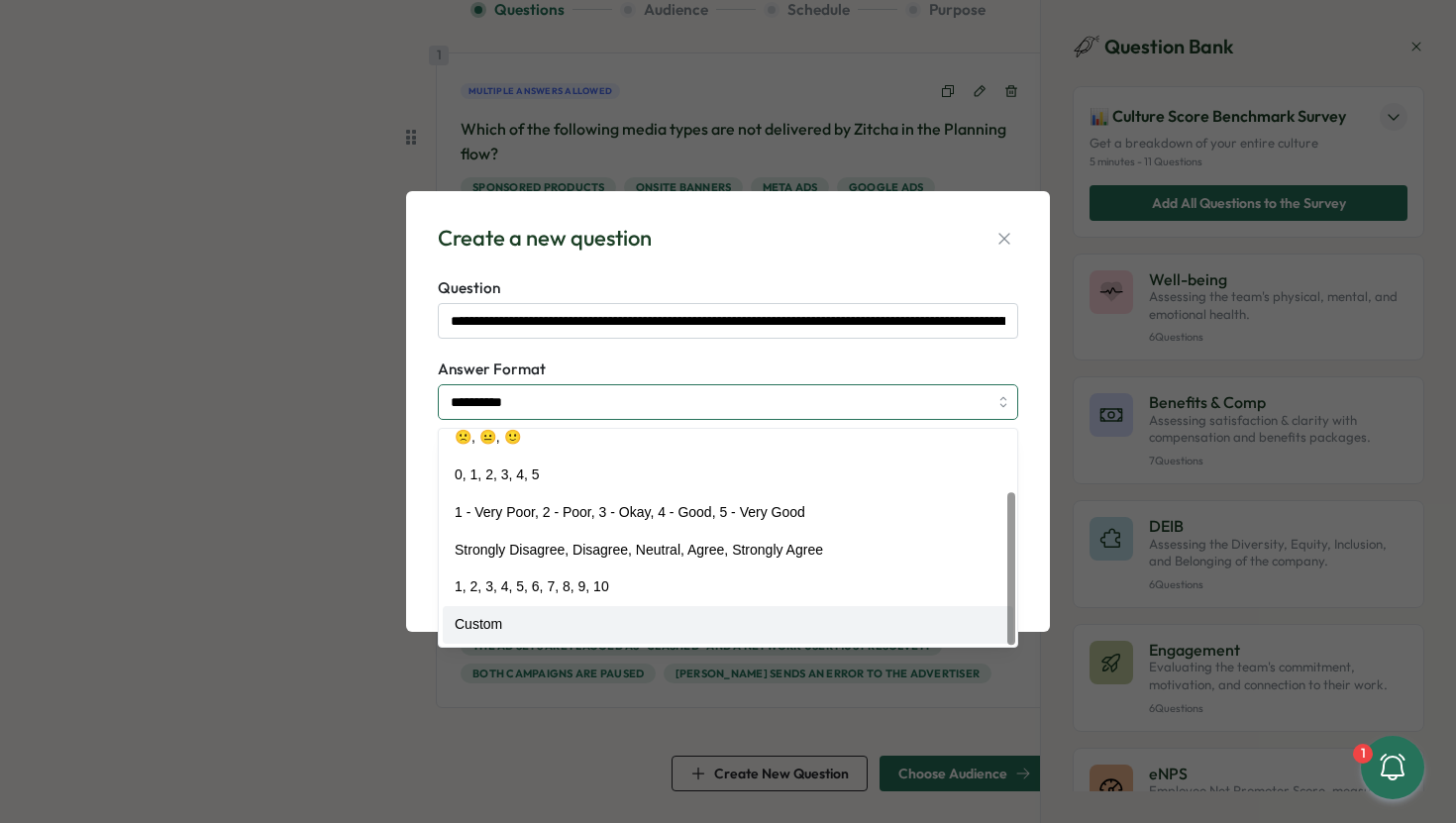 type on "******" 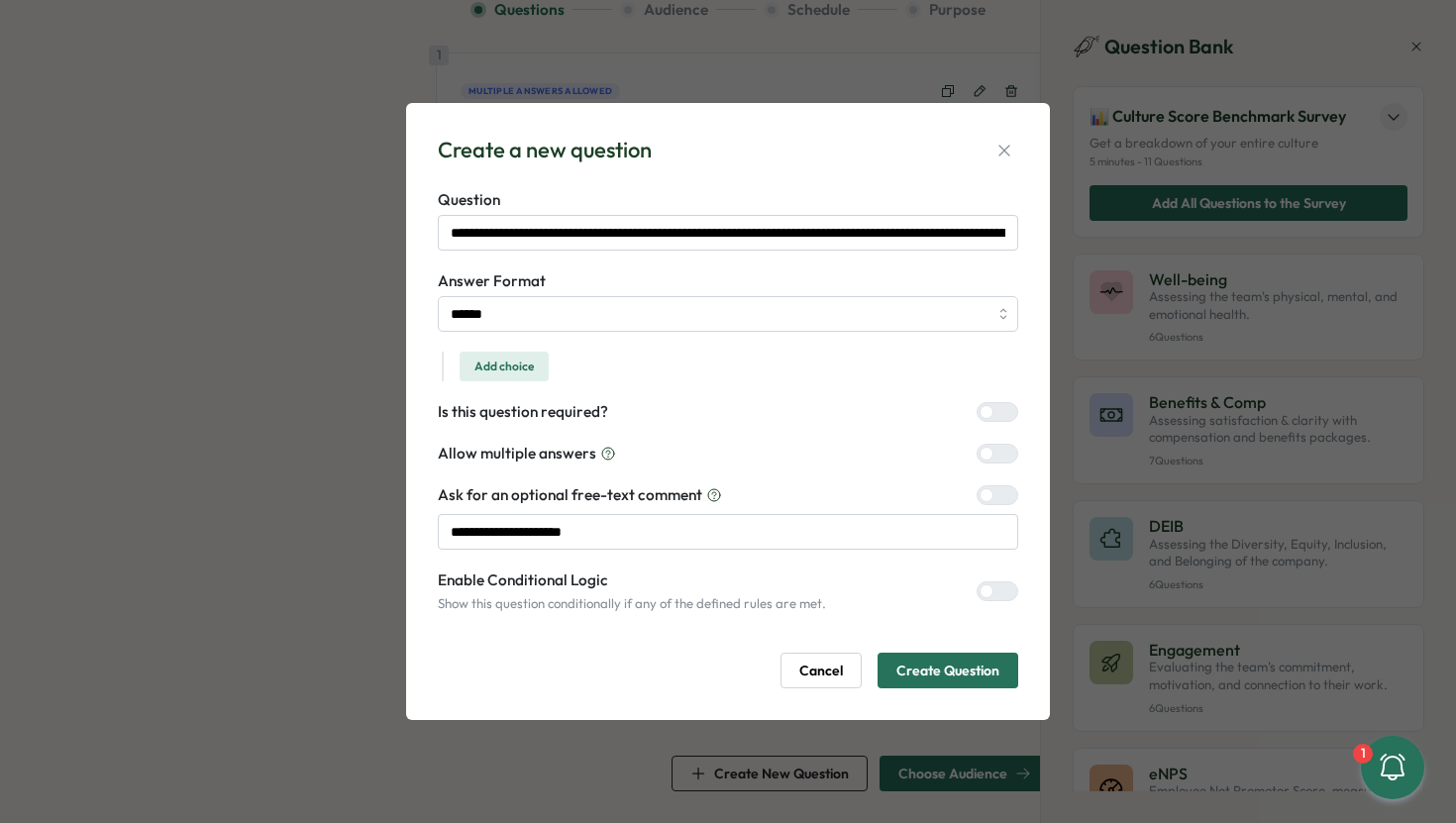 click on "Add choice" at bounding box center (504, 366) 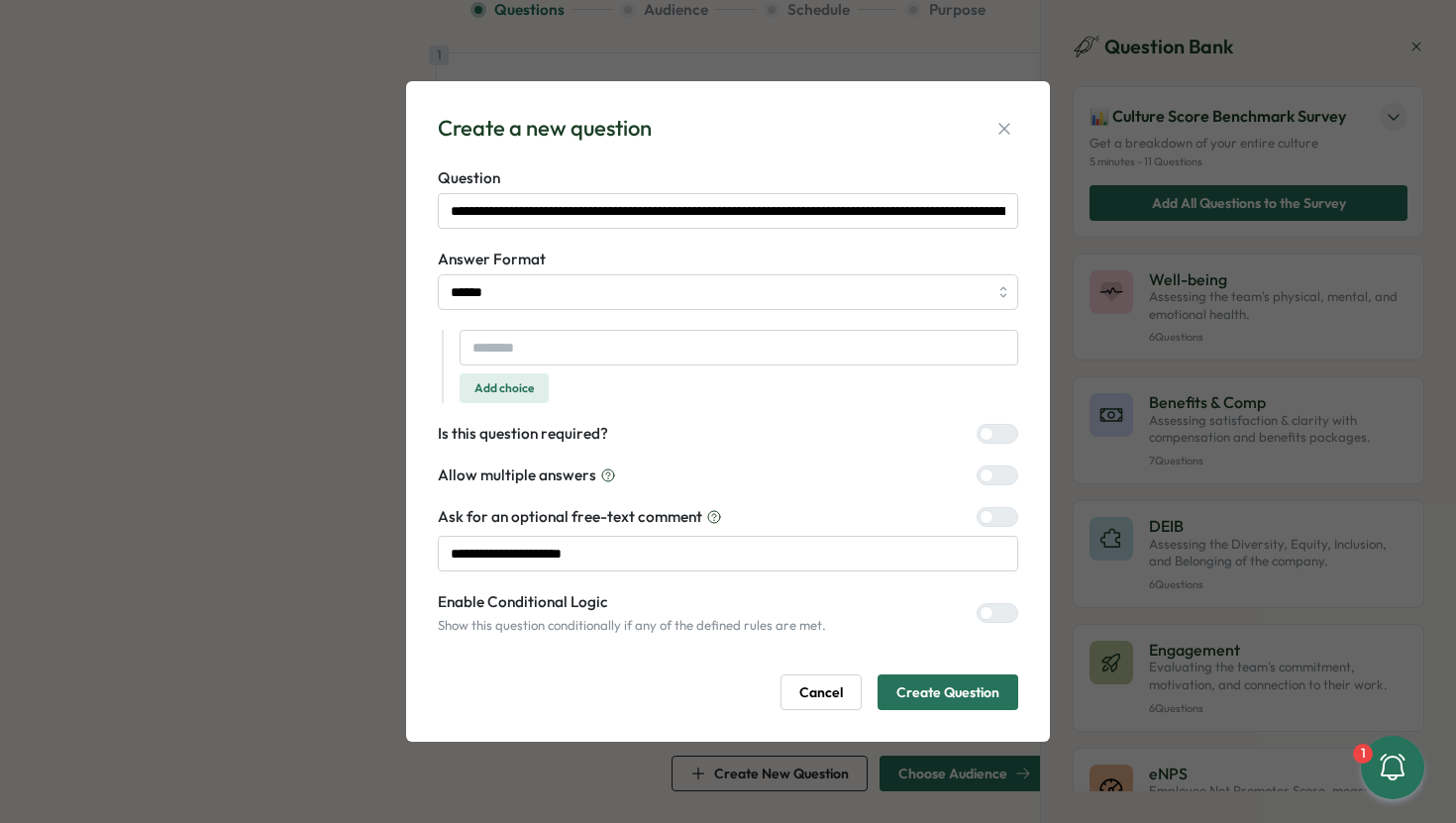 click on "Add choice" at bounding box center [504, 388] 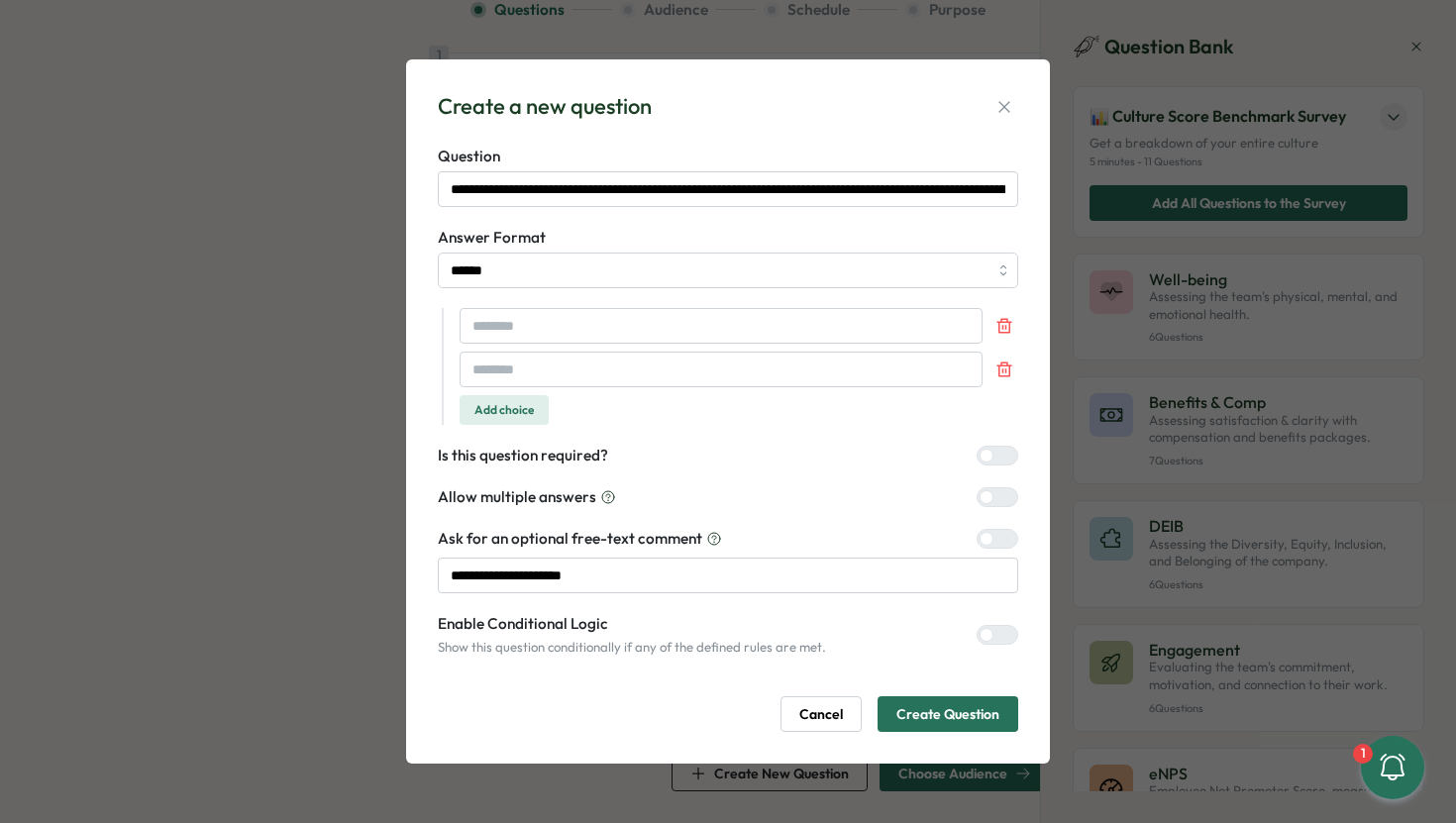 click on "Add choice" at bounding box center (504, 410) 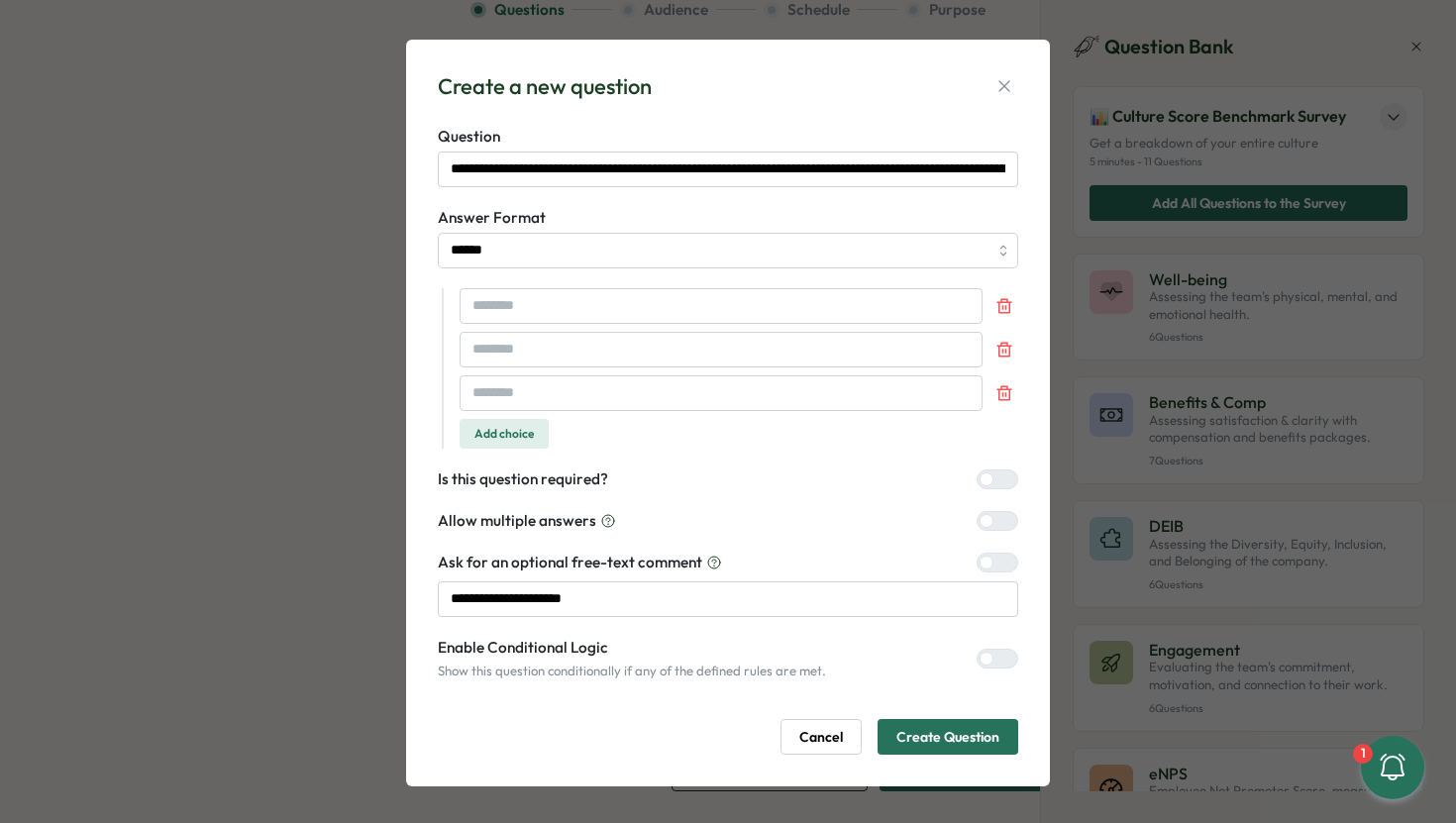 click on "Add choice" at bounding box center (504, 434) 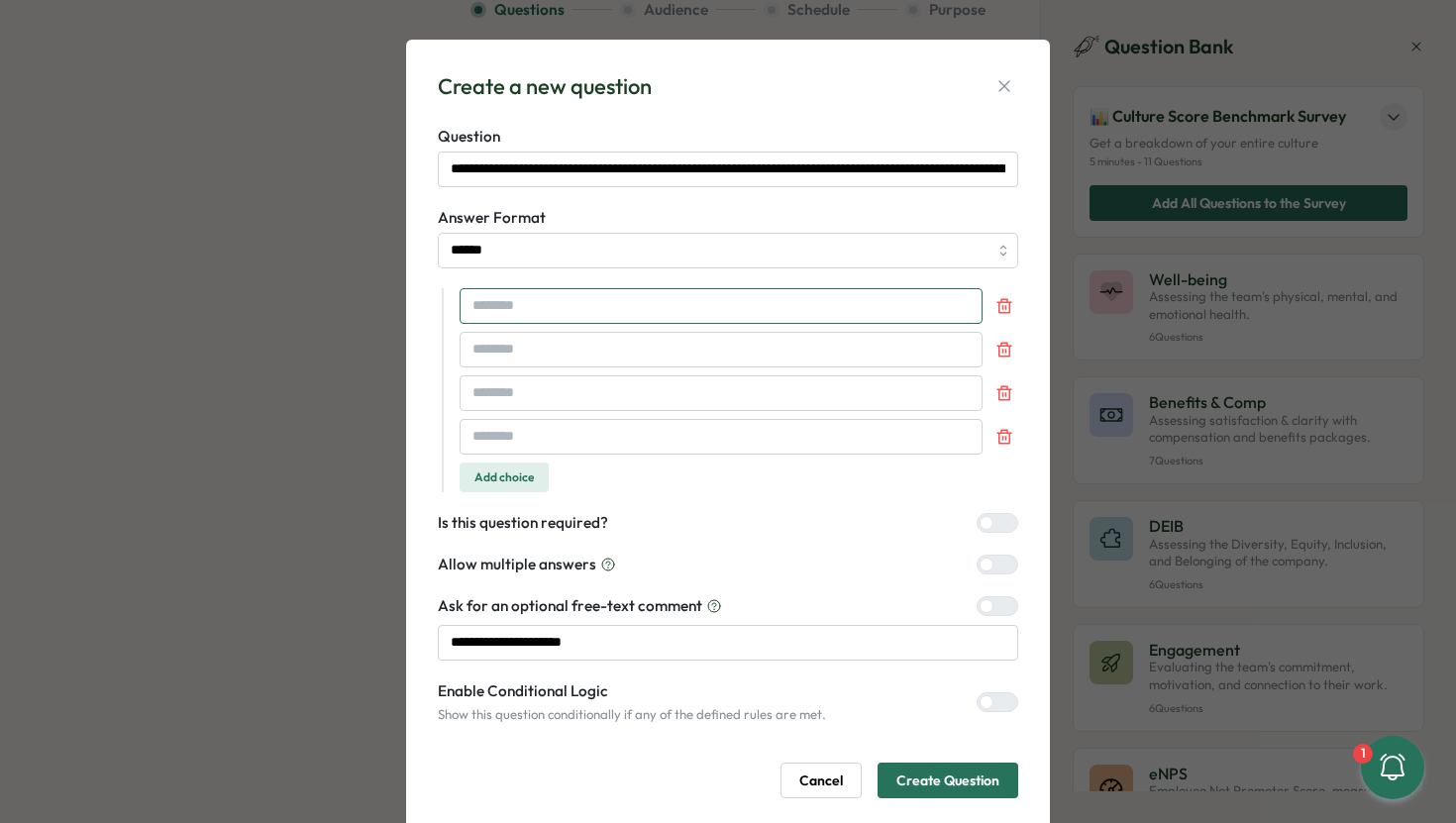 click at bounding box center (721, 306) 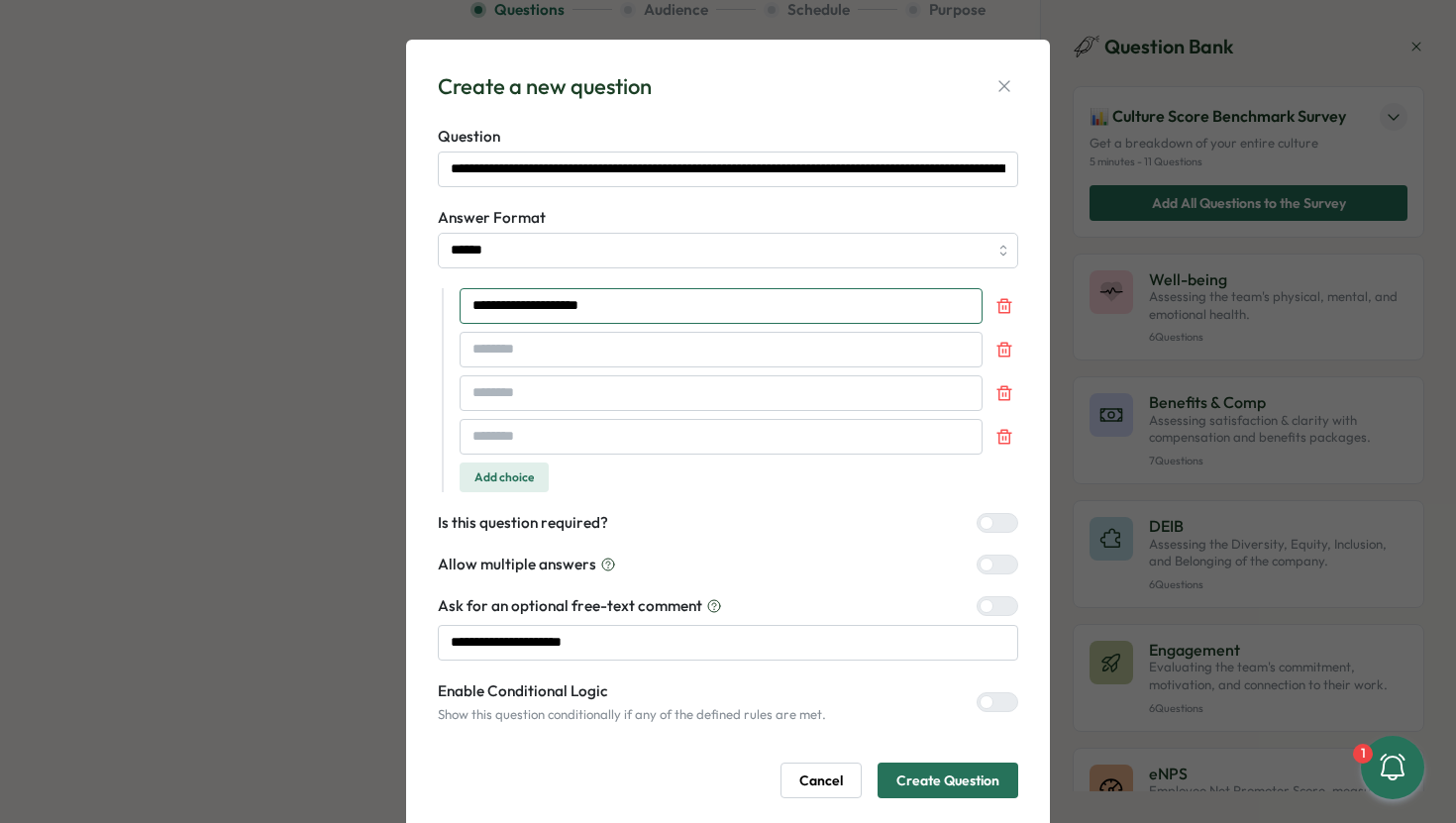 type on "**********" 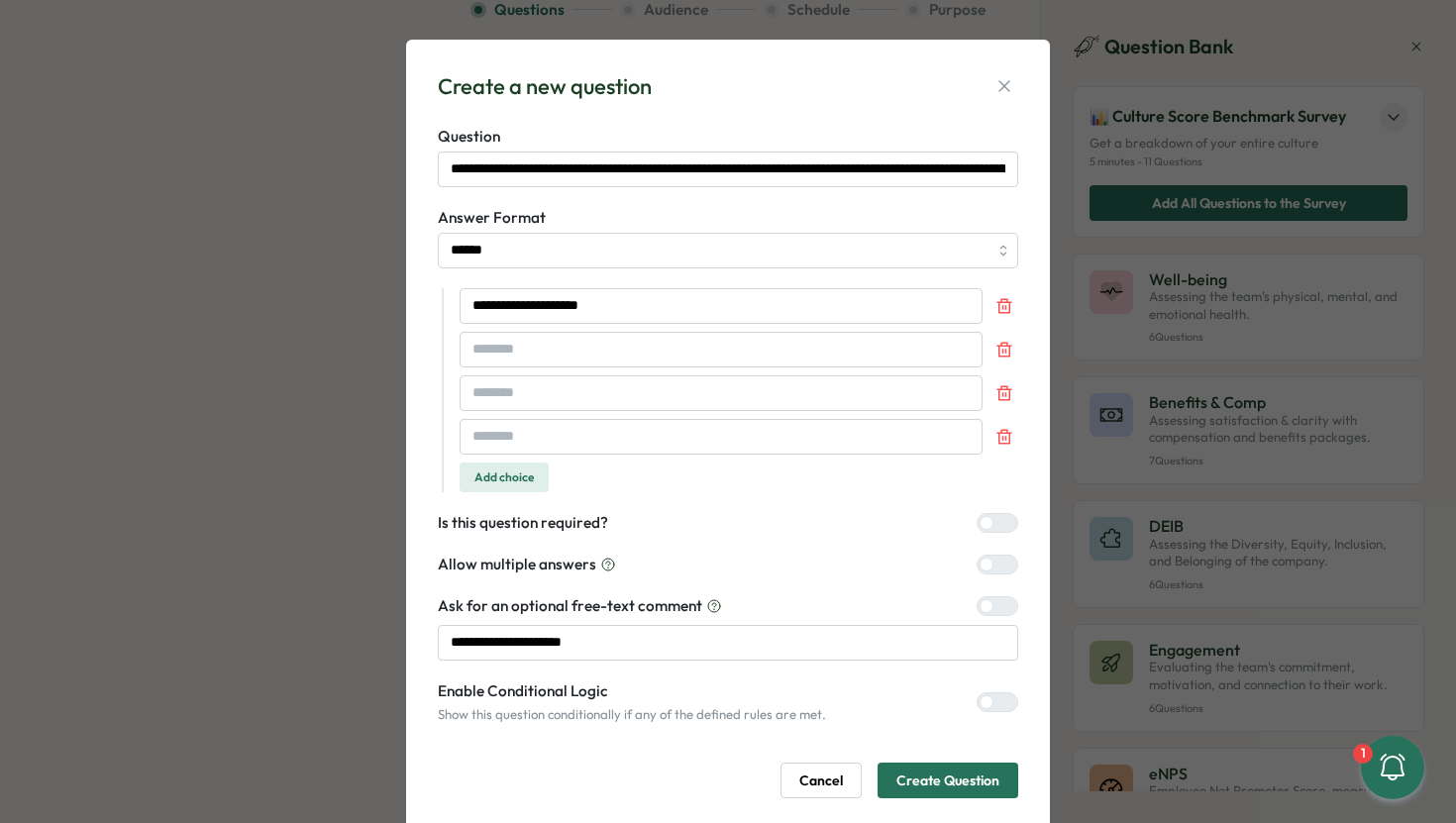 type 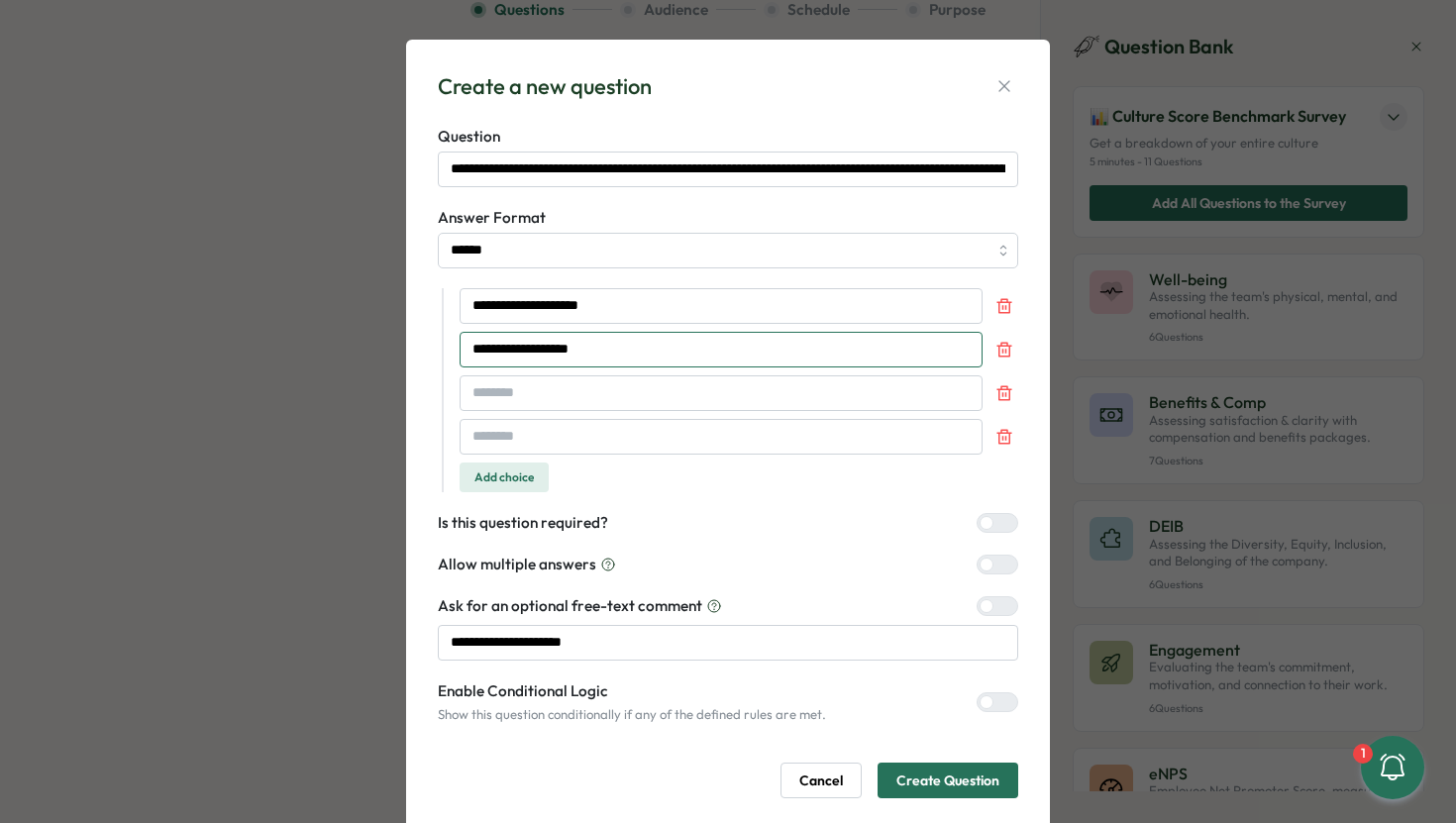 type on "**********" 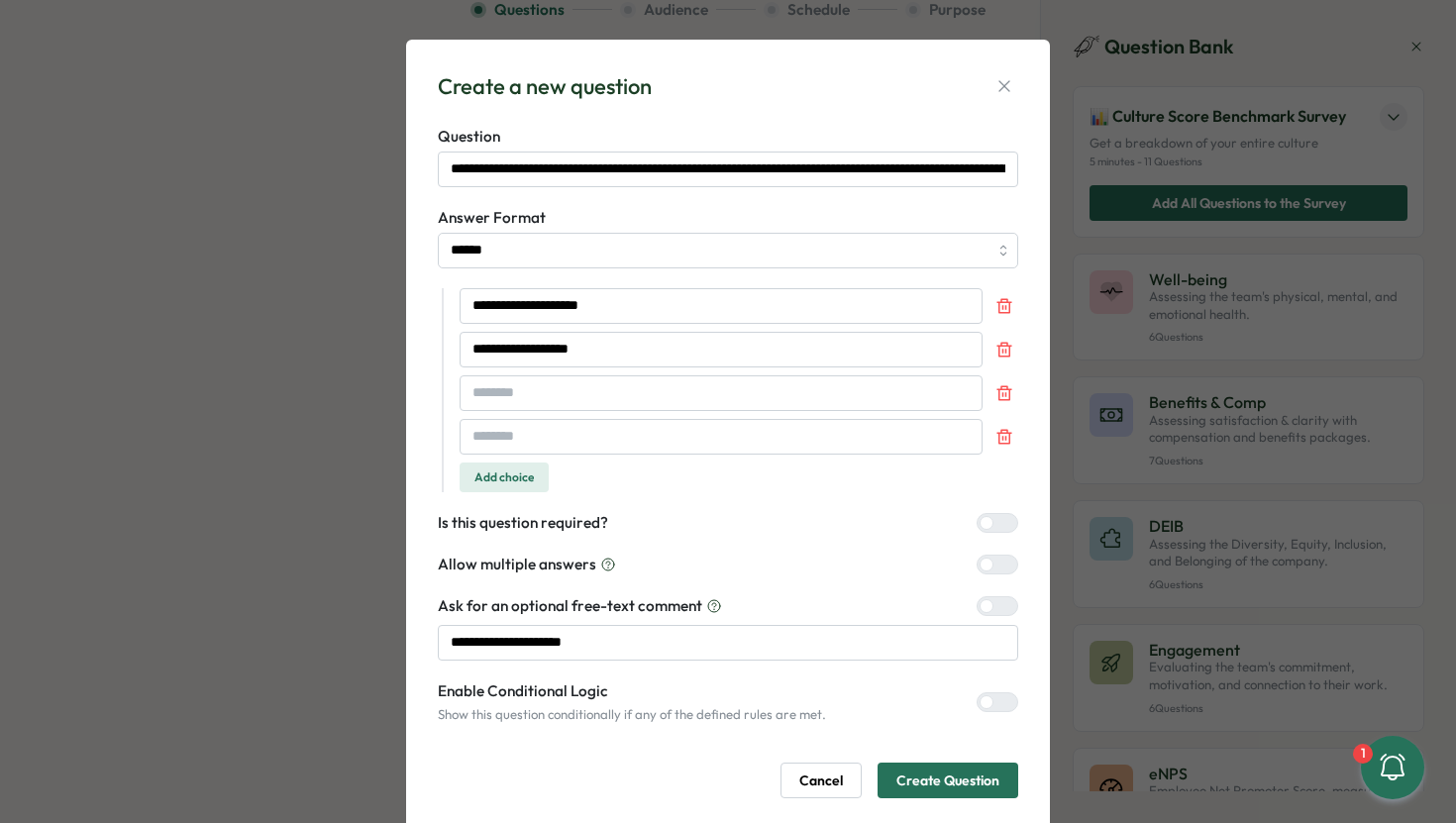 type 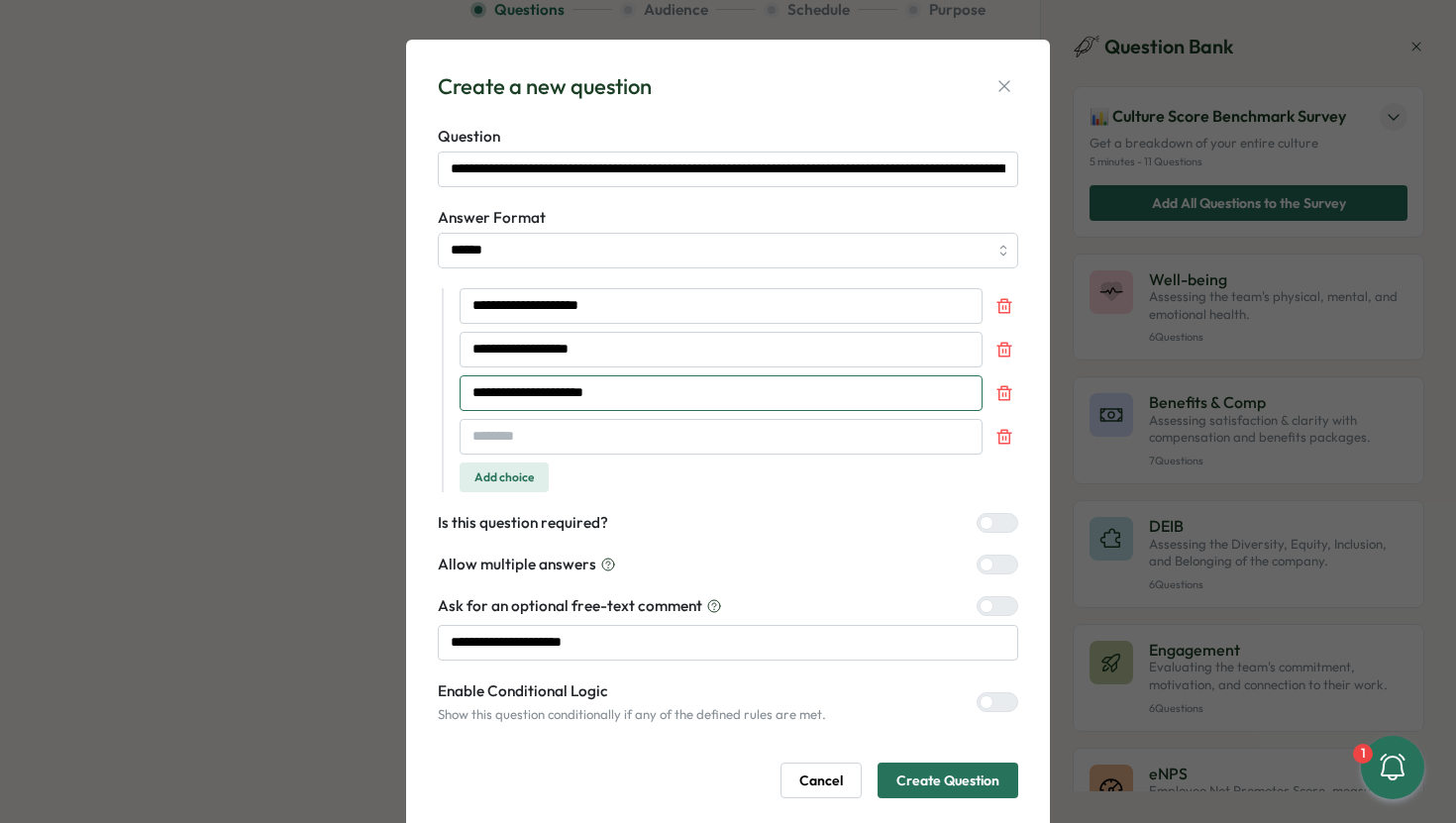 type on "**********" 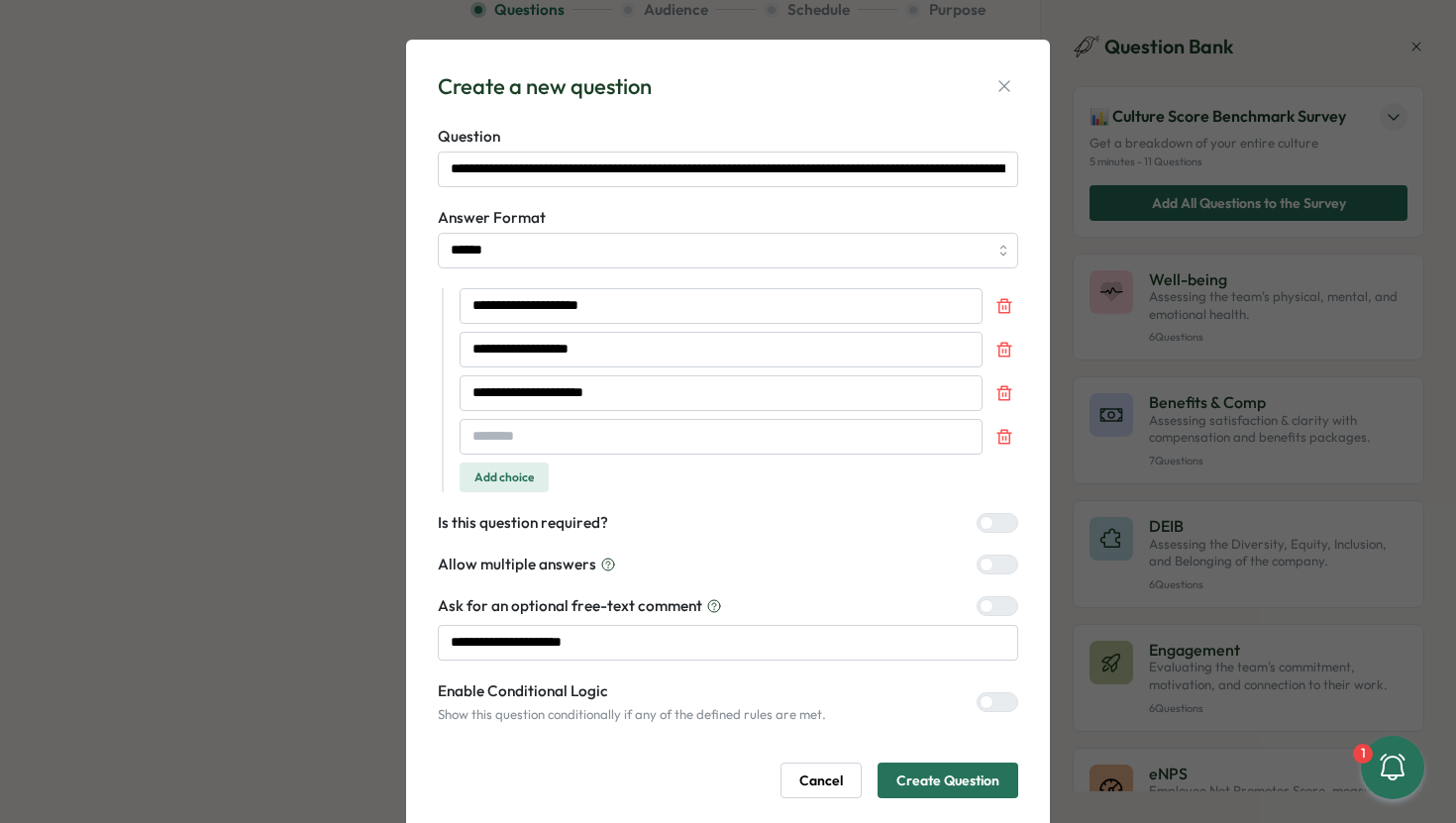type 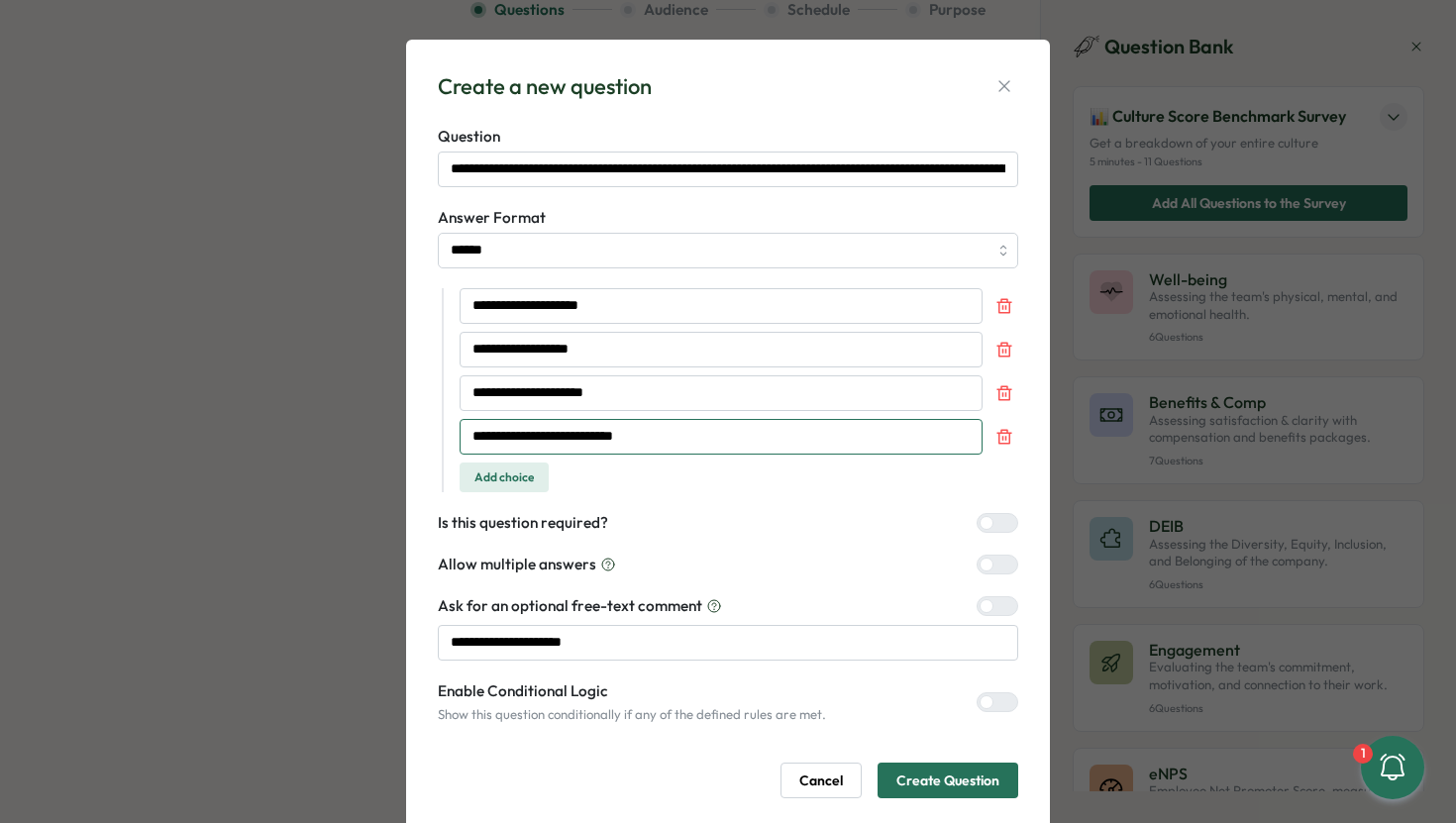 type on "**********" 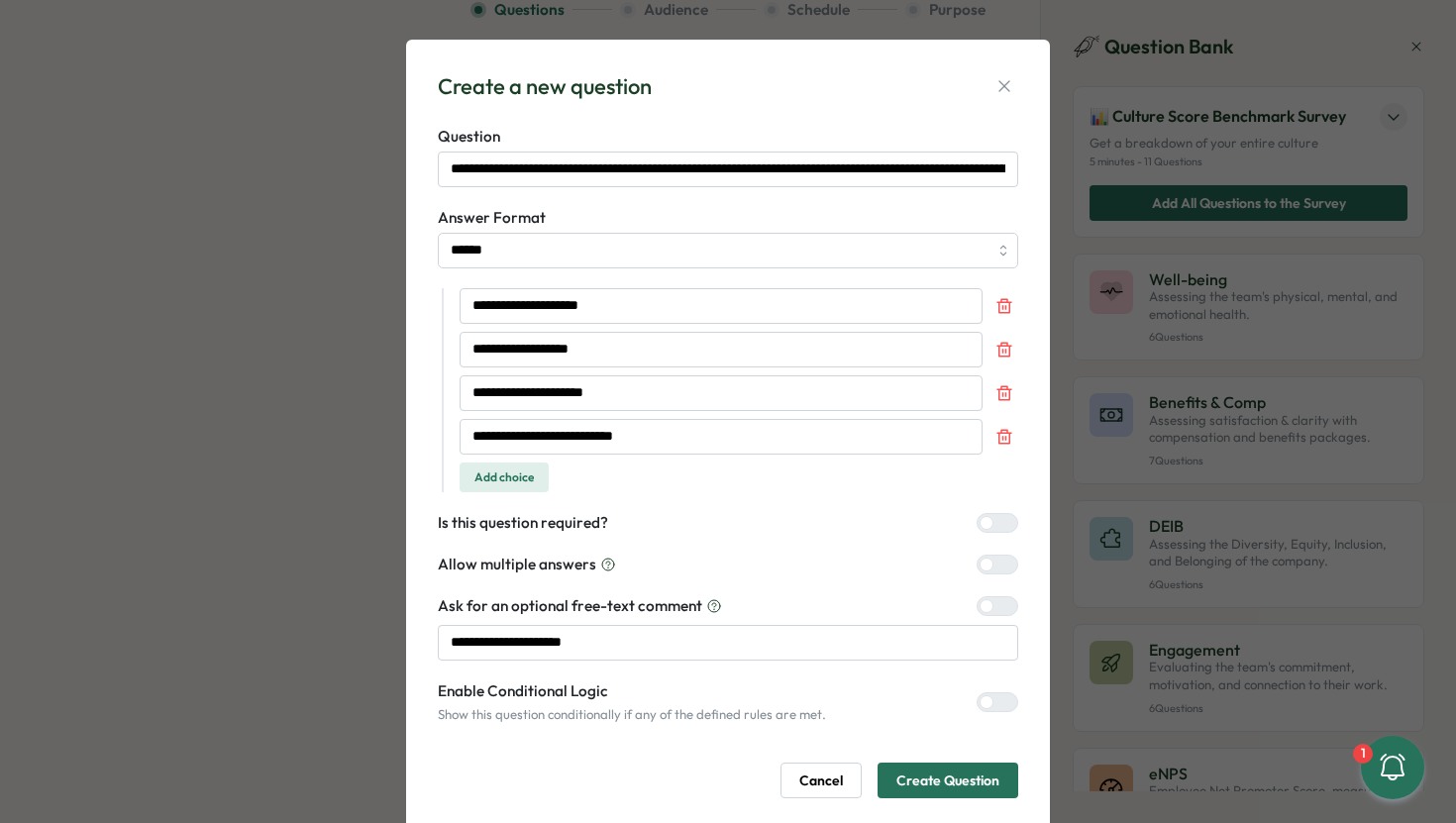 click at bounding box center [987, 606] 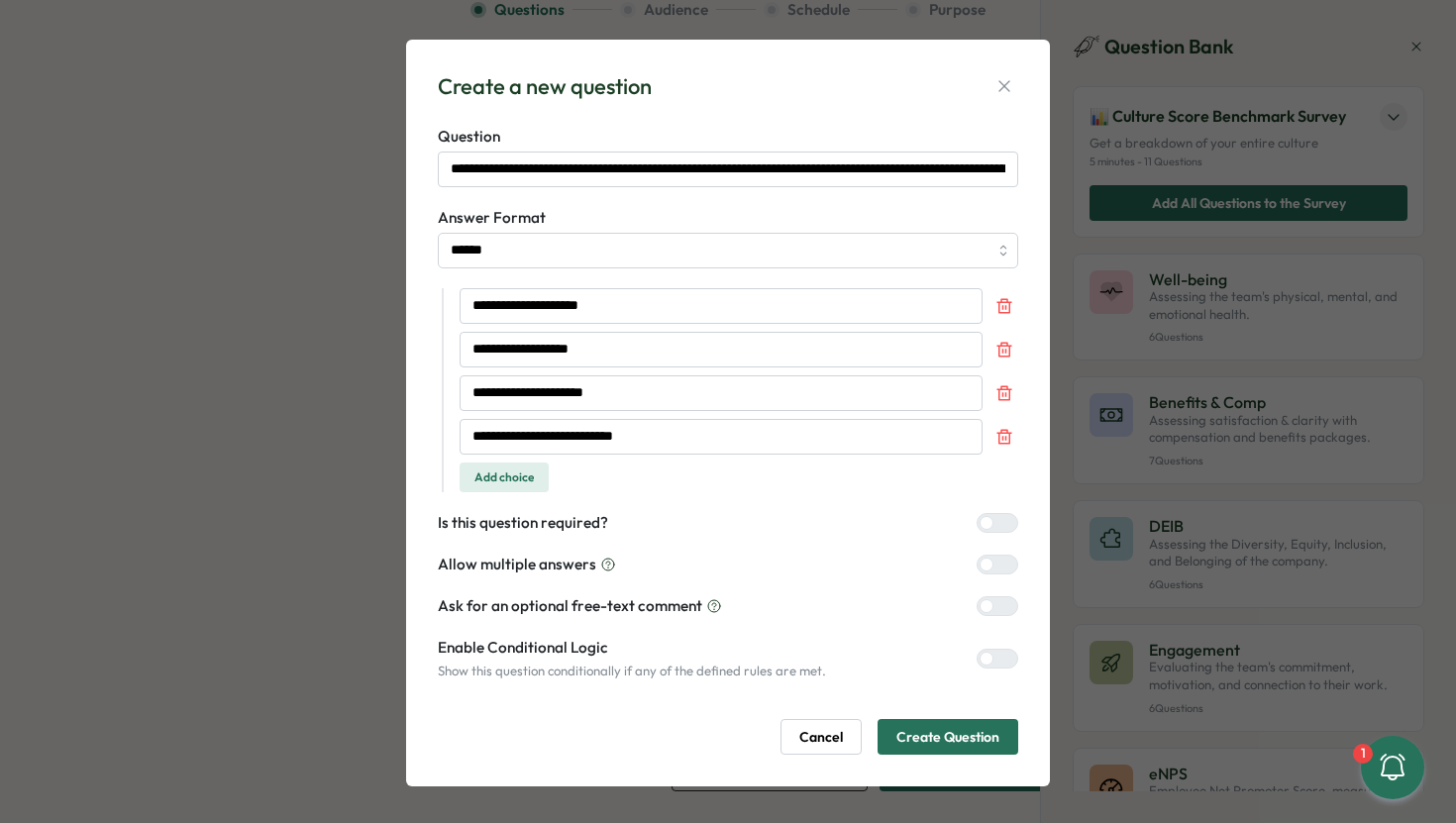 click on "Create Question" at bounding box center [948, 737] 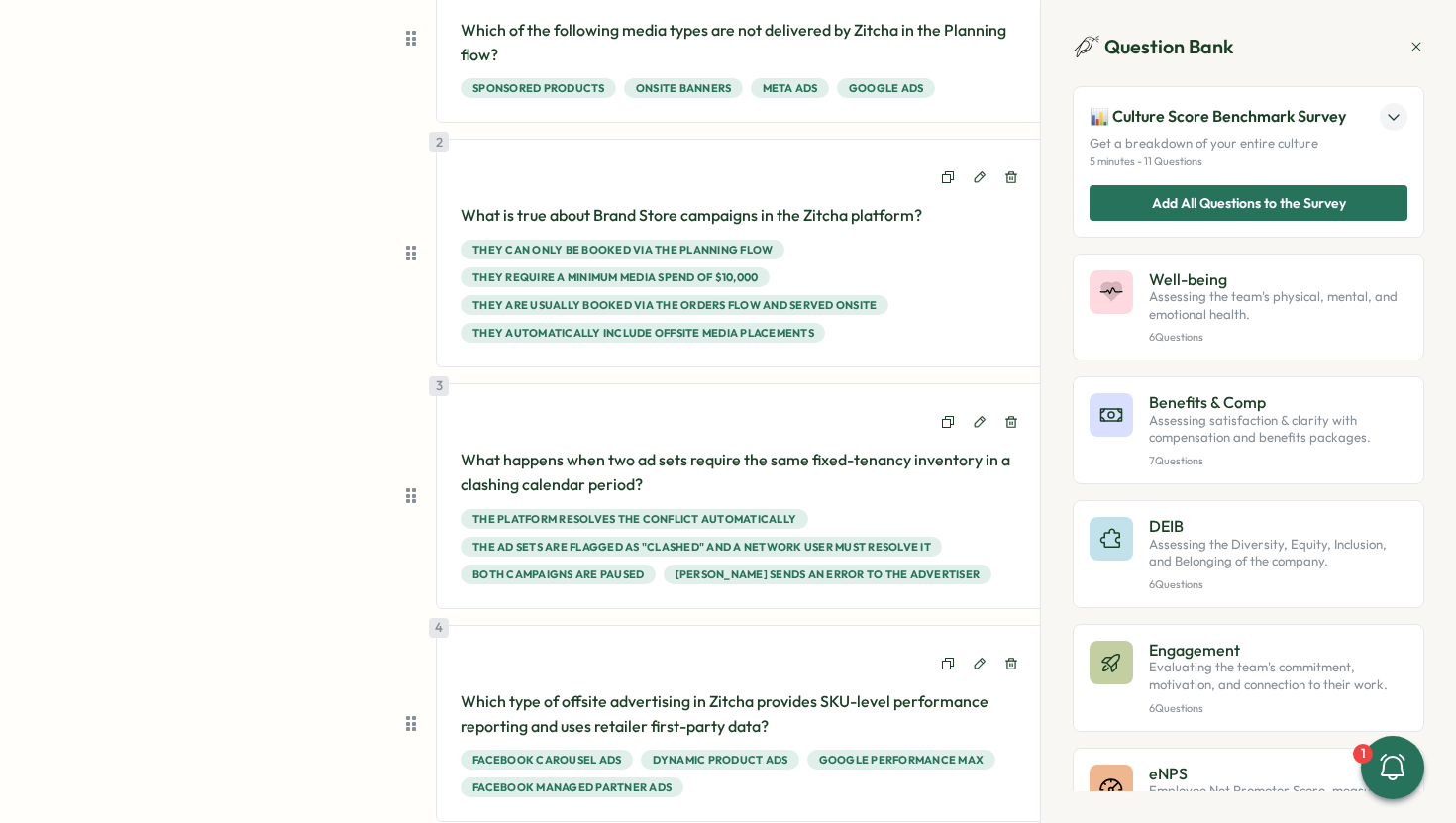 scroll, scrollTop: 389, scrollLeft: 0, axis: vertical 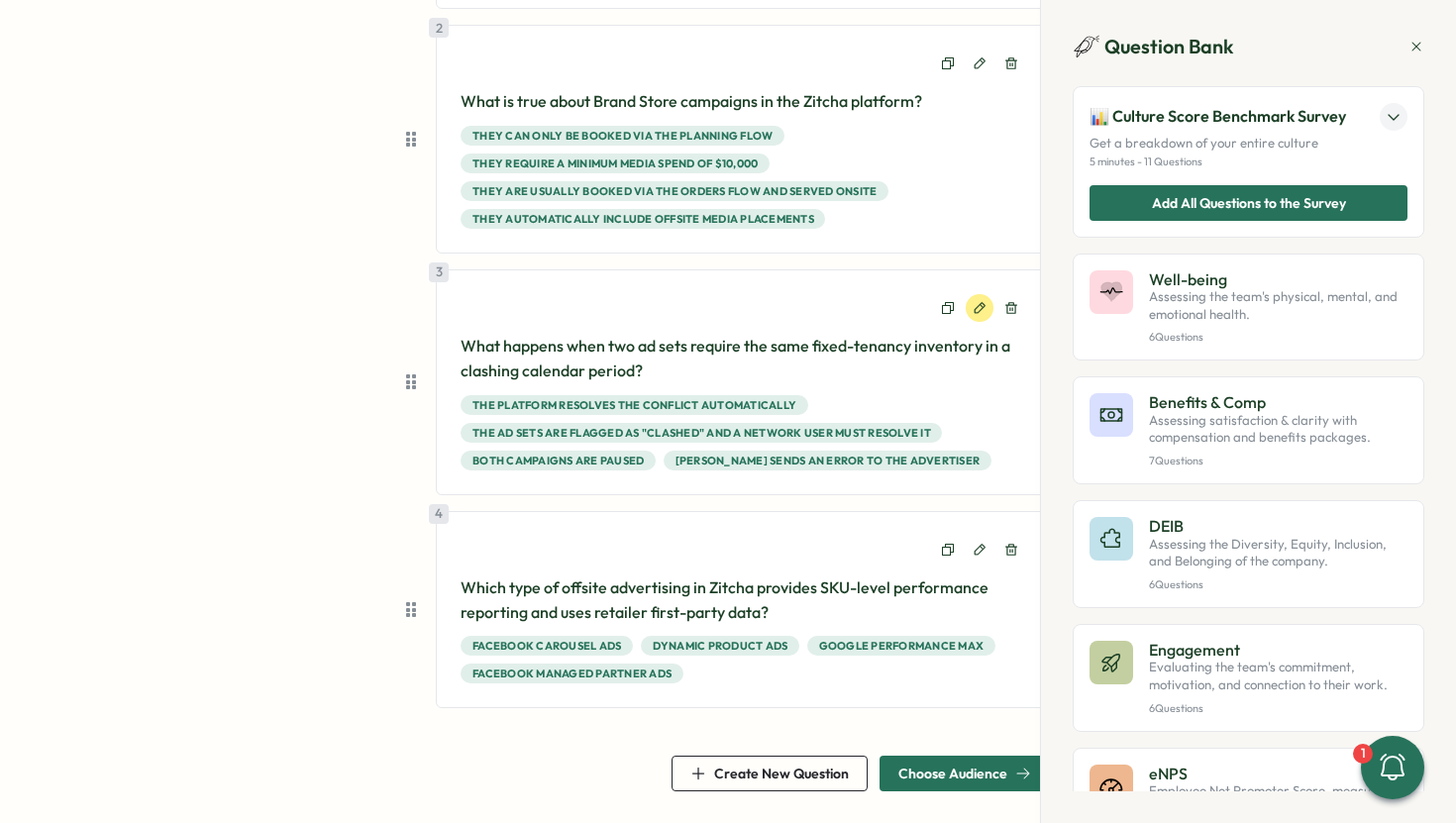 click 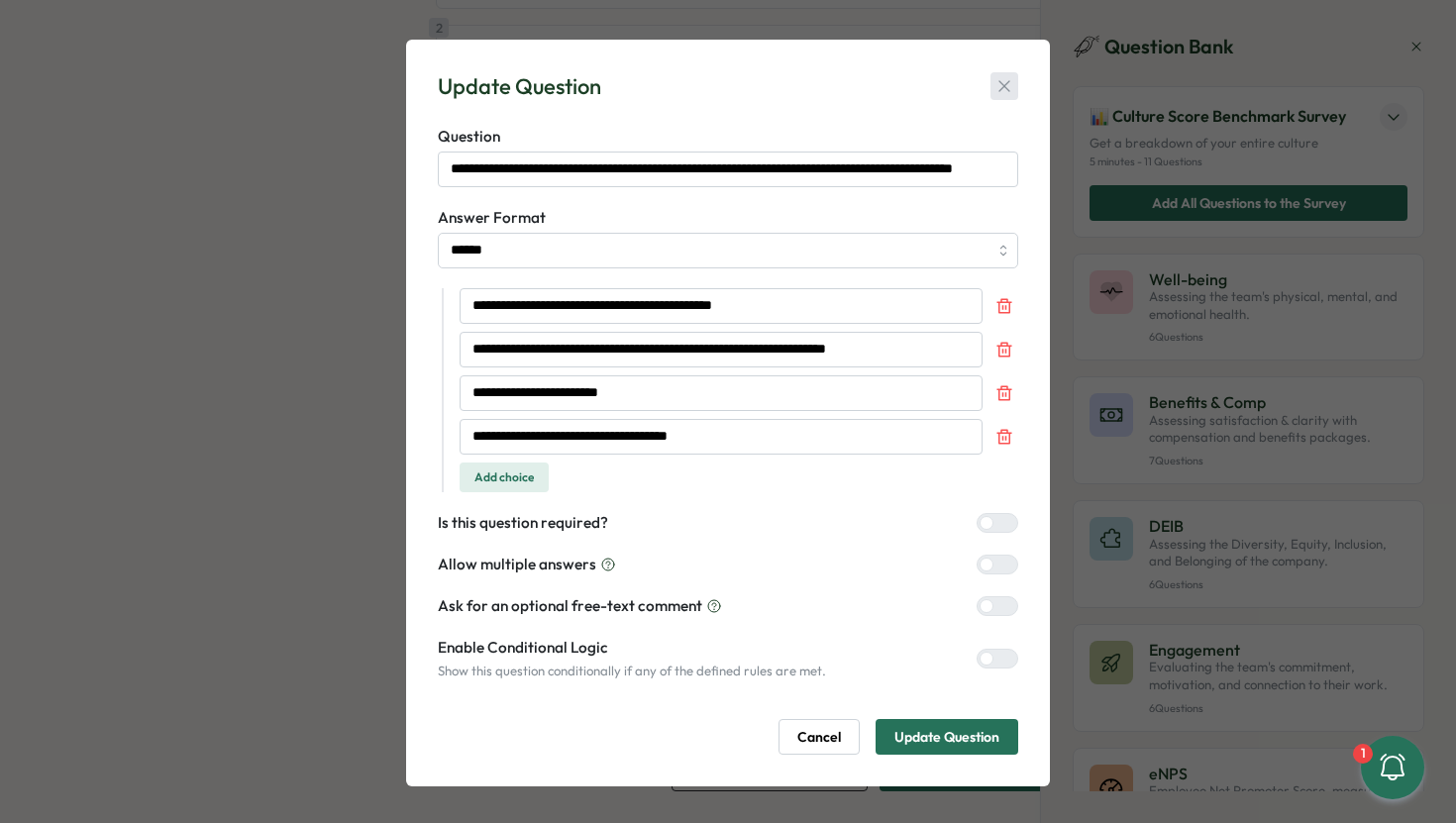 click at bounding box center (1004, 86) 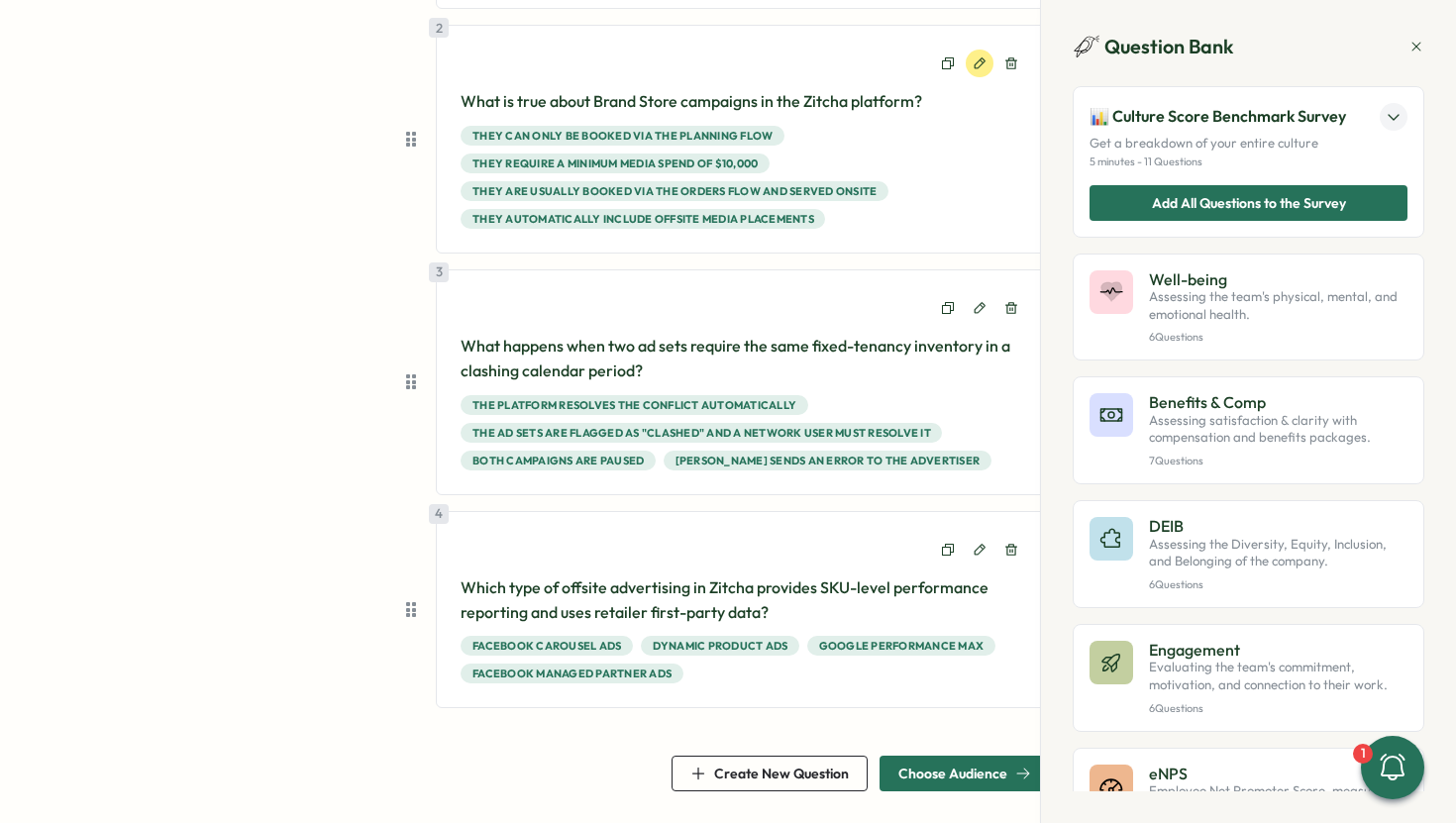 click 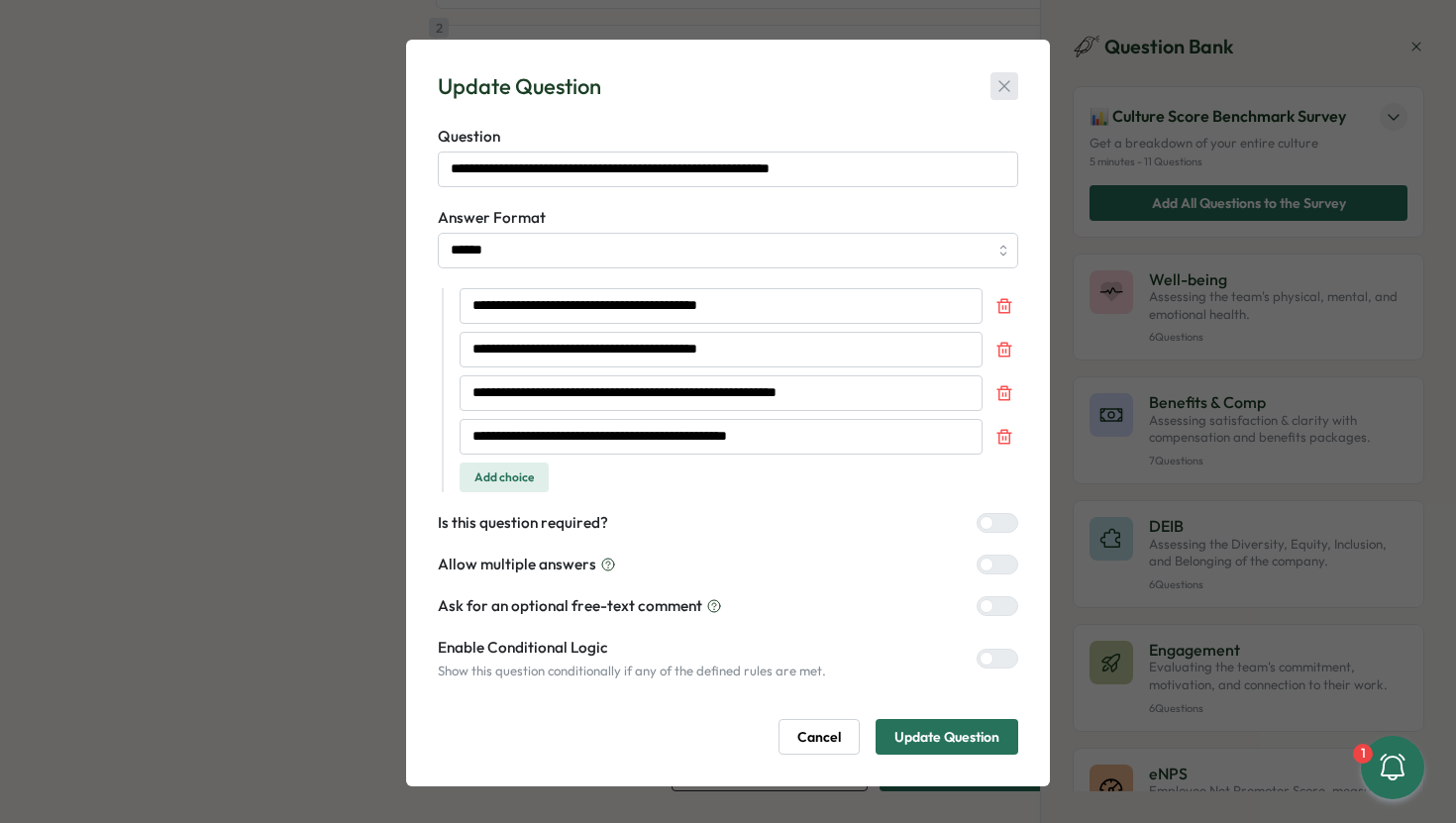 click 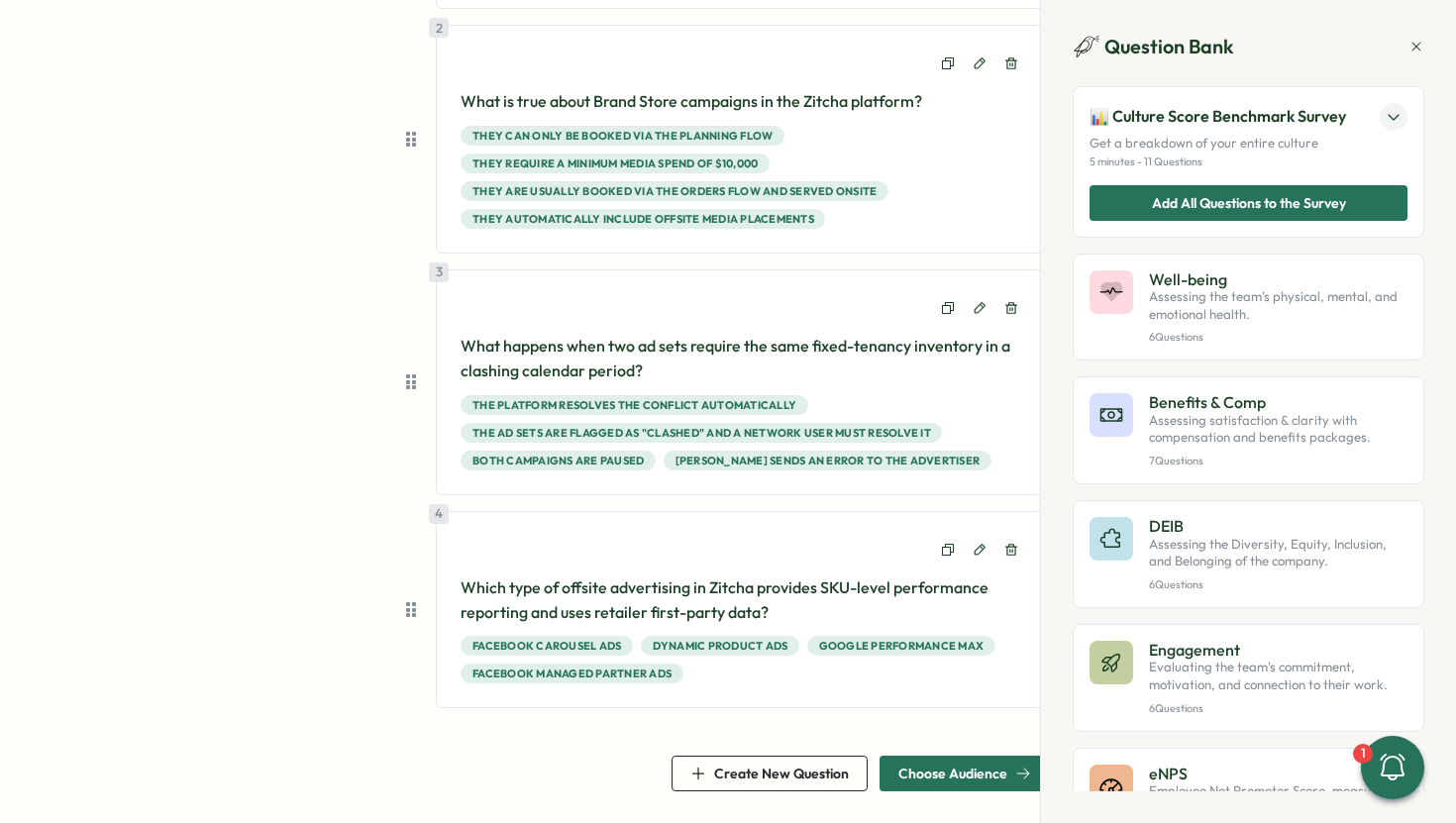 click on "Create New Question" at bounding box center [781, 773] 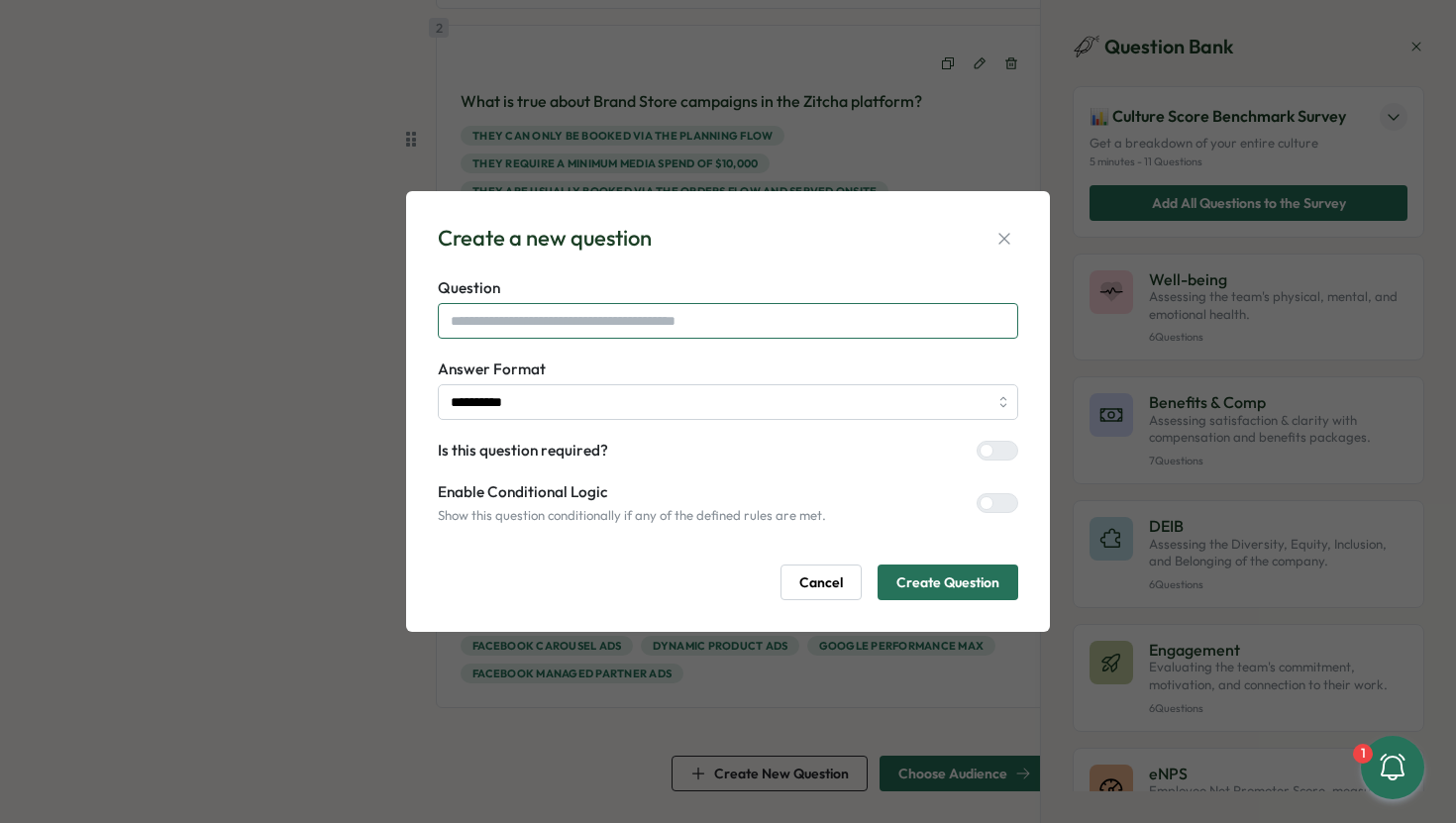 click at bounding box center (728, 321) 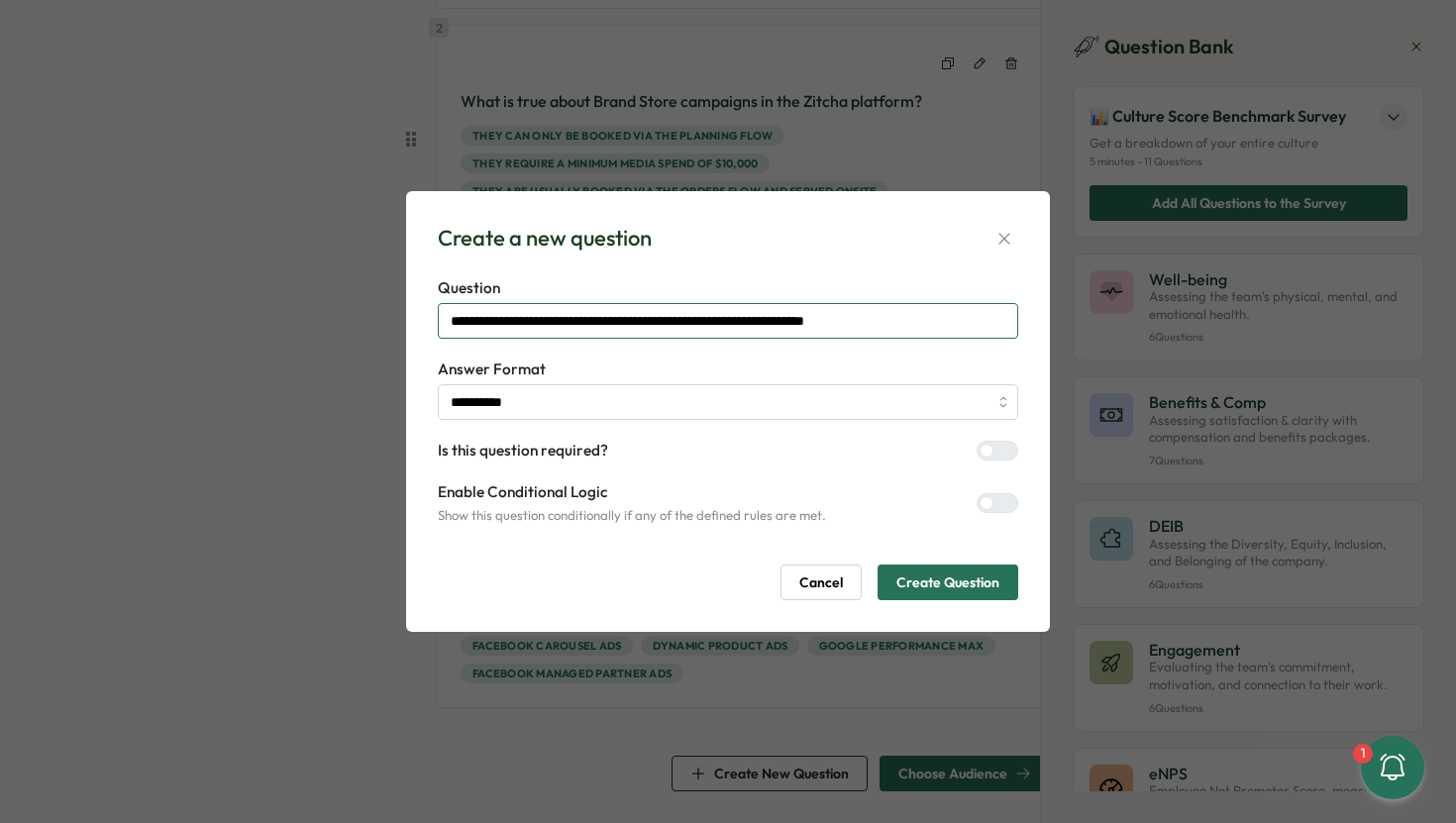 type on "**********" 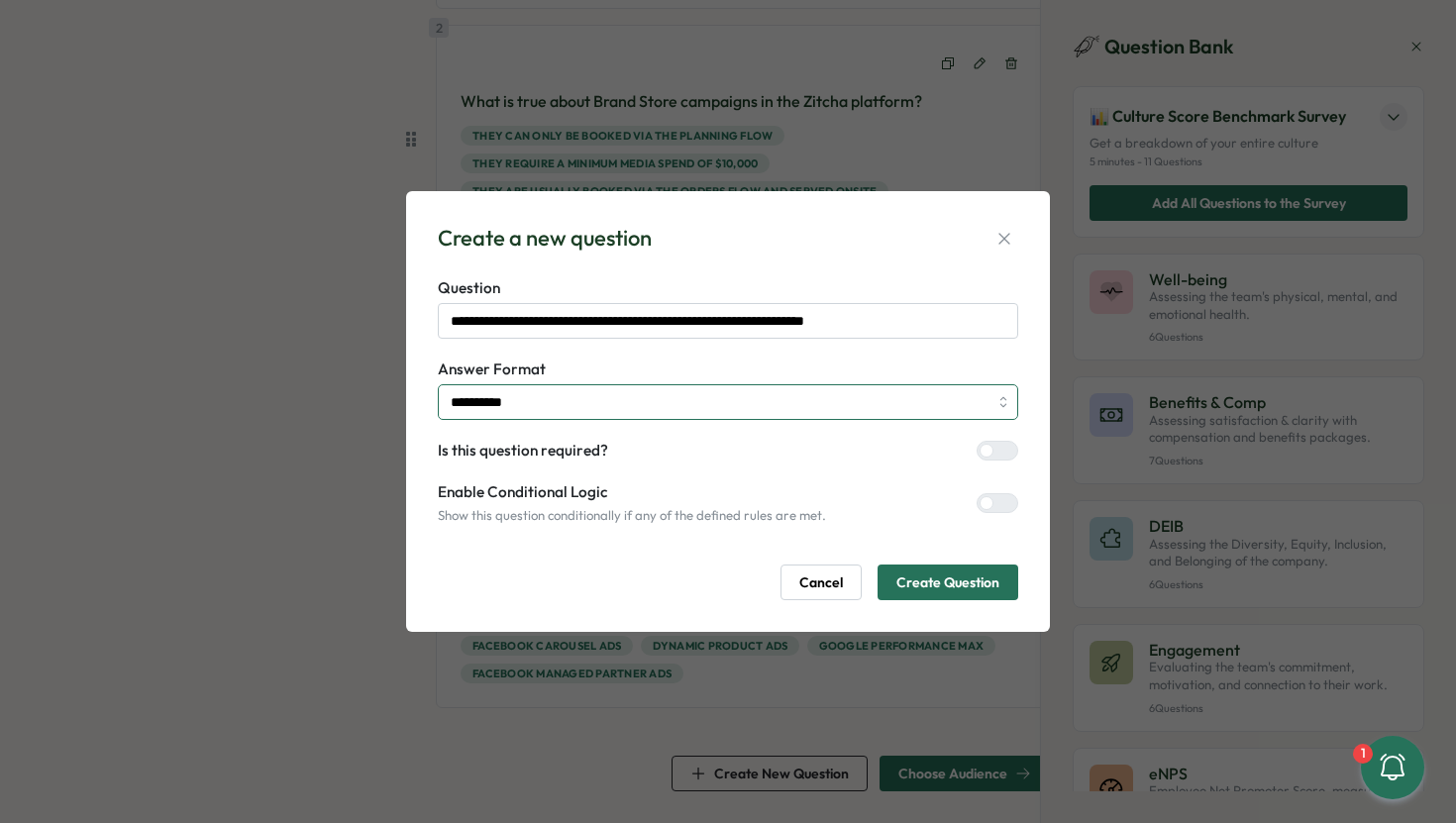 click on "**********" at bounding box center (728, 402) 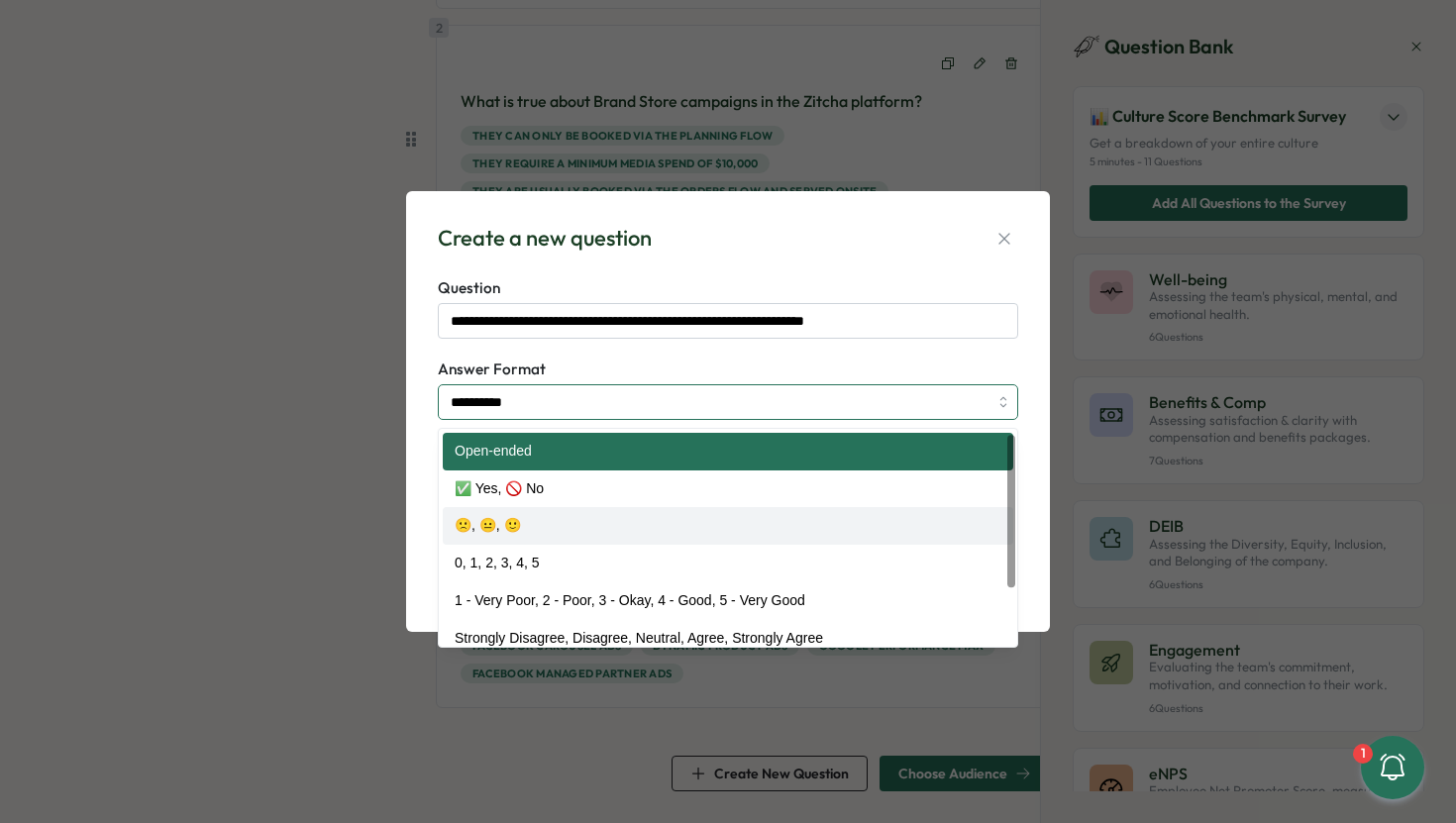 scroll, scrollTop: 88, scrollLeft: 0, axis: vertical 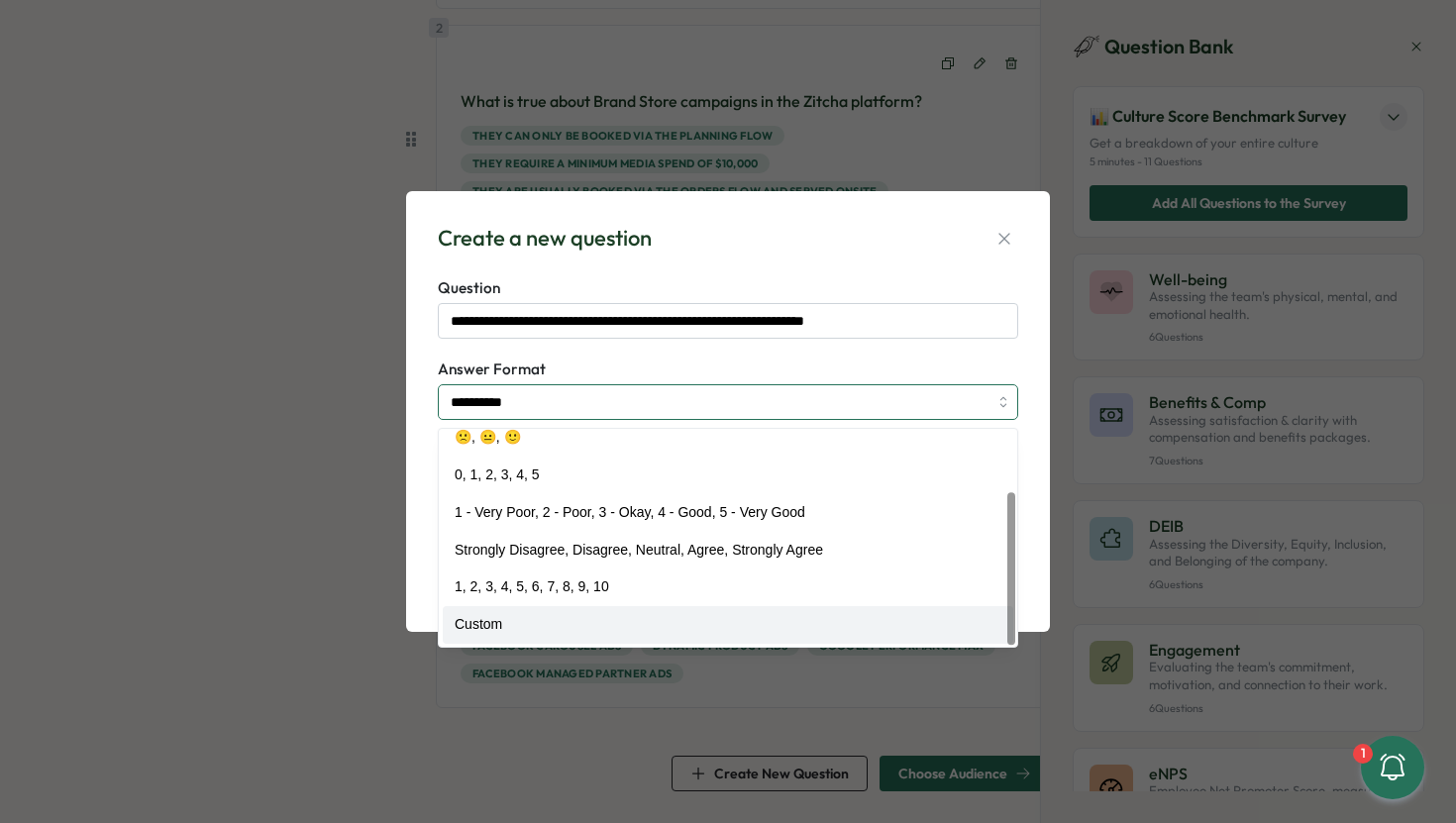 type on "******" 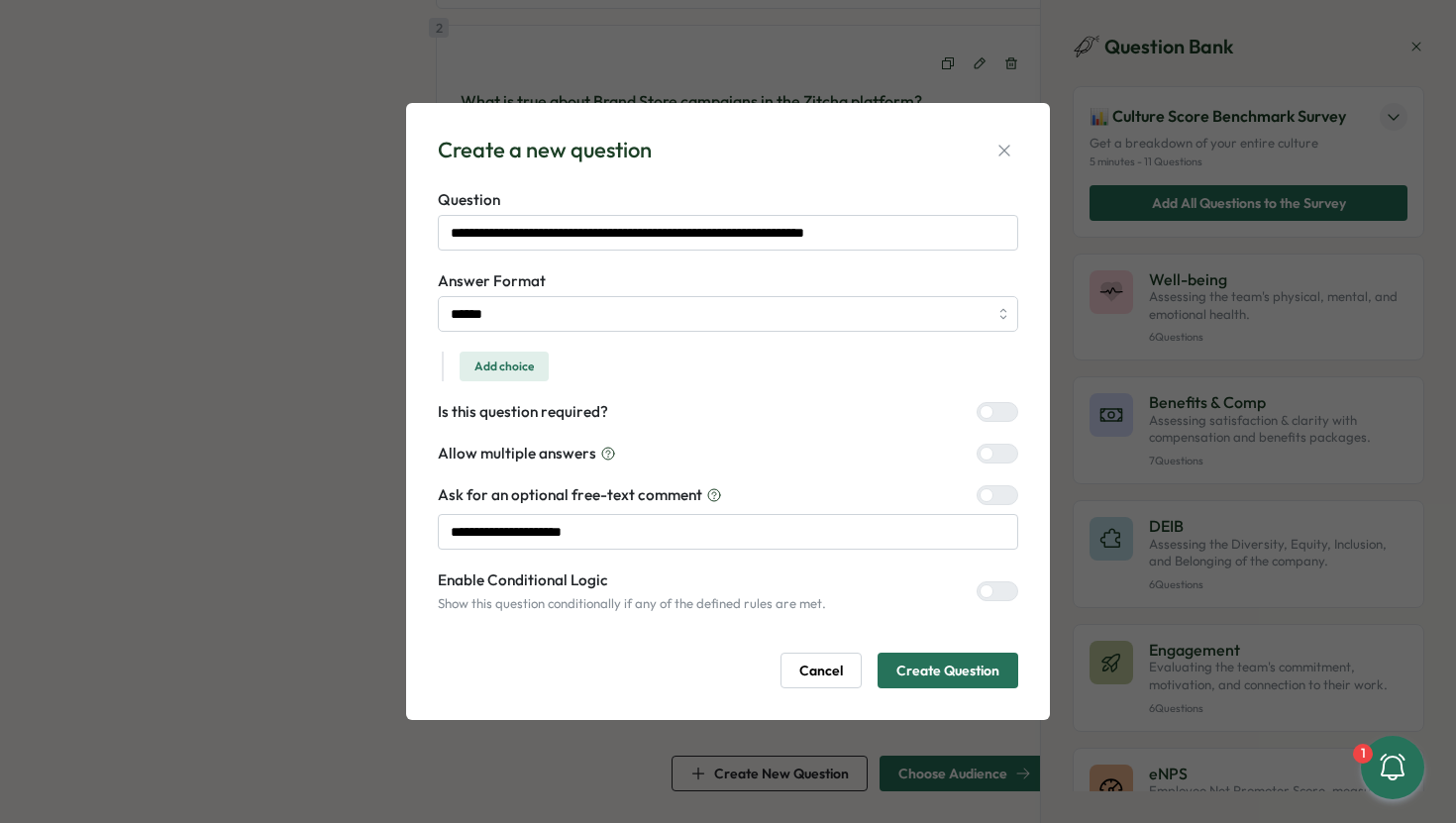 click on "Add choice" at bounding box center [504, 366] 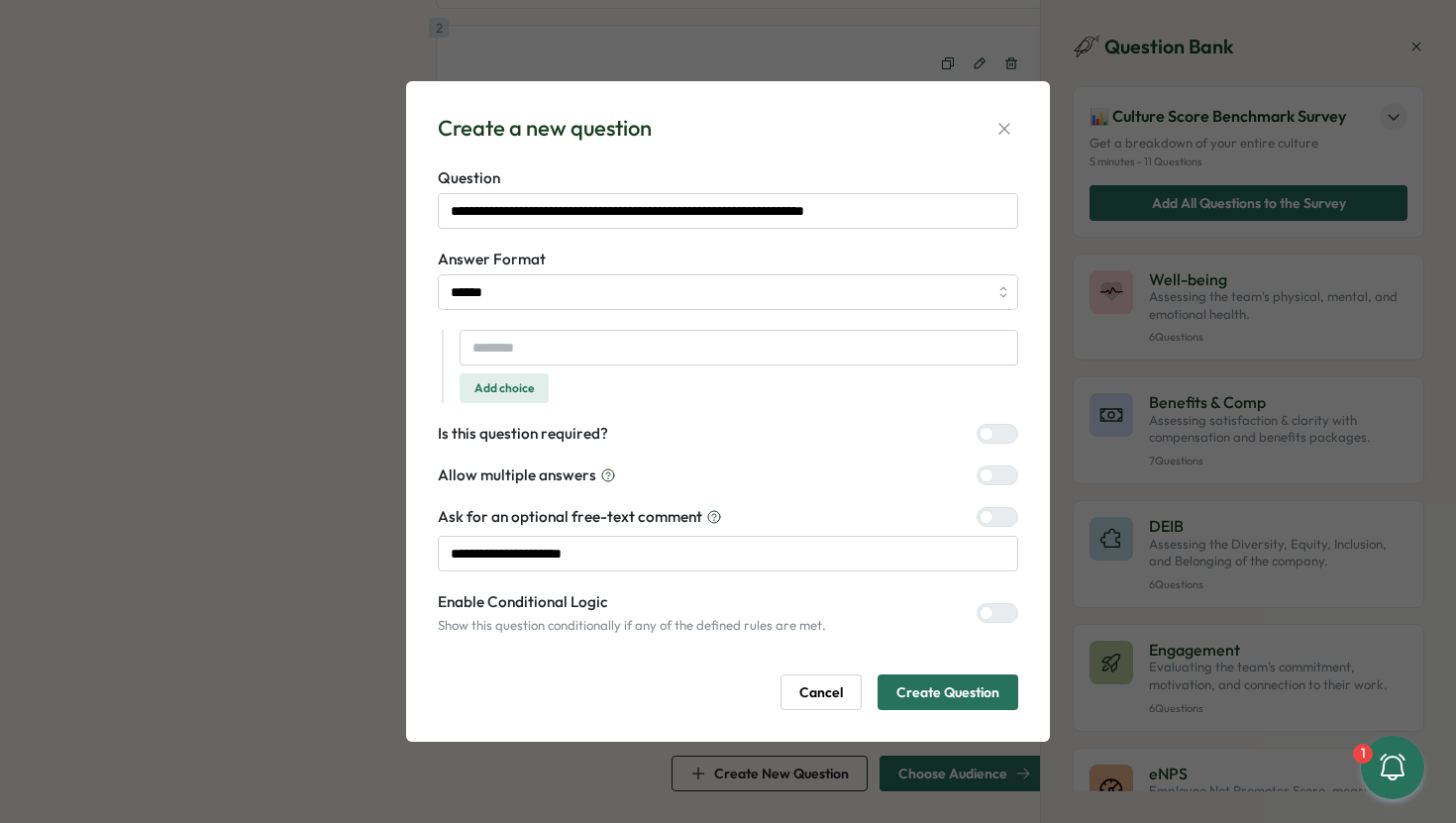 click on "Add choice" at bounding box center [504, 388] 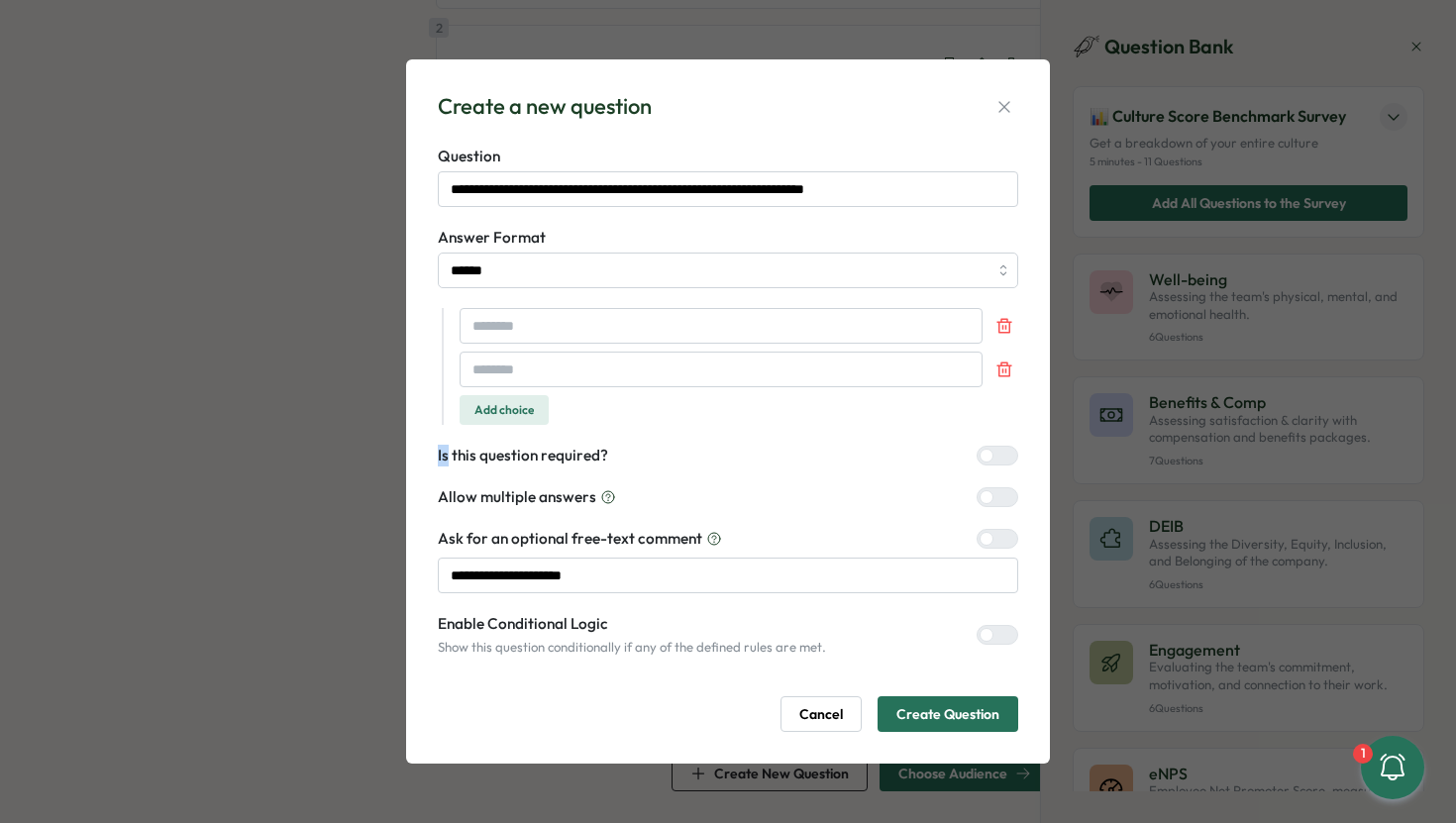 click on "Add choice" at bounding box center [730, 366] 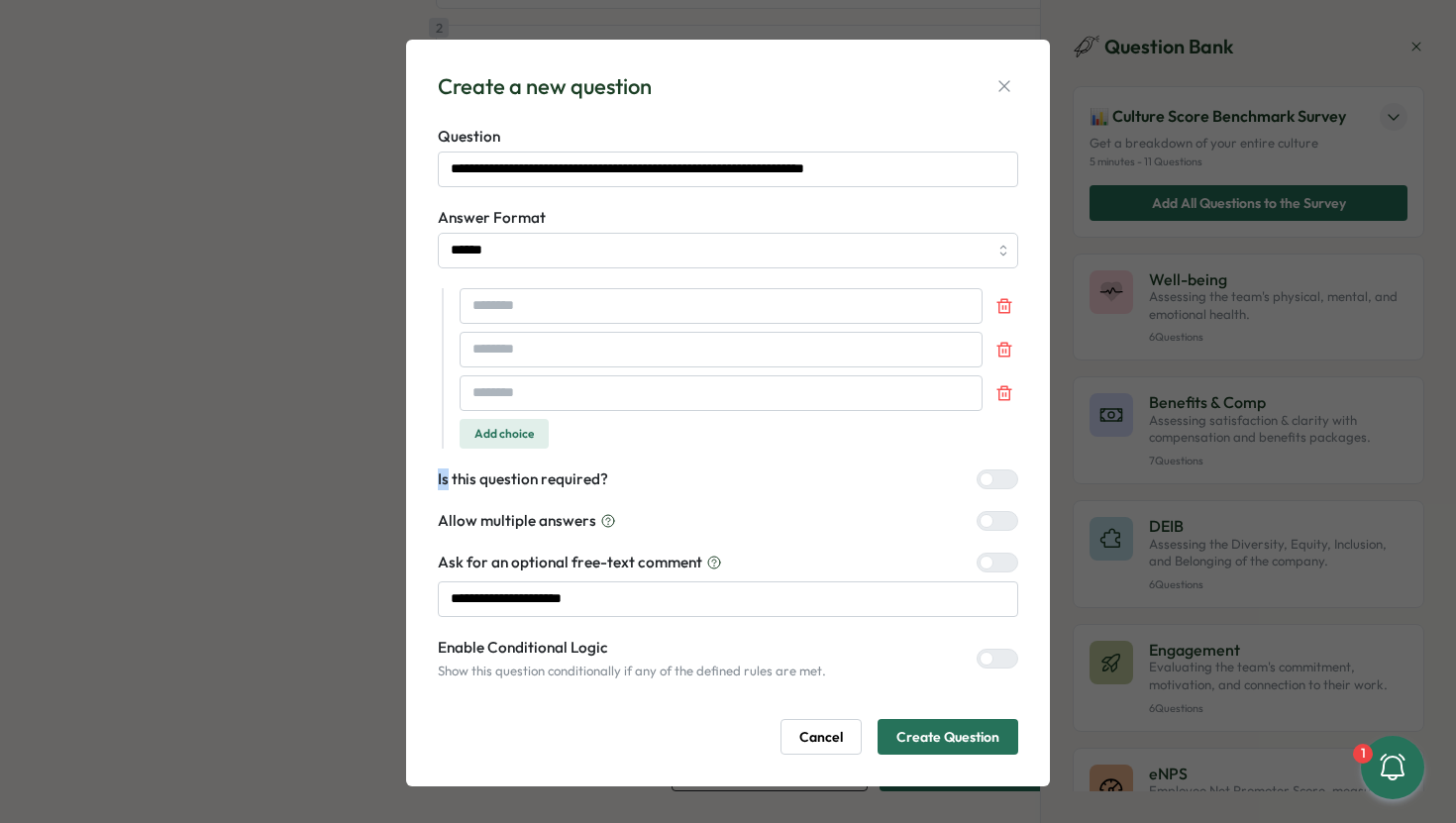 click on "Add choice" at bounding box center (504, 434) 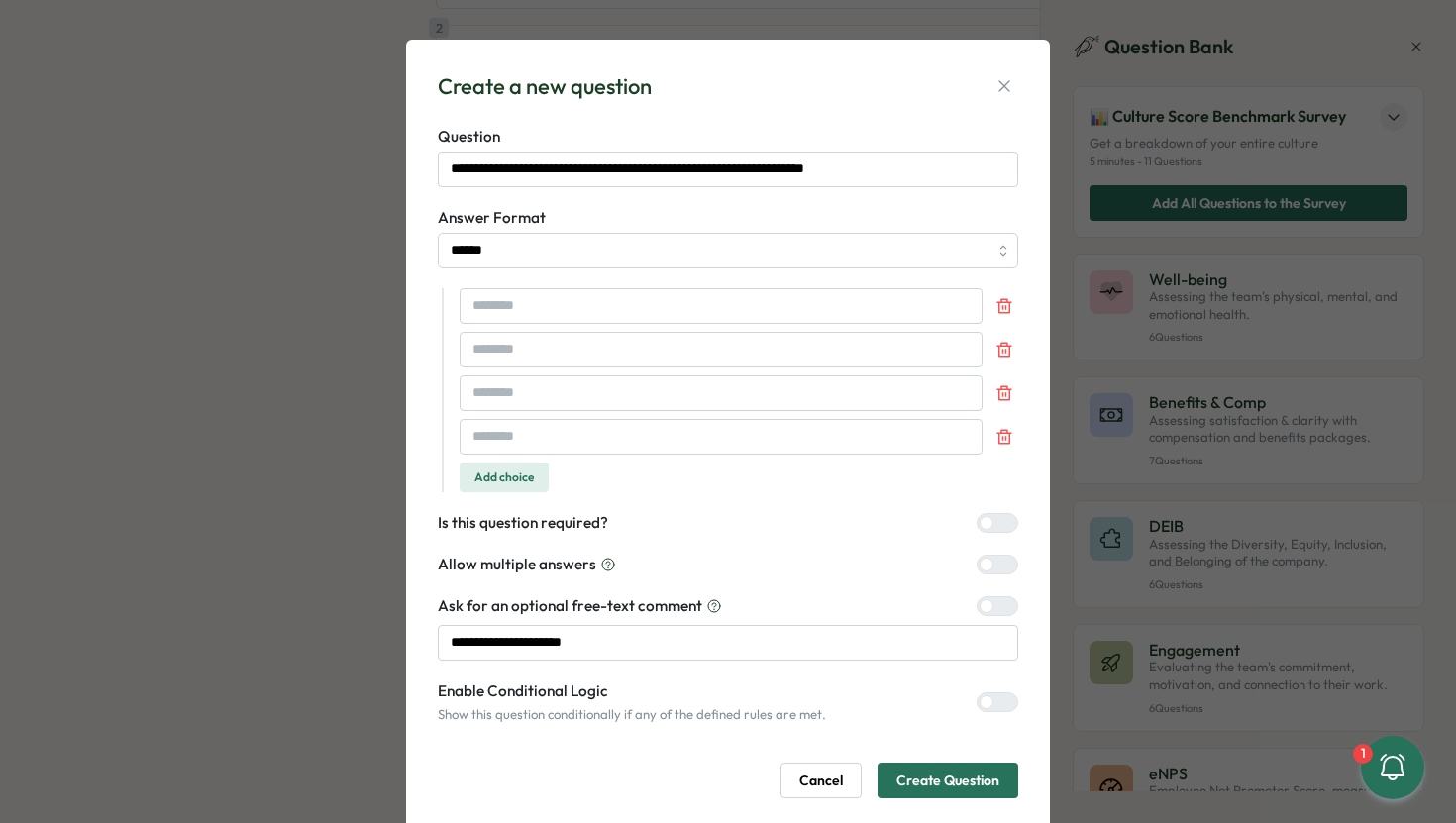 click on "**********" at bounding box center [728, 463] 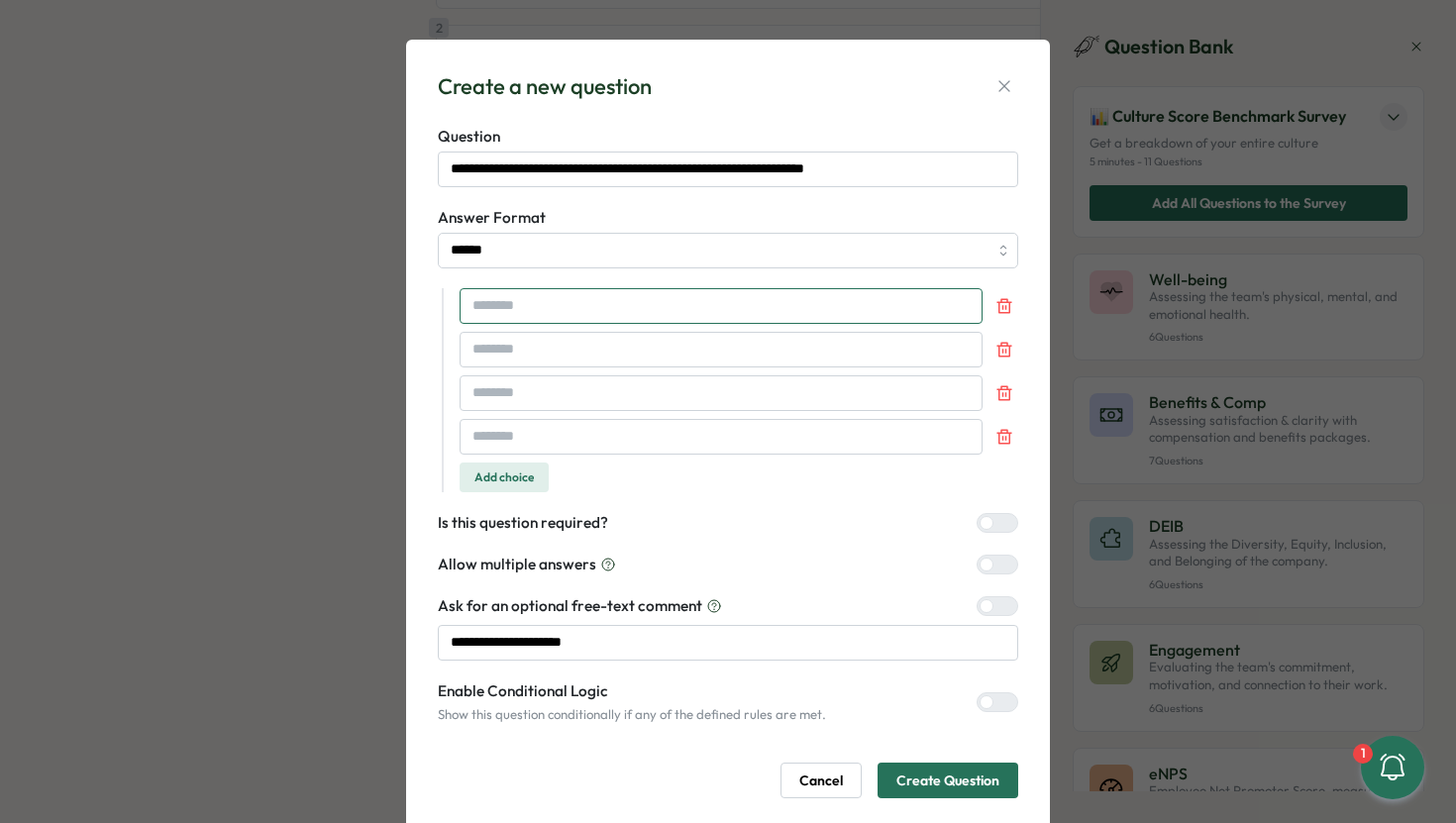 click at bounding box center [721, 306] 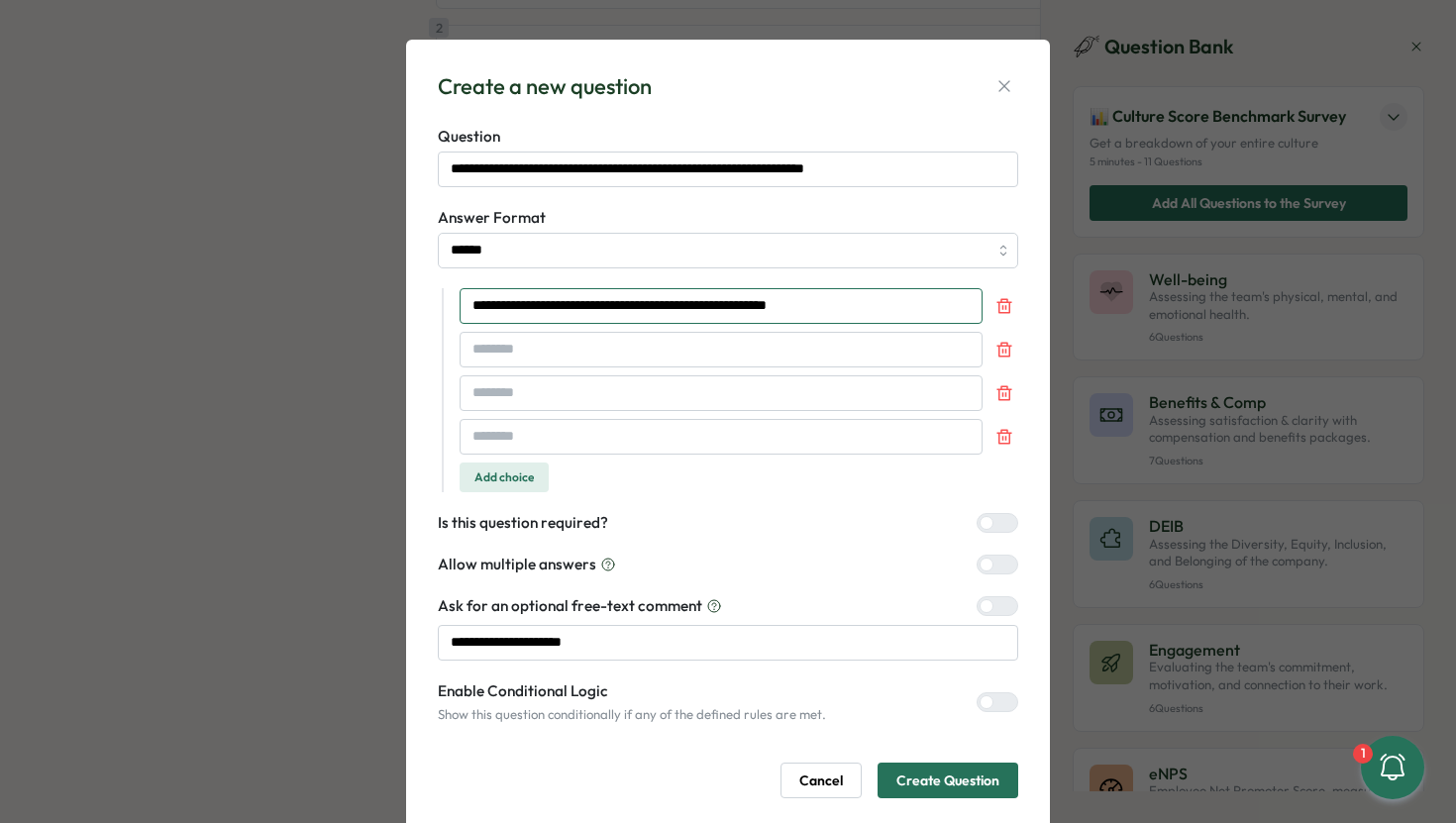type on "**********" 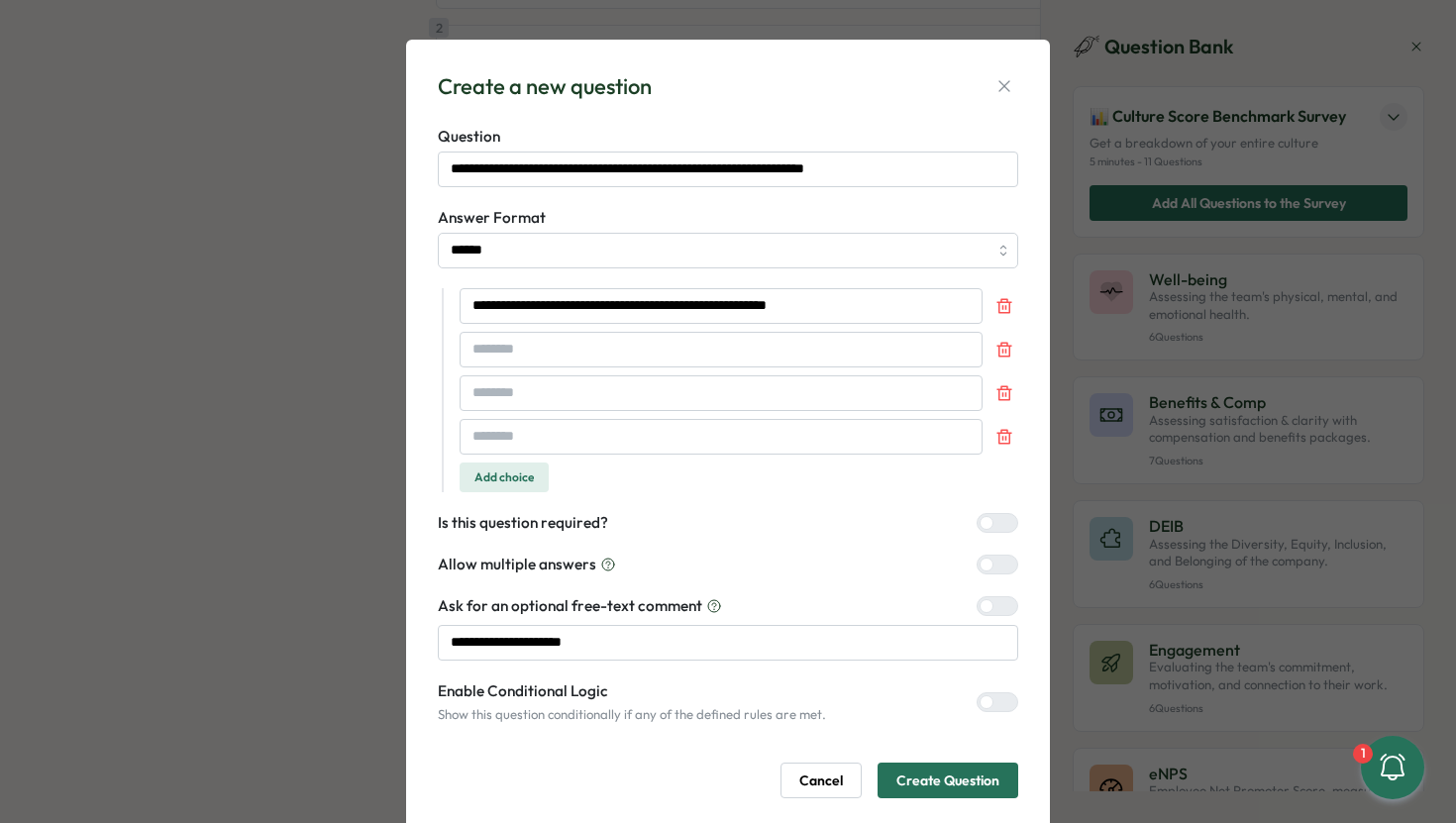 type 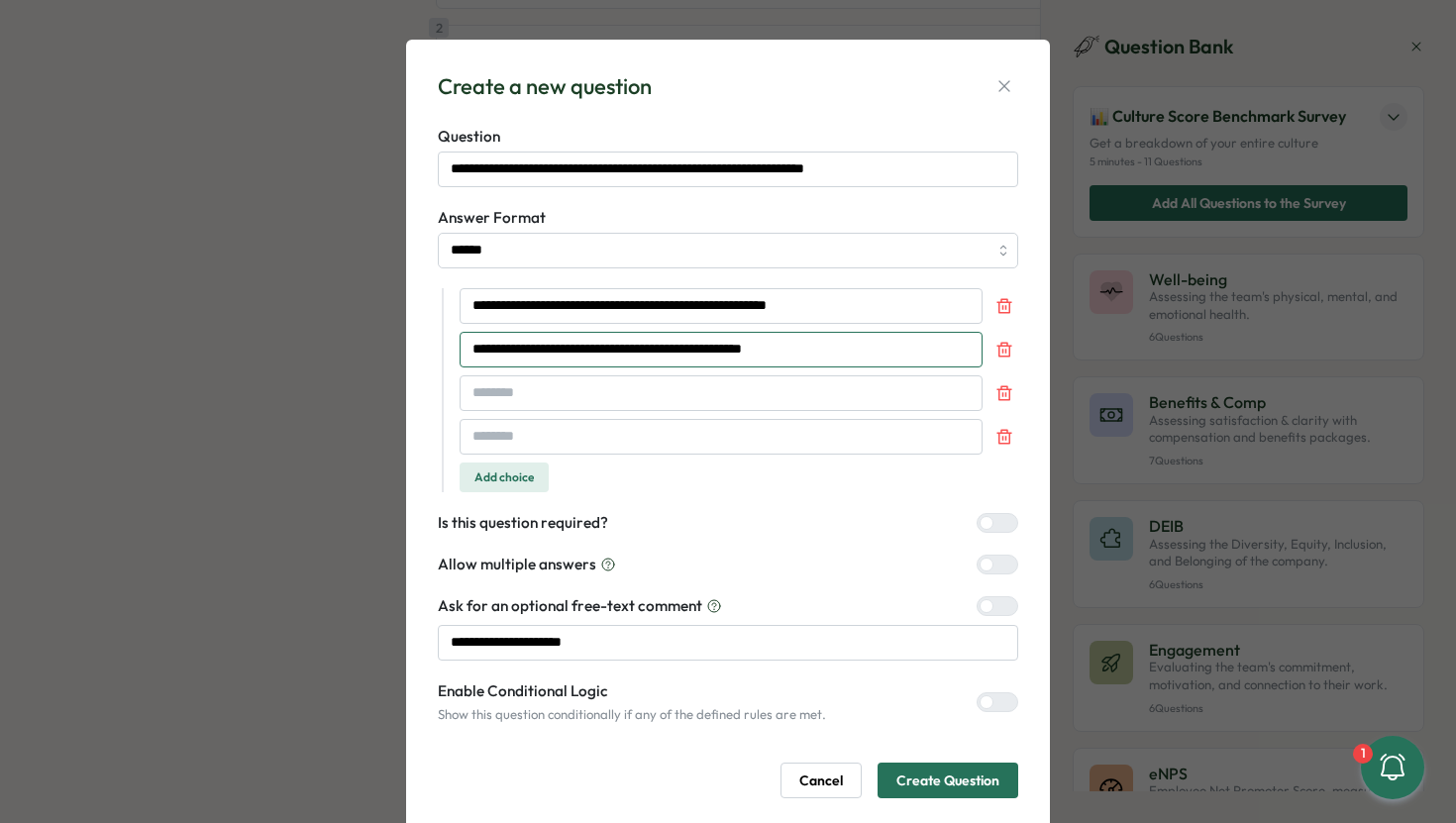 type on "**********" 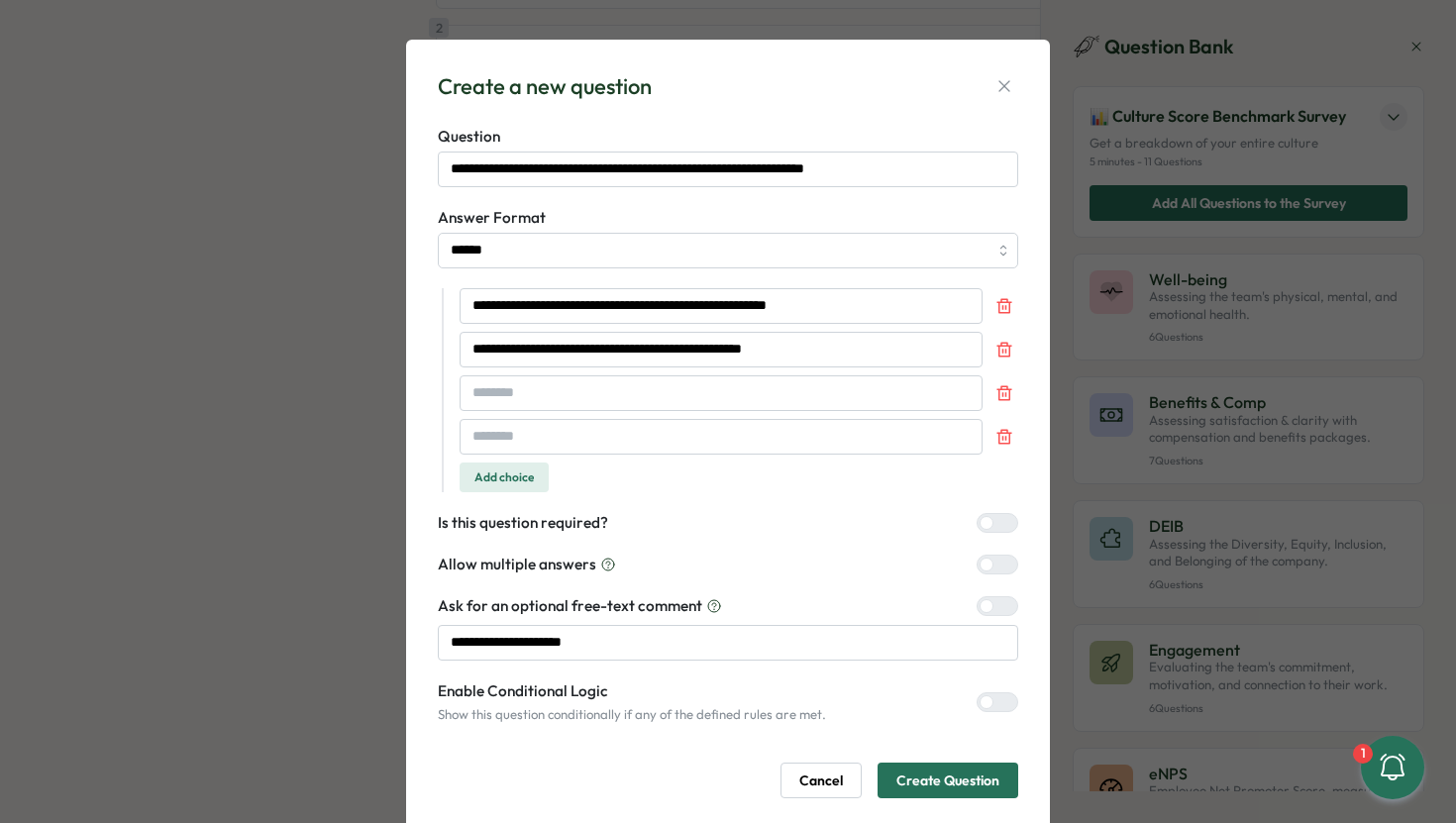 type 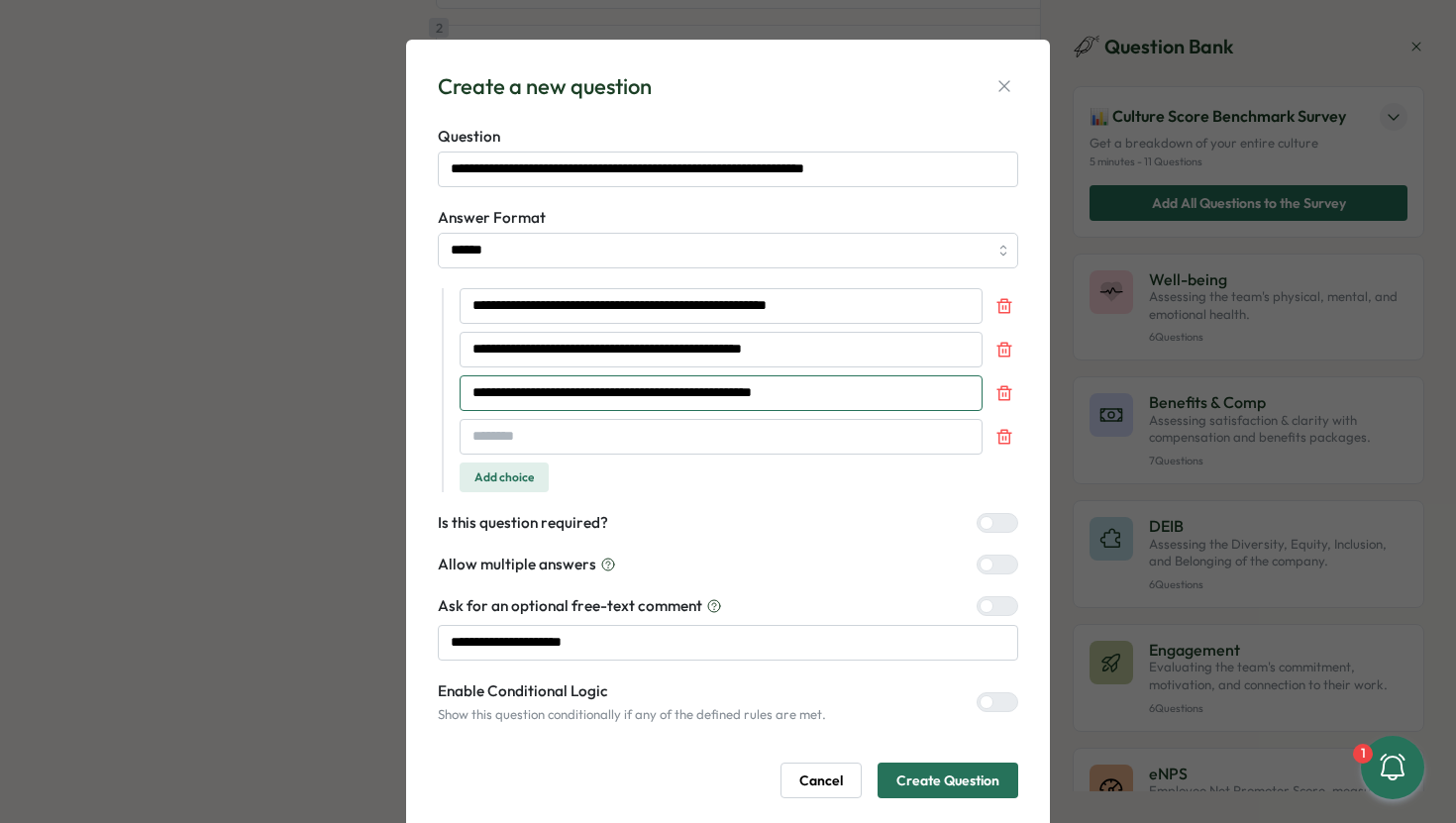 type on "**********" 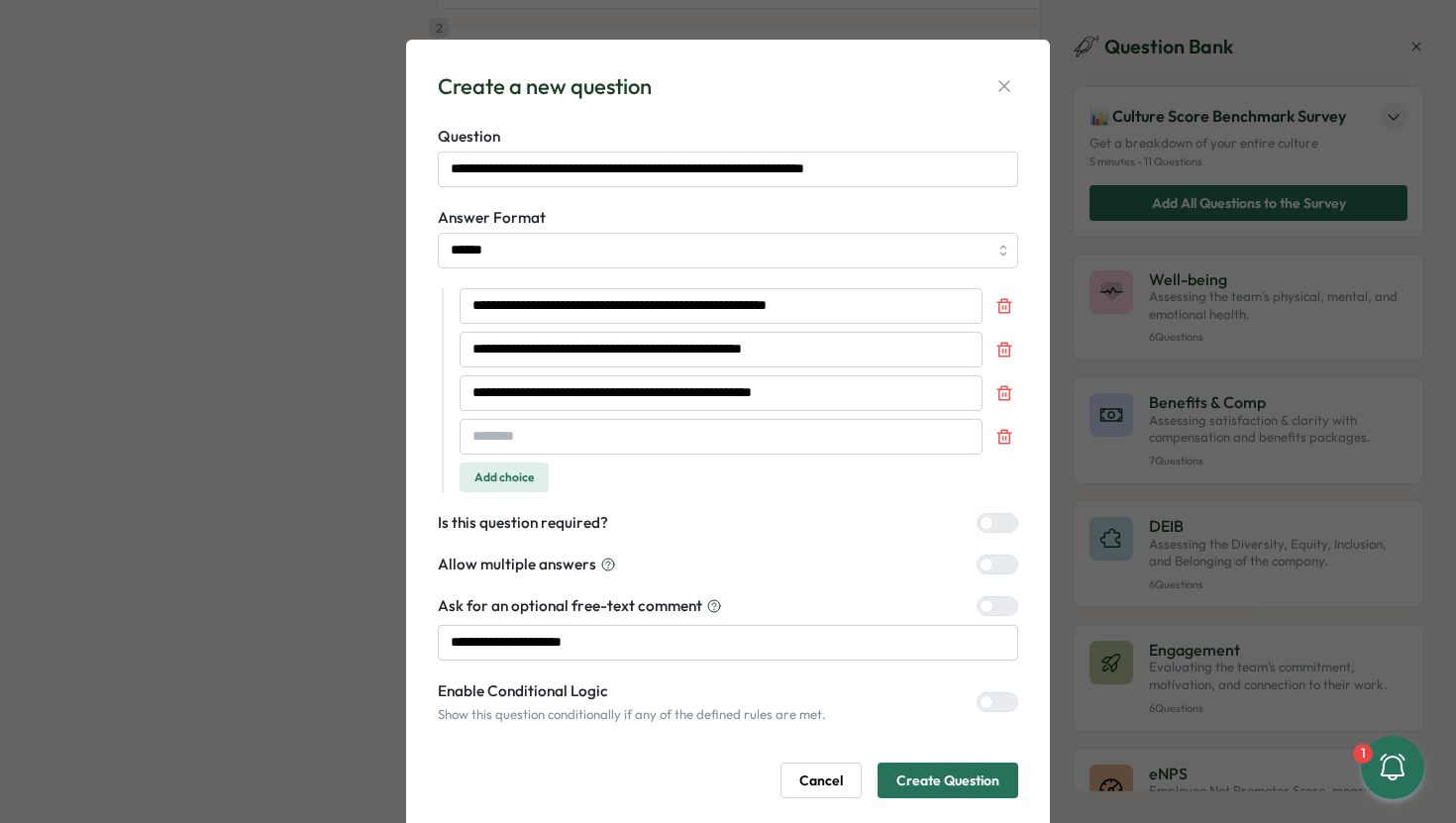 type 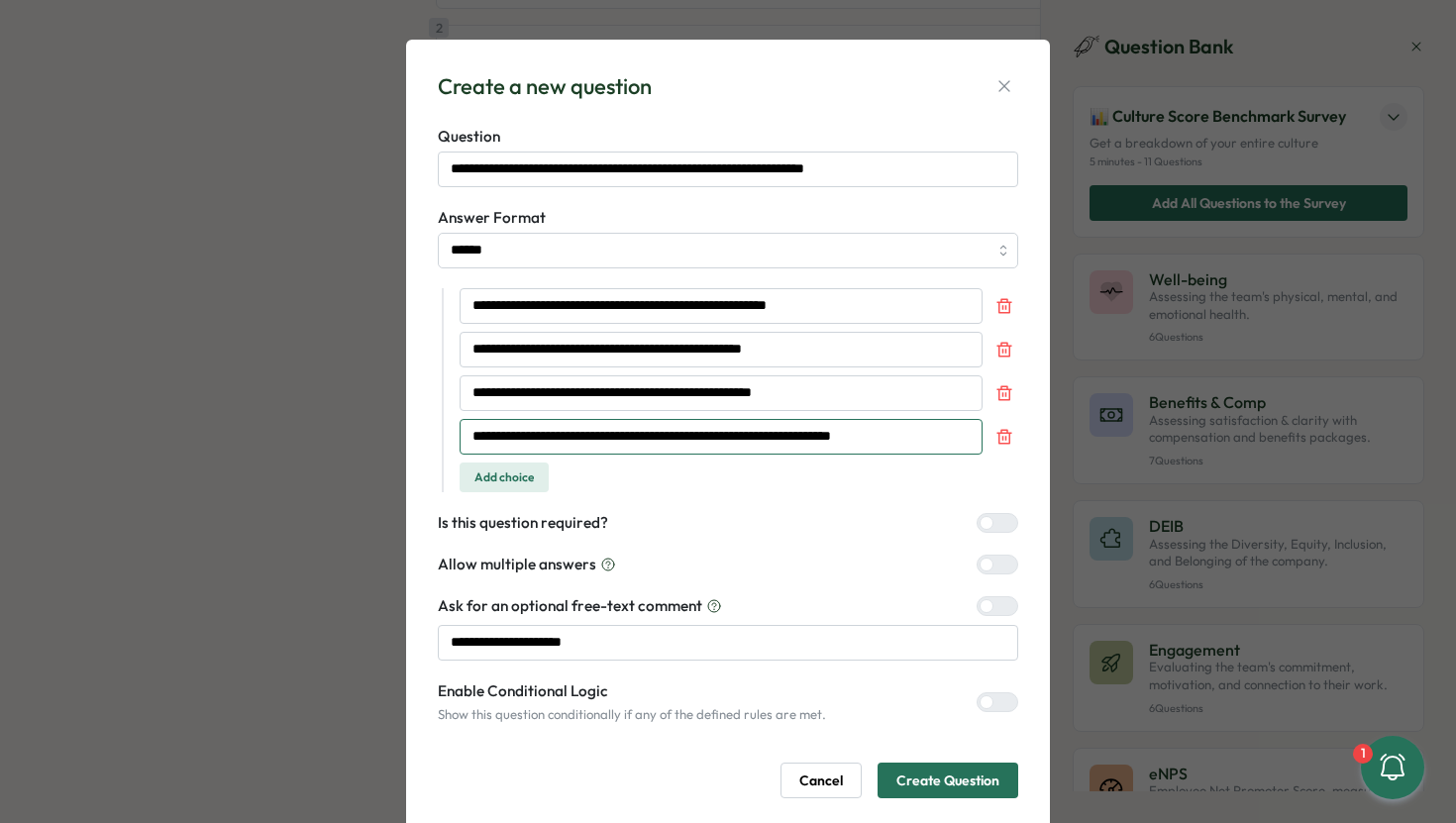 type on "**********" 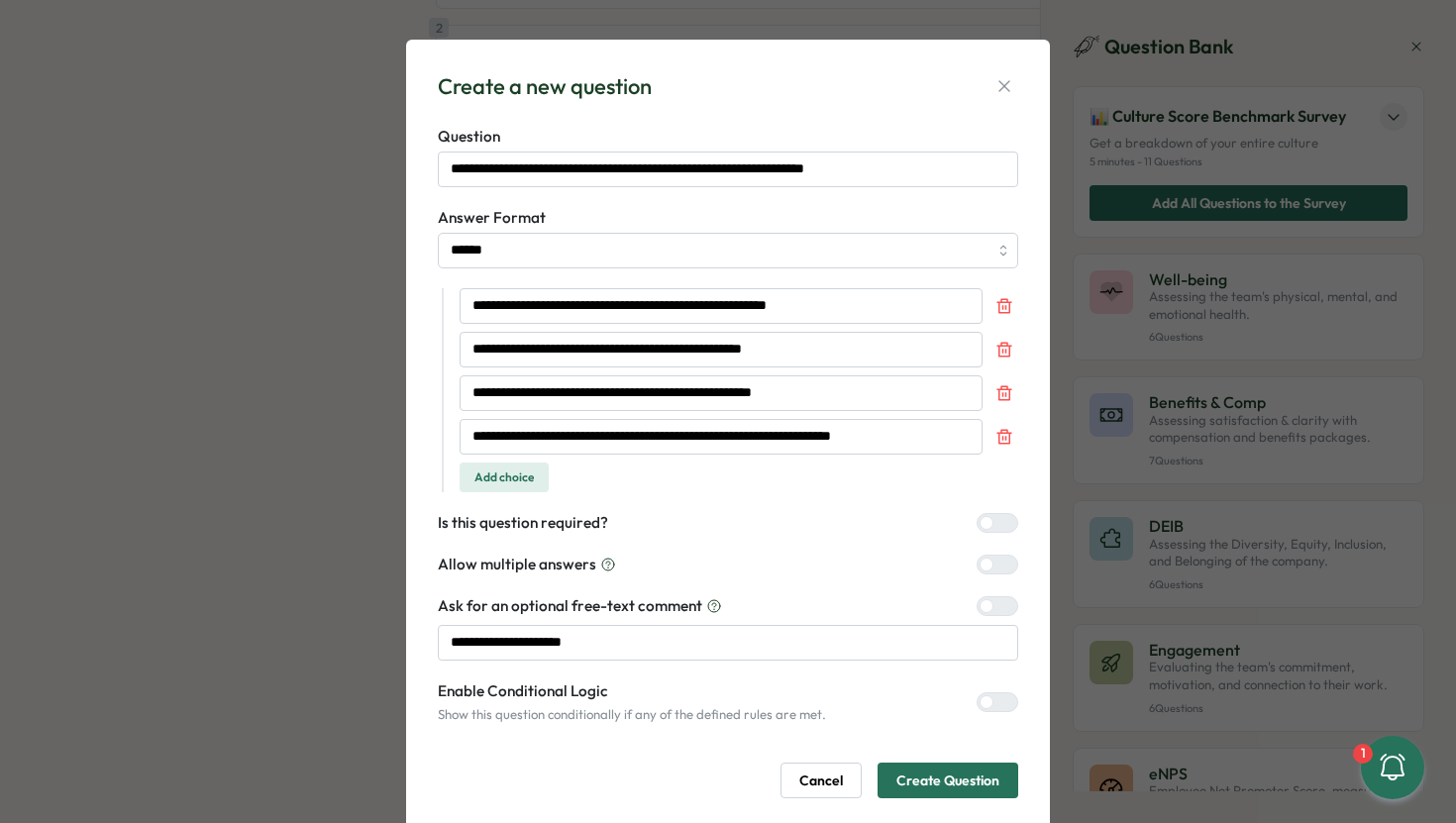 click at bounding box center [1005, 606] 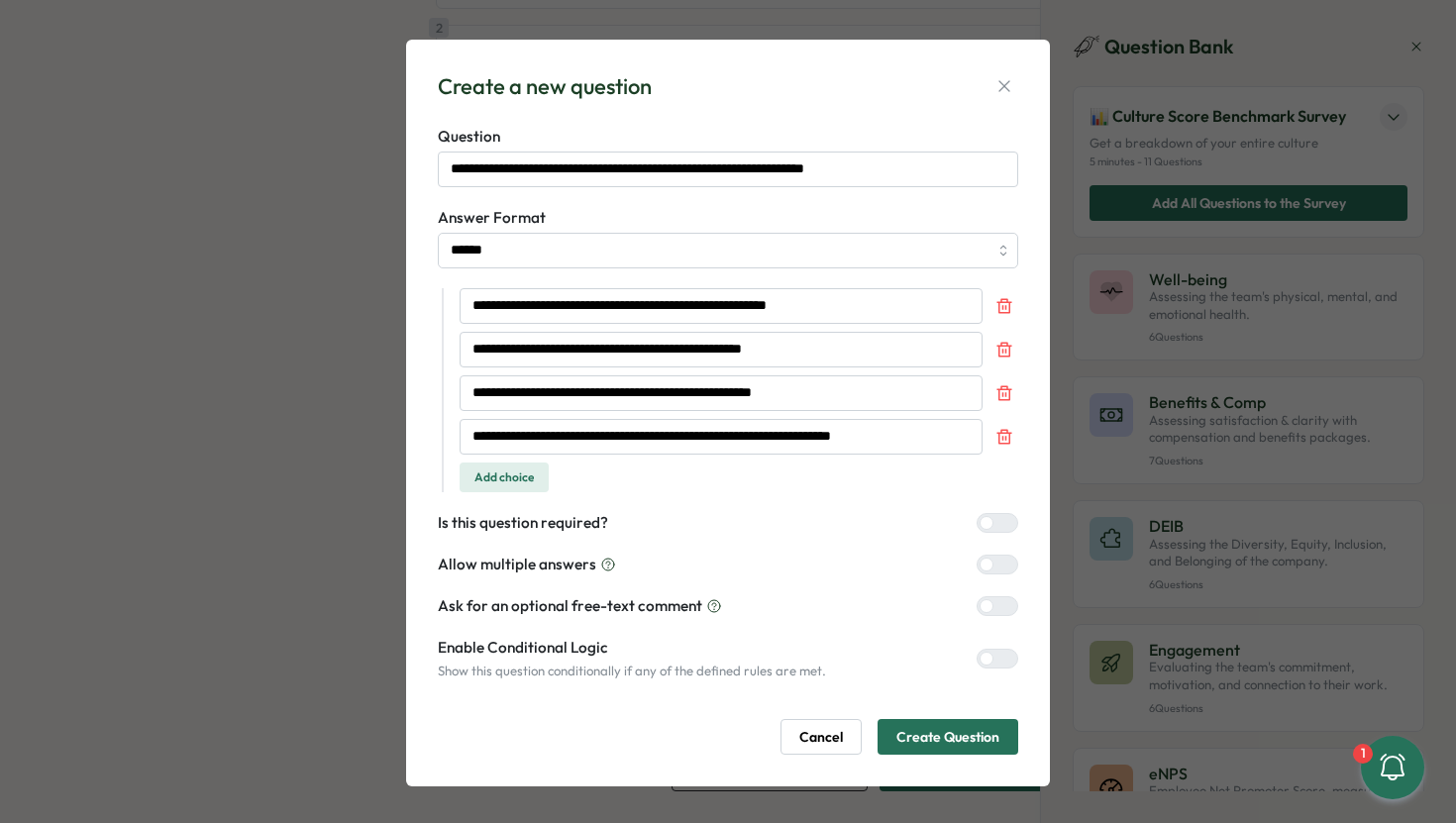 click at bounding box center [1005, 659] 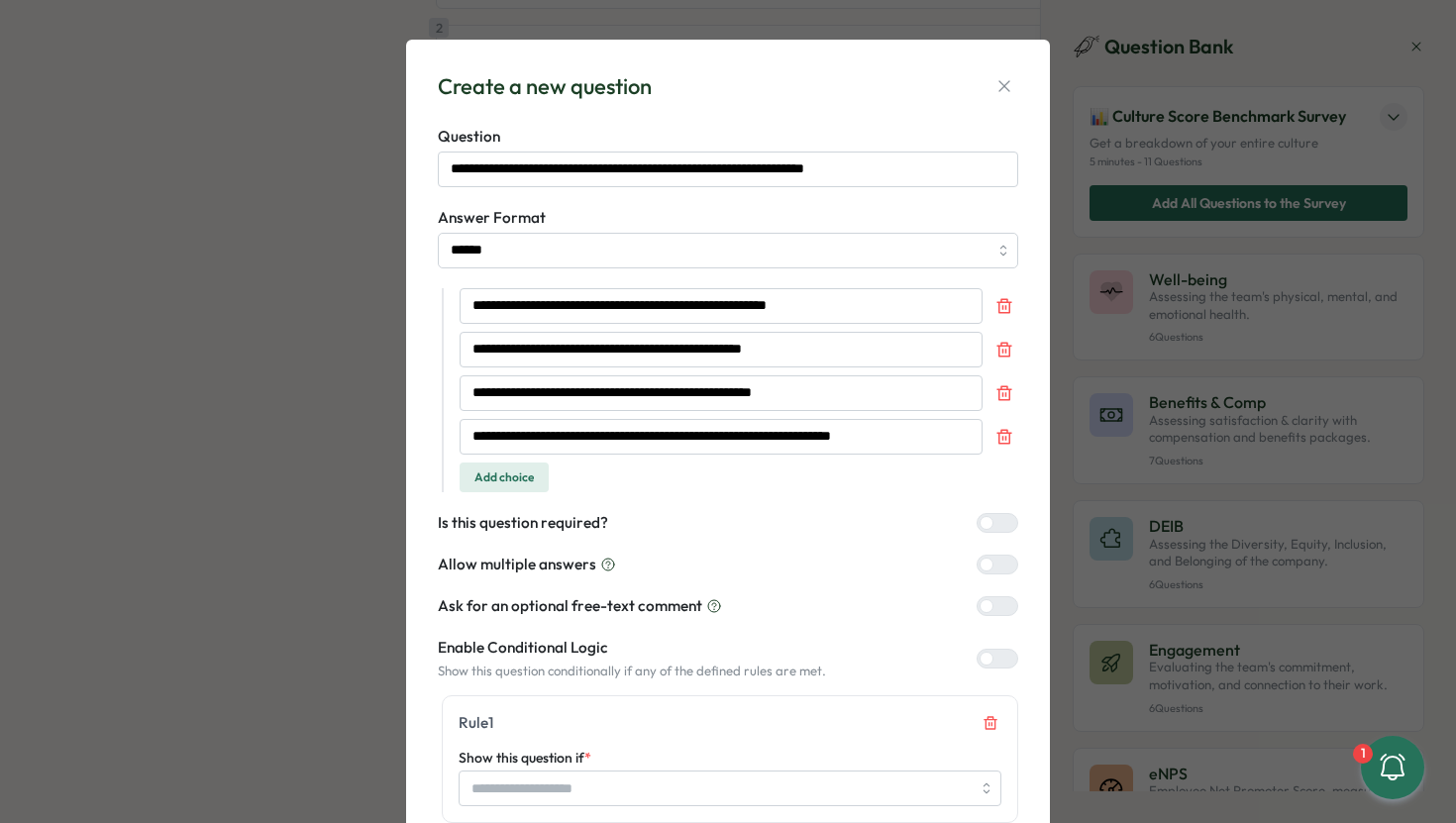 click at bounding box center (1005, 659) 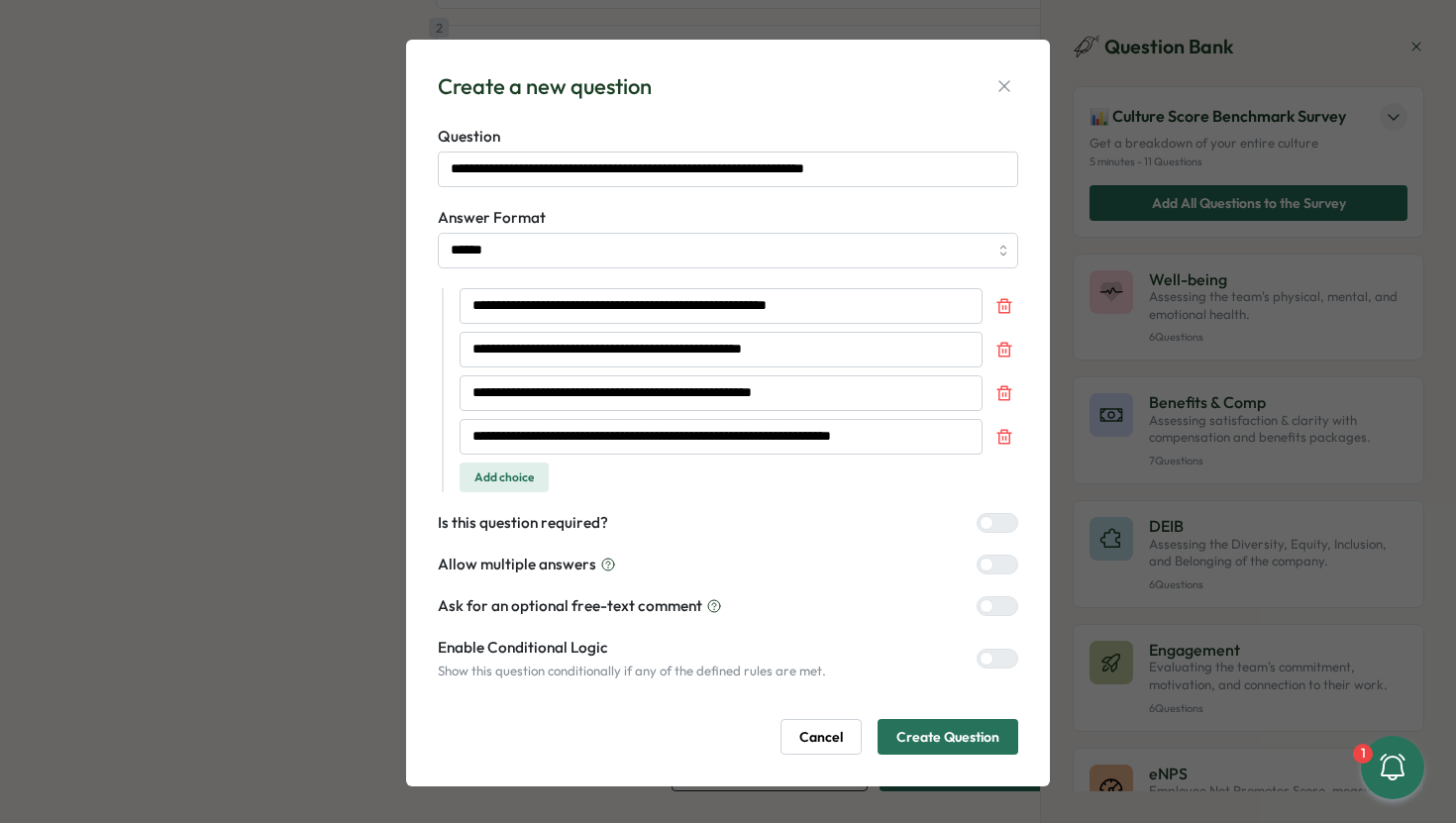 click on "Create Question" at bounding box center (948, 737) 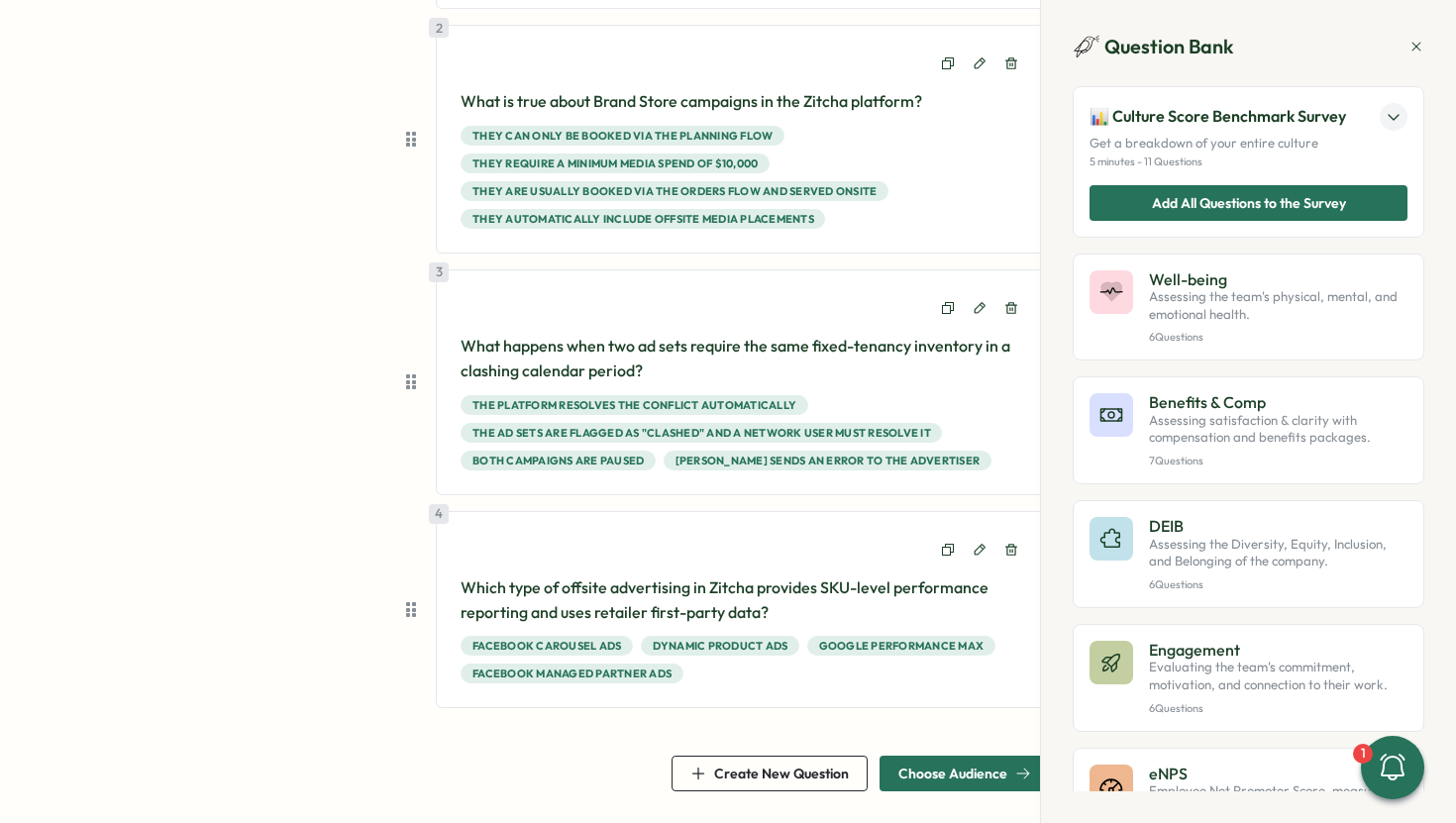 scroll, scrollTop: 634, scrollLeft: 0, axis: vertical 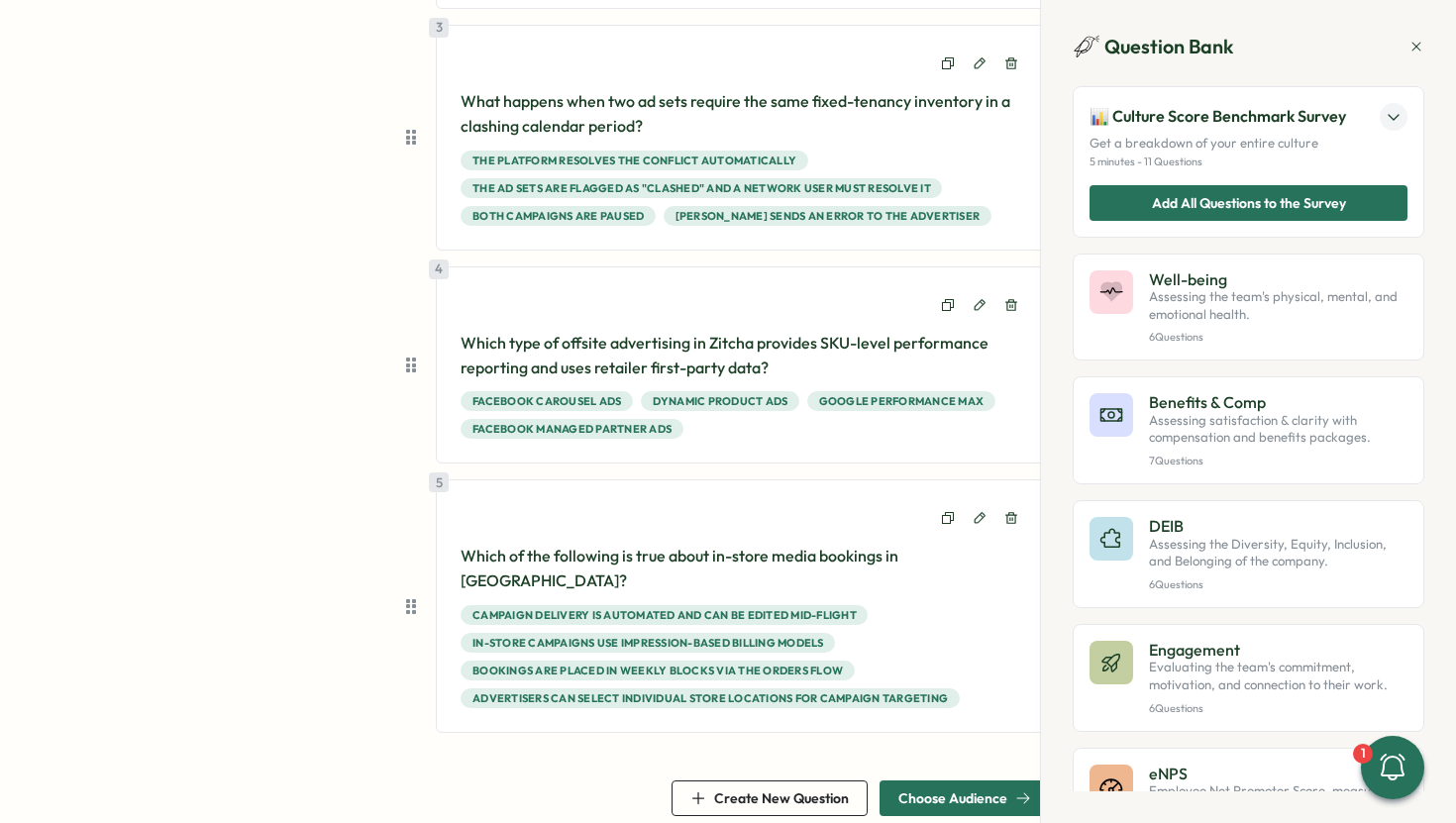 click on "Create New Question" at bounding box center [781, 798] 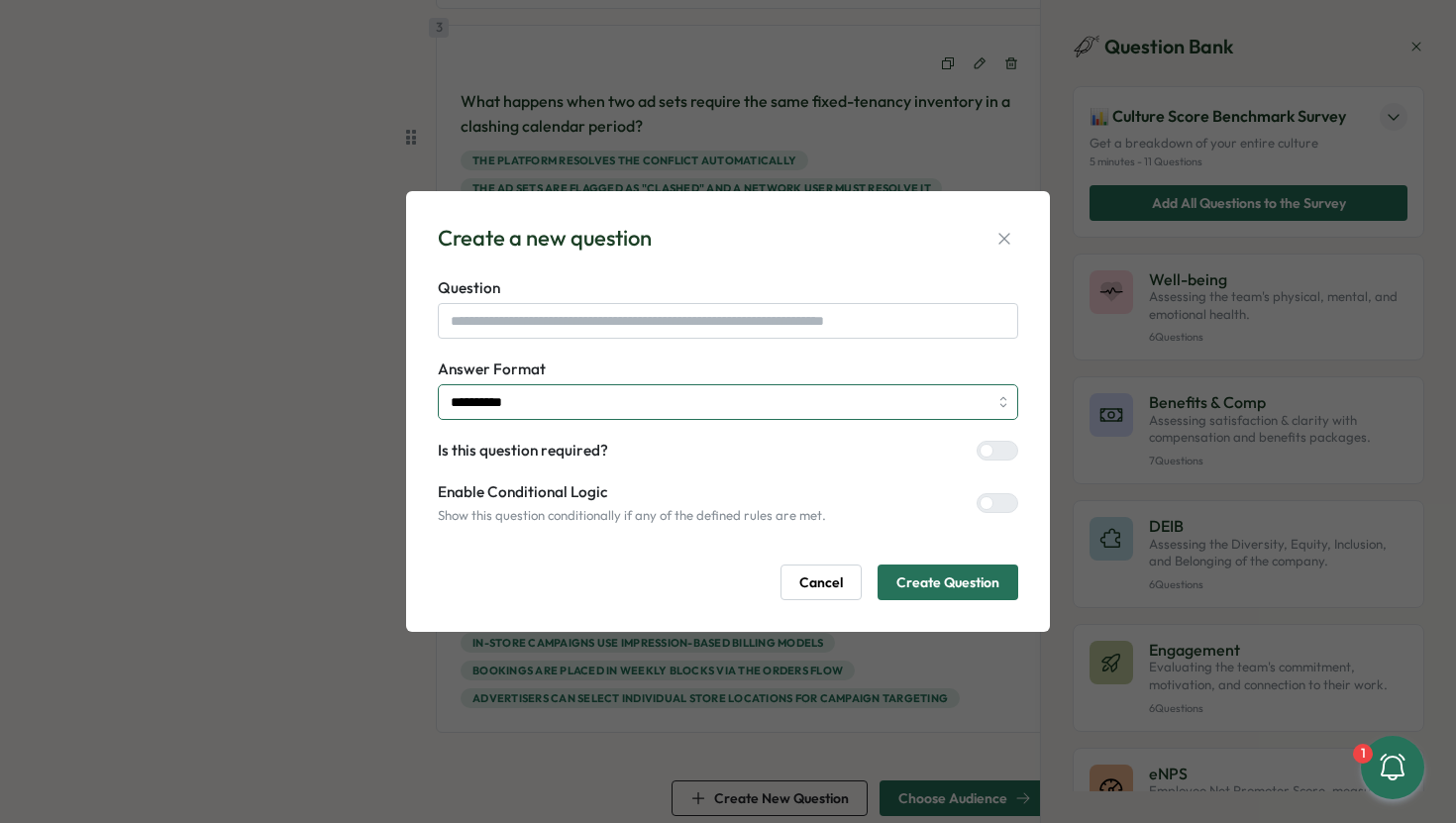 click on "**********" at bounding box center (728, 402) 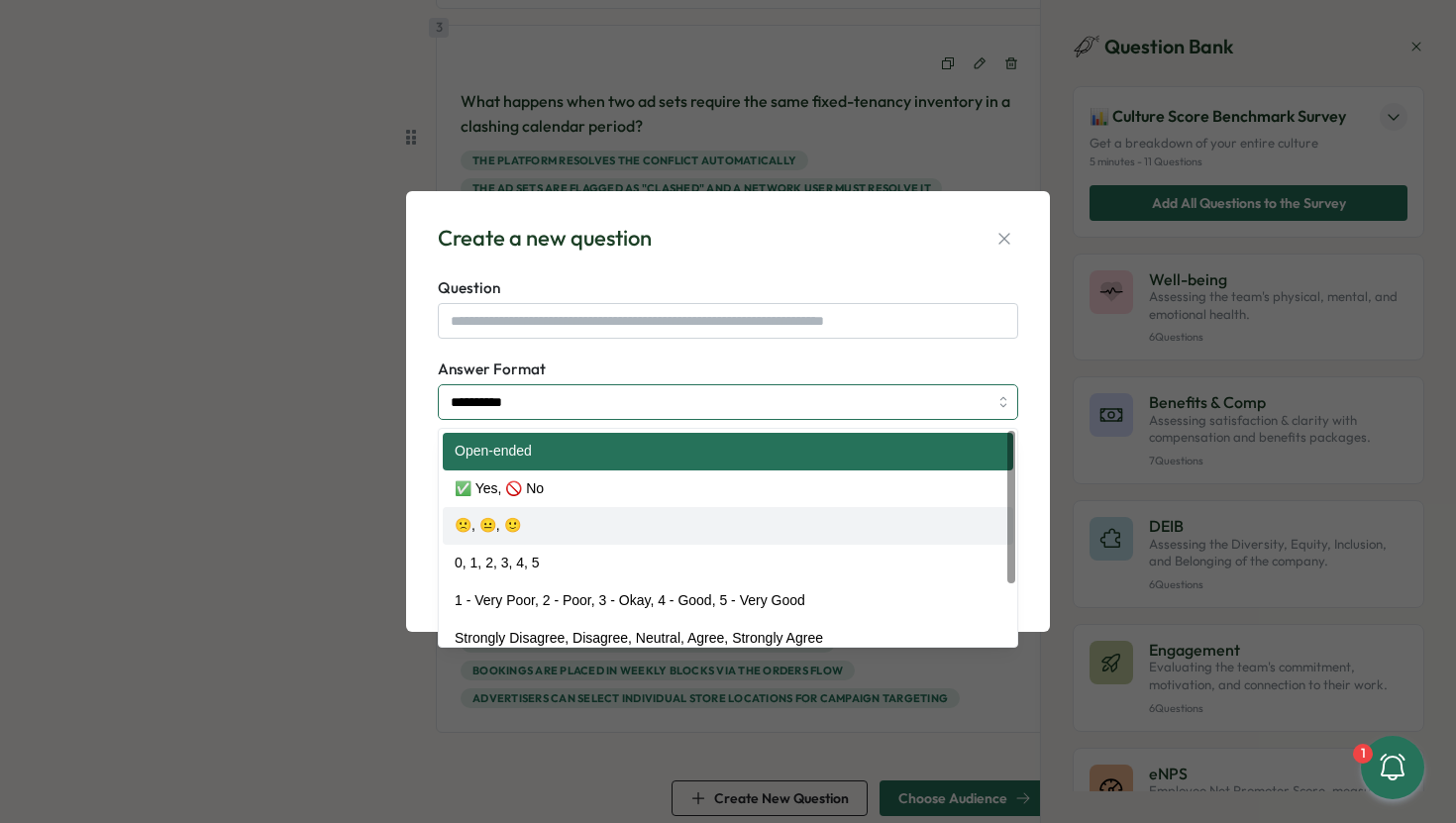 scroll, scrollTop: 88, scrollLeft: 0, axis: vertical 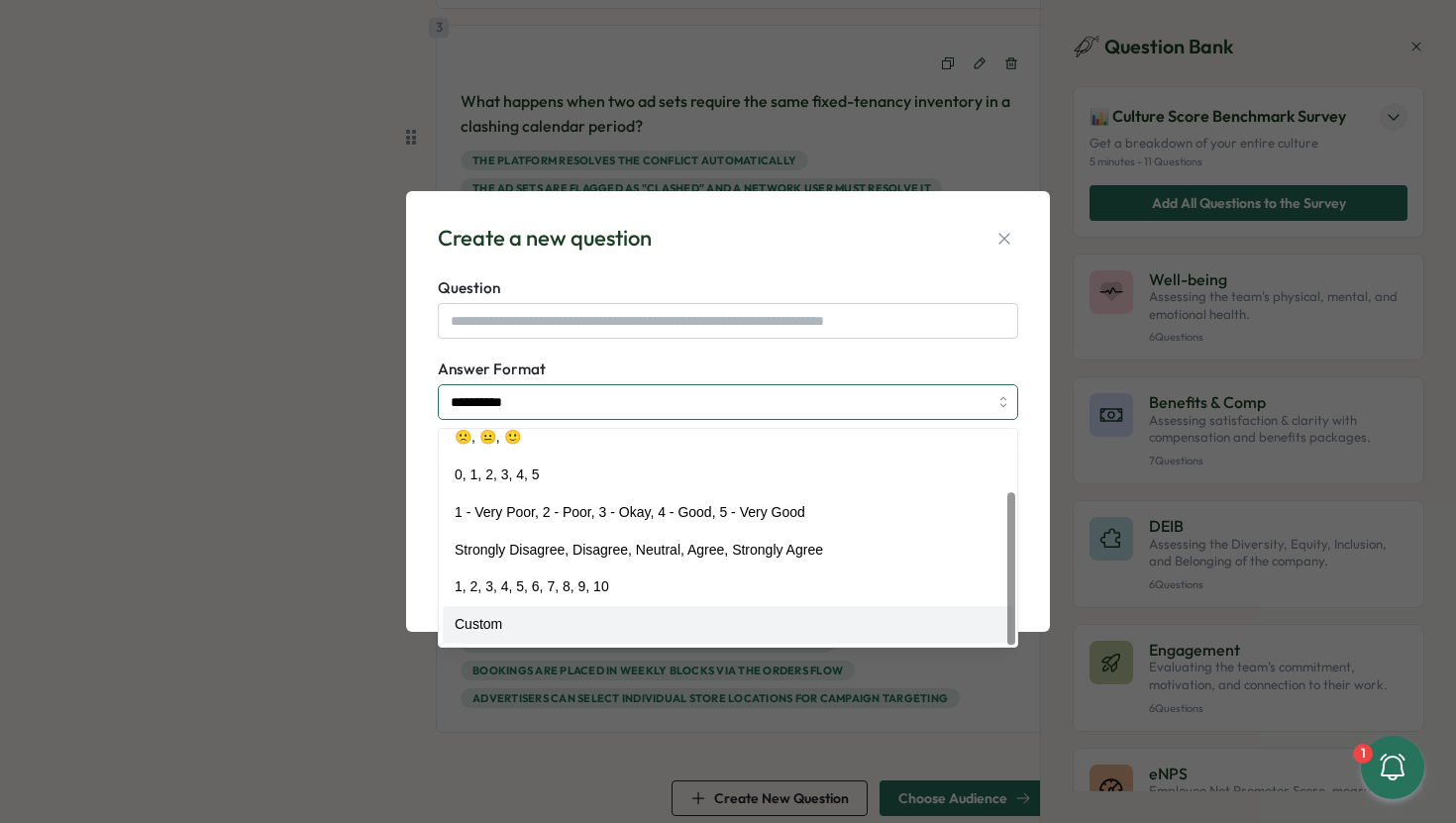 type on "******" 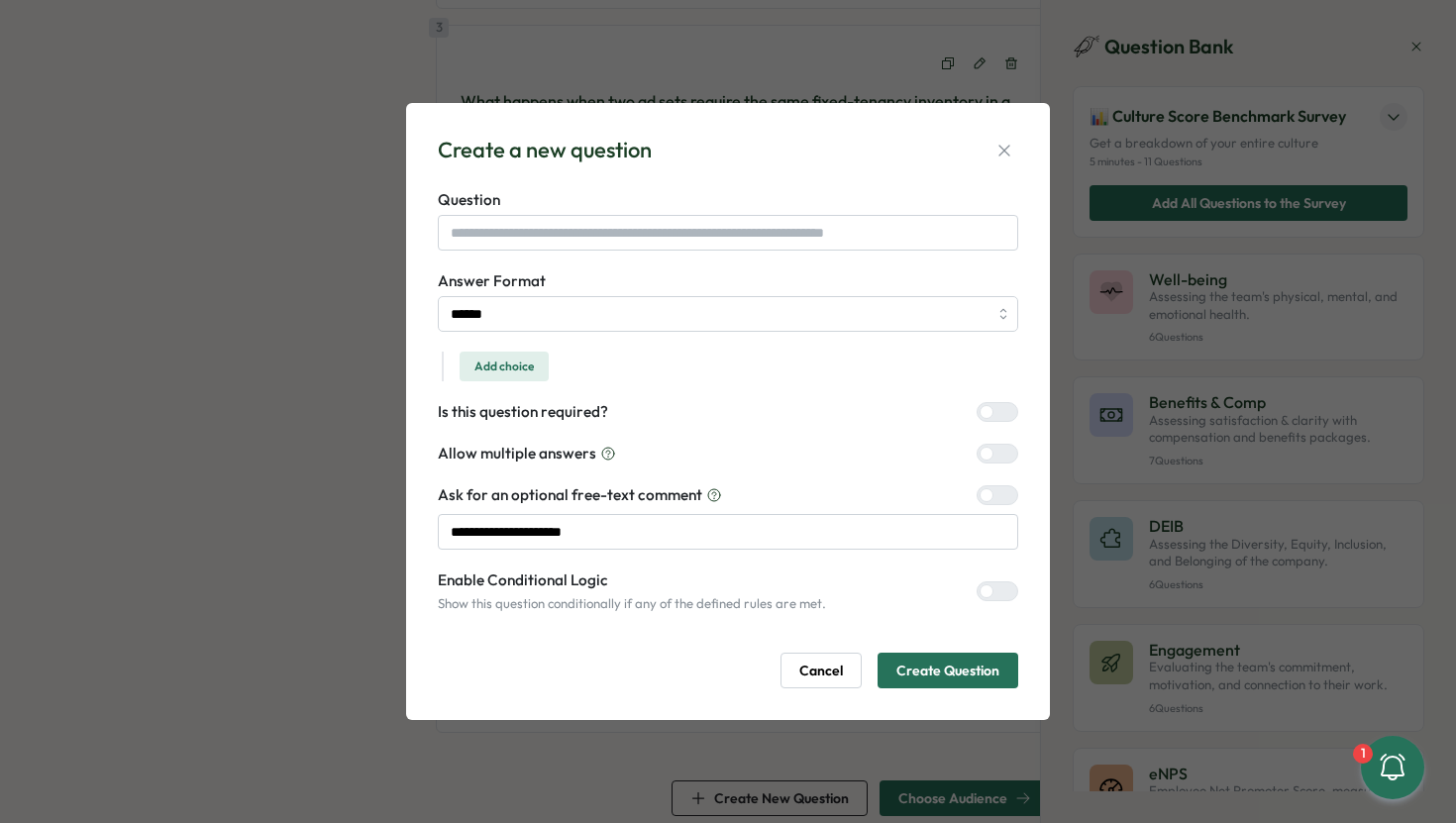 click on "Add choice" at bounding box center (504, 366) 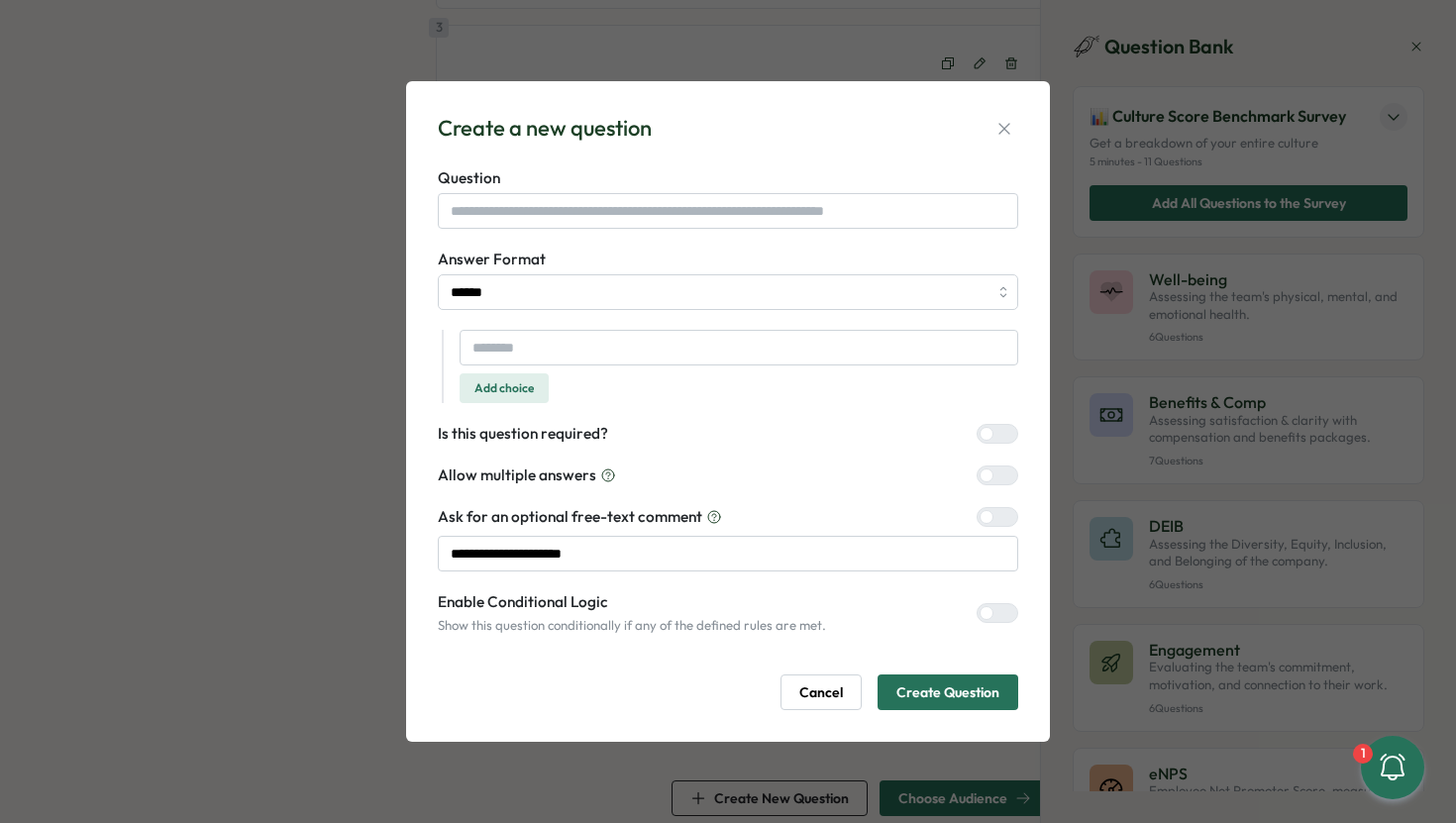 click on "Add choice" at bounding box center (504, 388) 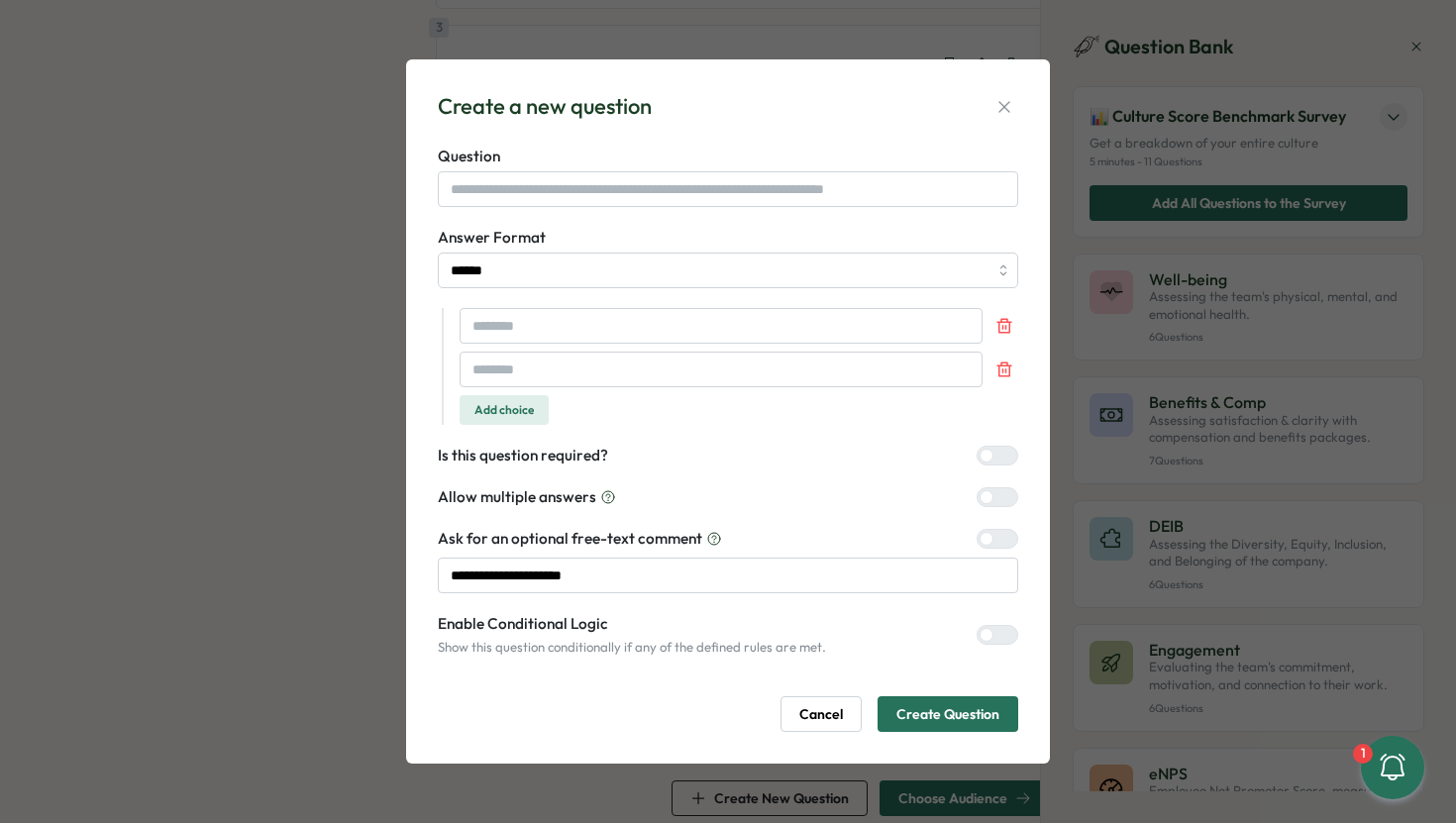 click on "Add choice" at bounding box center (504, 410) 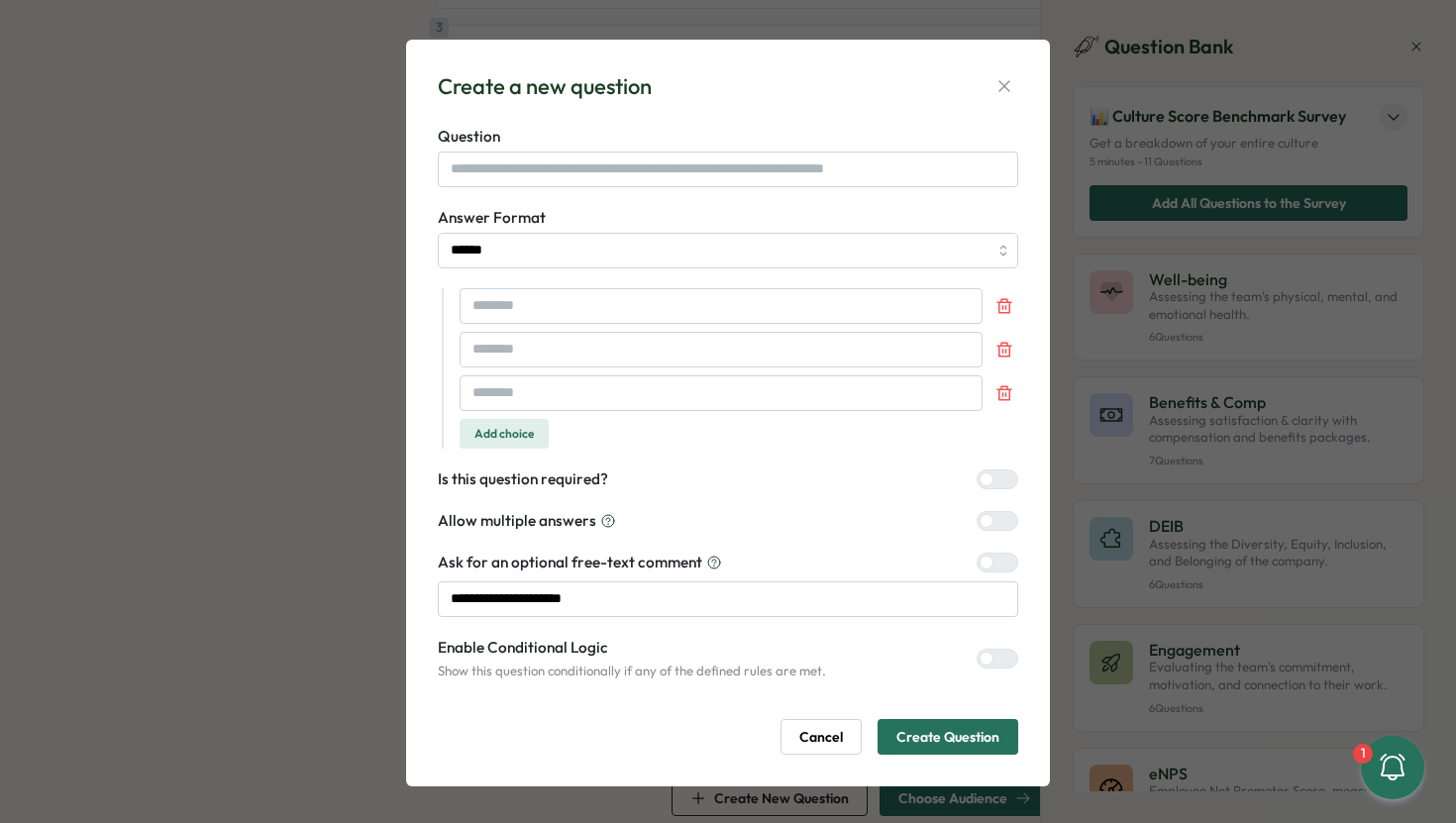 click on "Add choice" at bounding box center [504, 434] 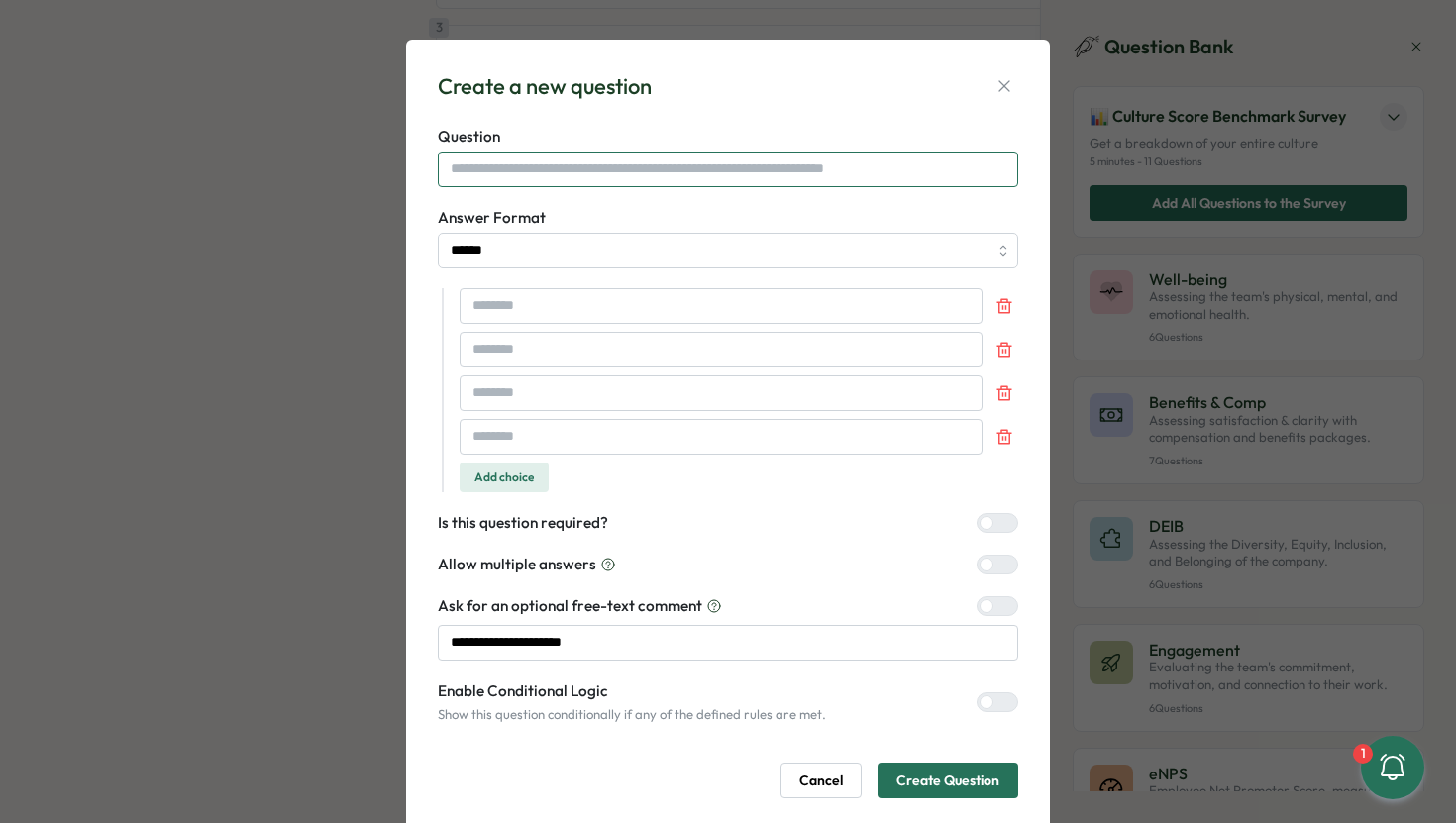 click at bounding box center [728, 169] 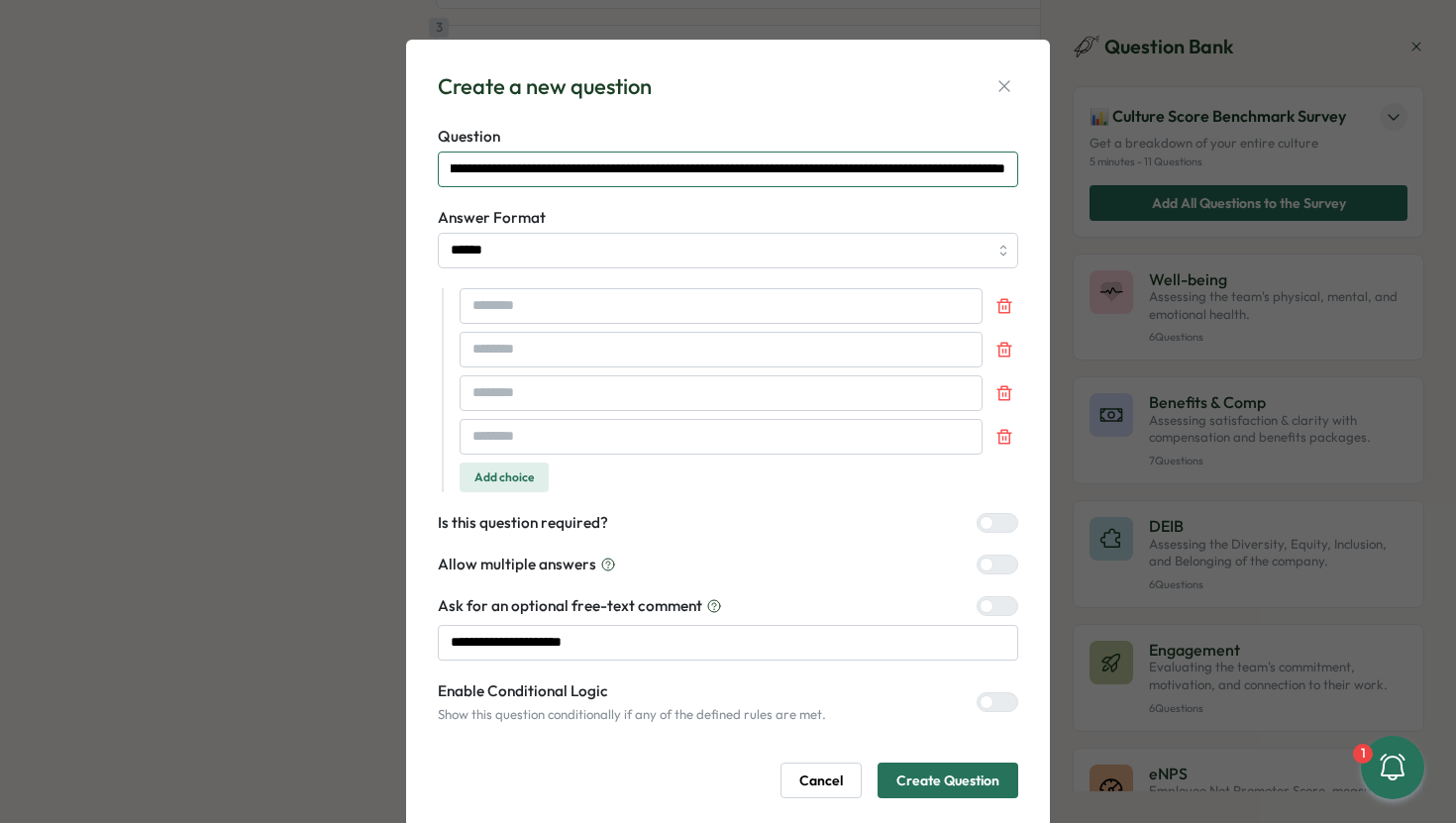 scroll, scrollTop: 0, scrollLeft: 277, axis: horizontal 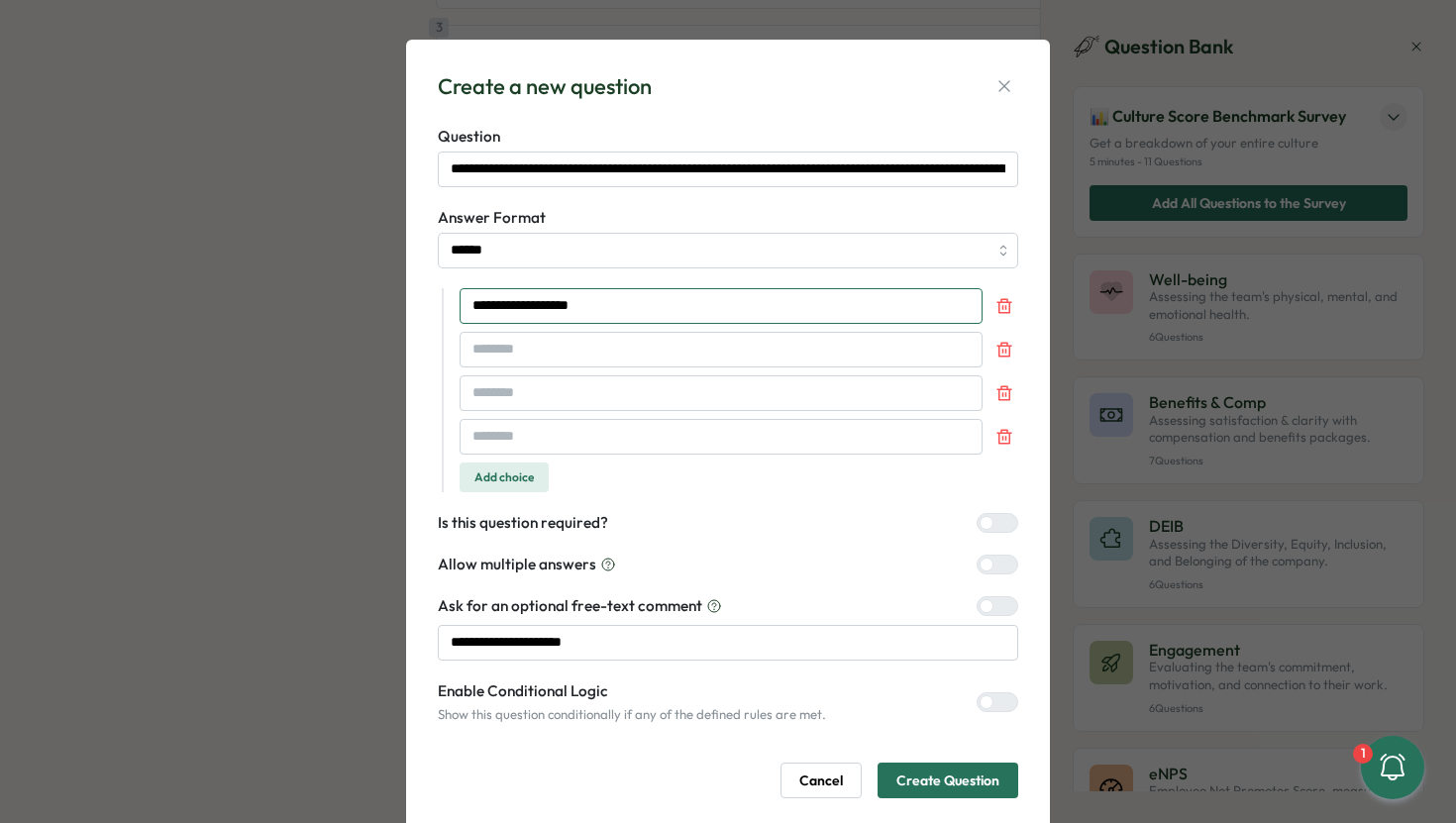 type on "**********" 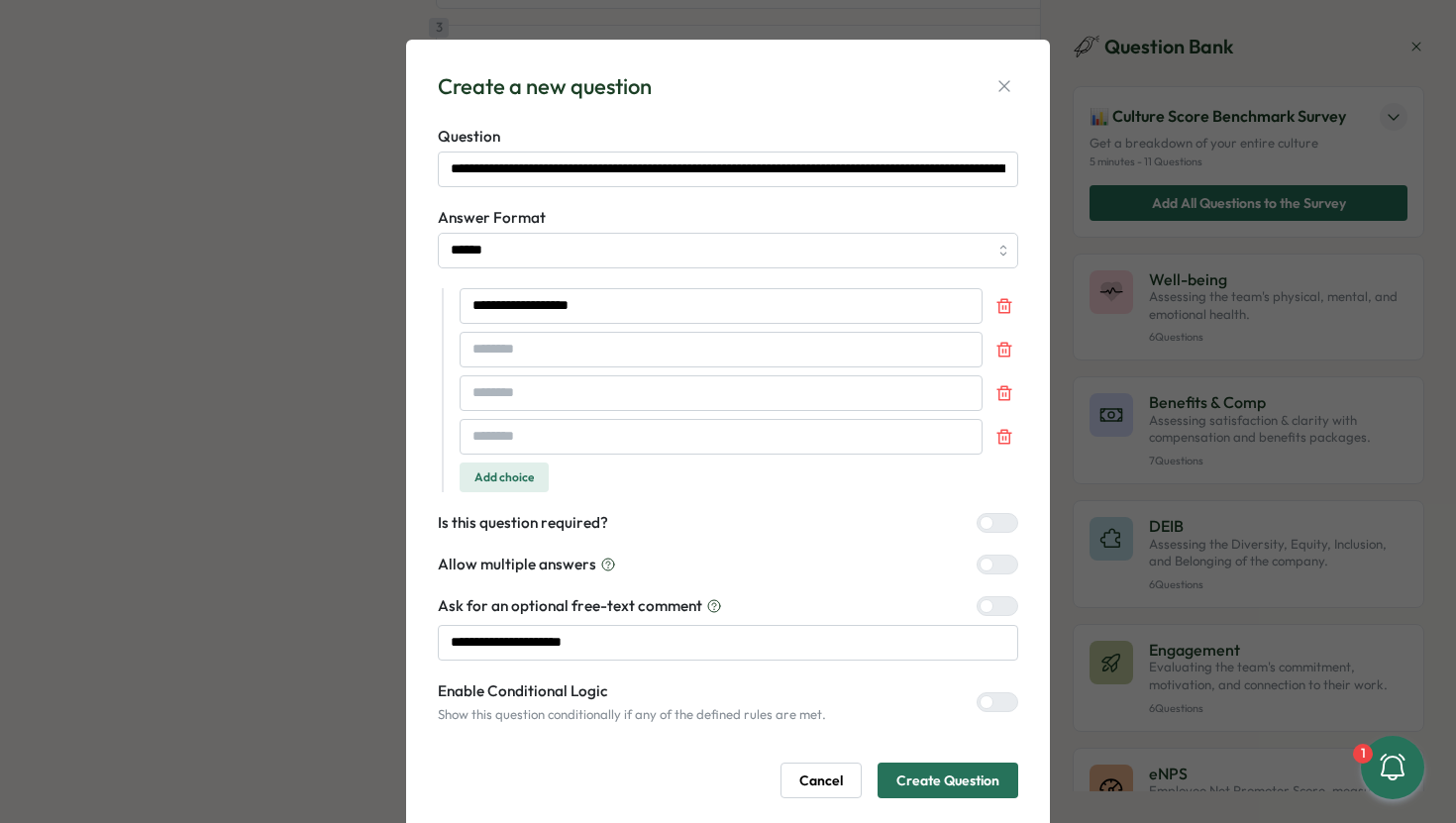 type 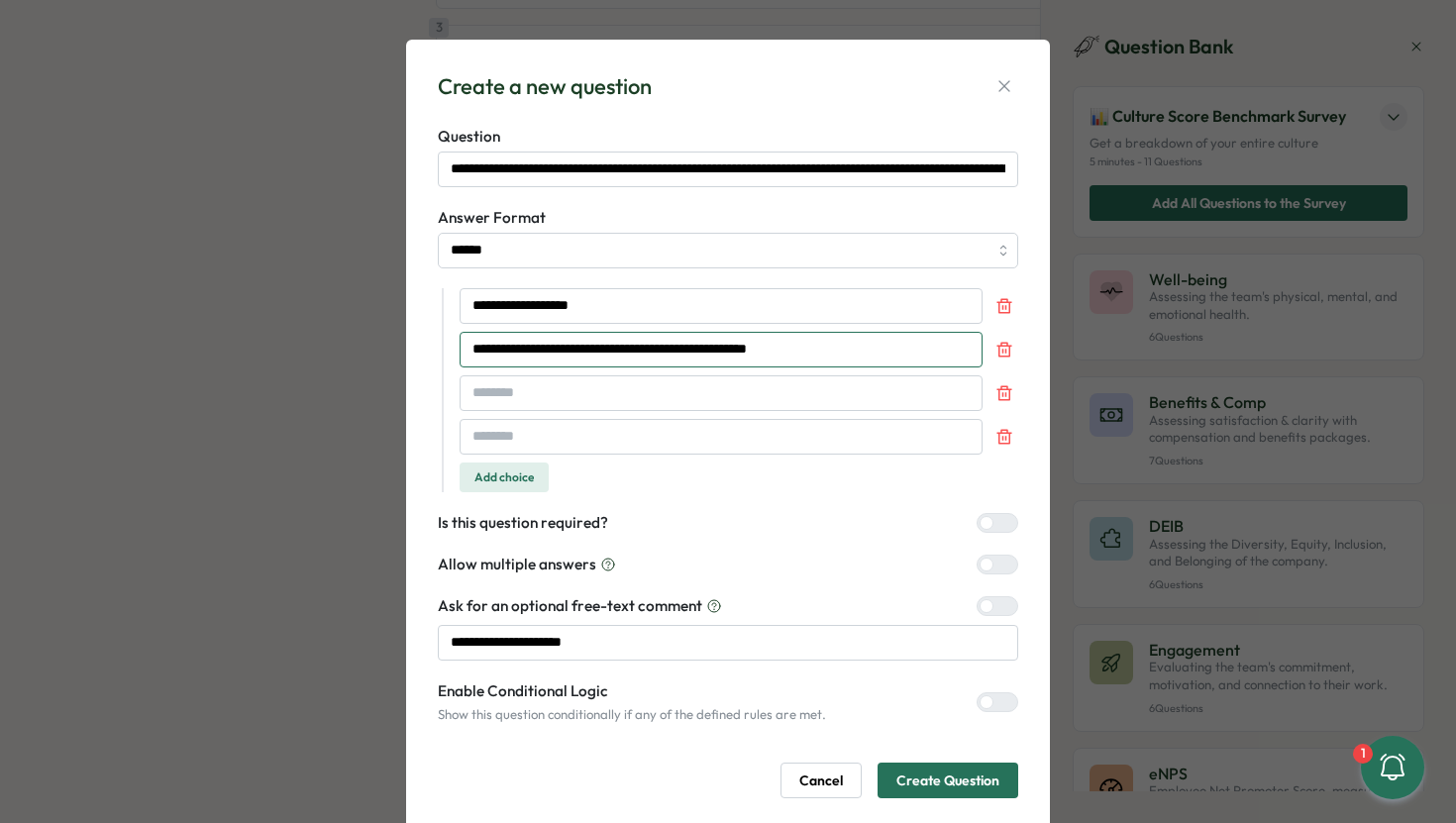 type on "**********" 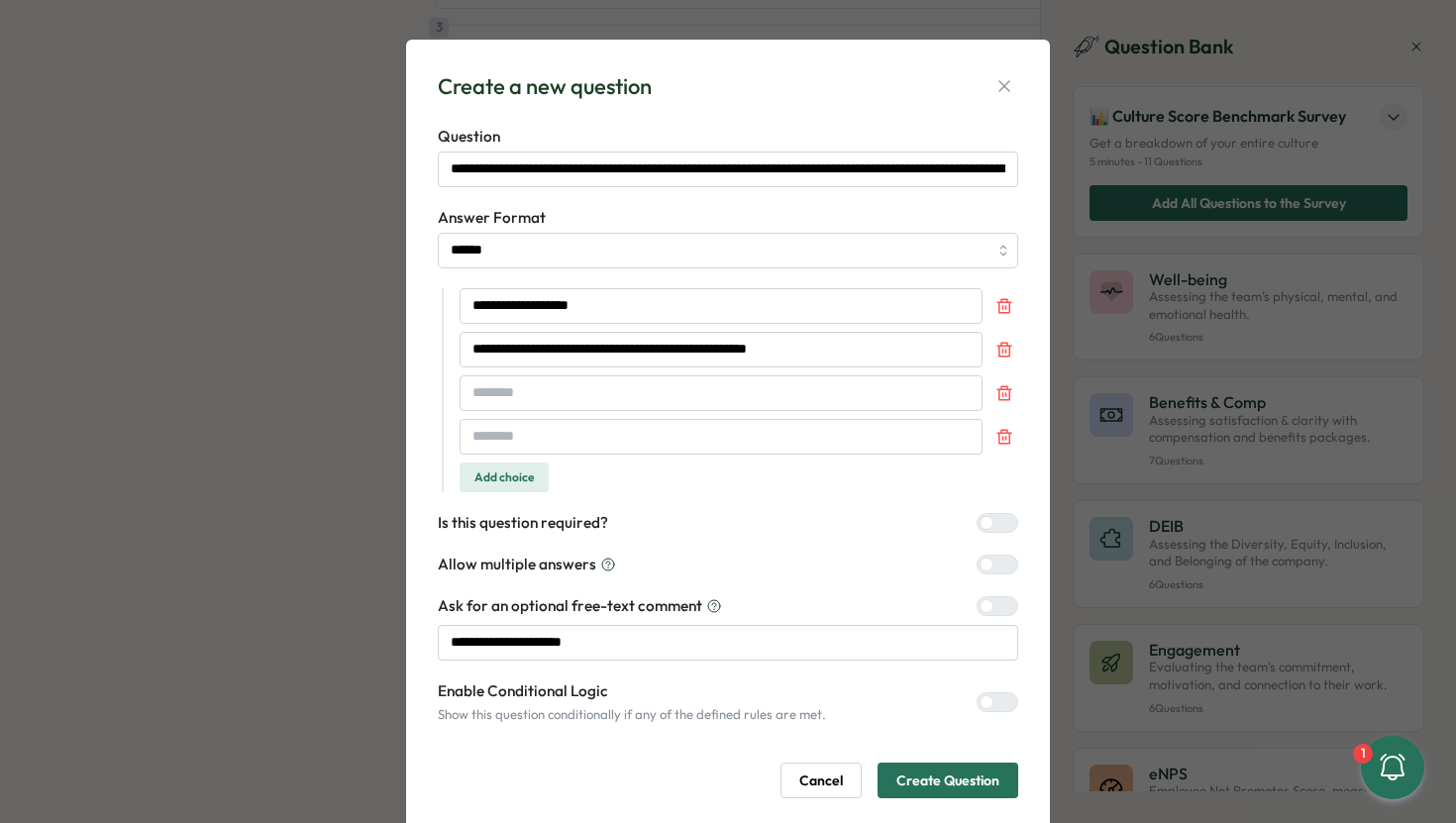 type 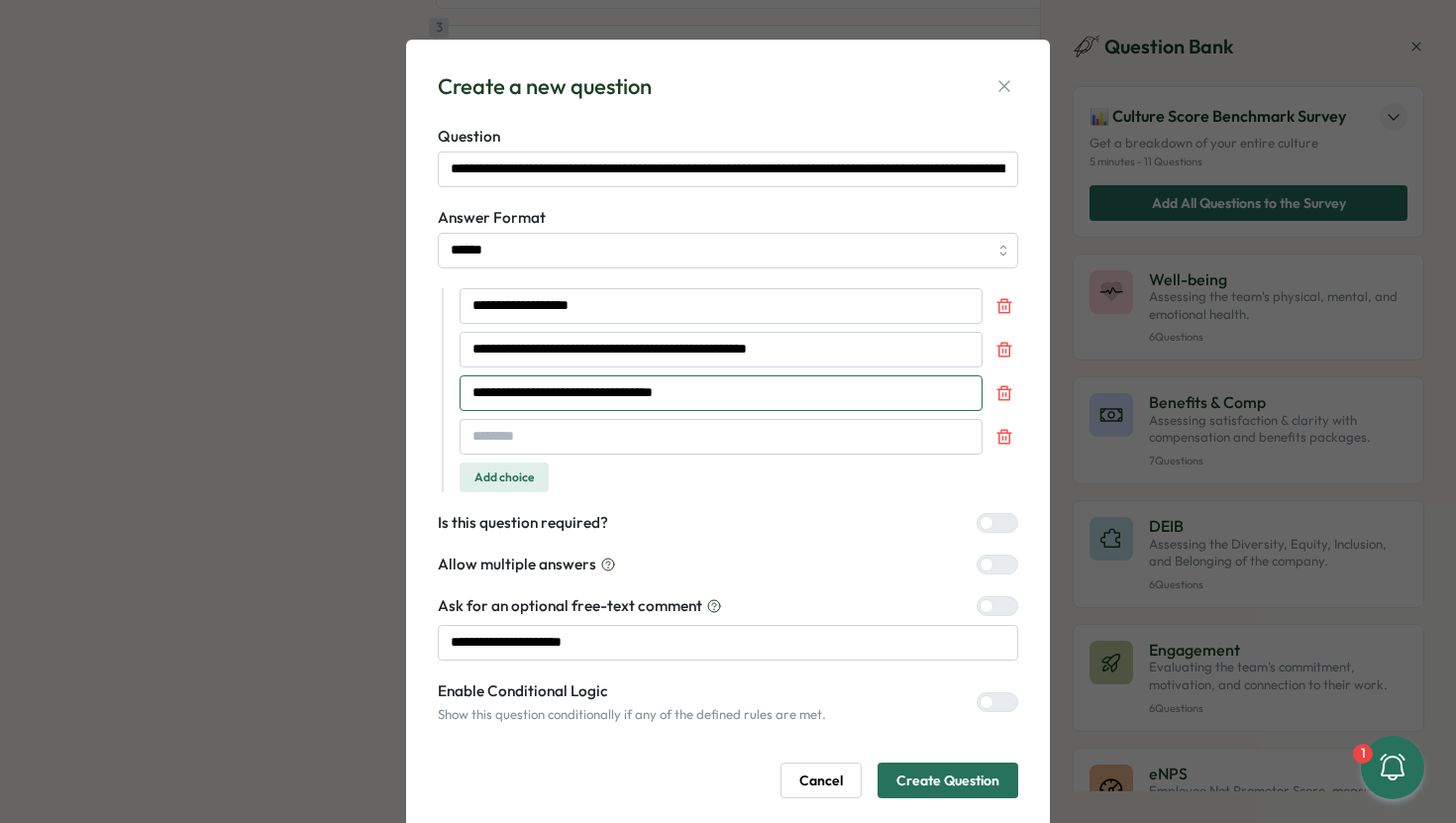 type on "**********" 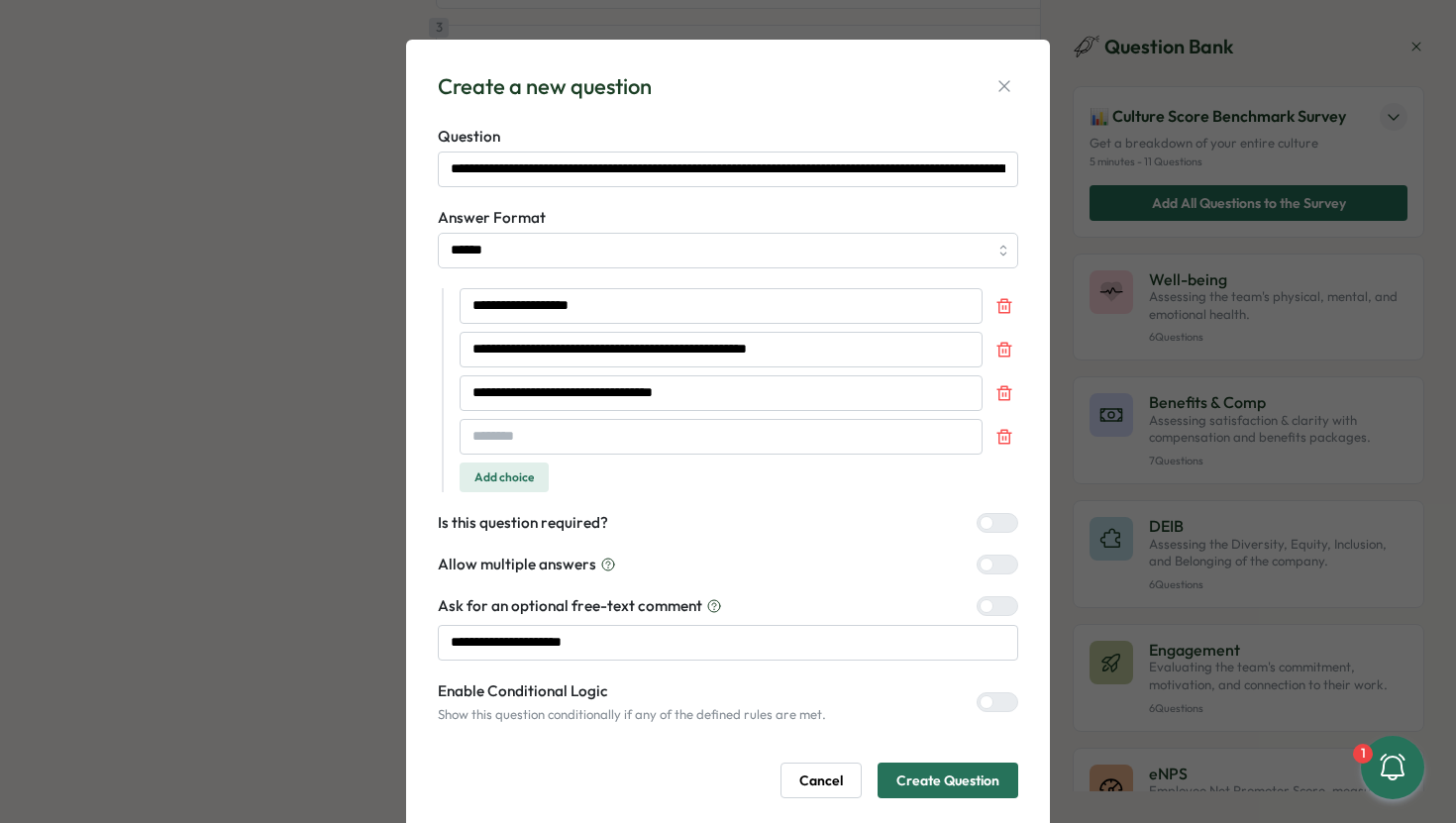 type 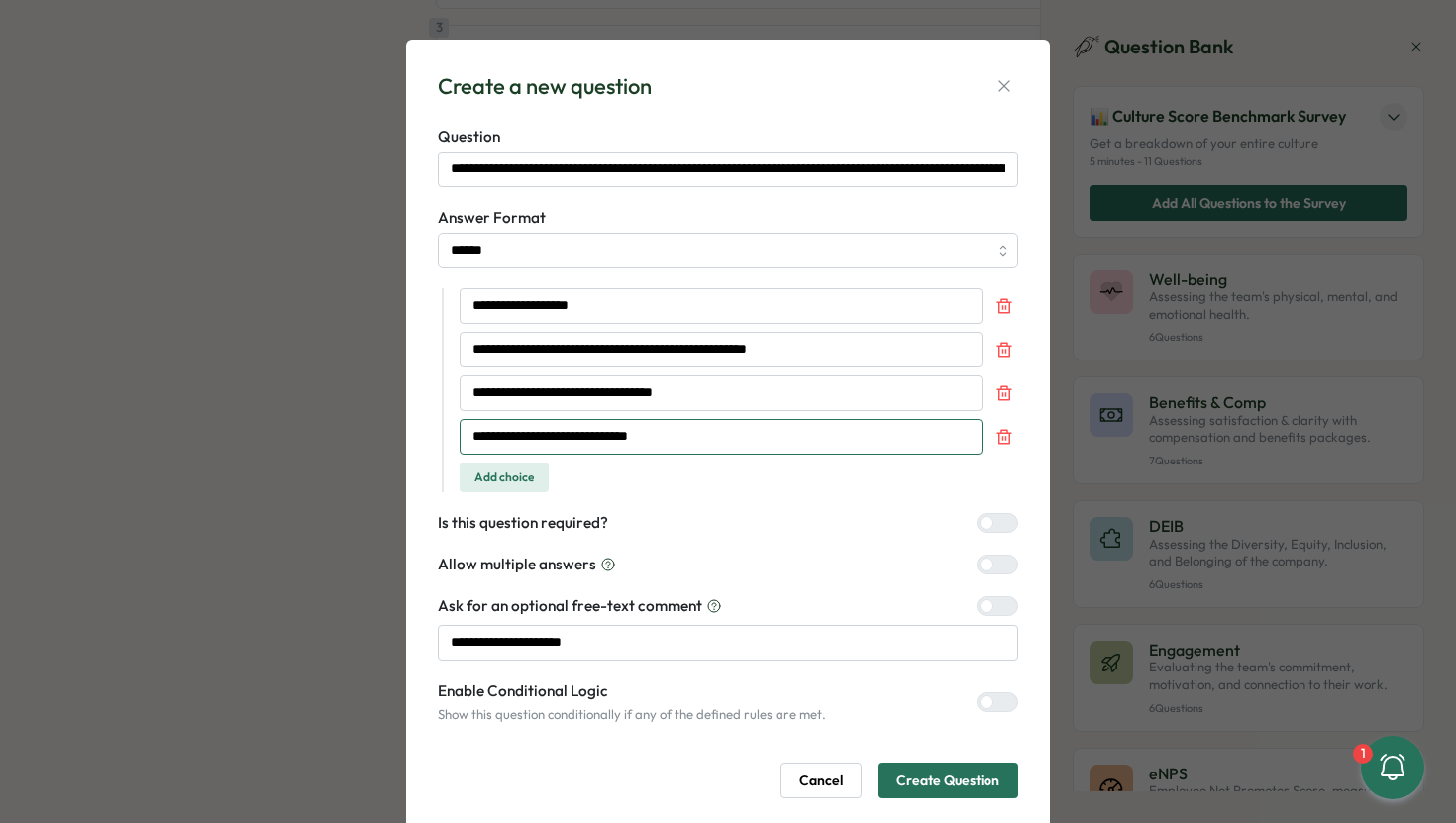 type on "**********" 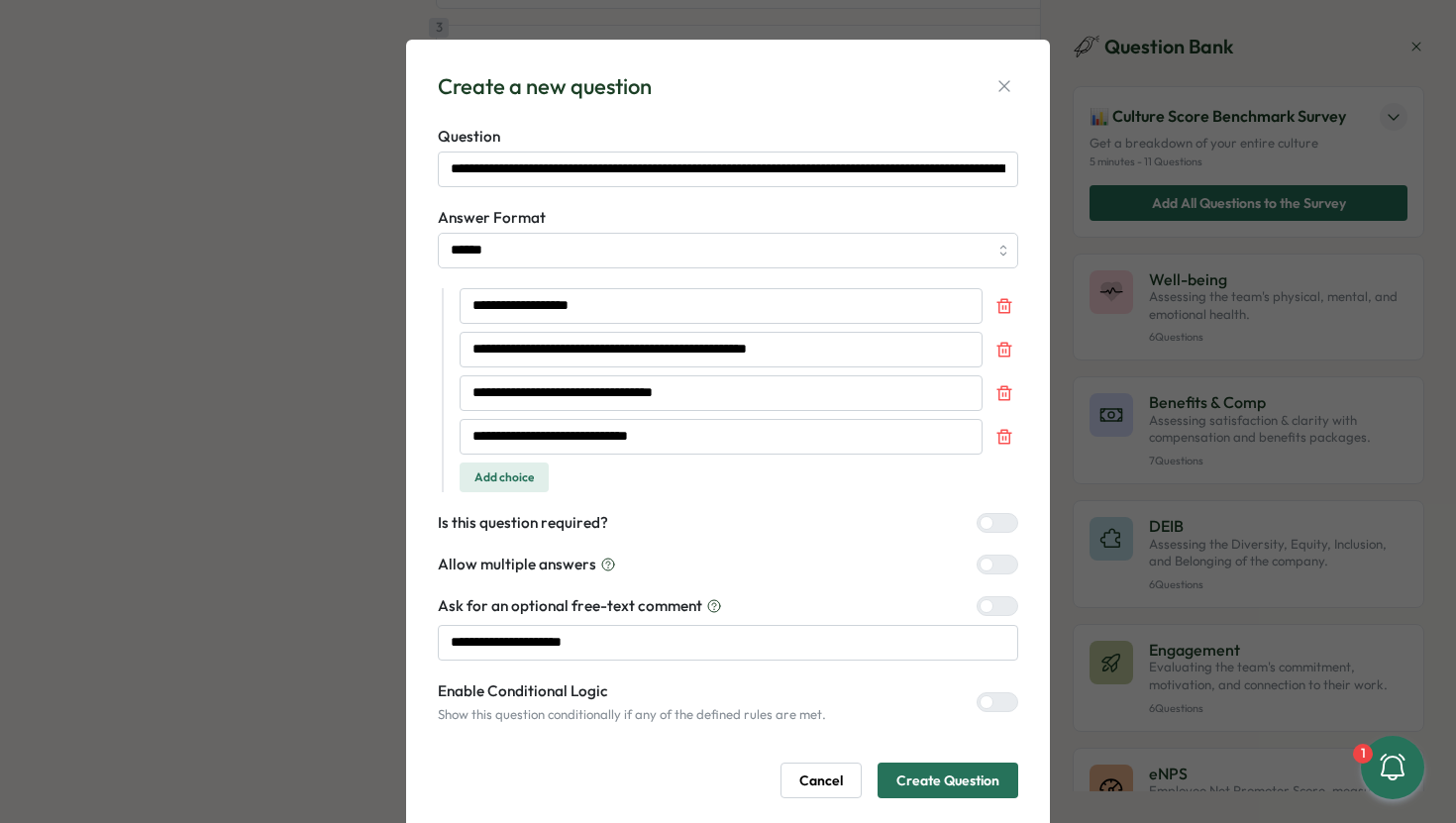 click at bounding box center (1005, 606) 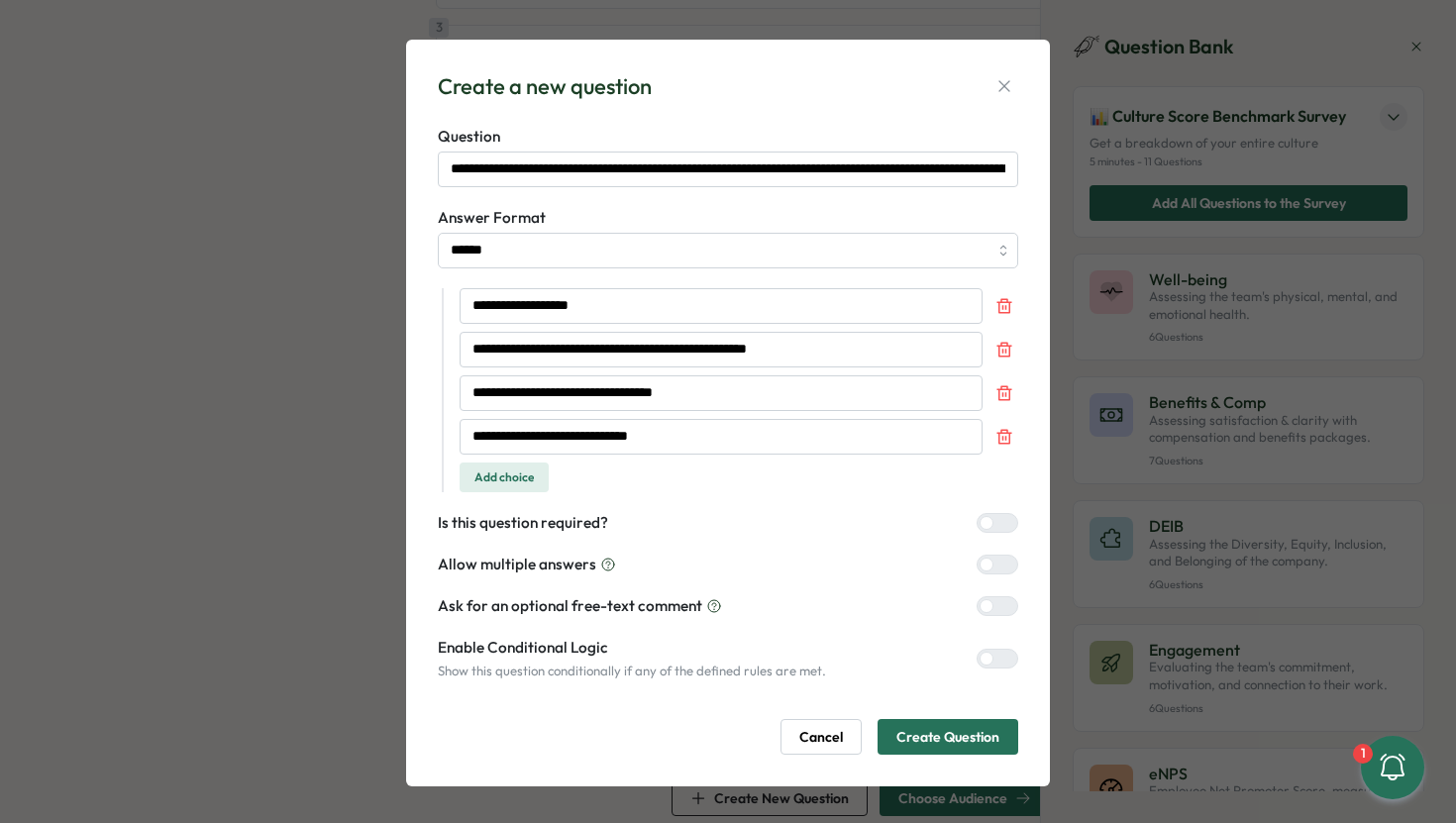 click on "Create Question" at bounding box center (948, 737) 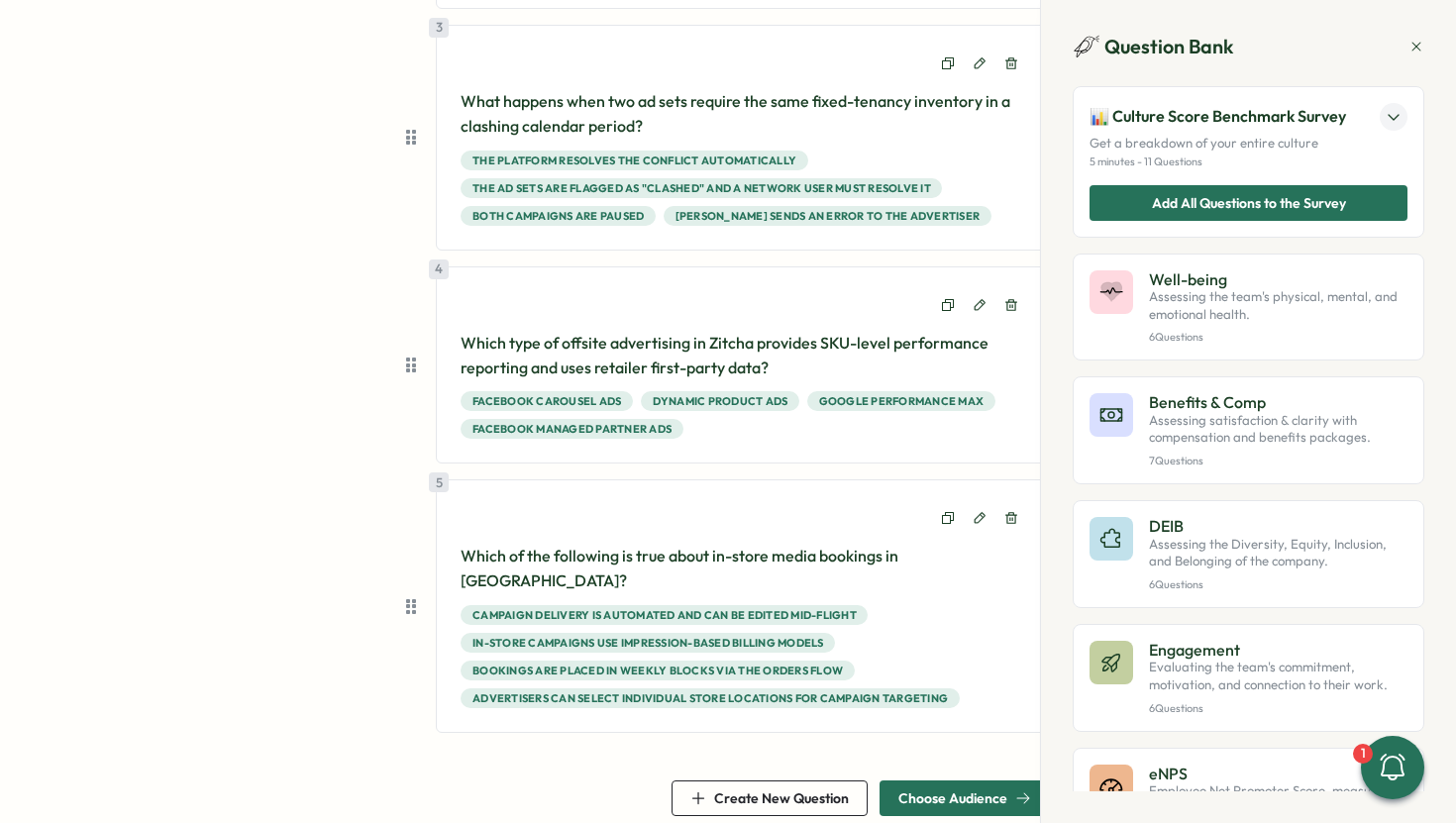 scroll, scrollTop: 848, scrollLeft: 0, axis: vertical 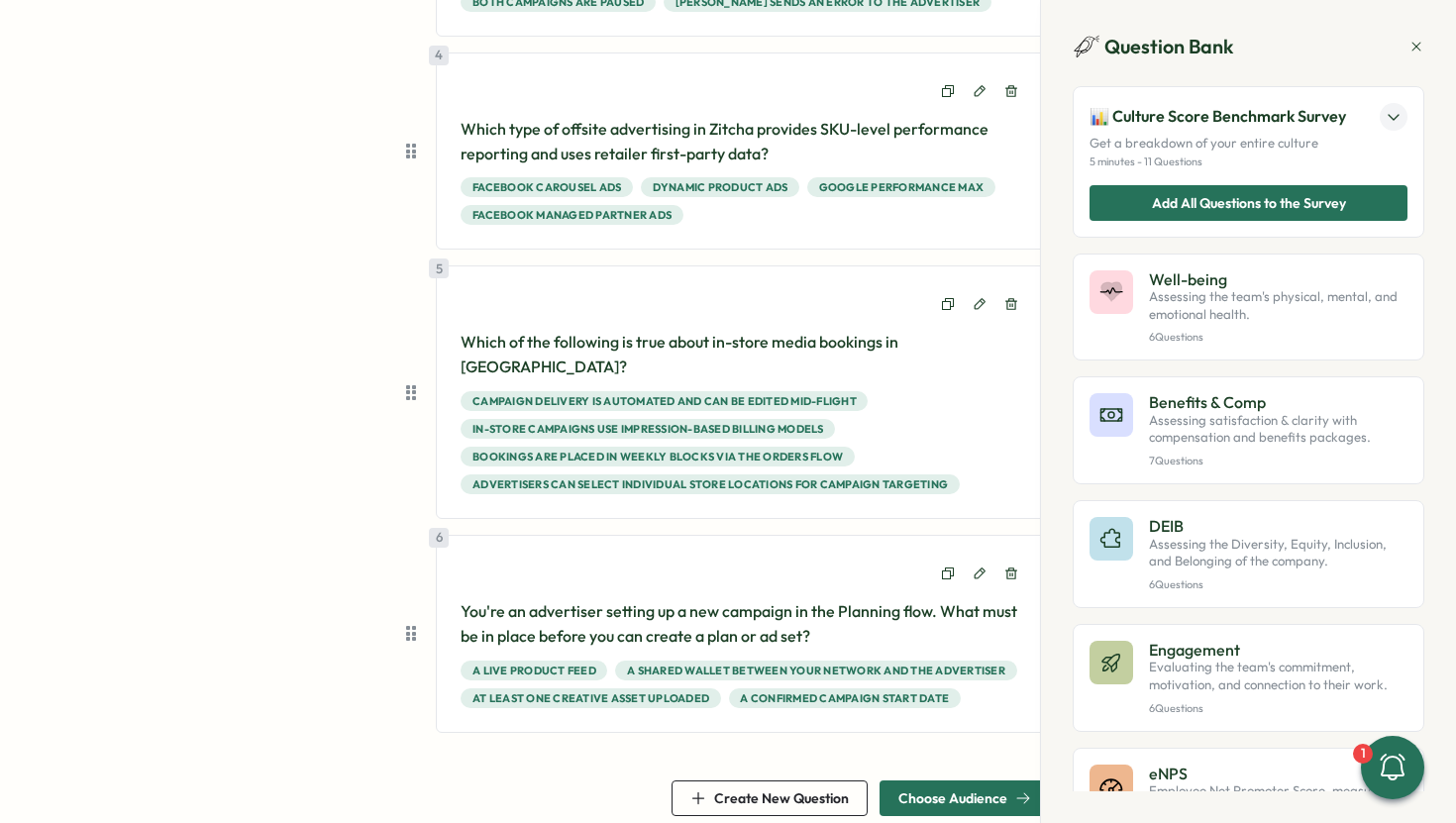 click on "Create New Question" at bounding box center (781, 798) 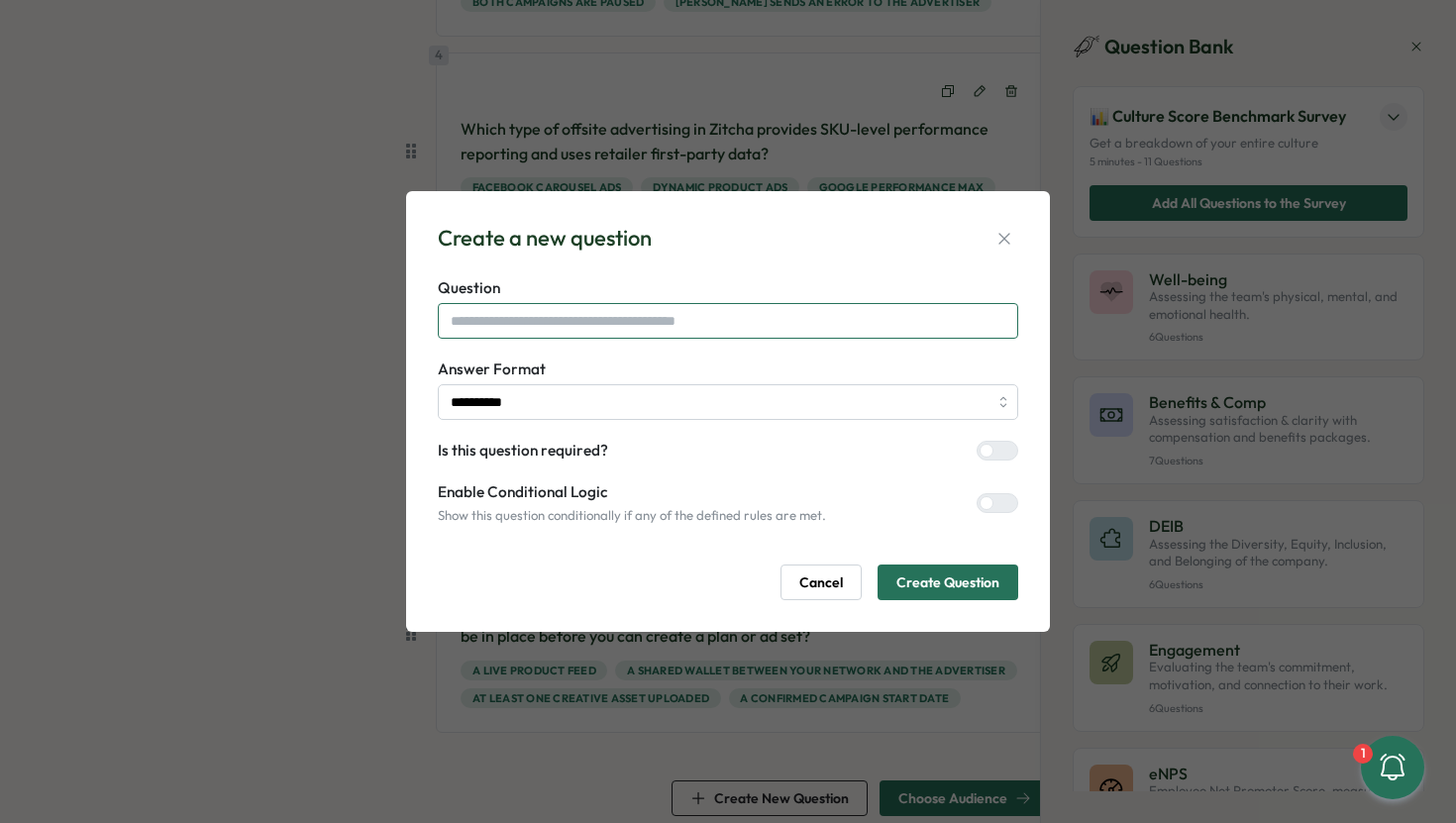 click at bounding box center [728, 321] 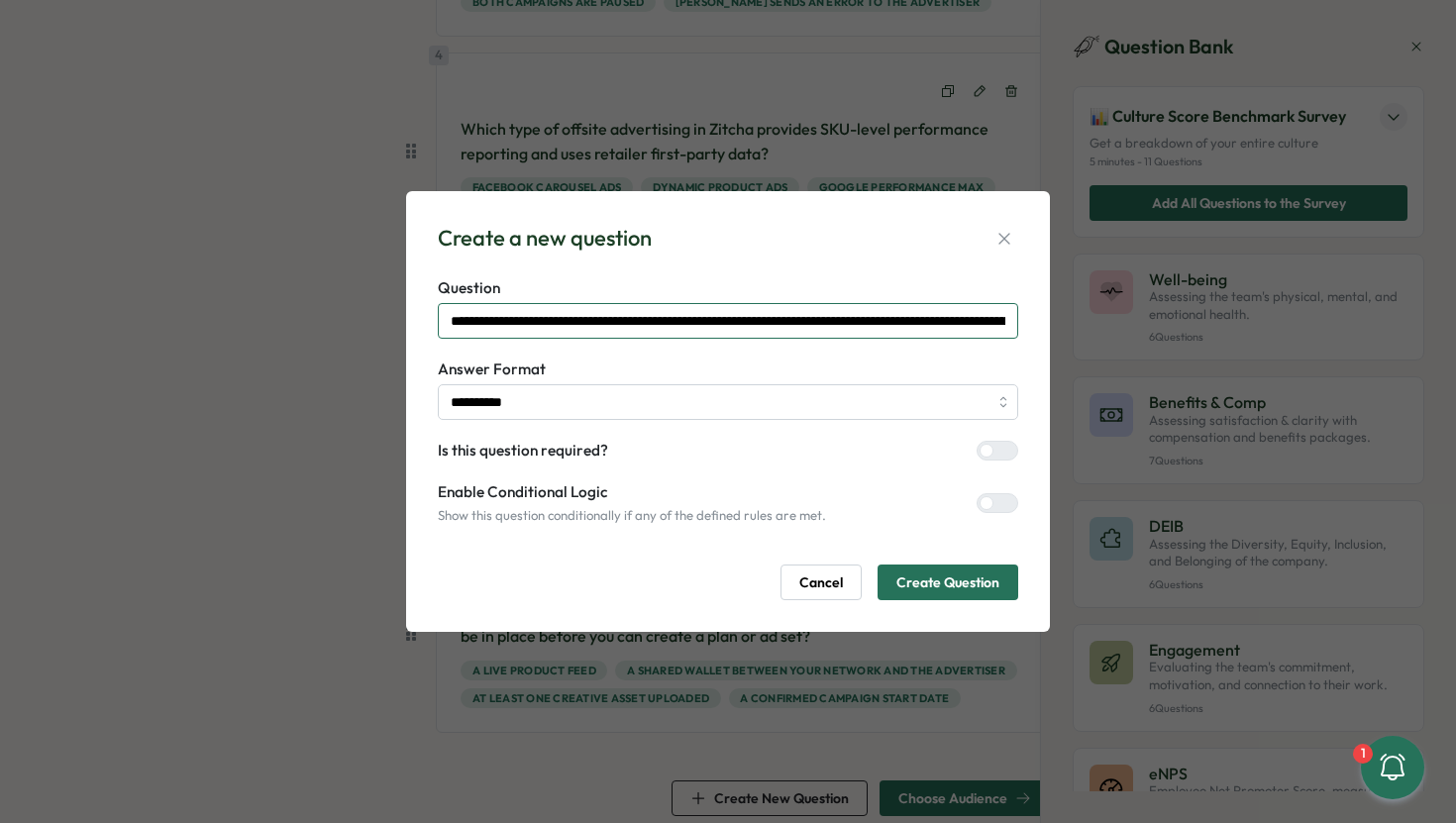 scroll, scrollTop: 0, scrollLeft: 401, axis: horizontal 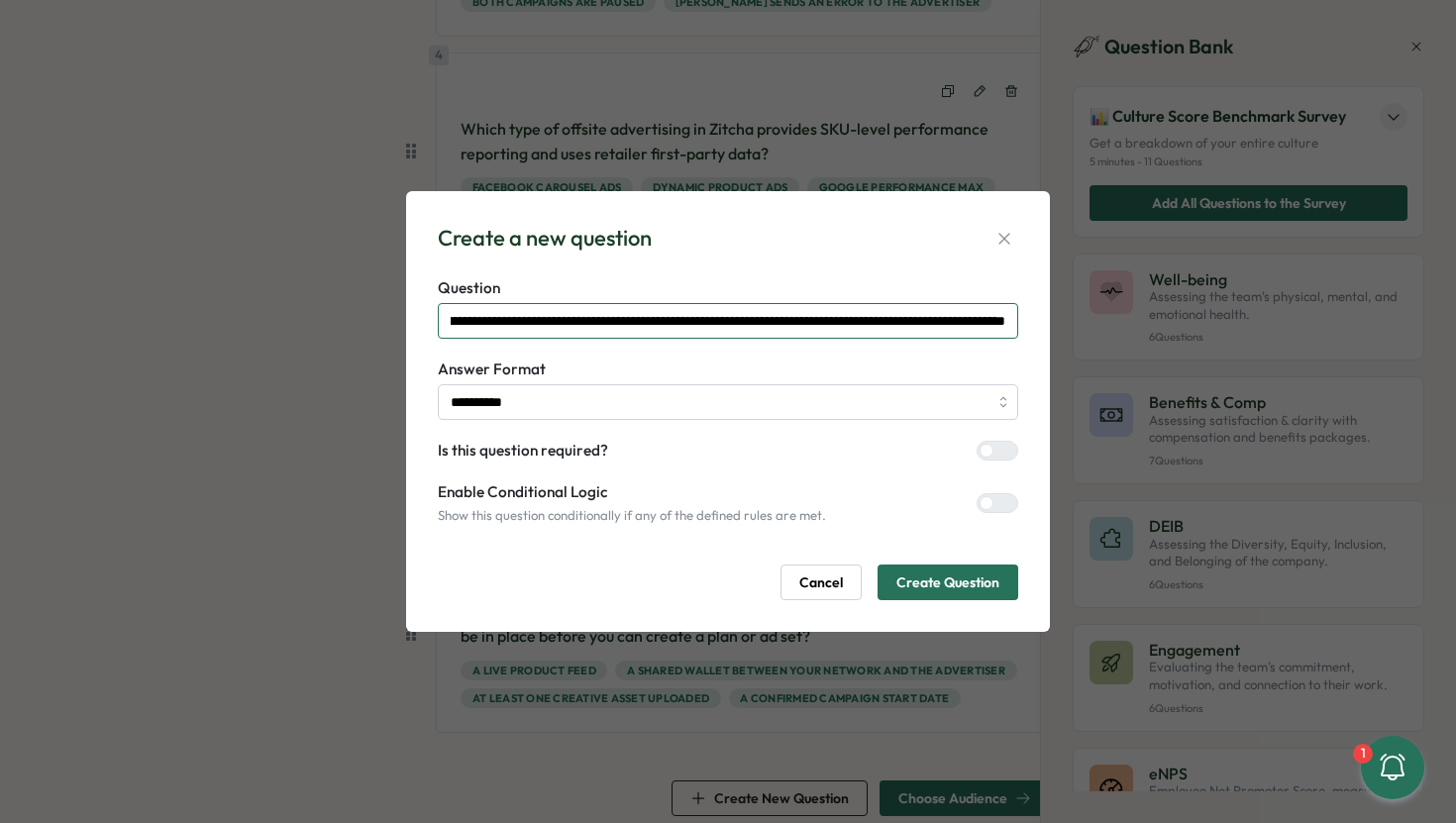 type on "**********" 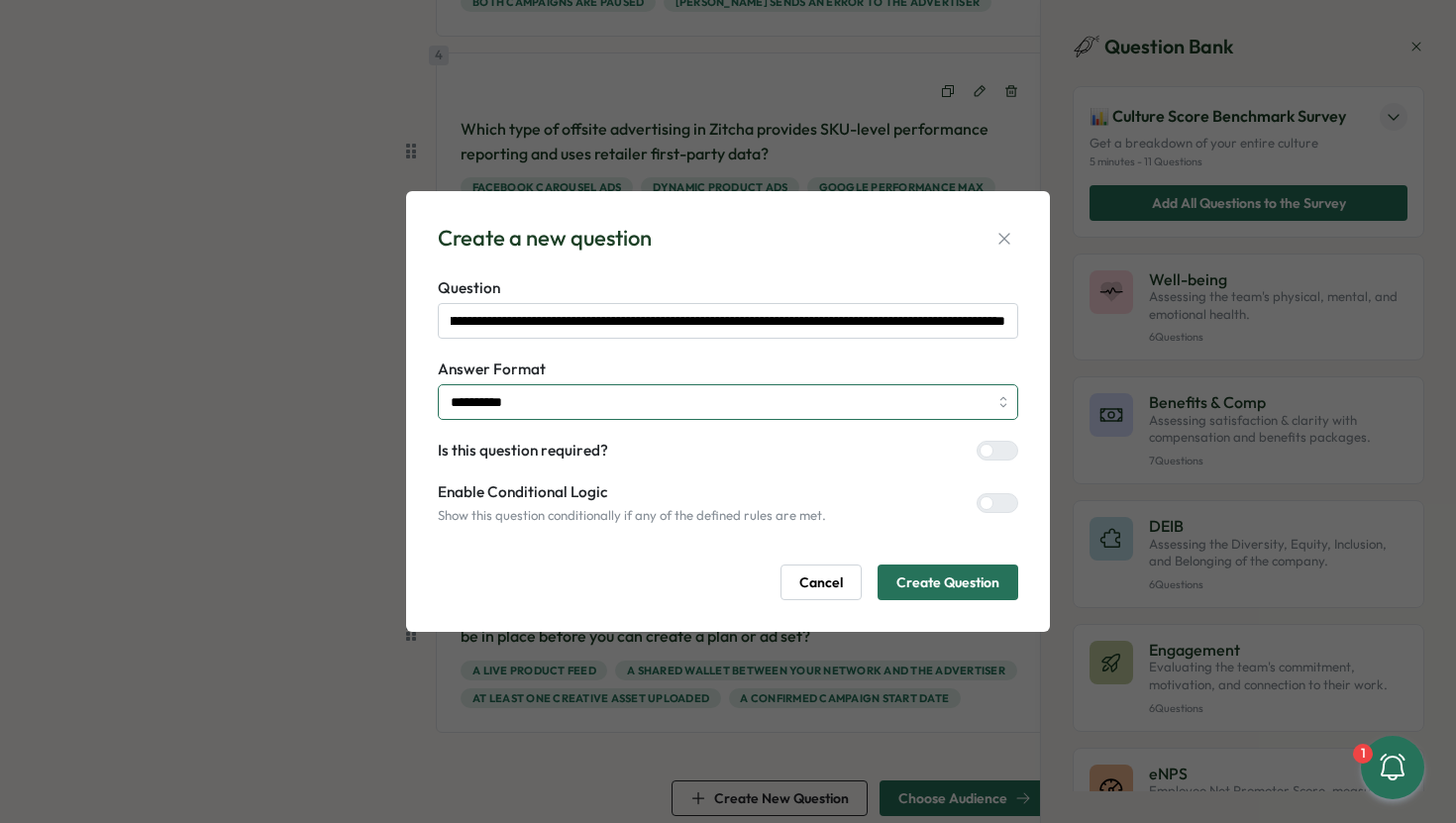 click on "**********" at bounding box center [728, 402] 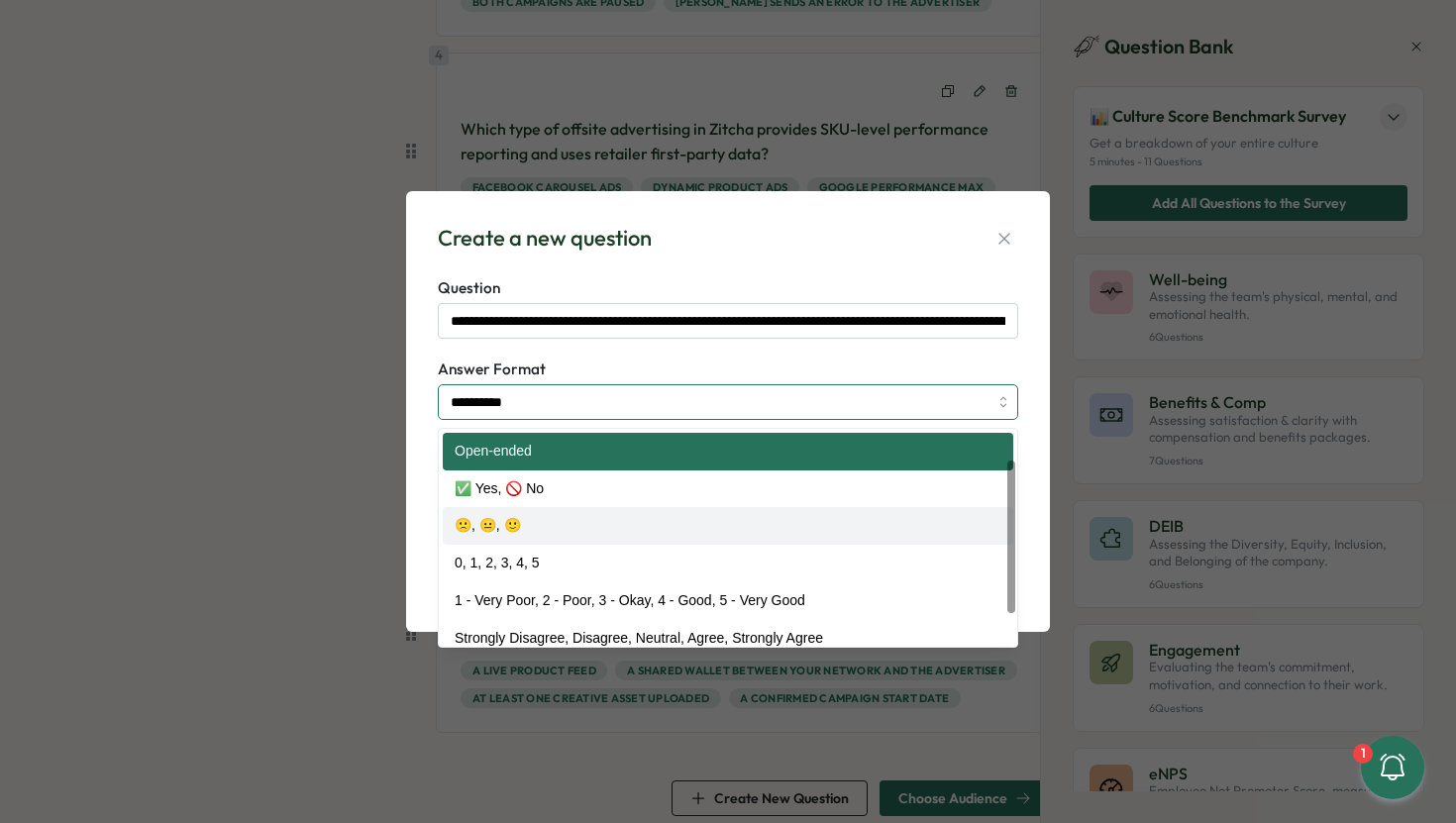 scroll, scrollTop: 88, scrollLeft: 0, axis: vertical 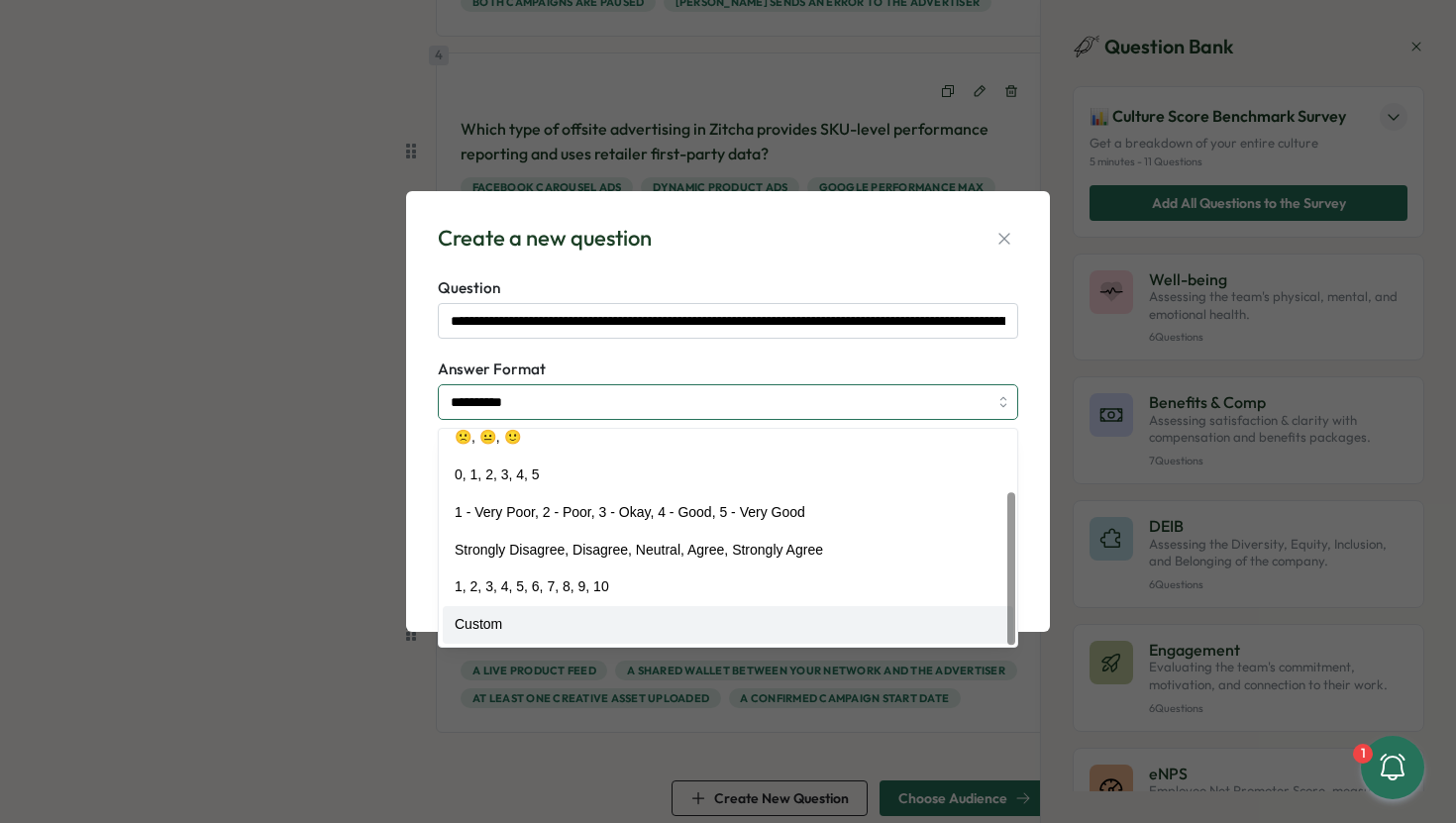 type on "******" 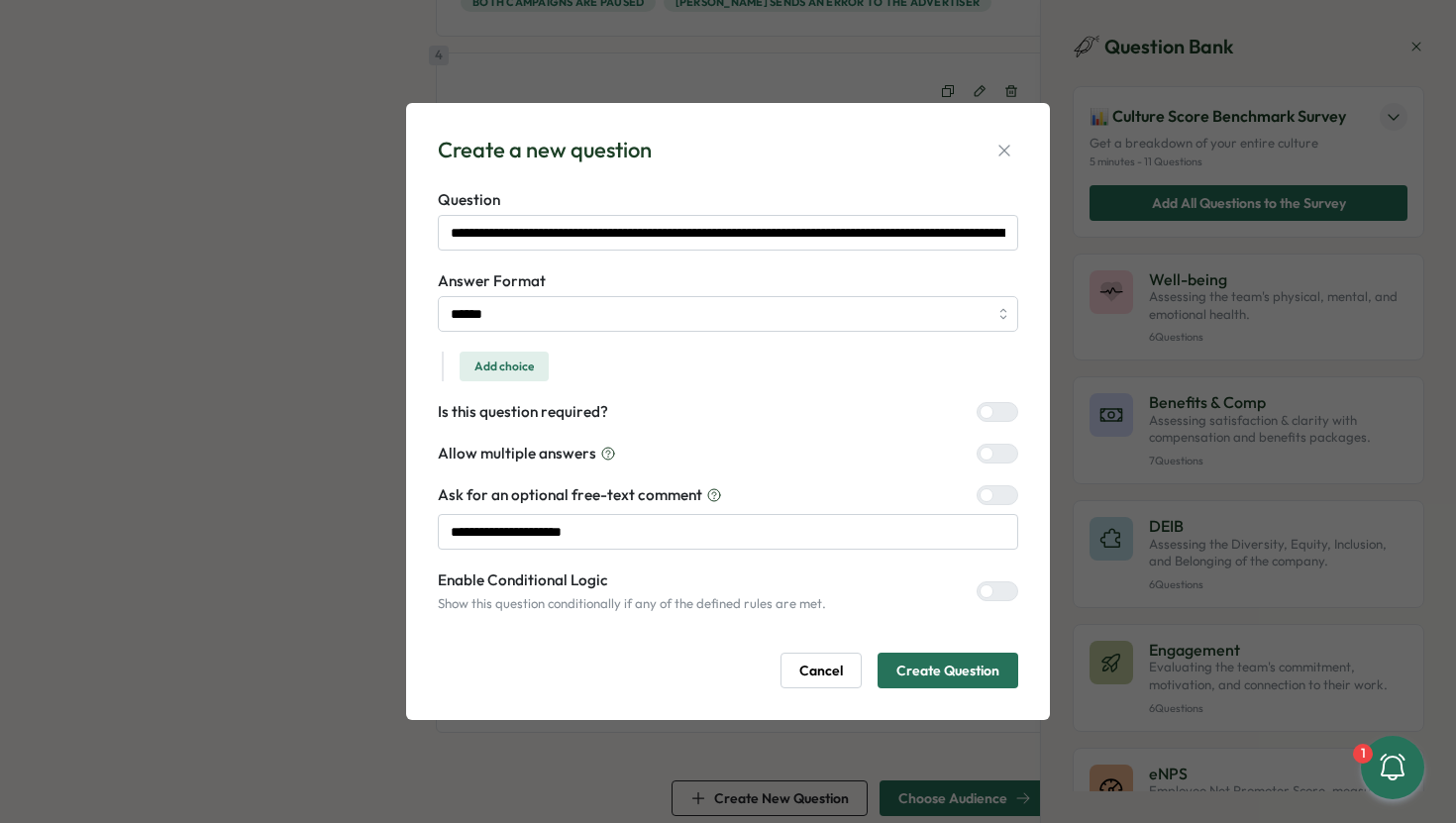 click on "Add choice" at bounding box center [504, 366] 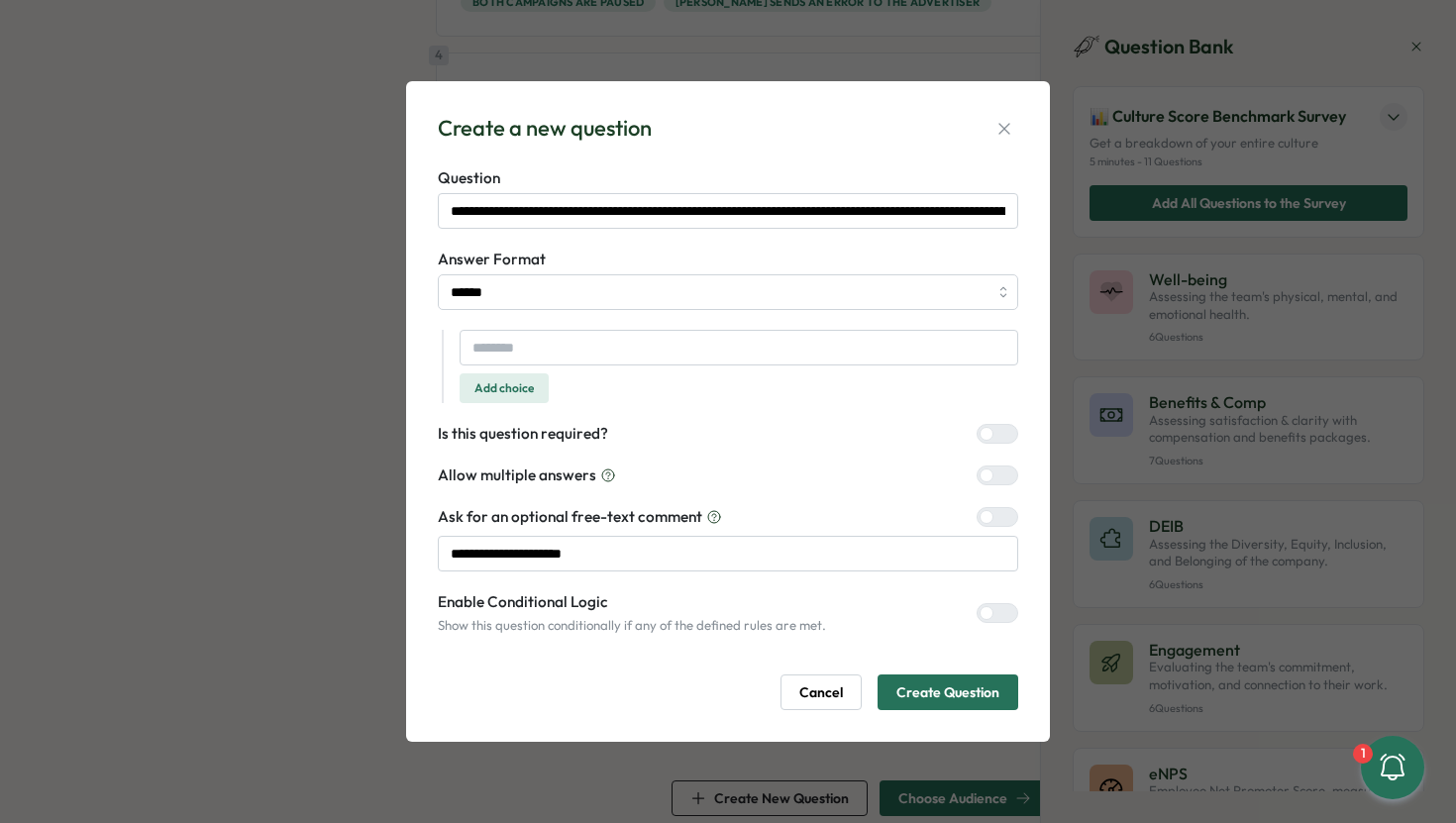 click on "Add choice" at bounding box center [504, 388] 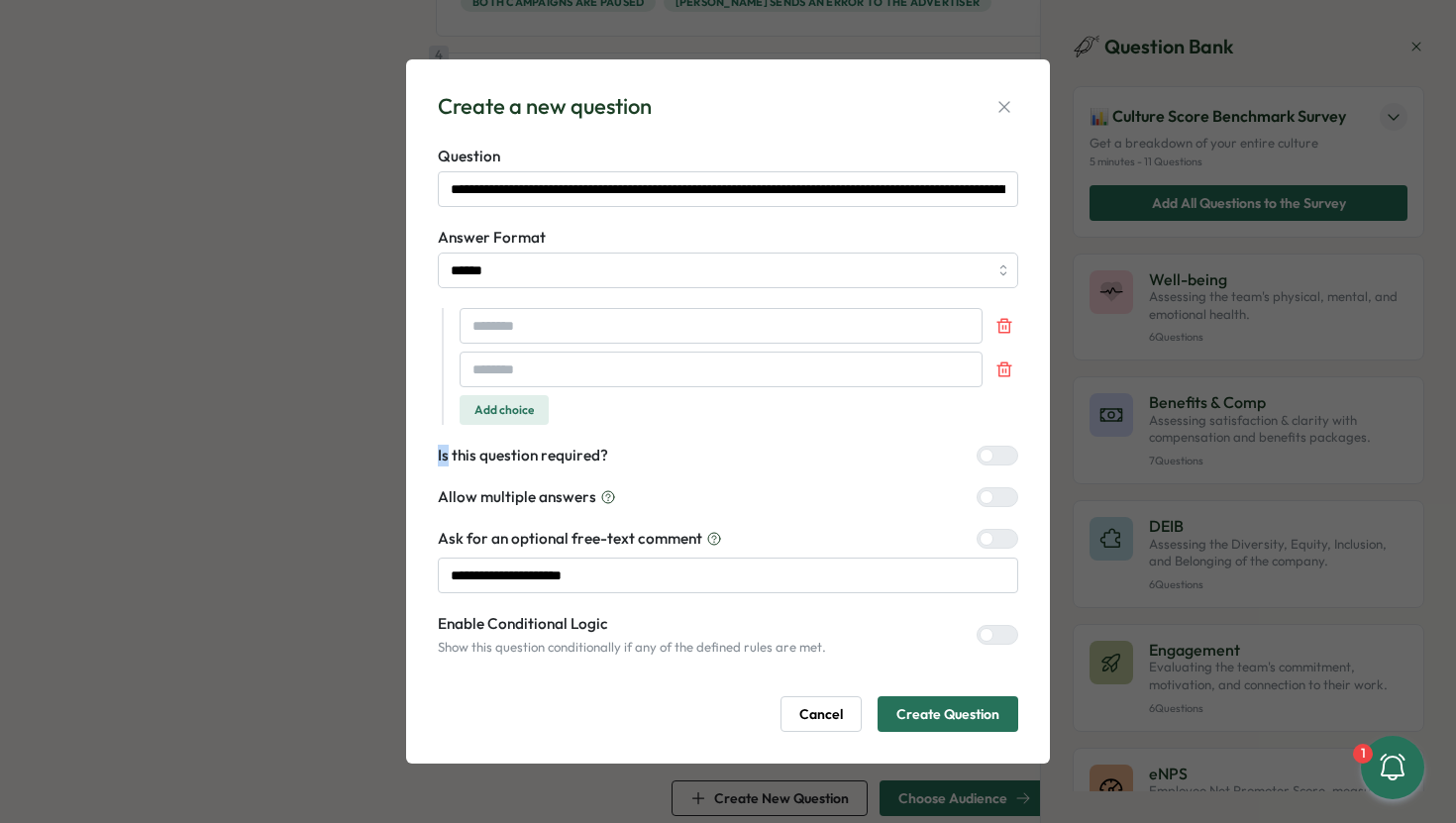 click on "Add choice" at bounding box center [730, 366] 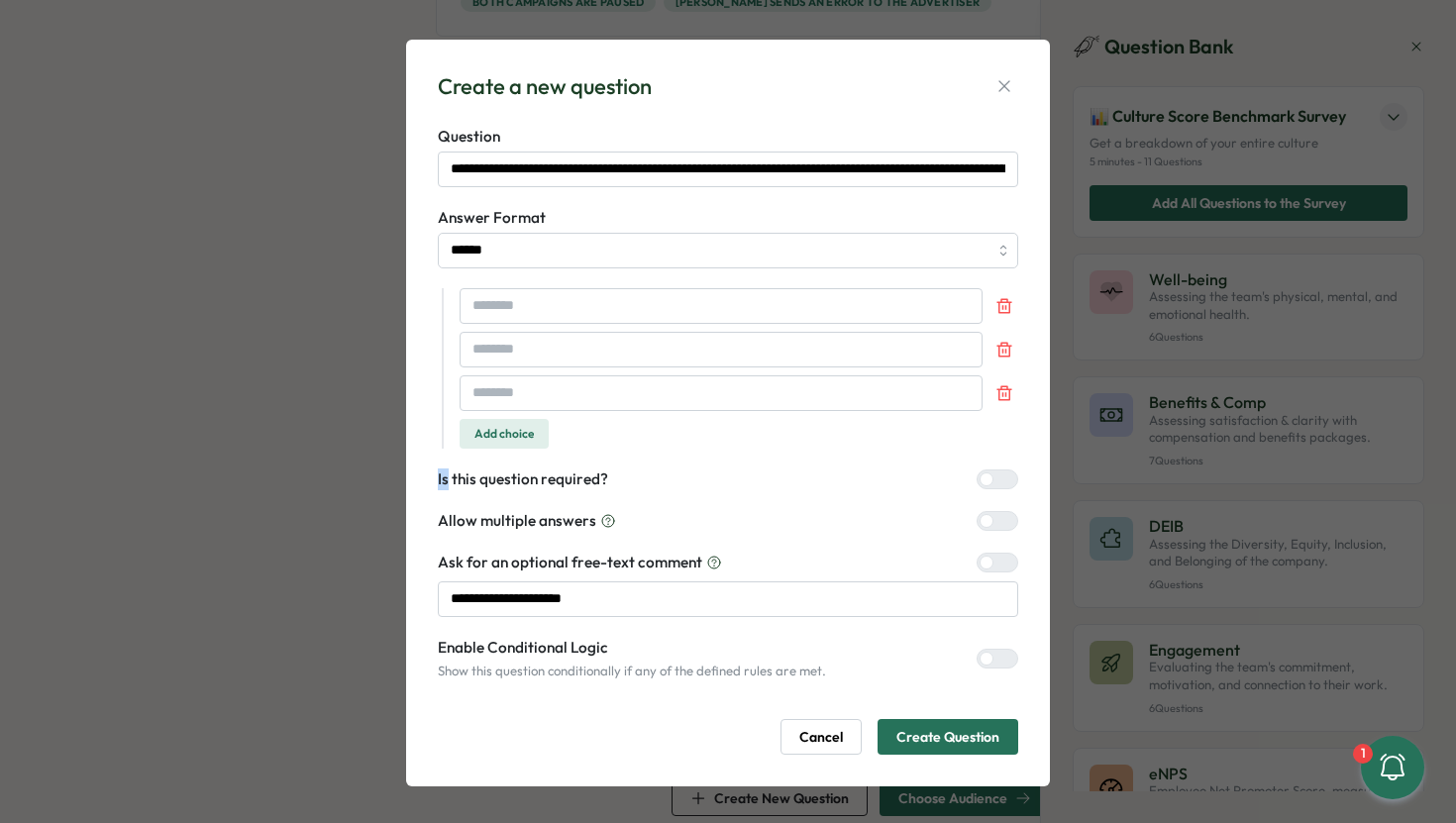 click on "Add choice" at bounding box center (504, 434) 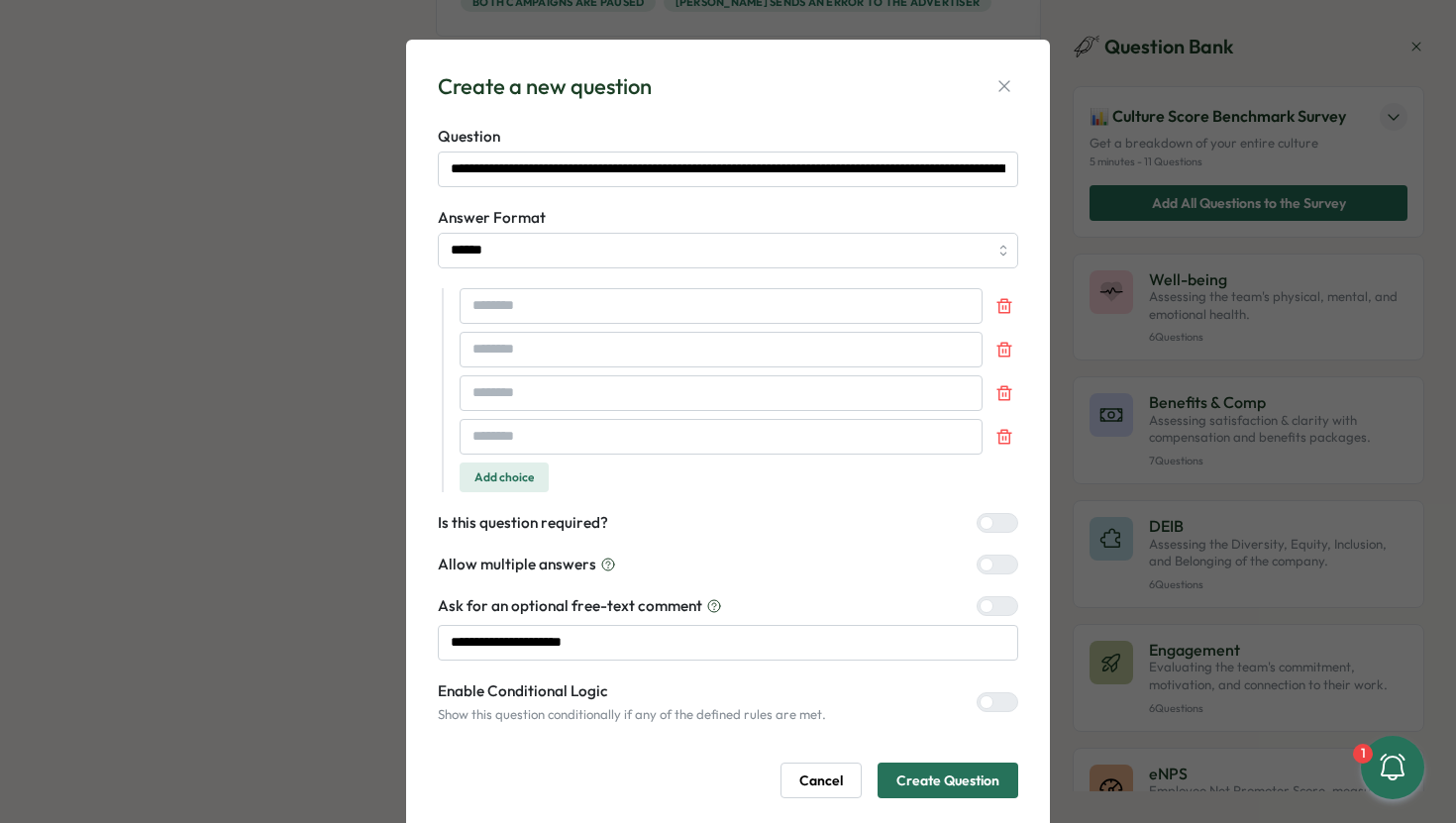 click on "**********" at bounding box center [728, 435] 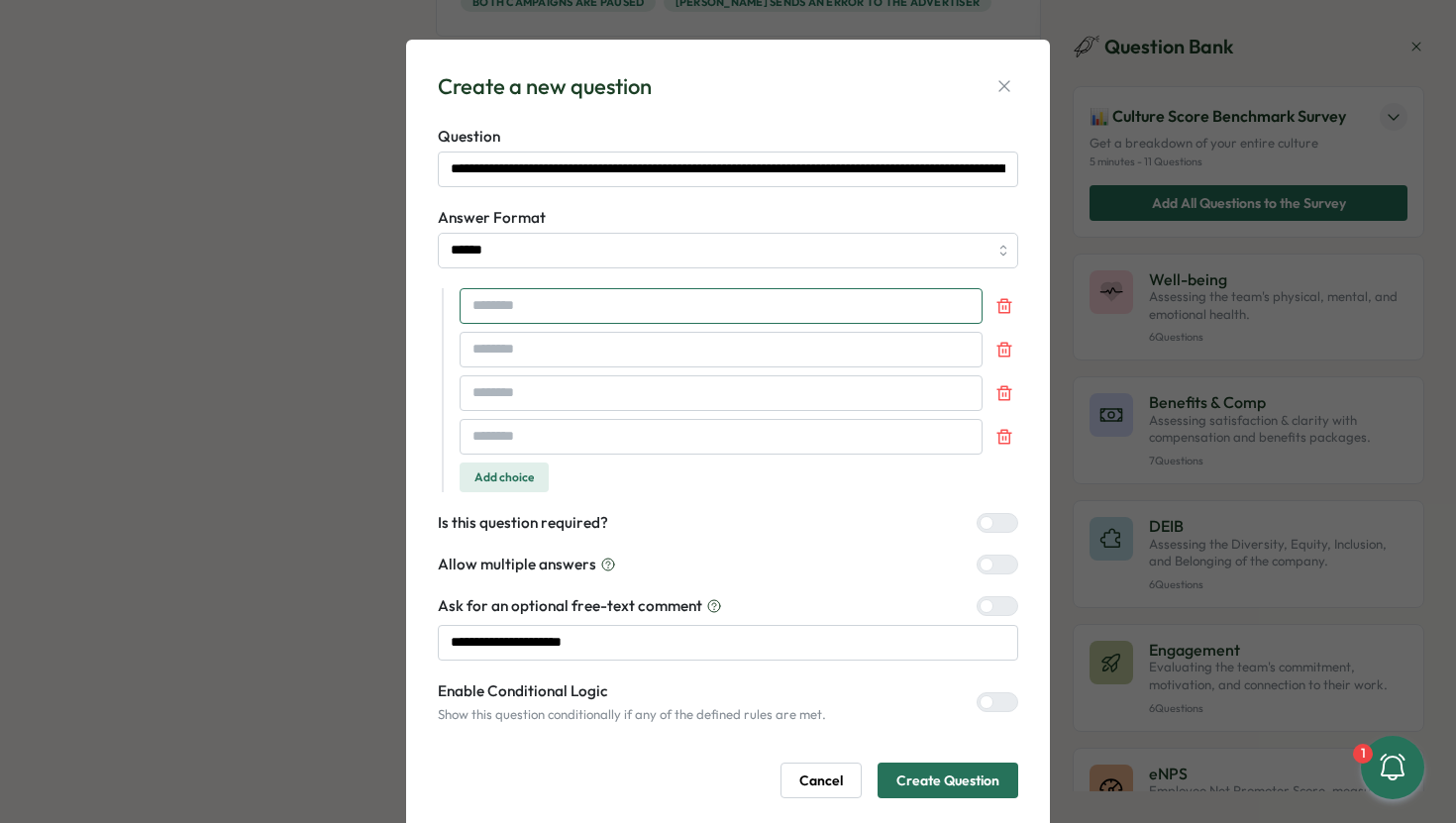 click at bounding box center (721, 306) 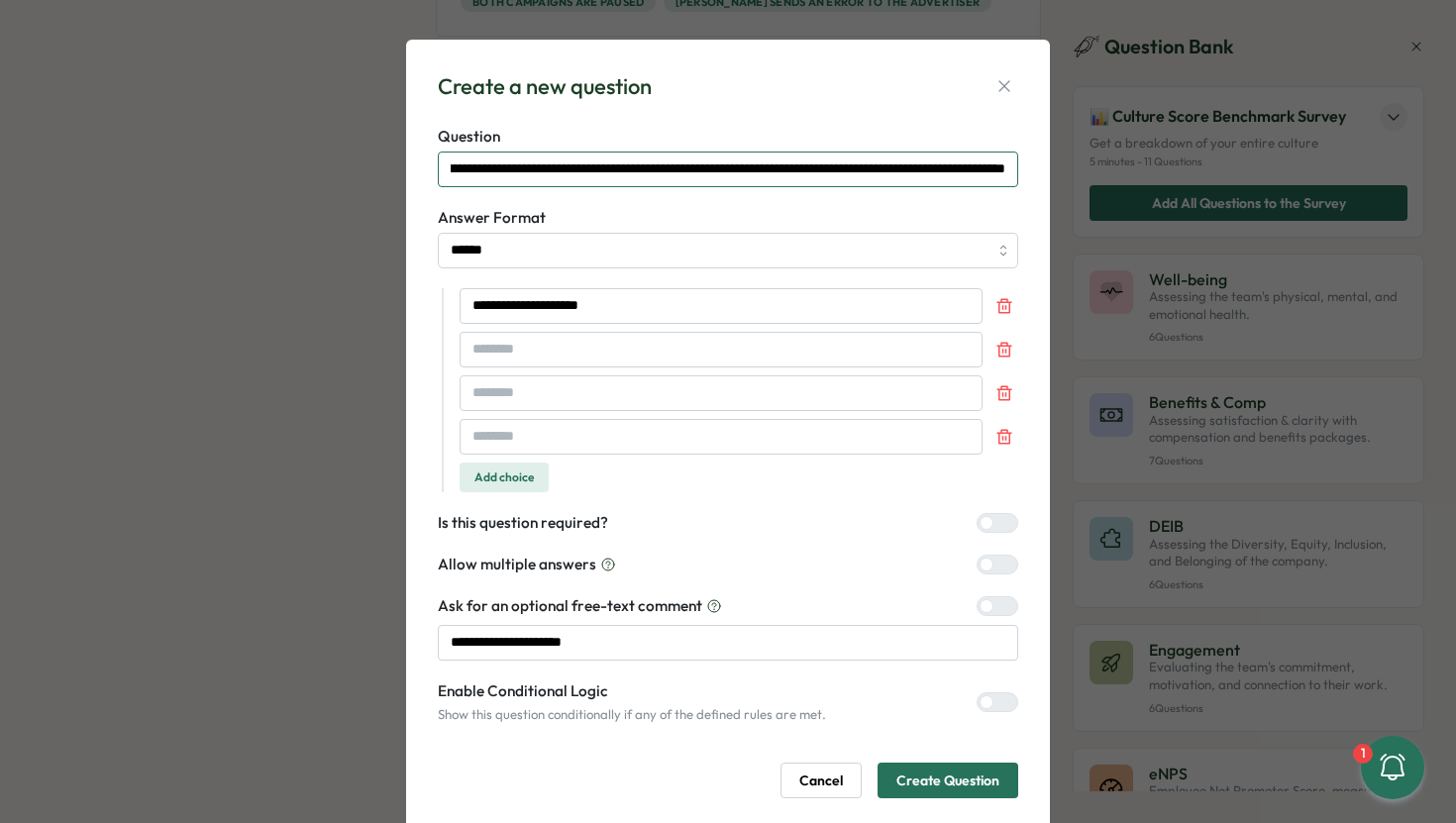 scroll, scrollTop: 0, scrollLeft: 402, axis: horizontal 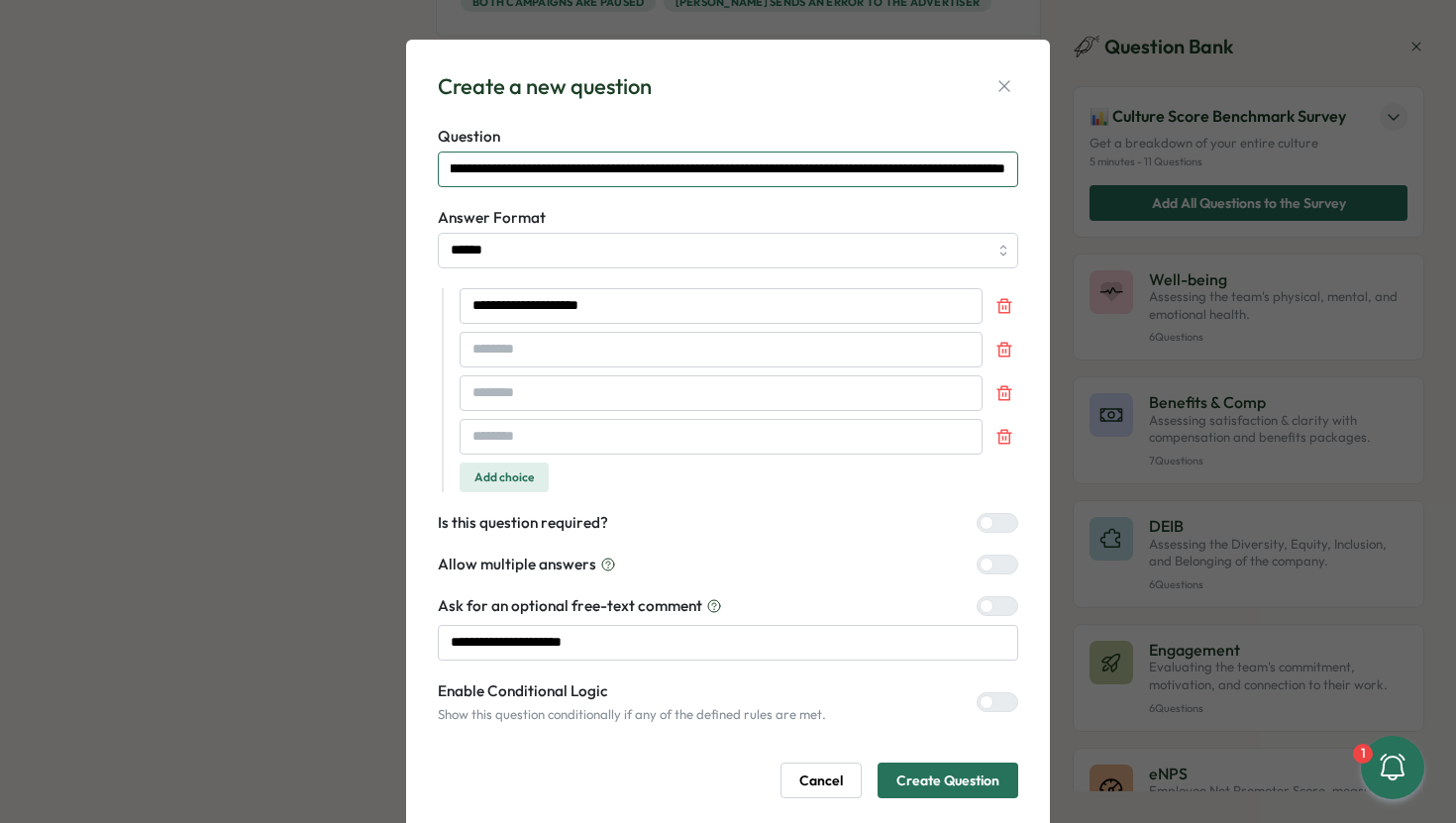 drag, startPoint x: 879, startPoint y: 168, endPoint x: 1052, endPoint y: 171, distance: 173.02601 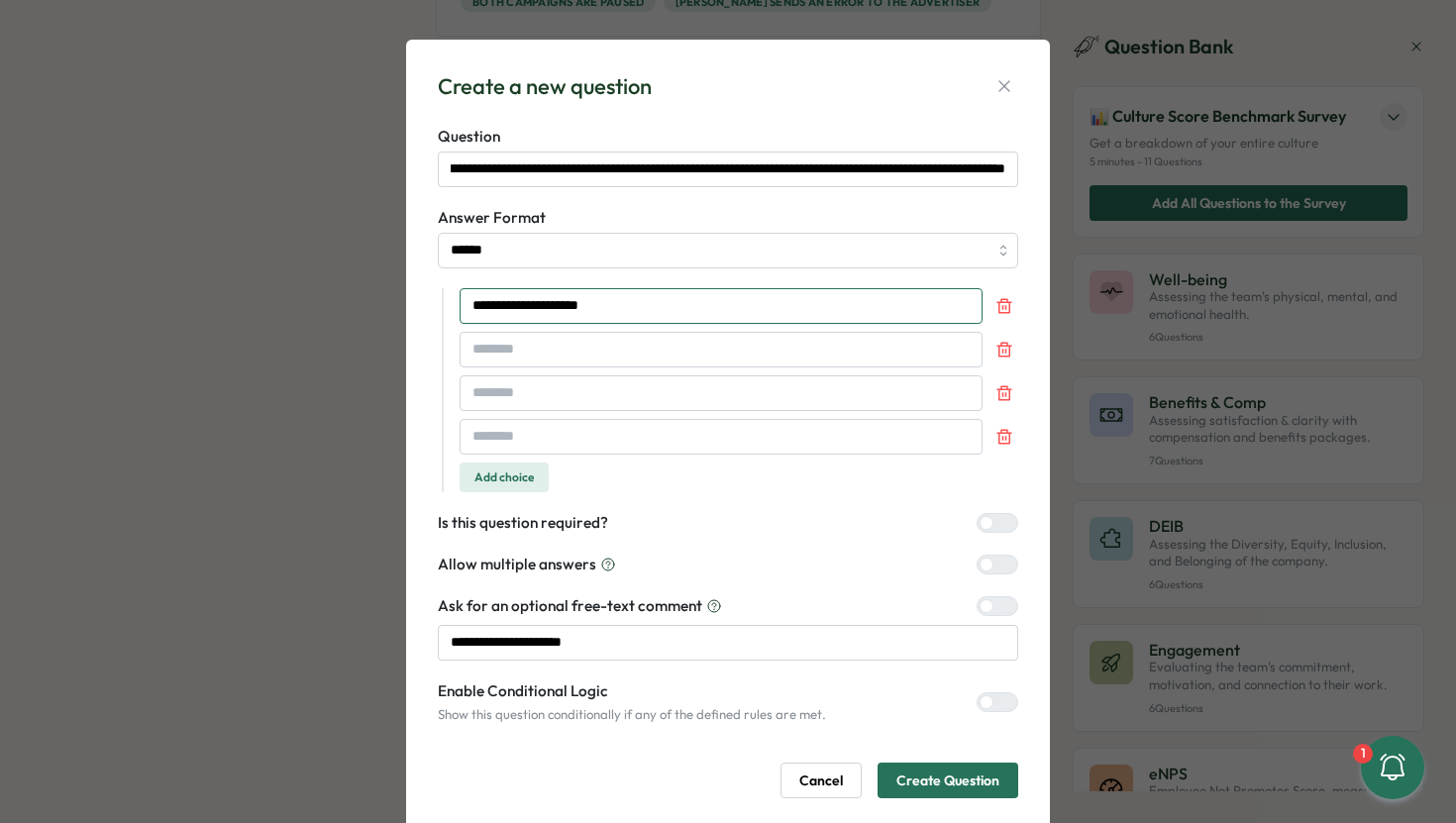scroll, scrollTop: 0, scrollLeft: 0, axis: both 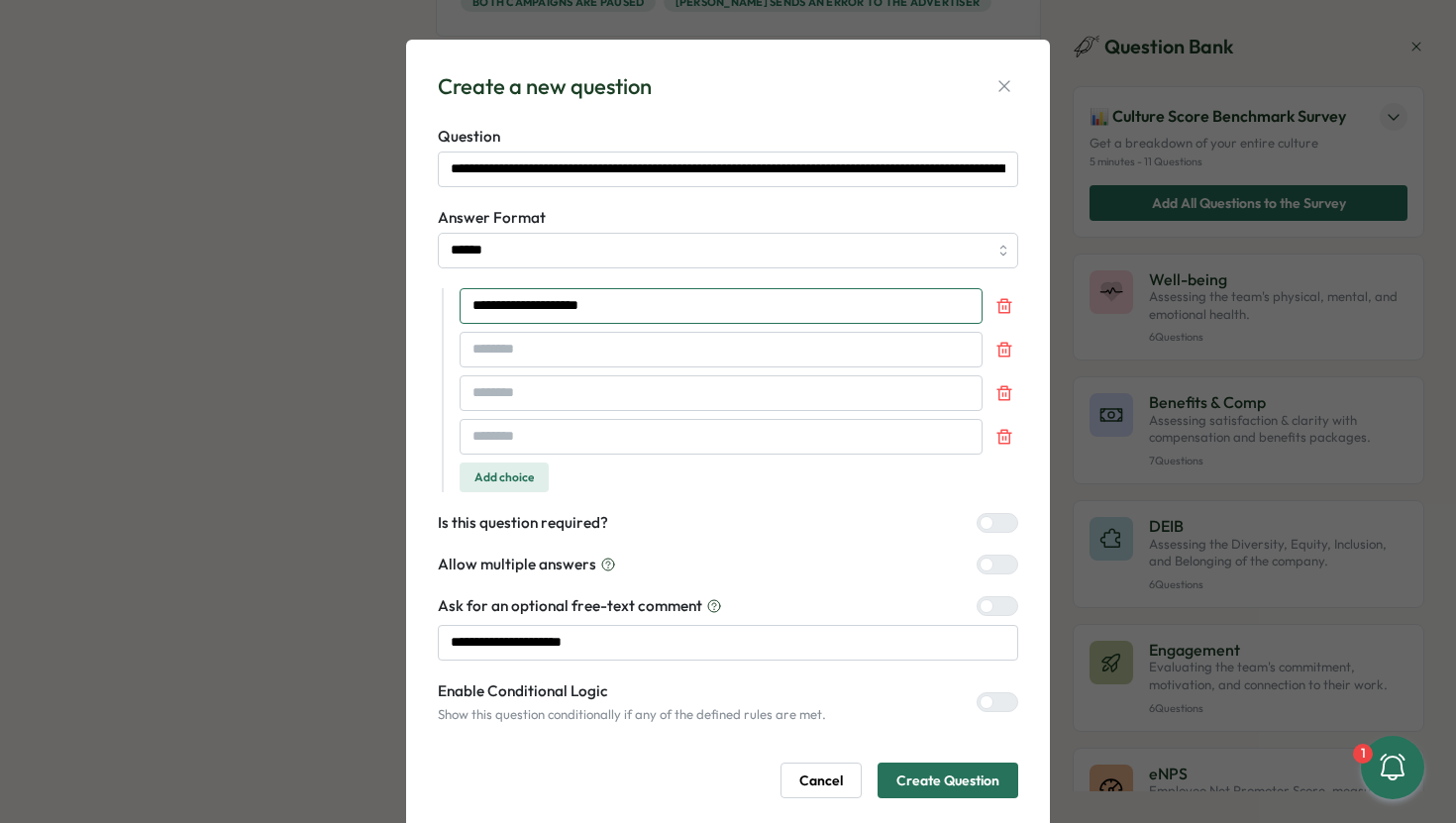 click on "**********" at bounding box center [721, 306] 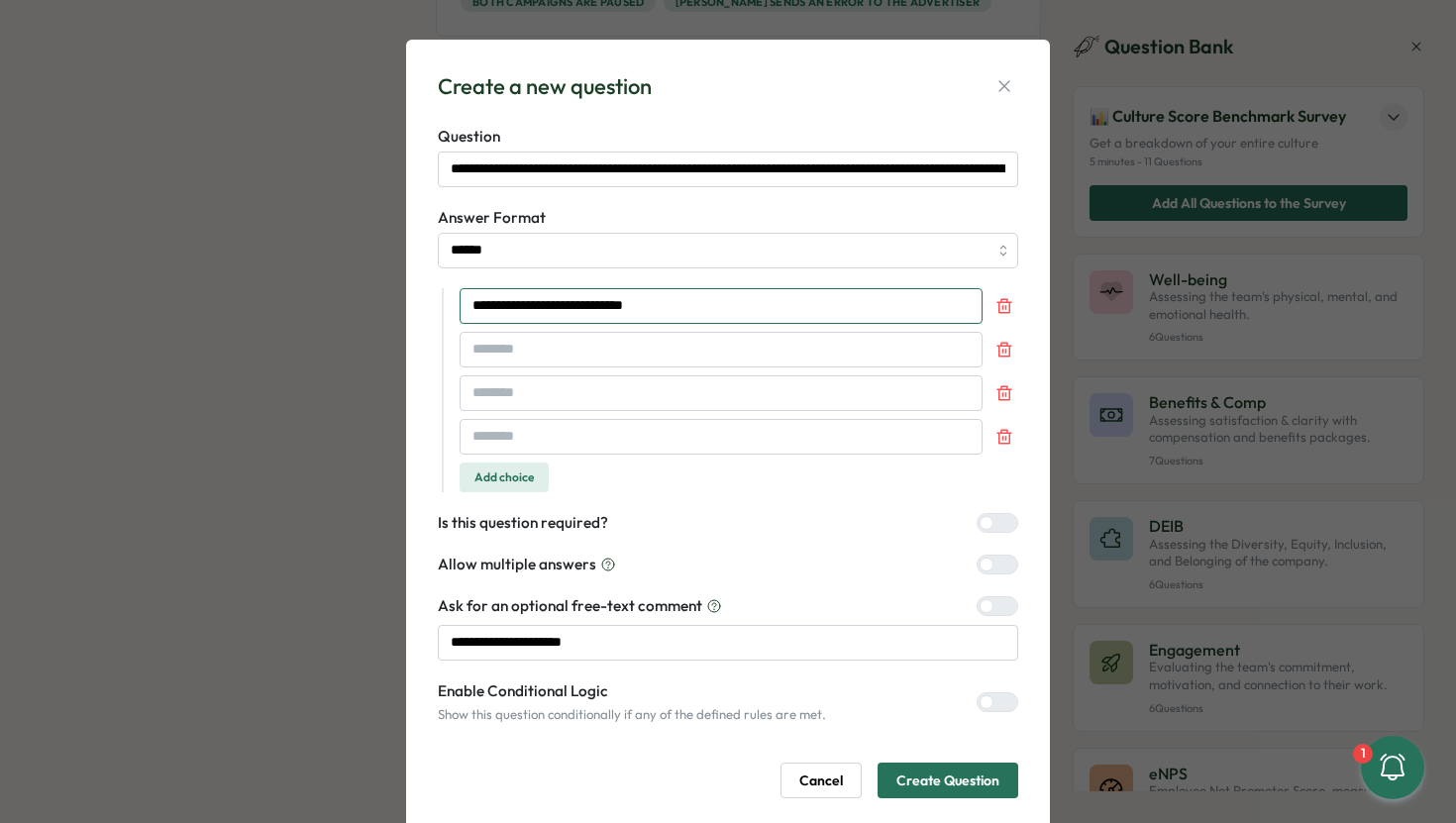 type on "**********" 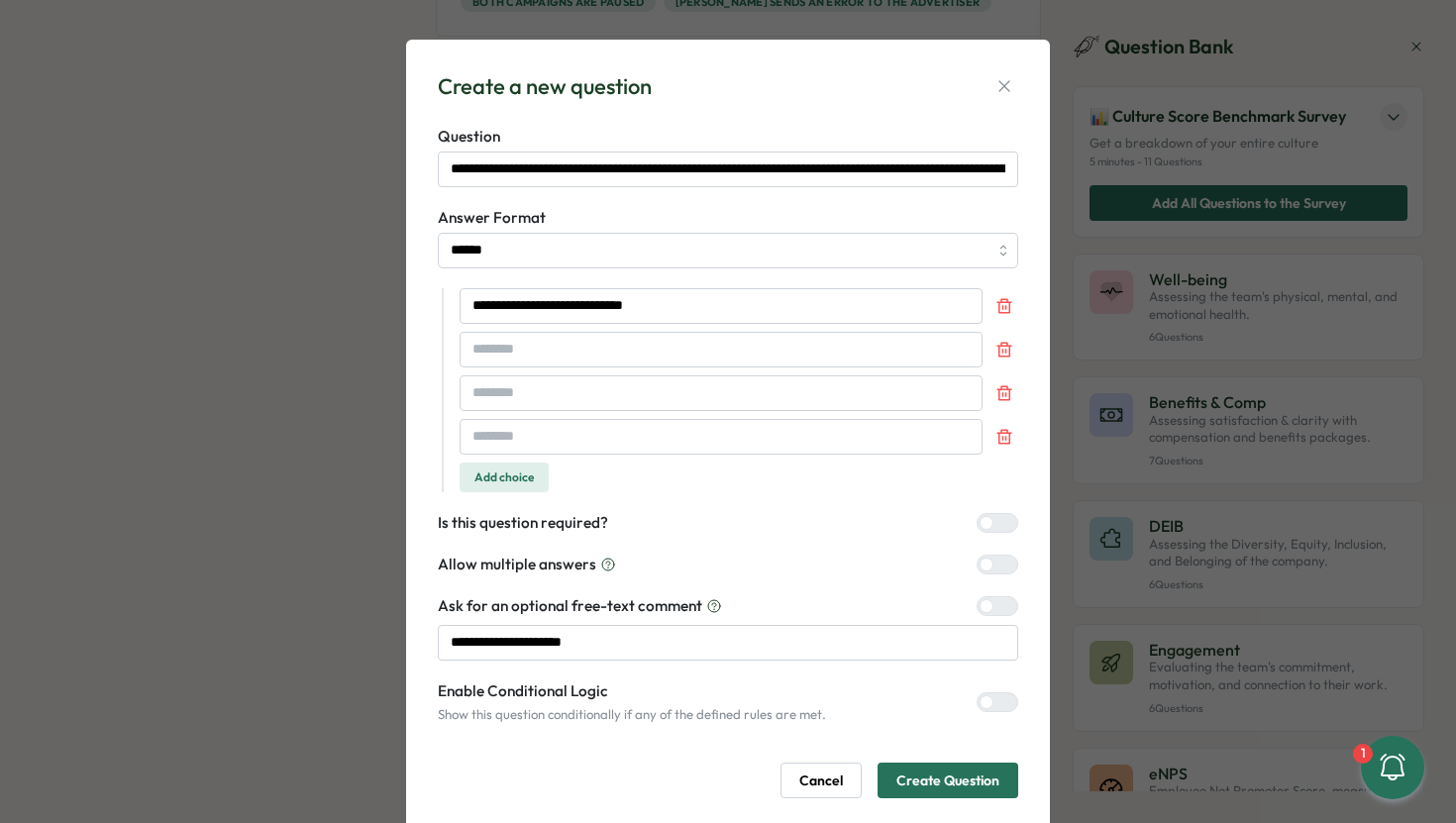 type 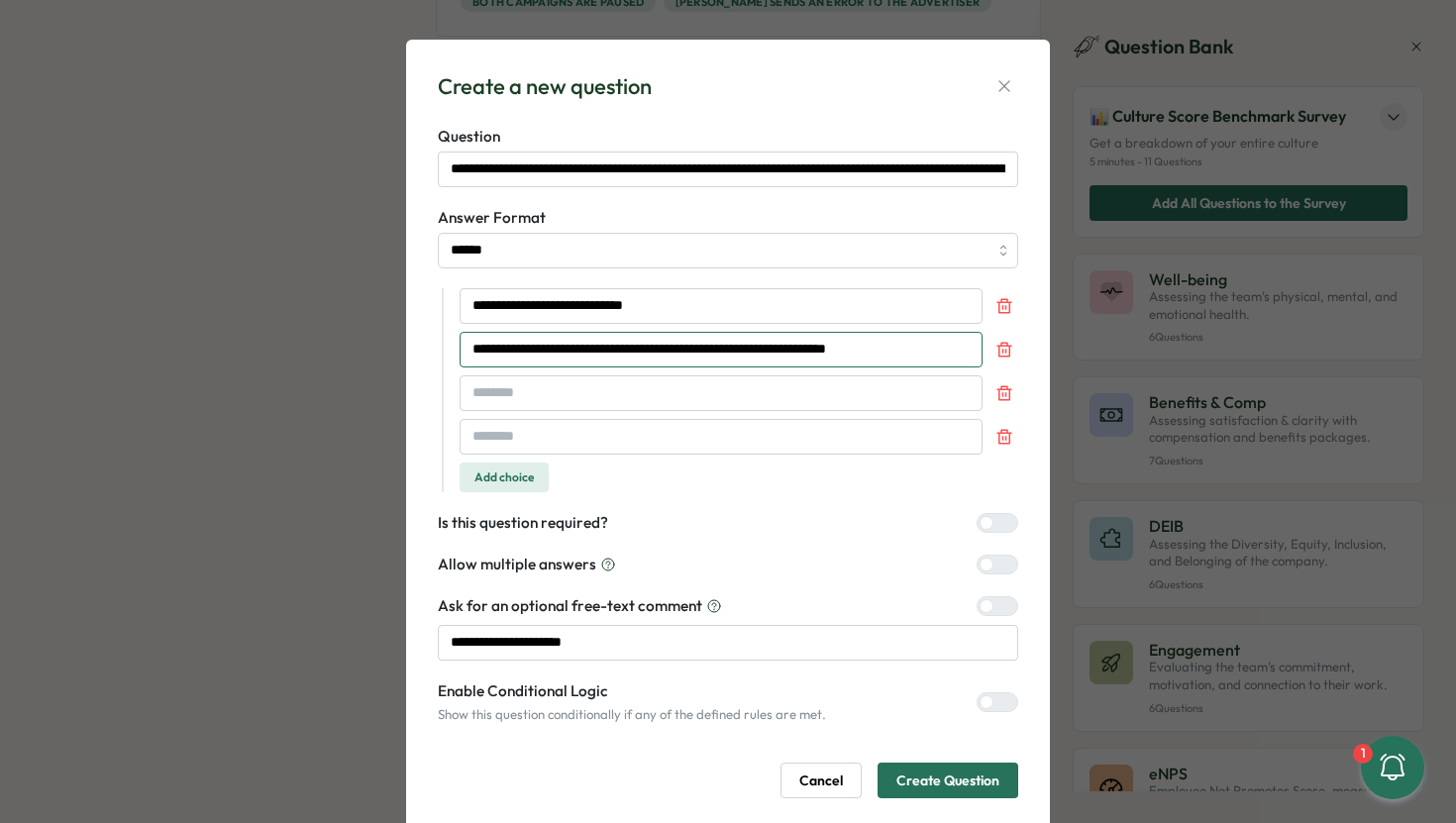 type on "**********" 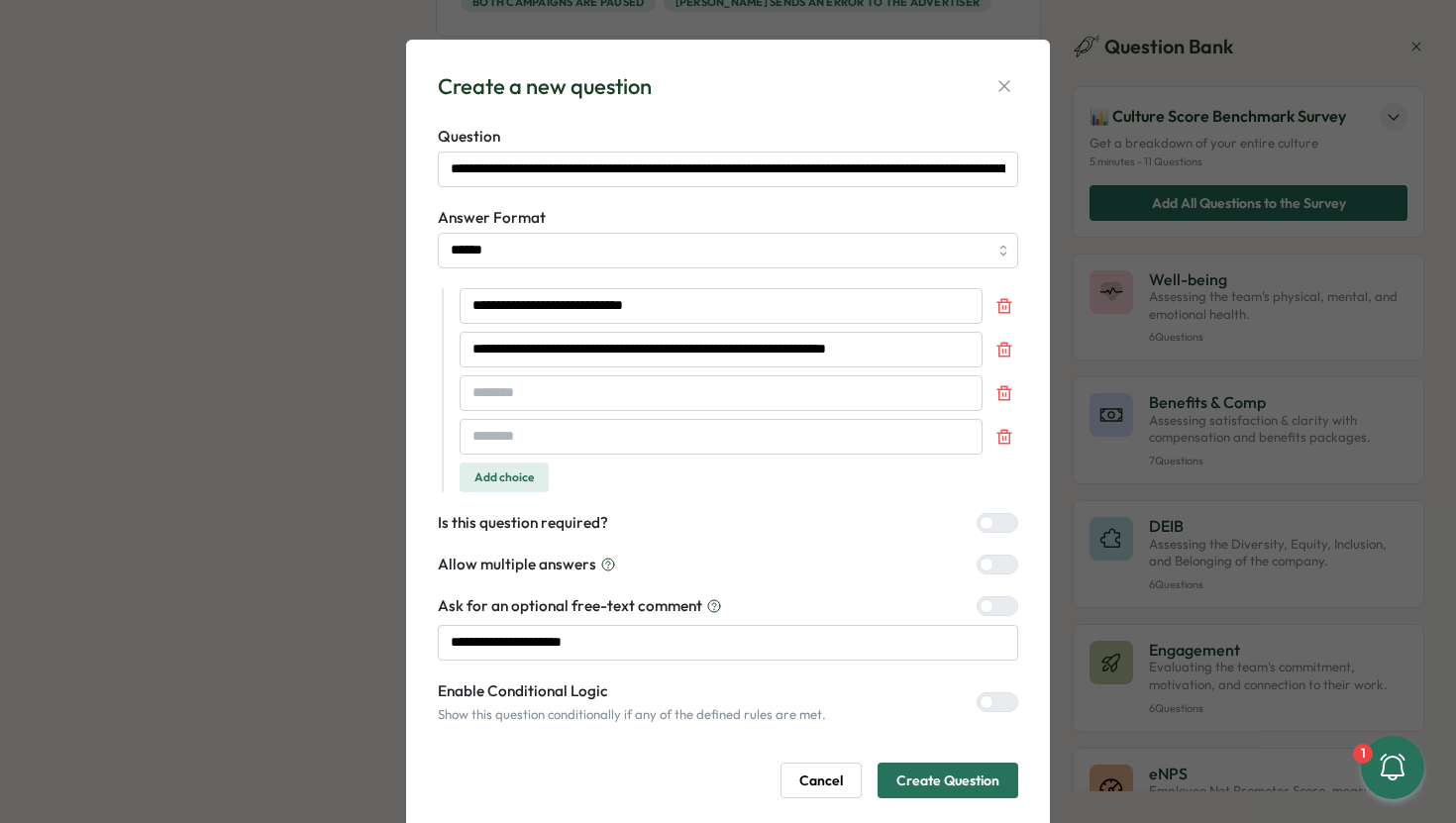 type 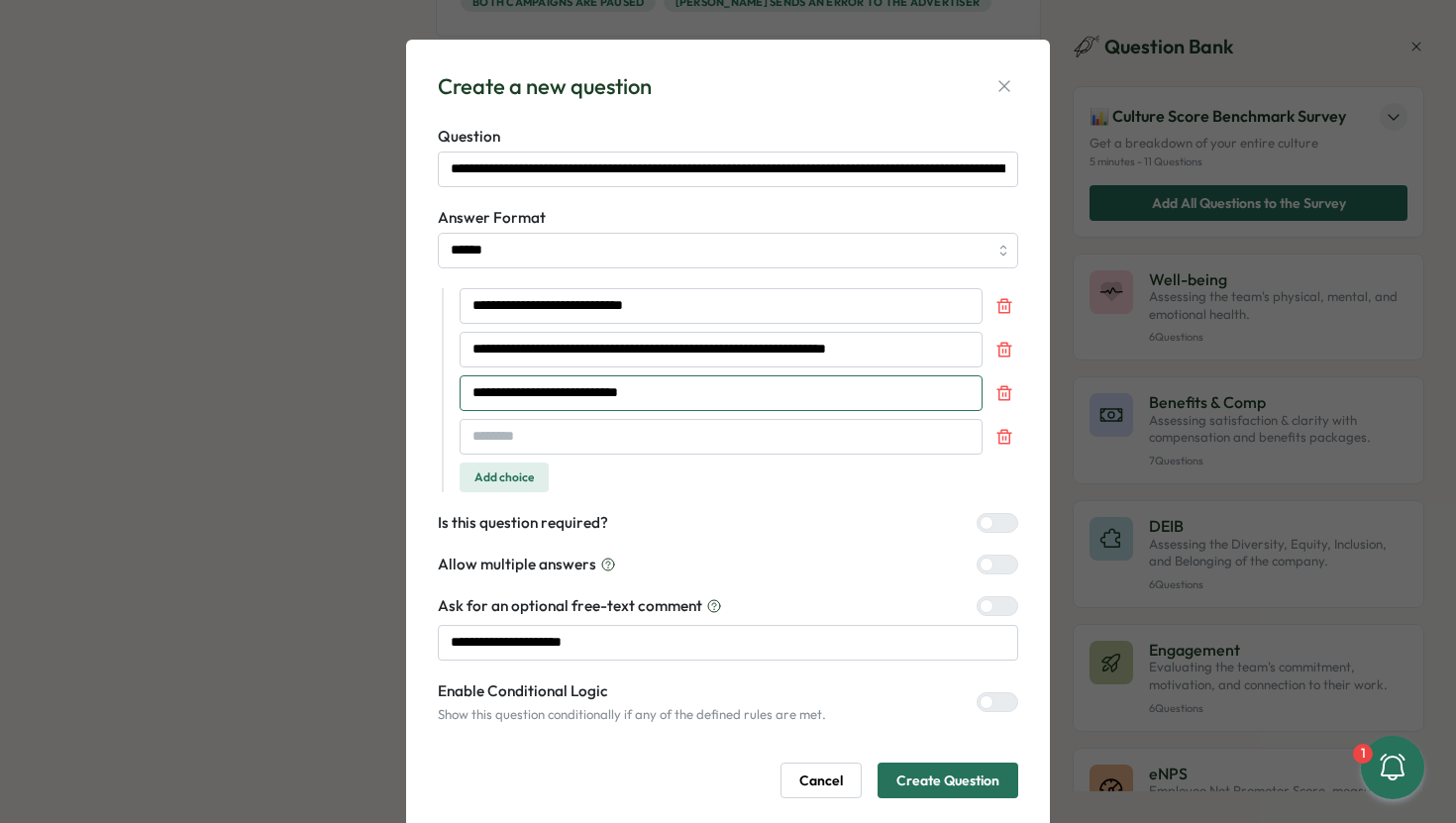 type on "**********" 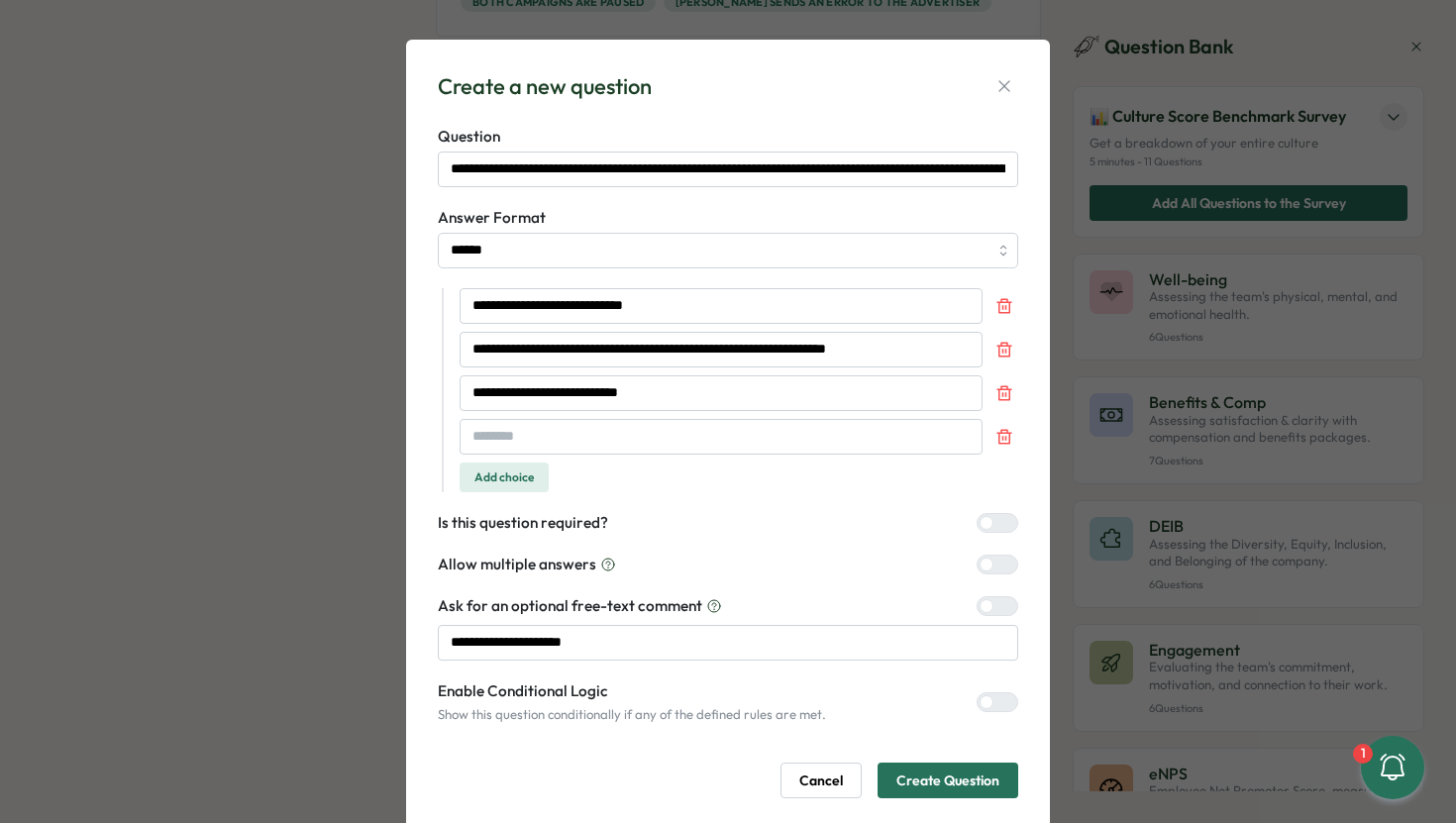 type 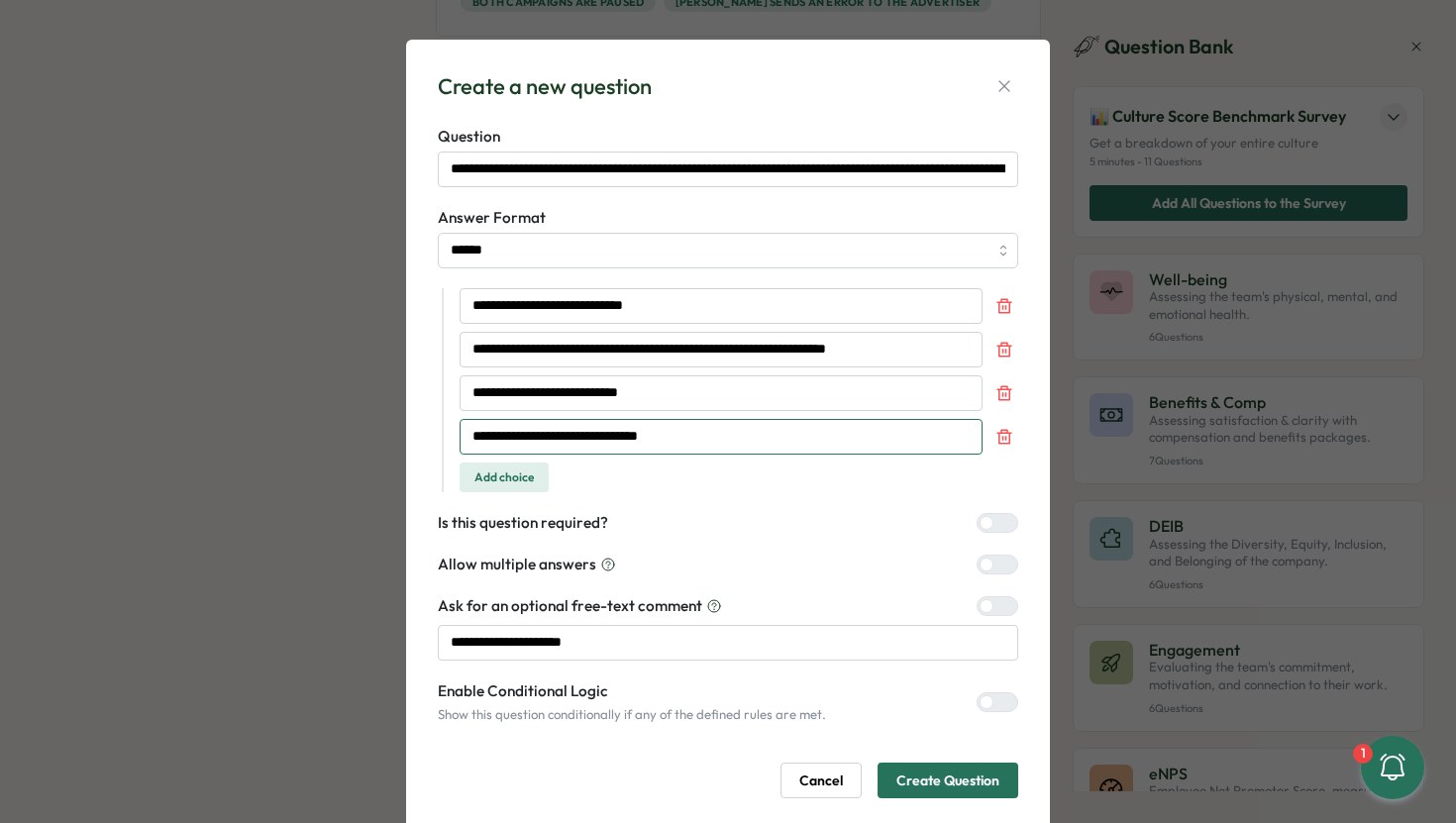 type on "**********" 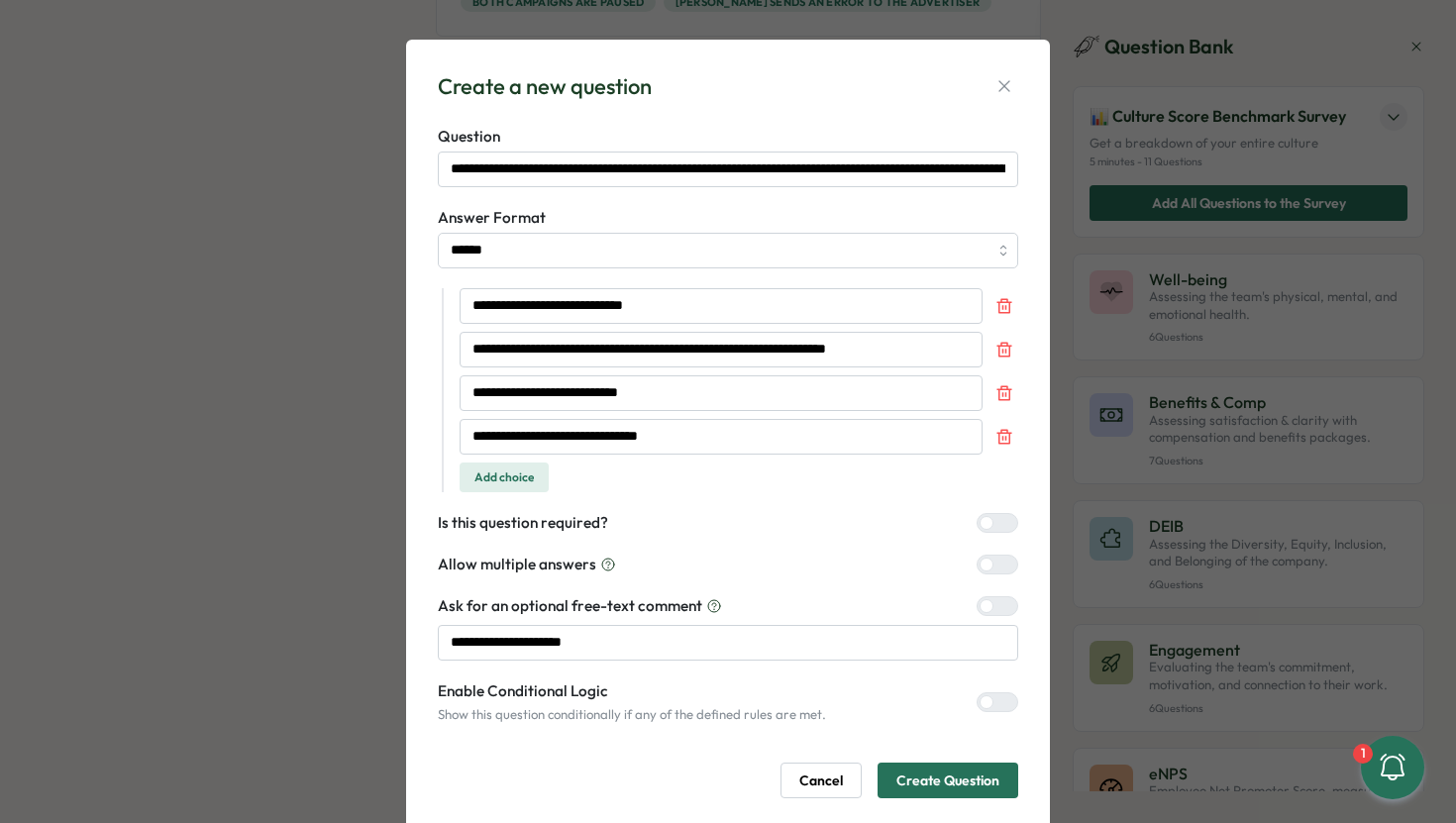 click at bounding box center [1005, 606] 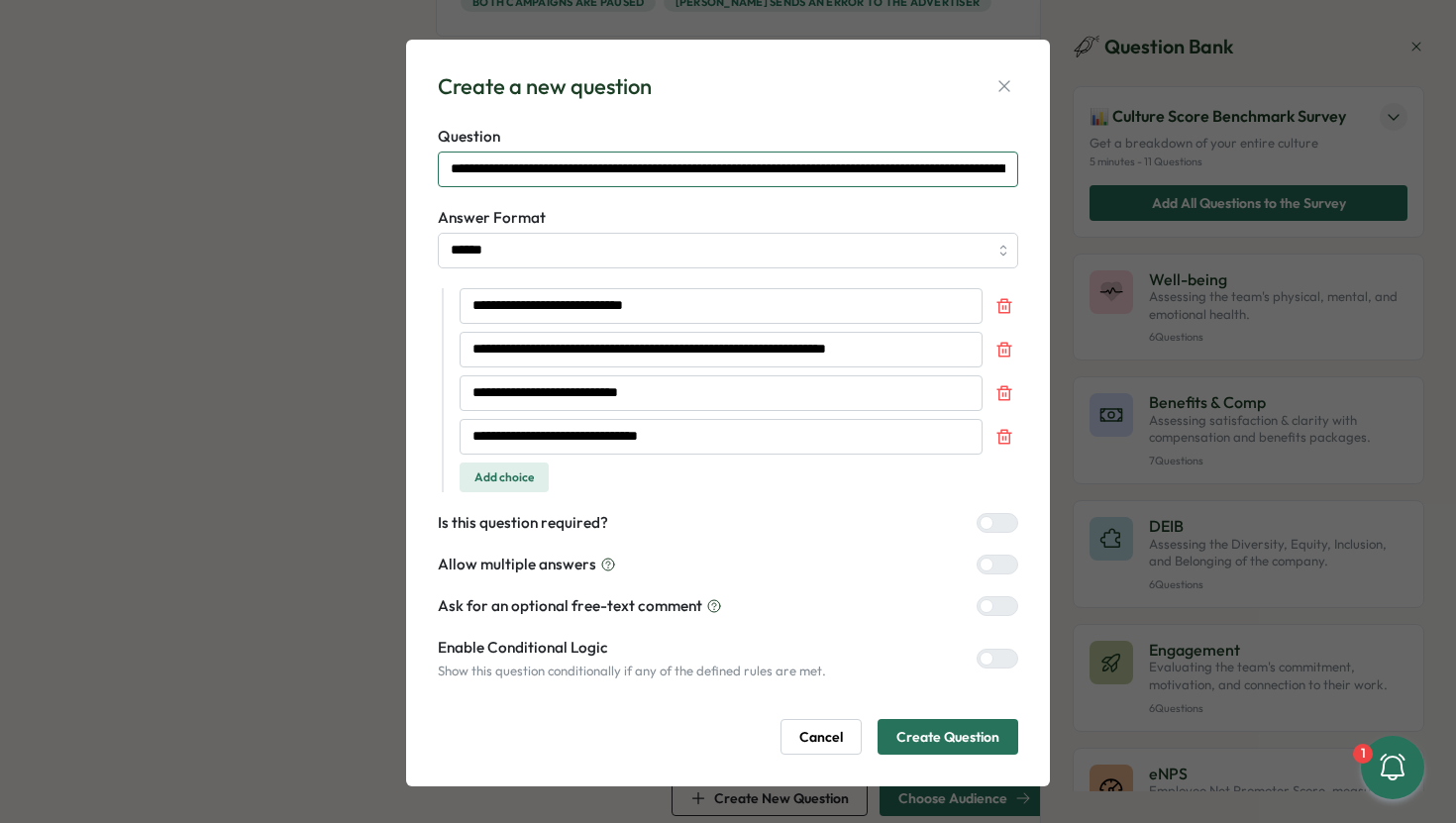scroll, scrollTop: 0, scrollLeft: 402, axis: horizontal 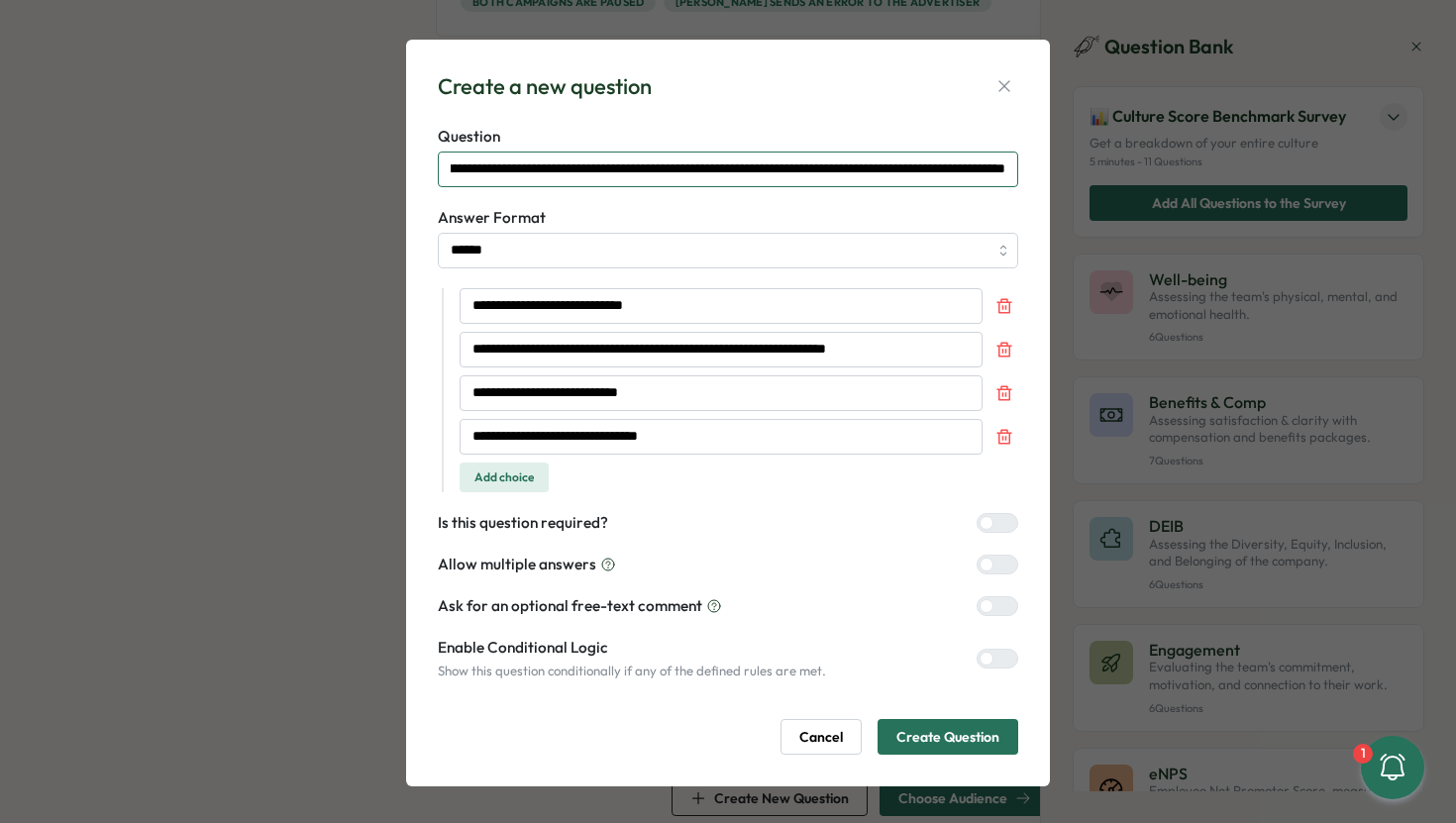 drag, startPoint x: 786, startPoint y: 180, endPoint x: 1162, endPoint y: 172, distance: 376.0851 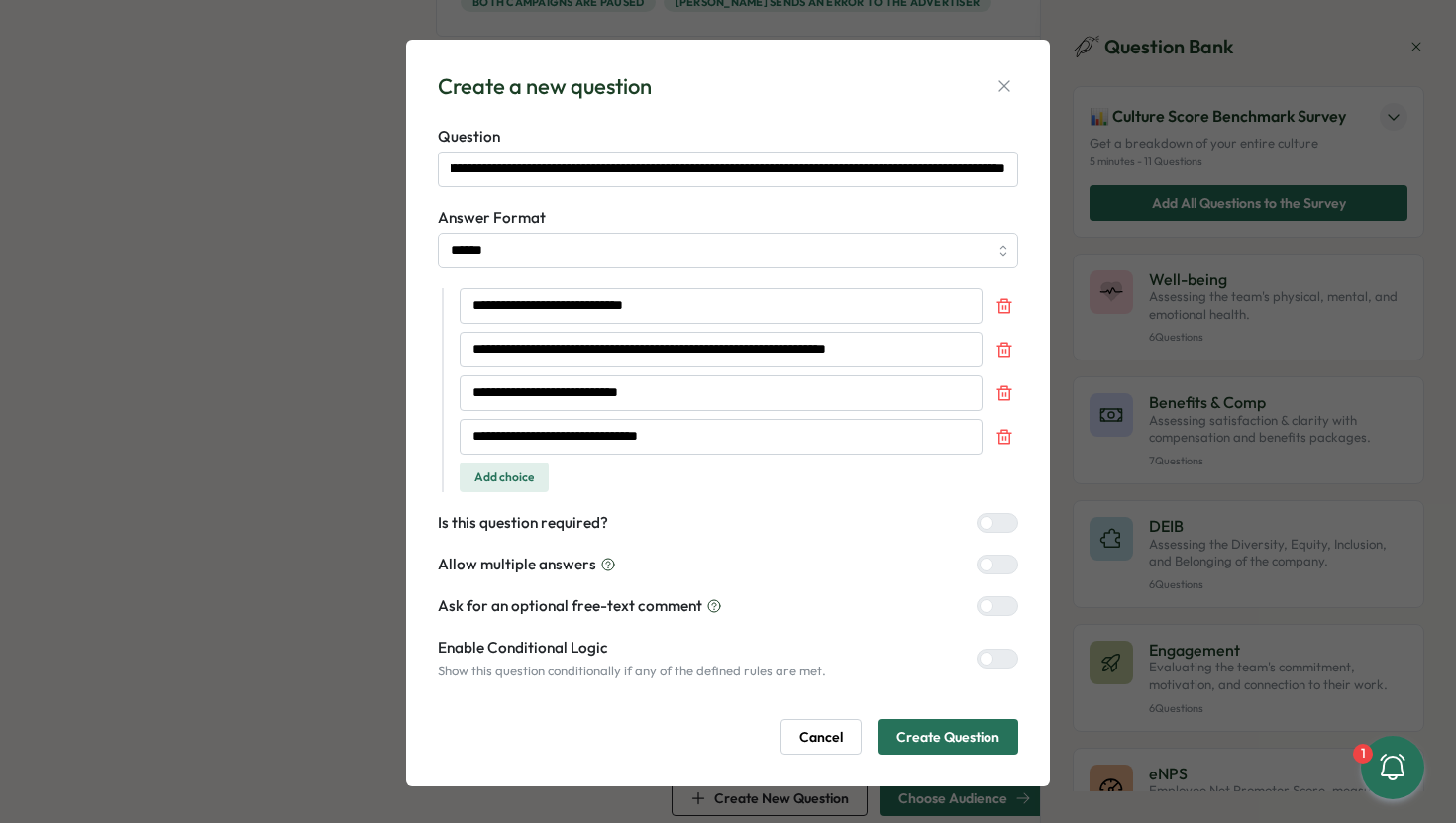 click on "**********" at bounding box center [730, 390] 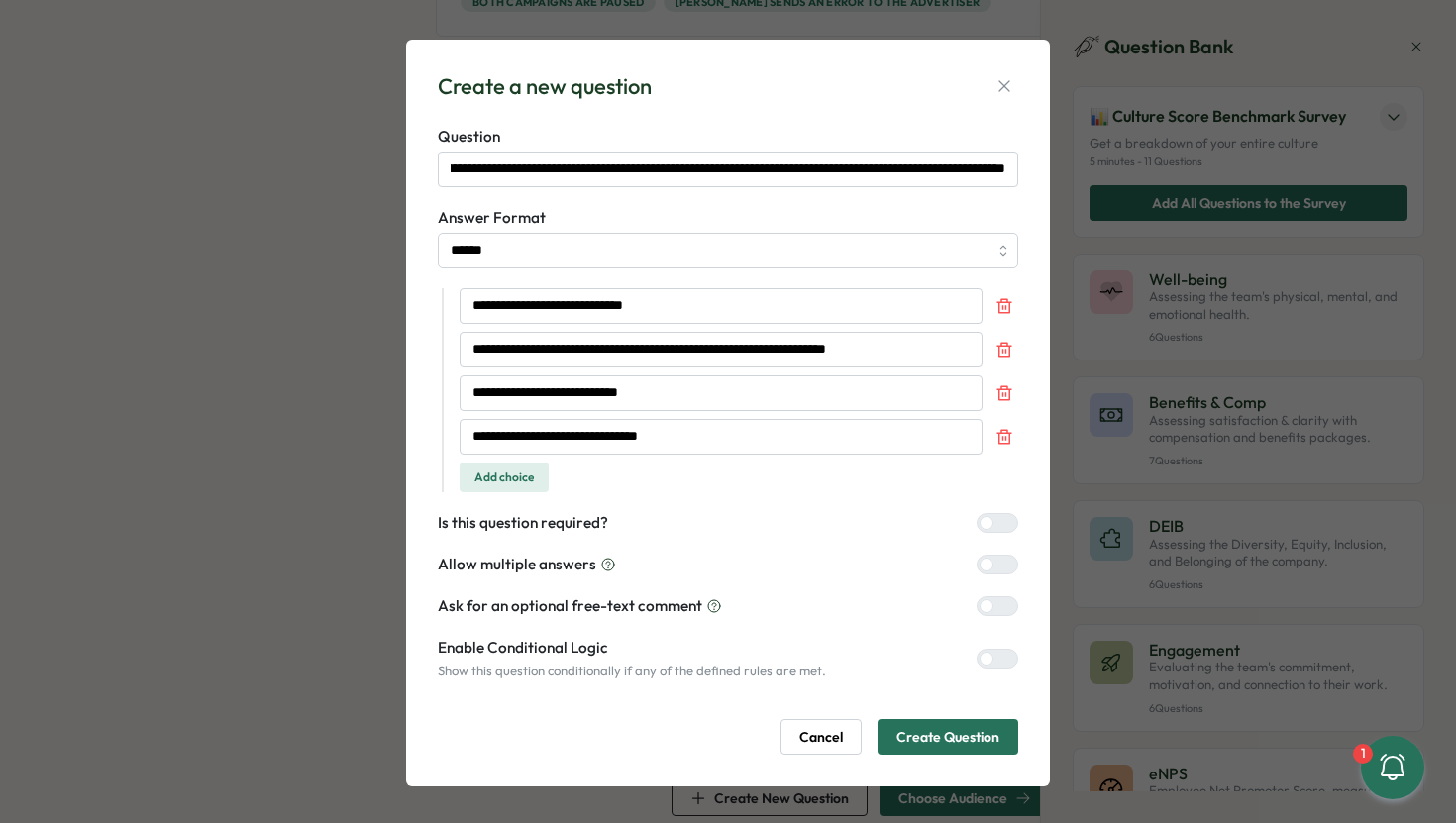scroll, scrollTop: 0, scrollLeft: 0, axis: both 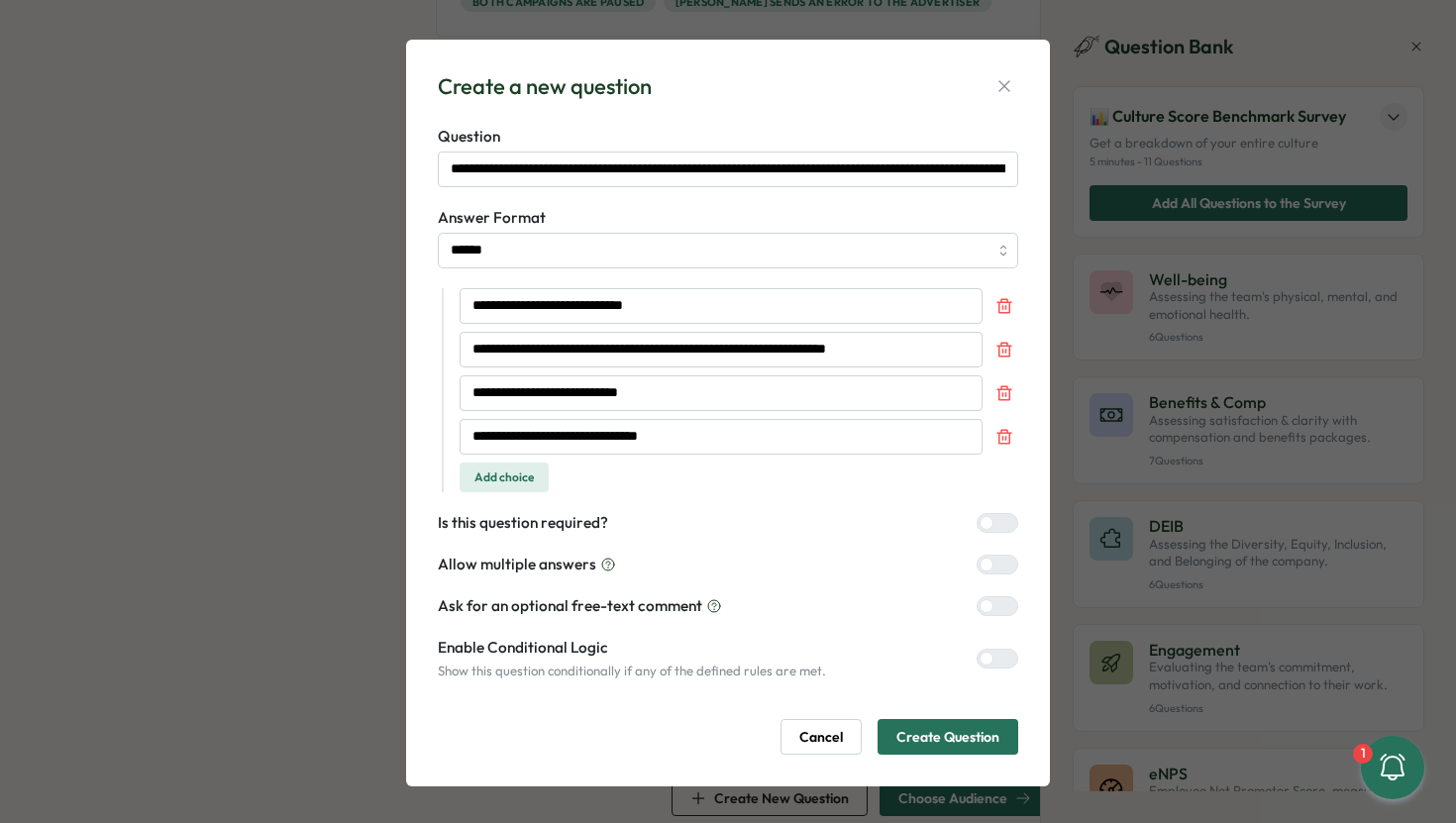 click on "Create Question" at bounding box center (948, 737) 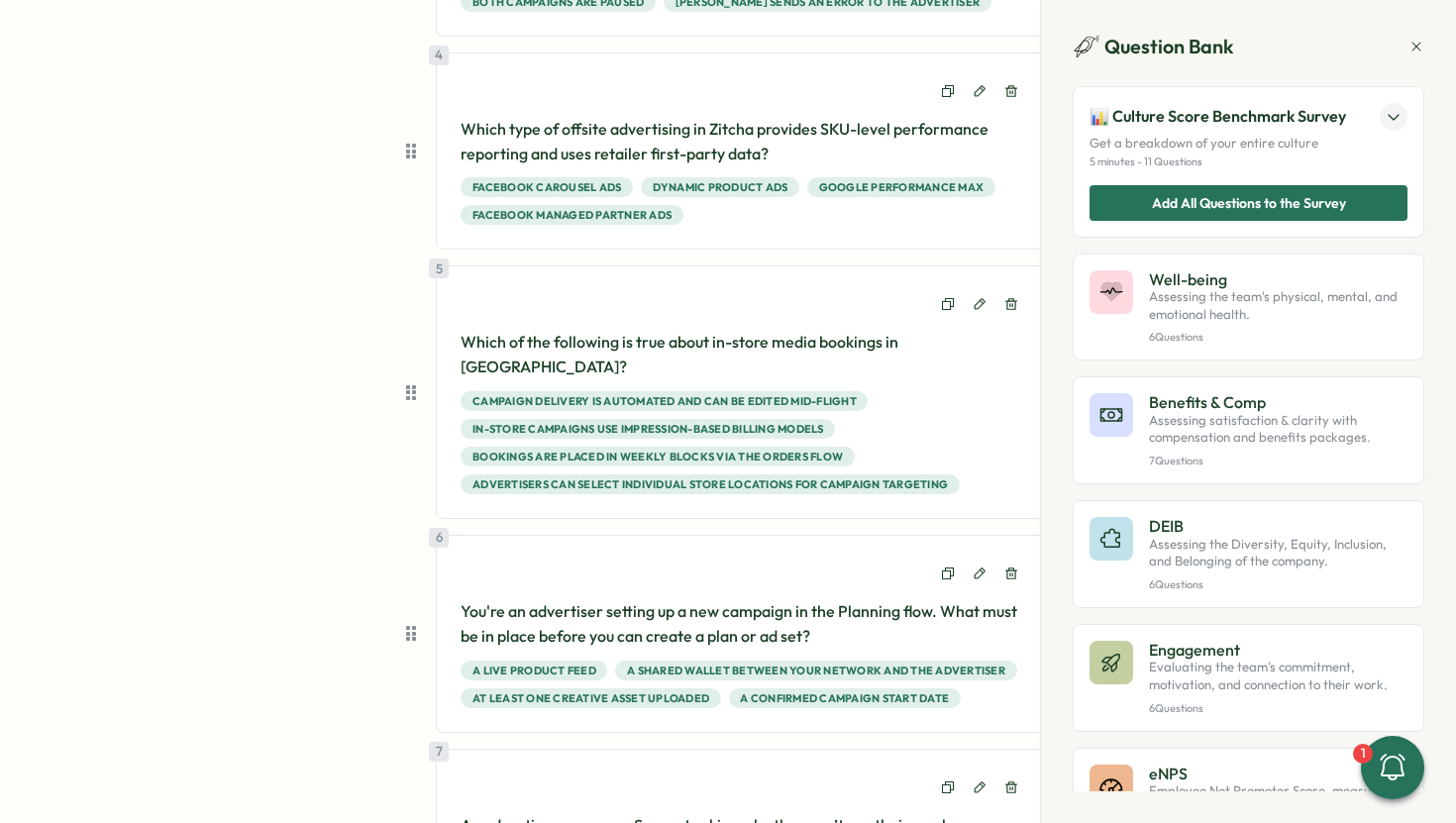 scroll, scrollTop: 1088, scrollLeft: 0, axis: vertical 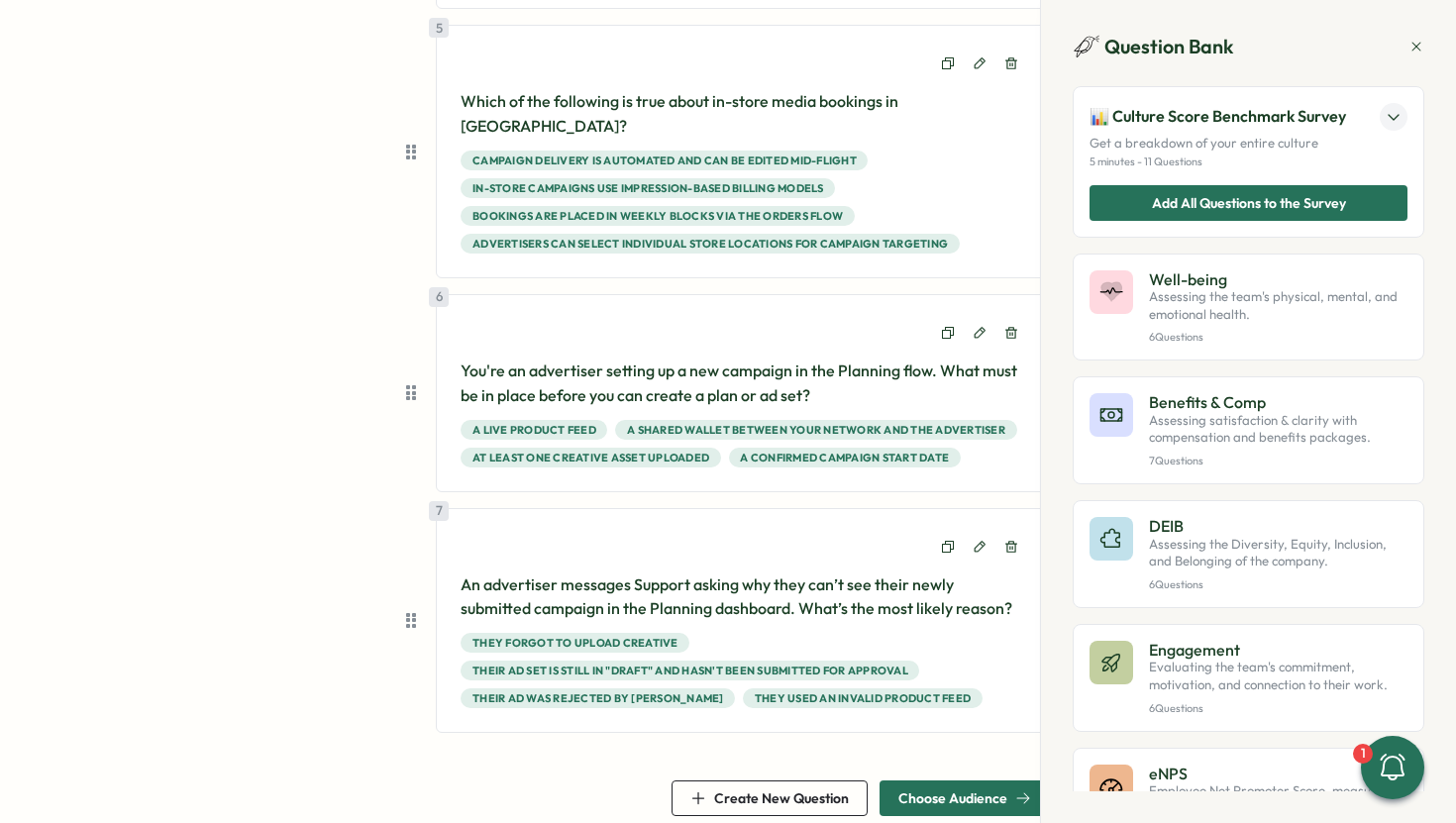 click on "Create New Question" at bounding box center (781, 798) 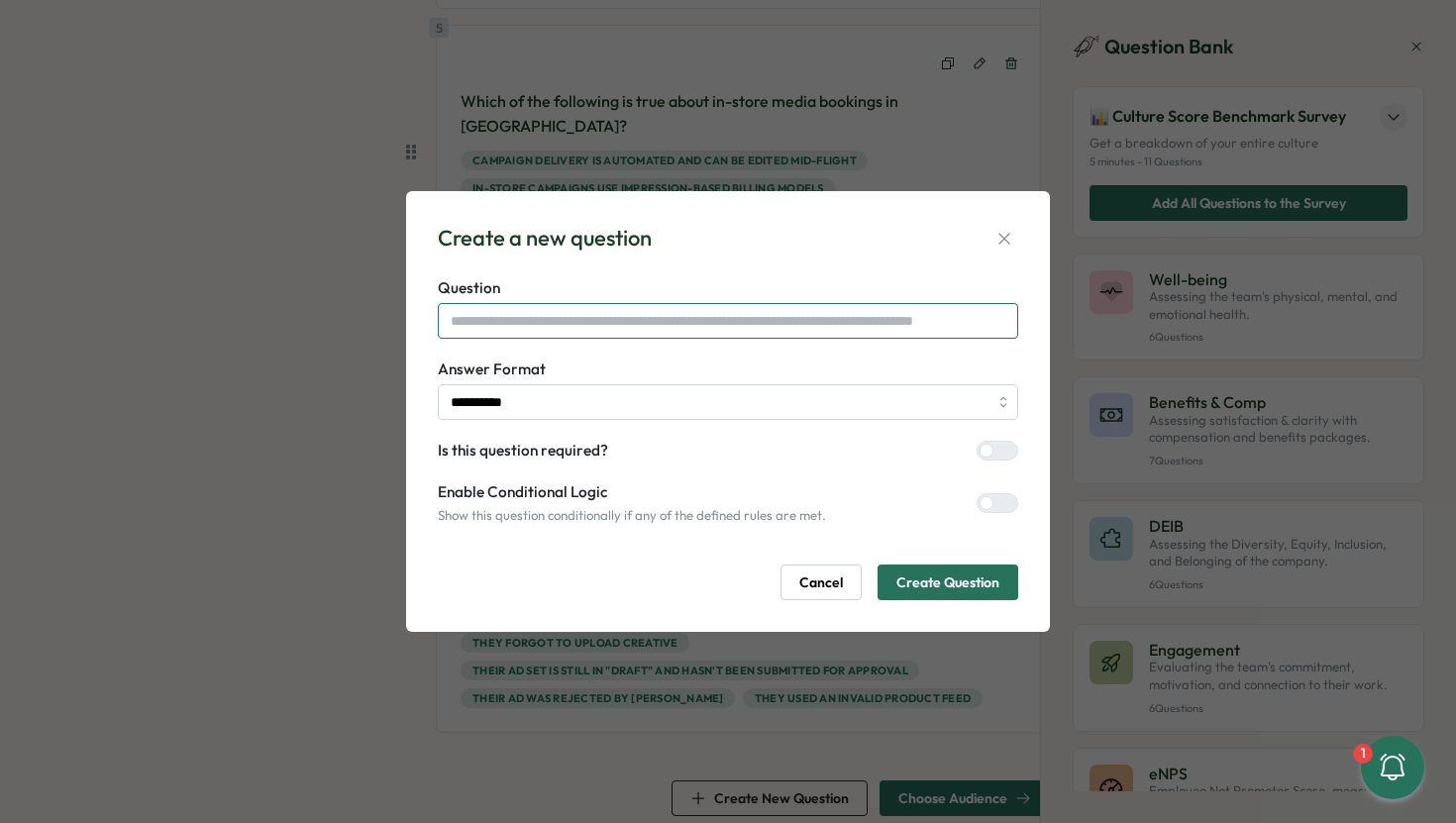 click at bounding box center (728, 321) 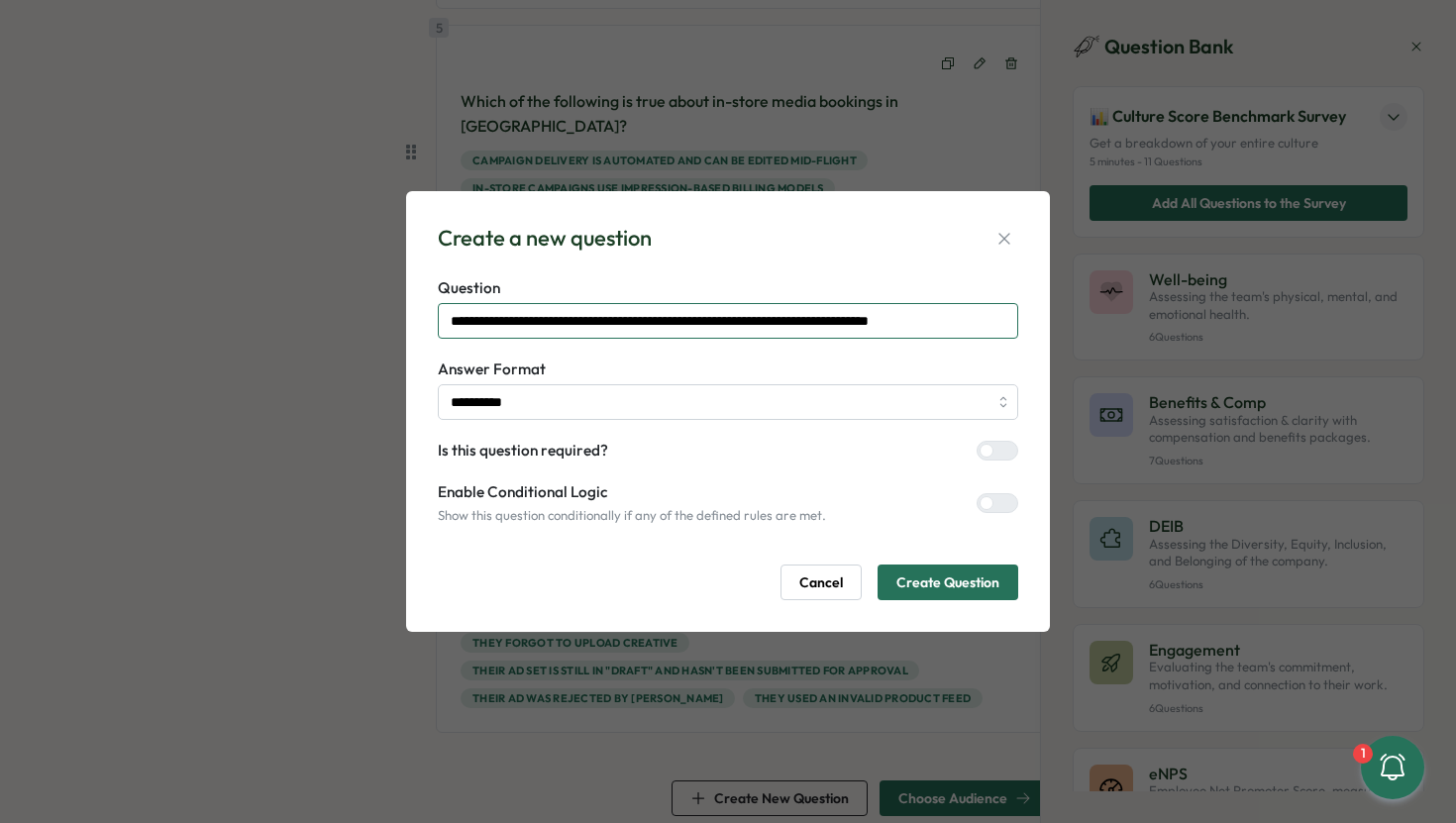 type on "**********" 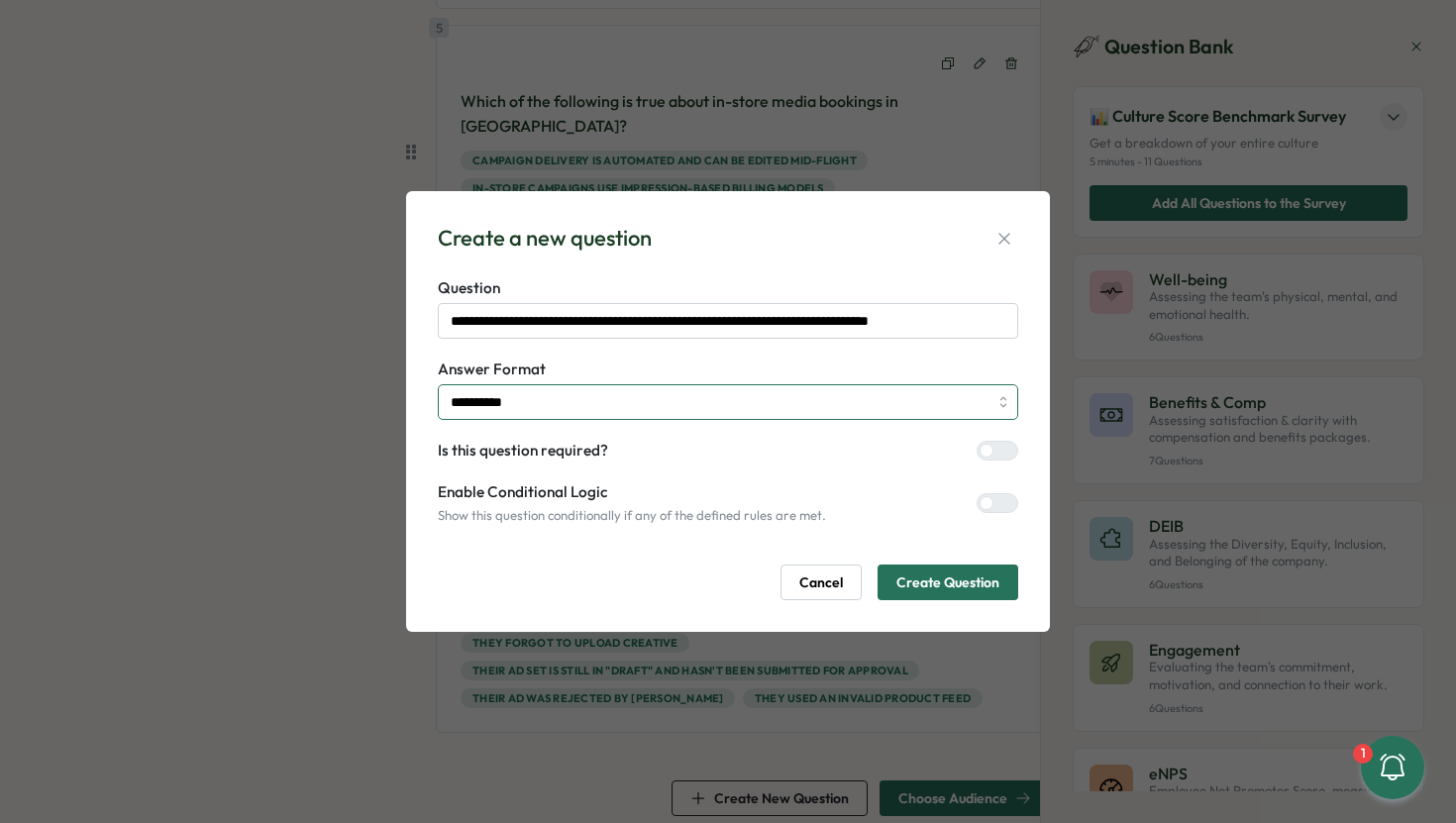 click on "**********" at bounding box center (728, 402) 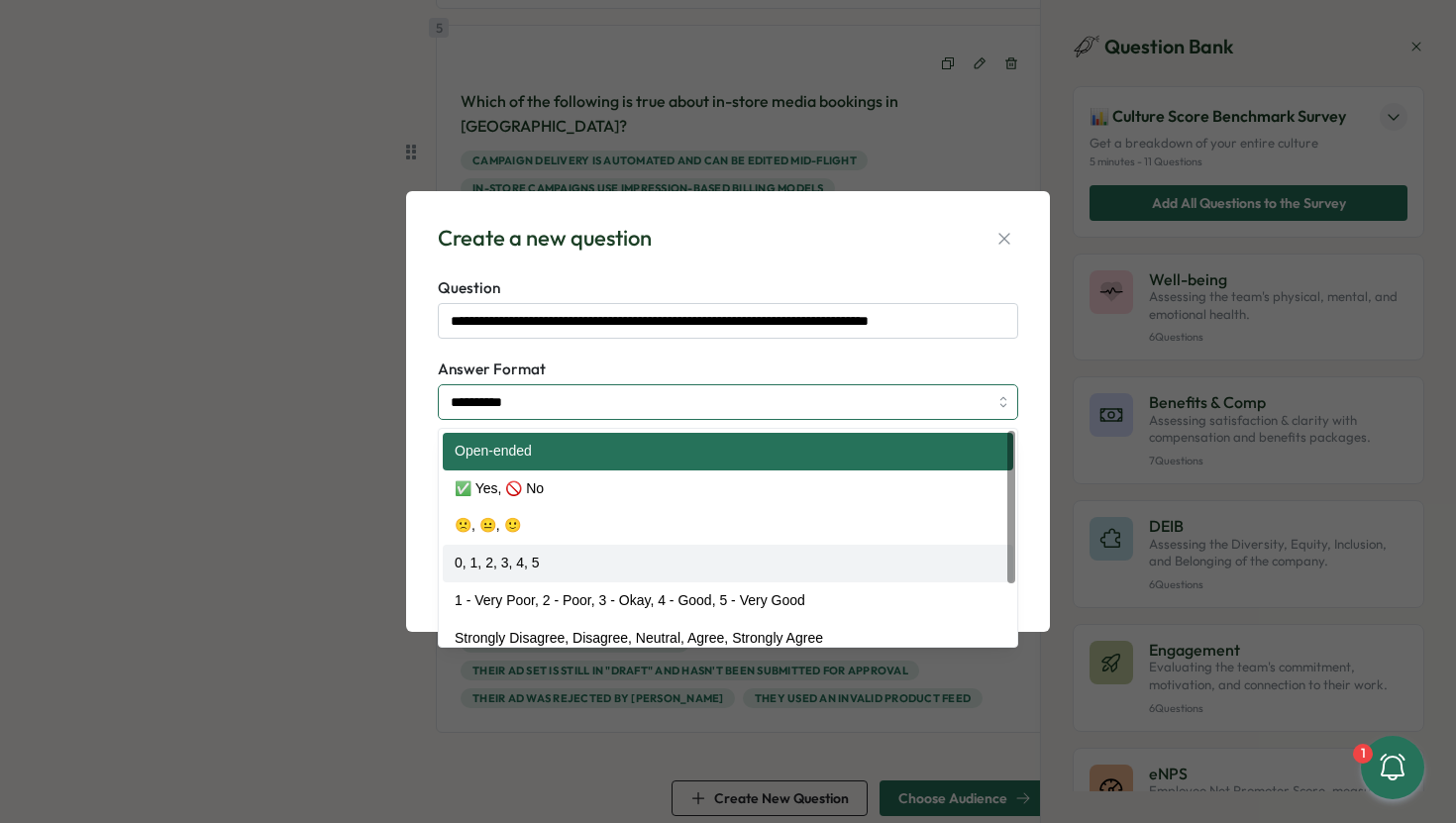 scroll, scrollTop: 88, scrollLeft: 0, axis: vertical 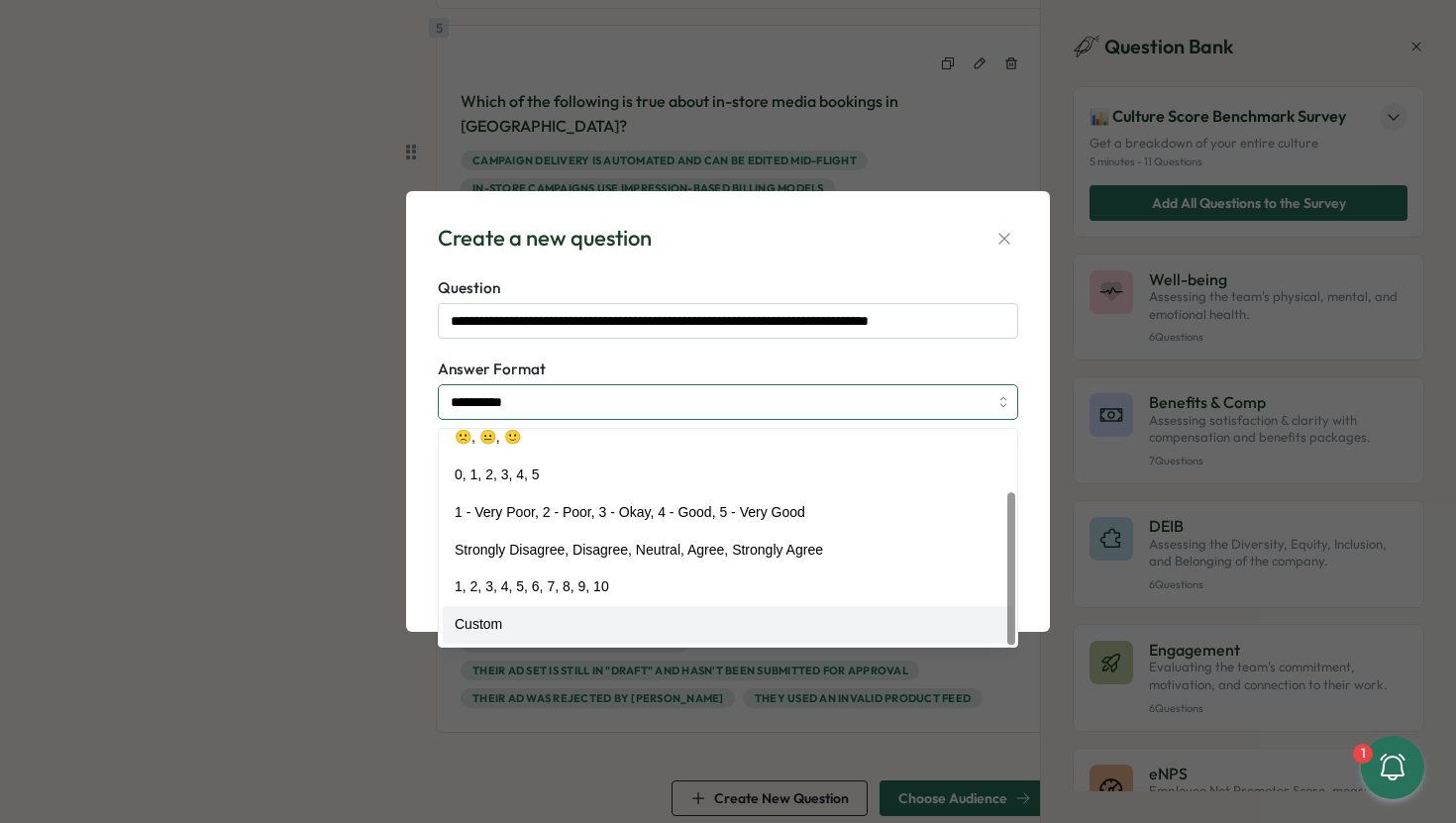 type on "******" 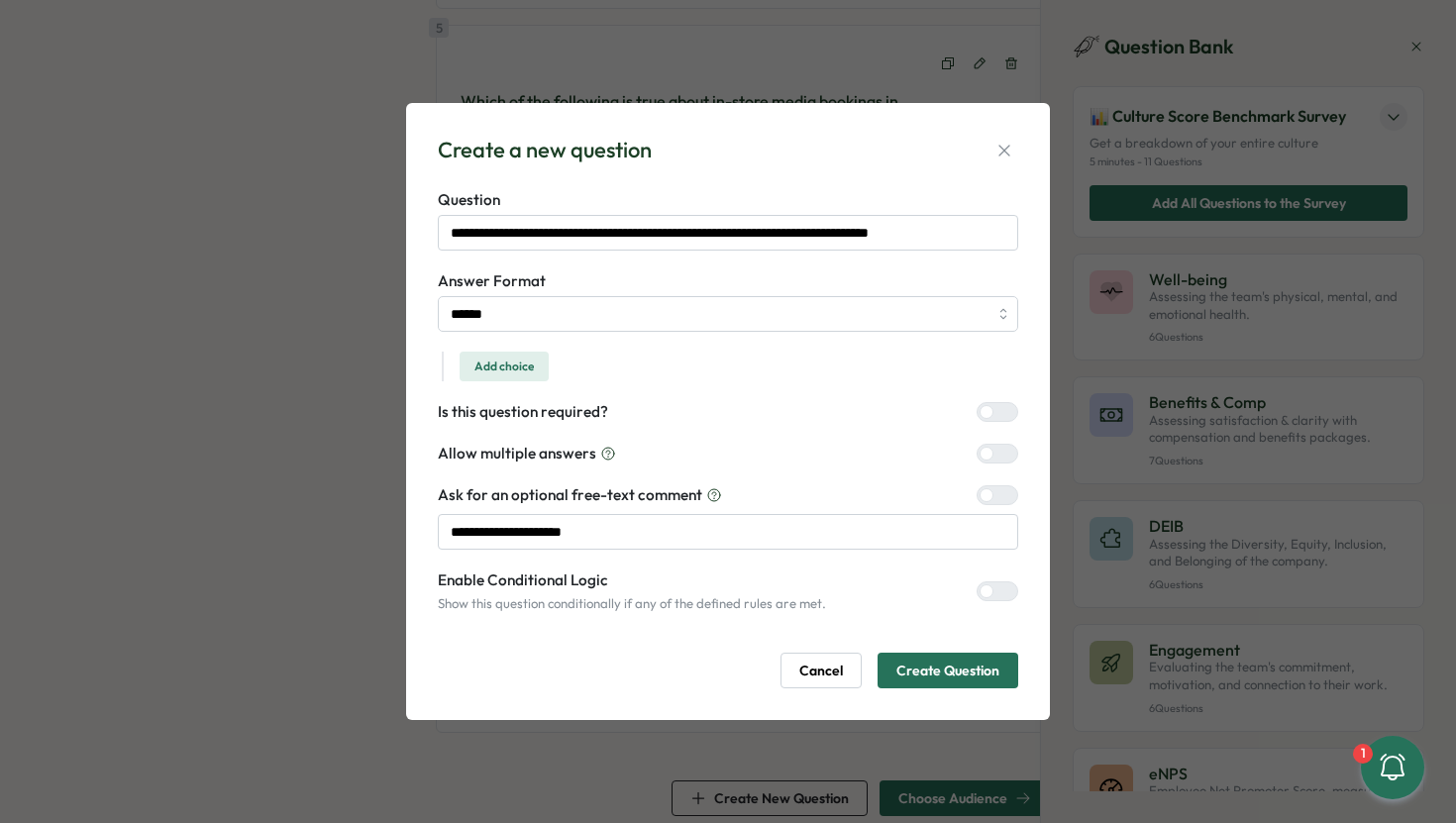 click on "**********" at bounding box center (728, 439) 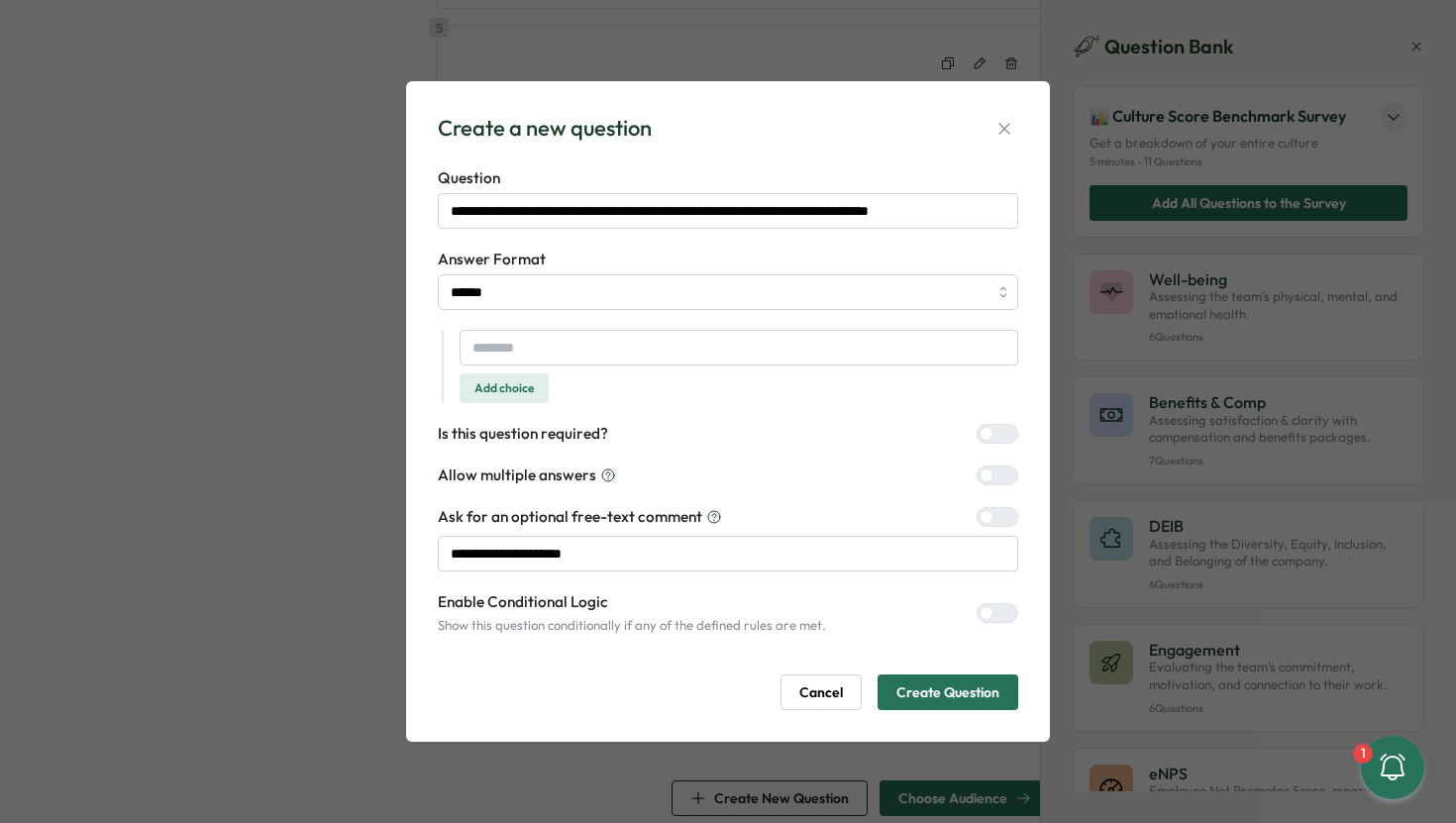 click on "Add choice" at bounding box center [504, 388] 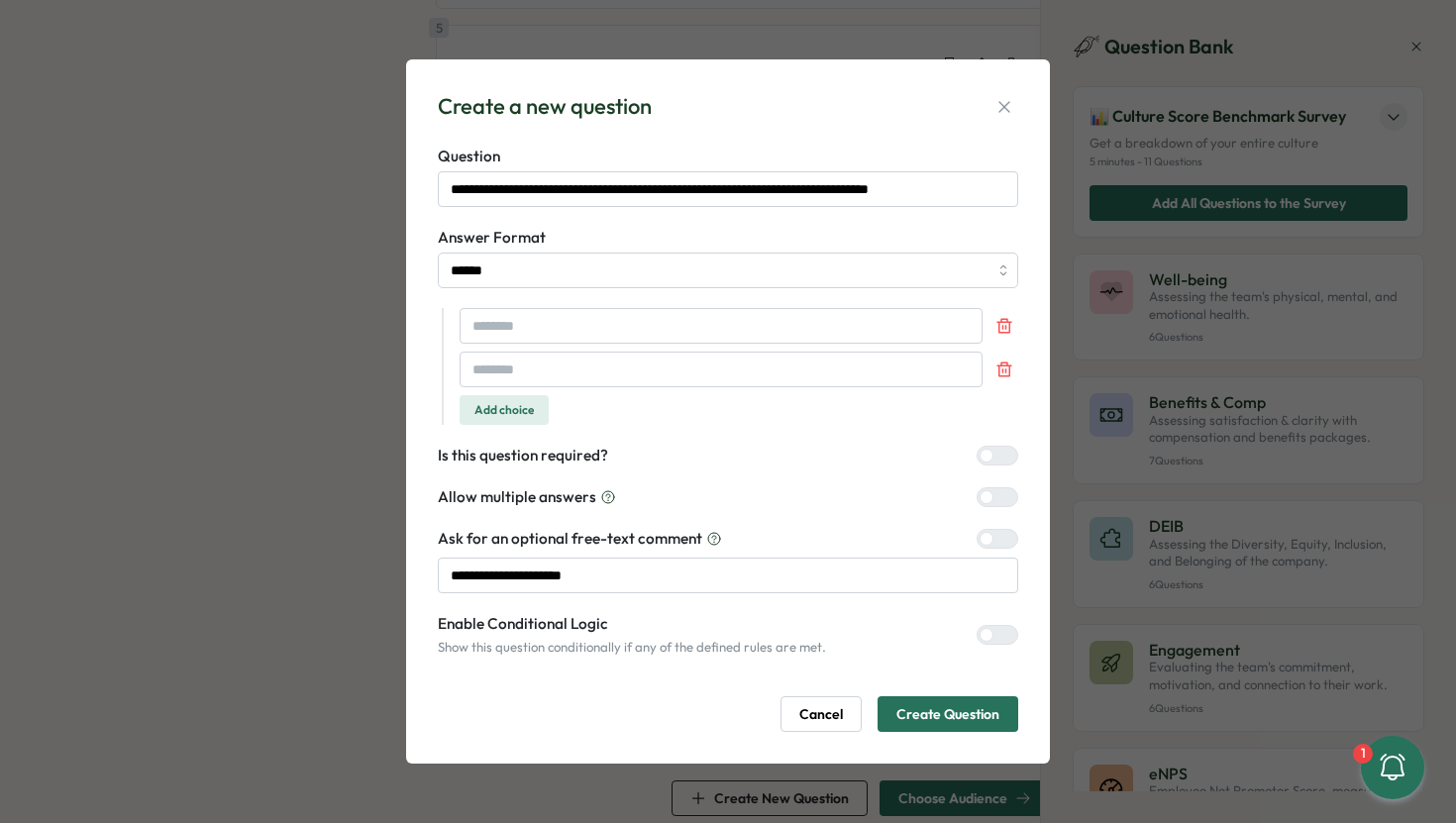click on "Add choice" at bounding box center [504, 410] 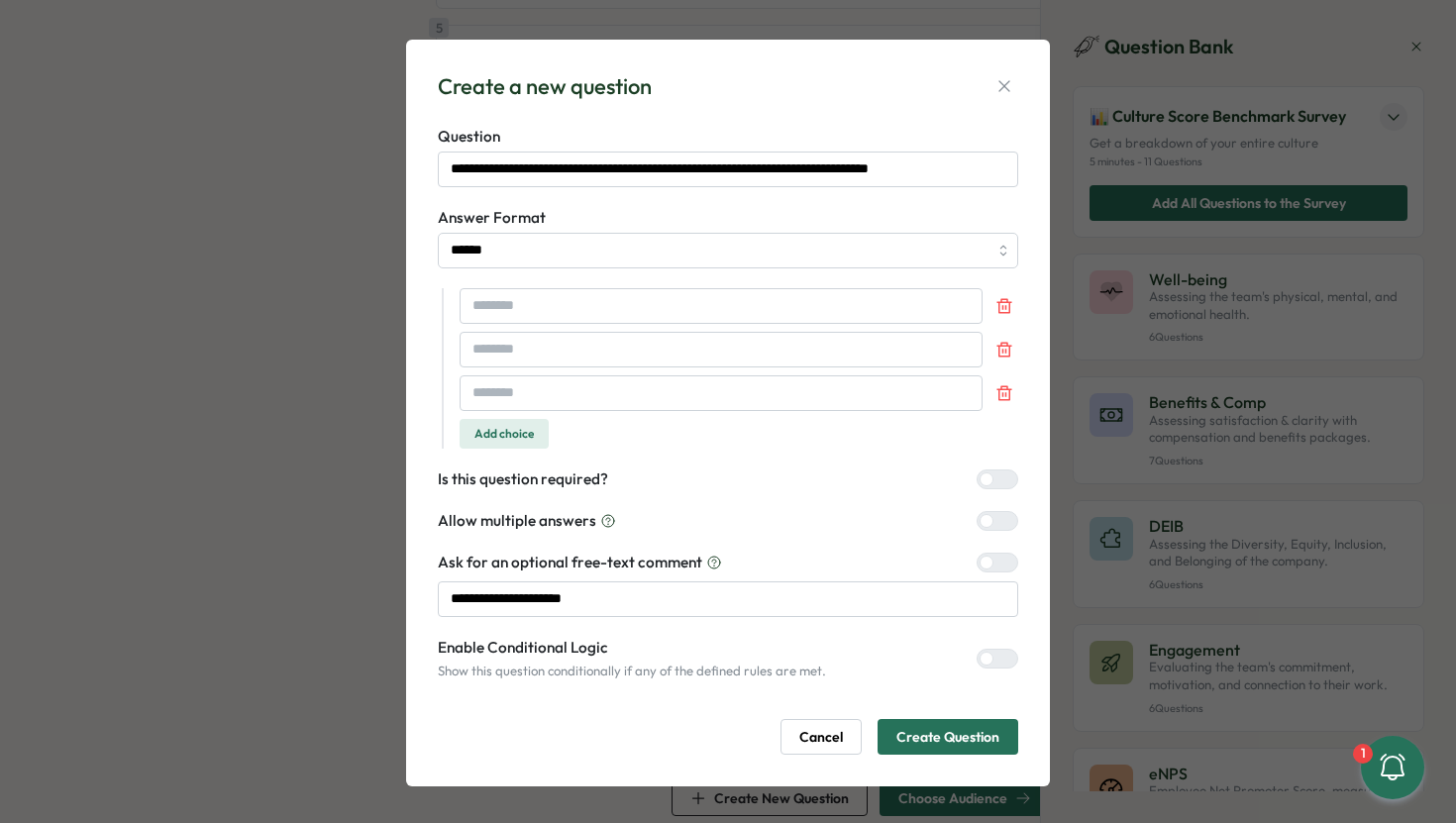 click on "Add choice" at bounding box center [504, 434] 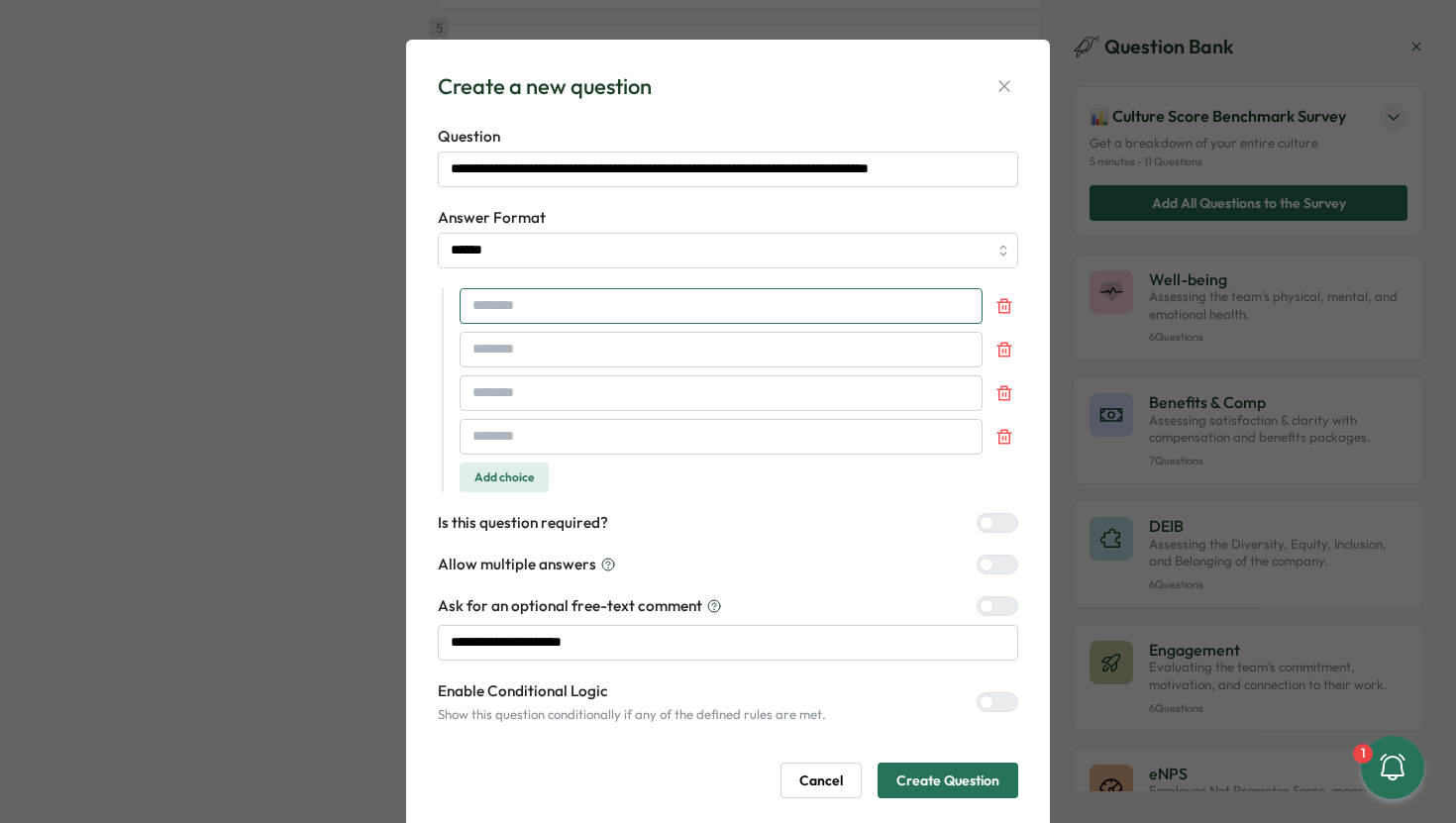 click at bounding box center [721, 306] 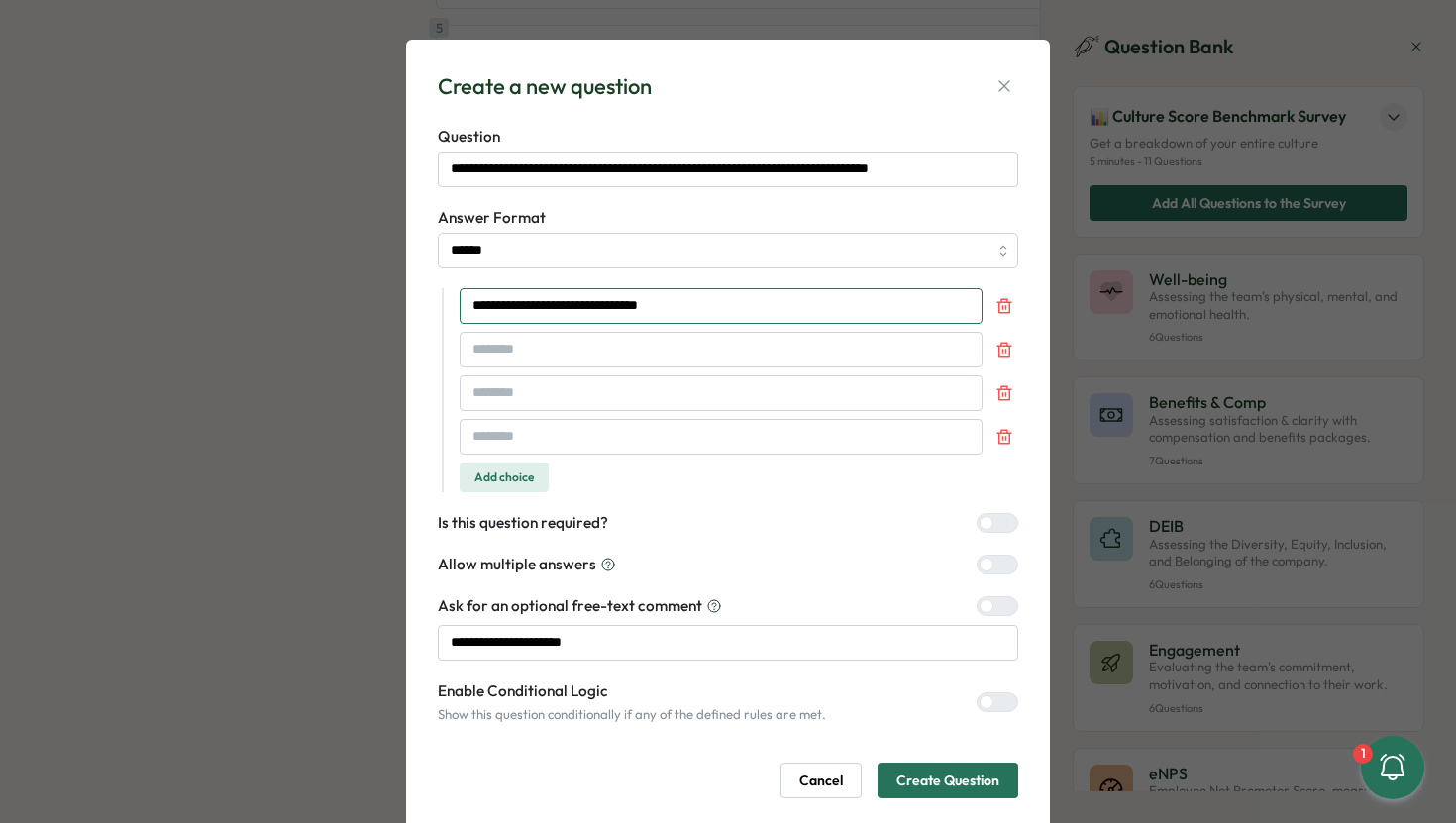 type on "**********" 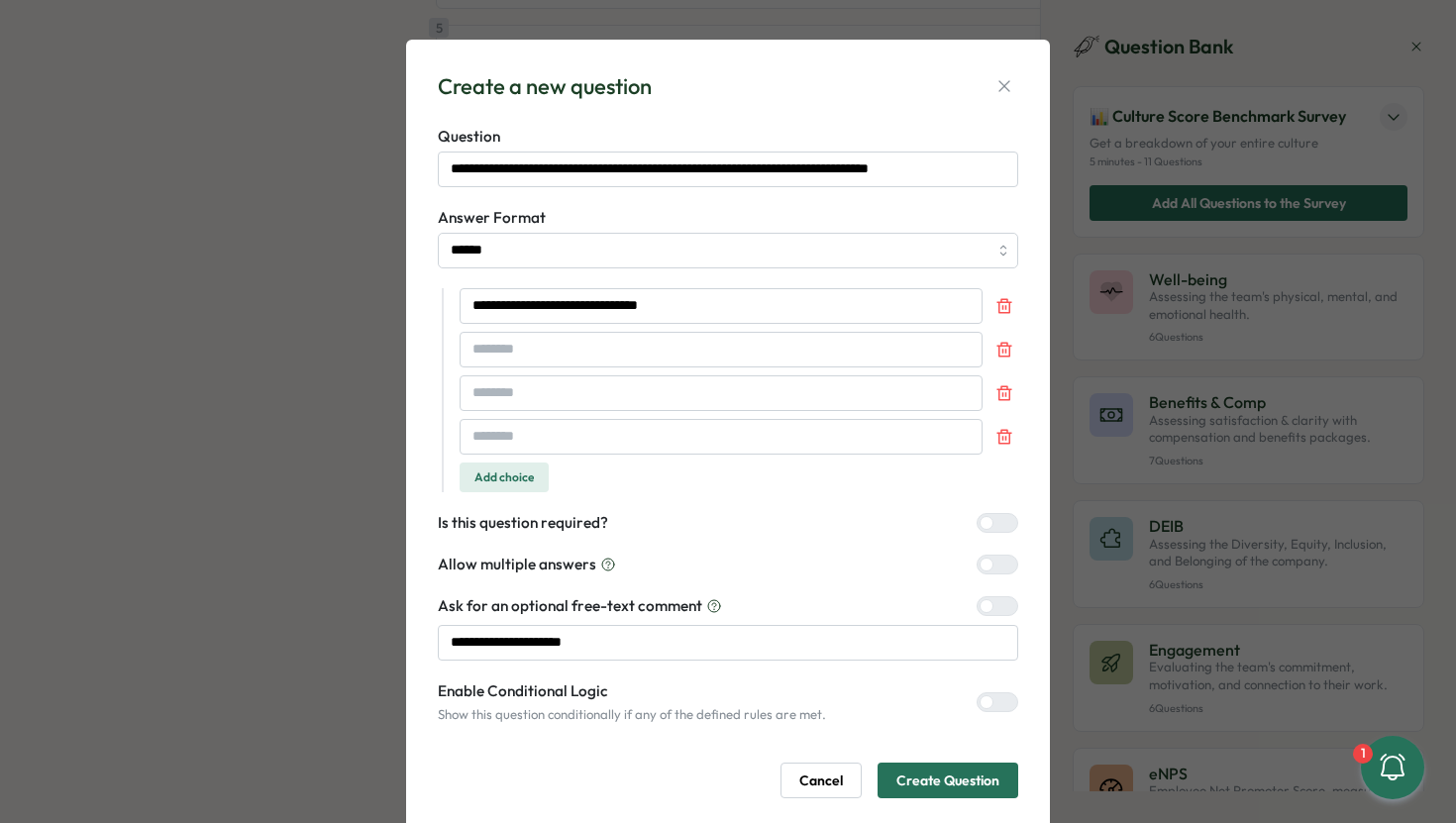 type 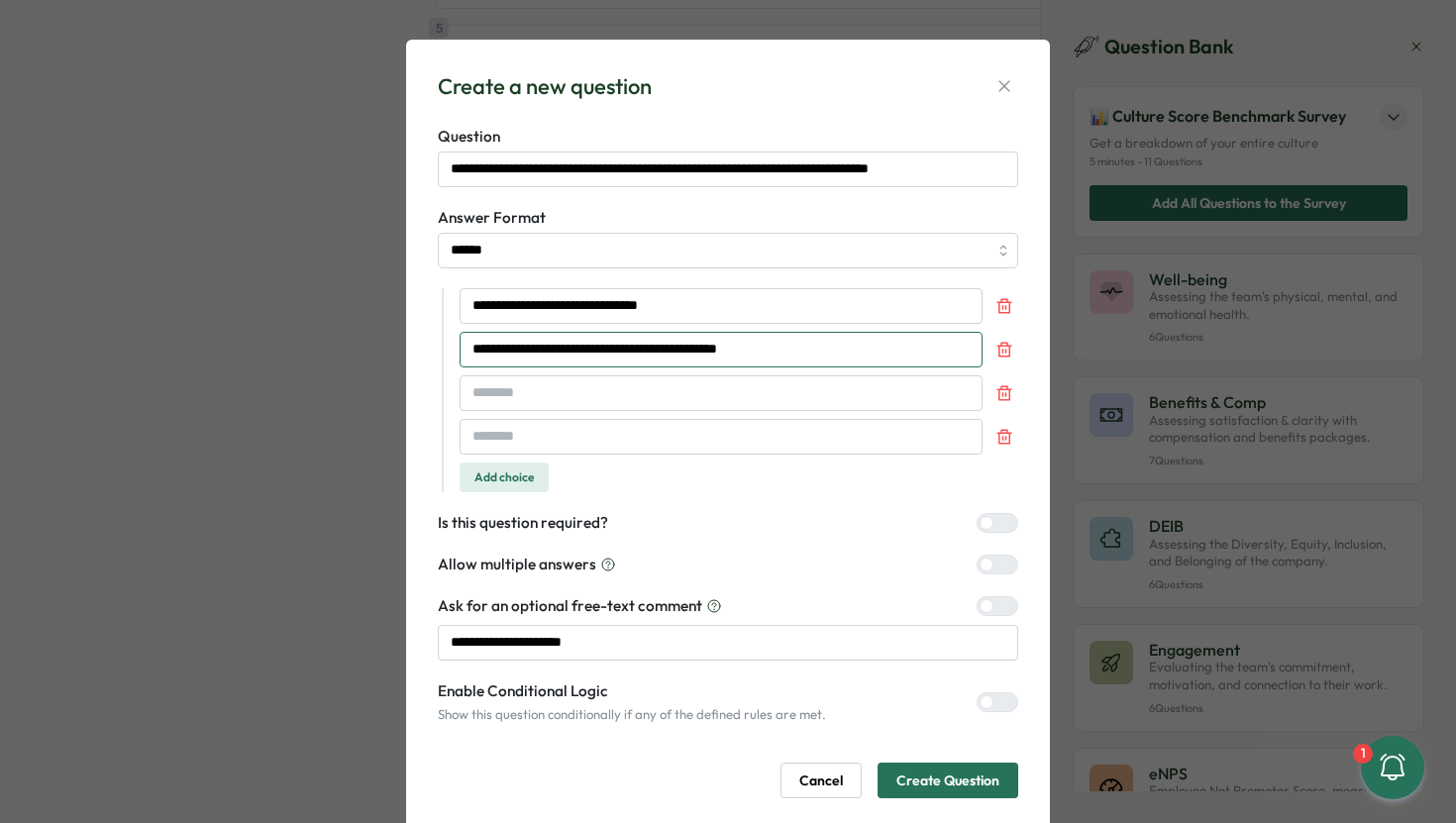type on "**********" 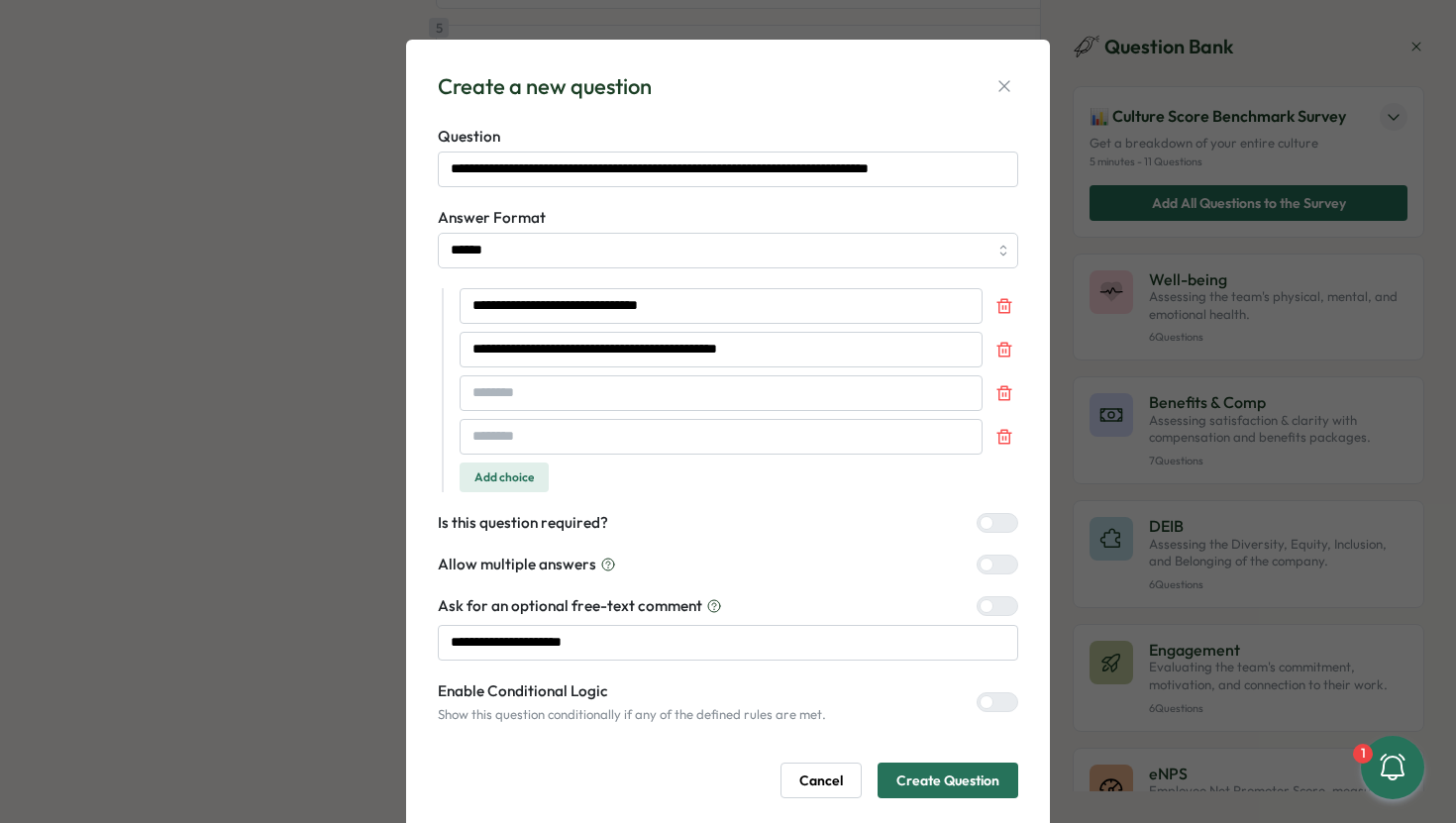 type 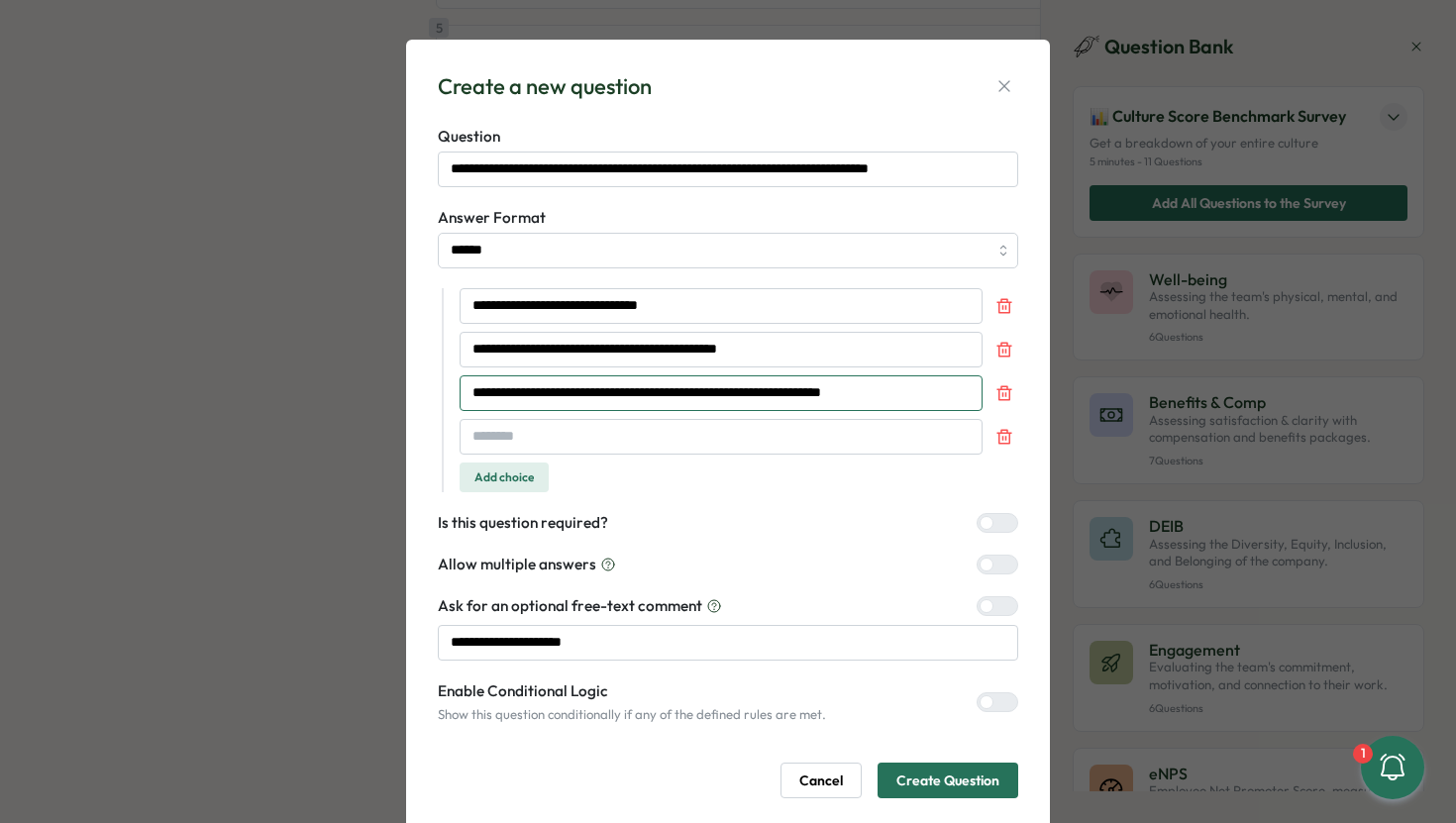 type on "**********" 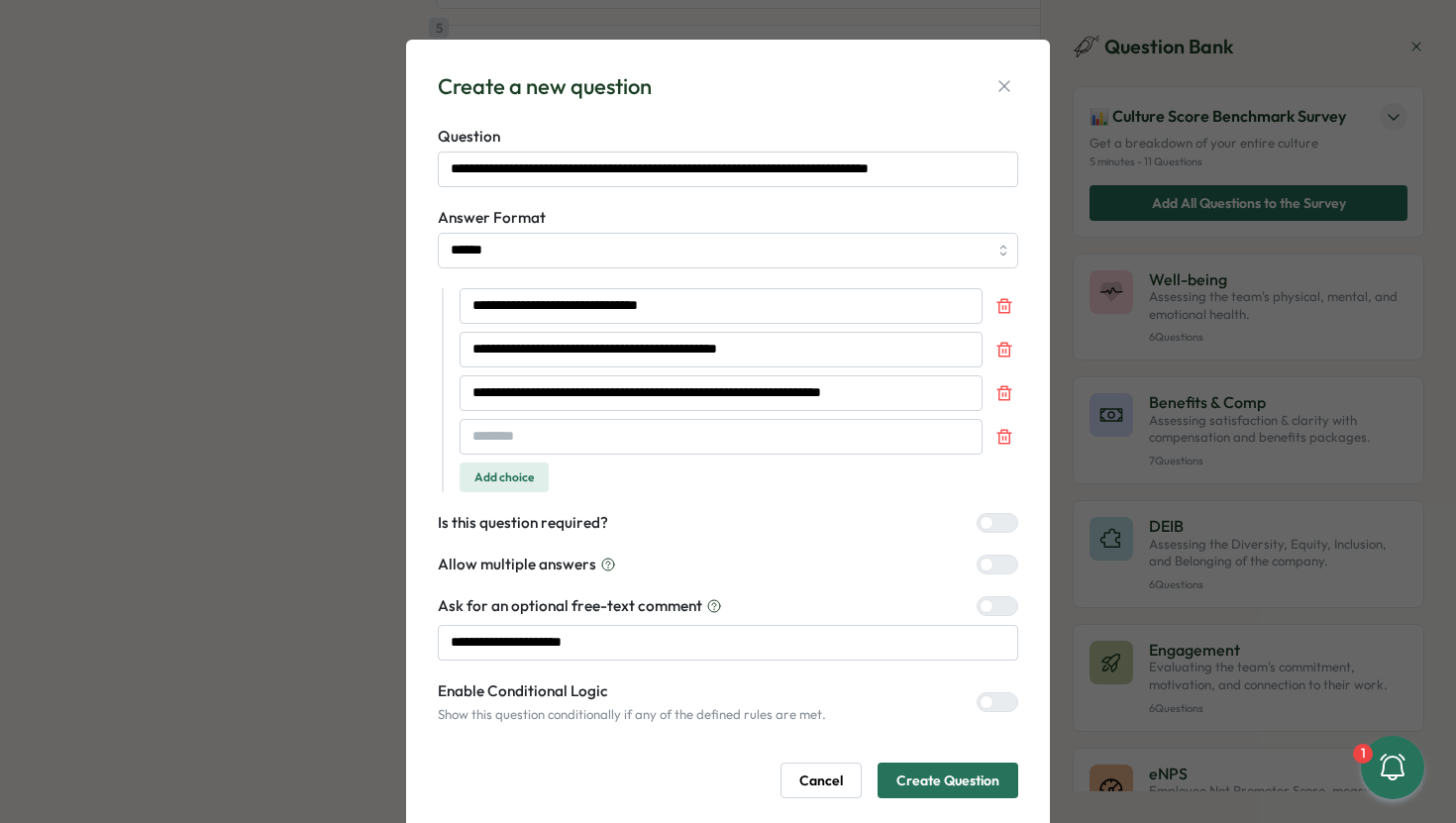 type 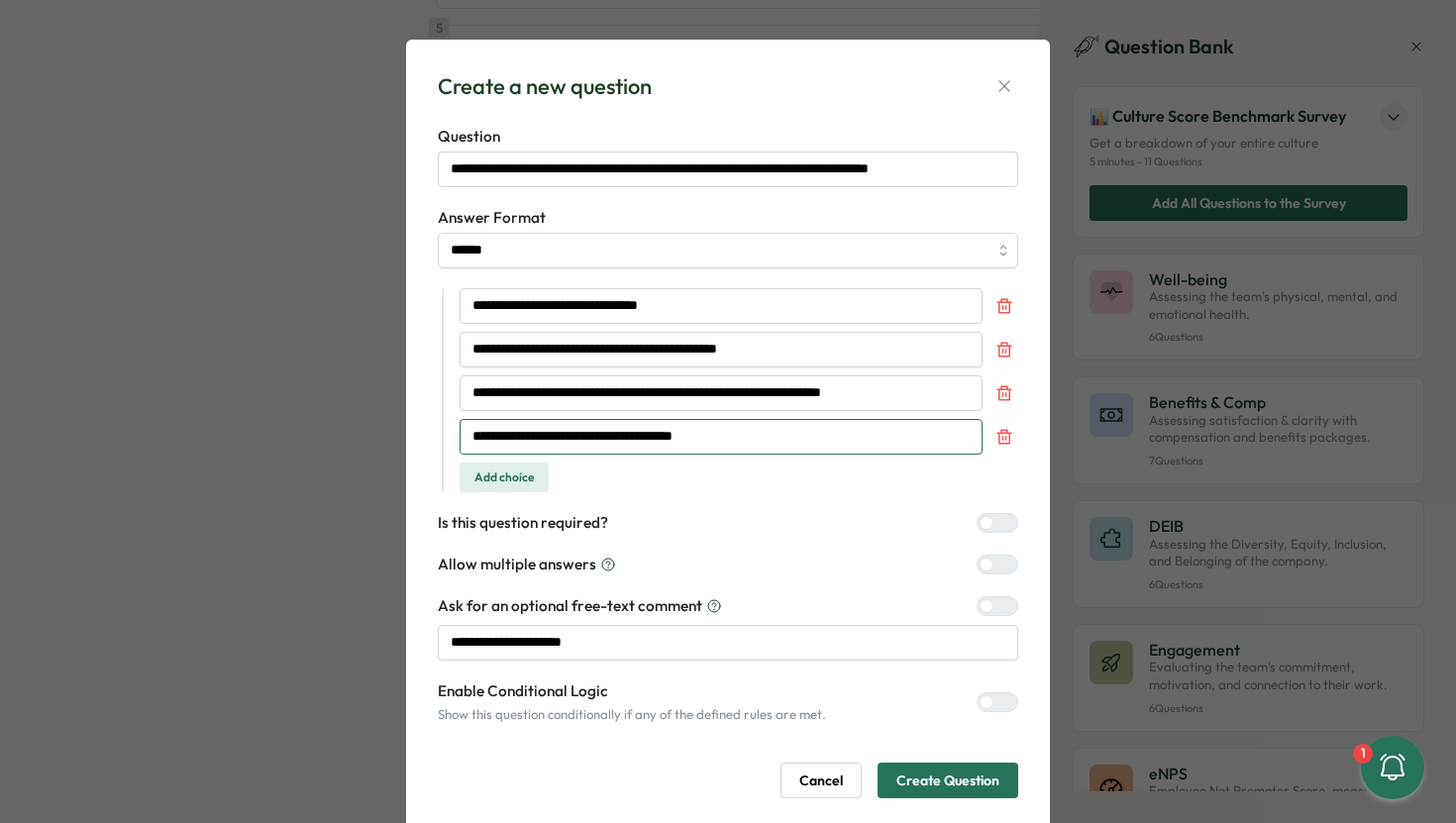 type on "**********" 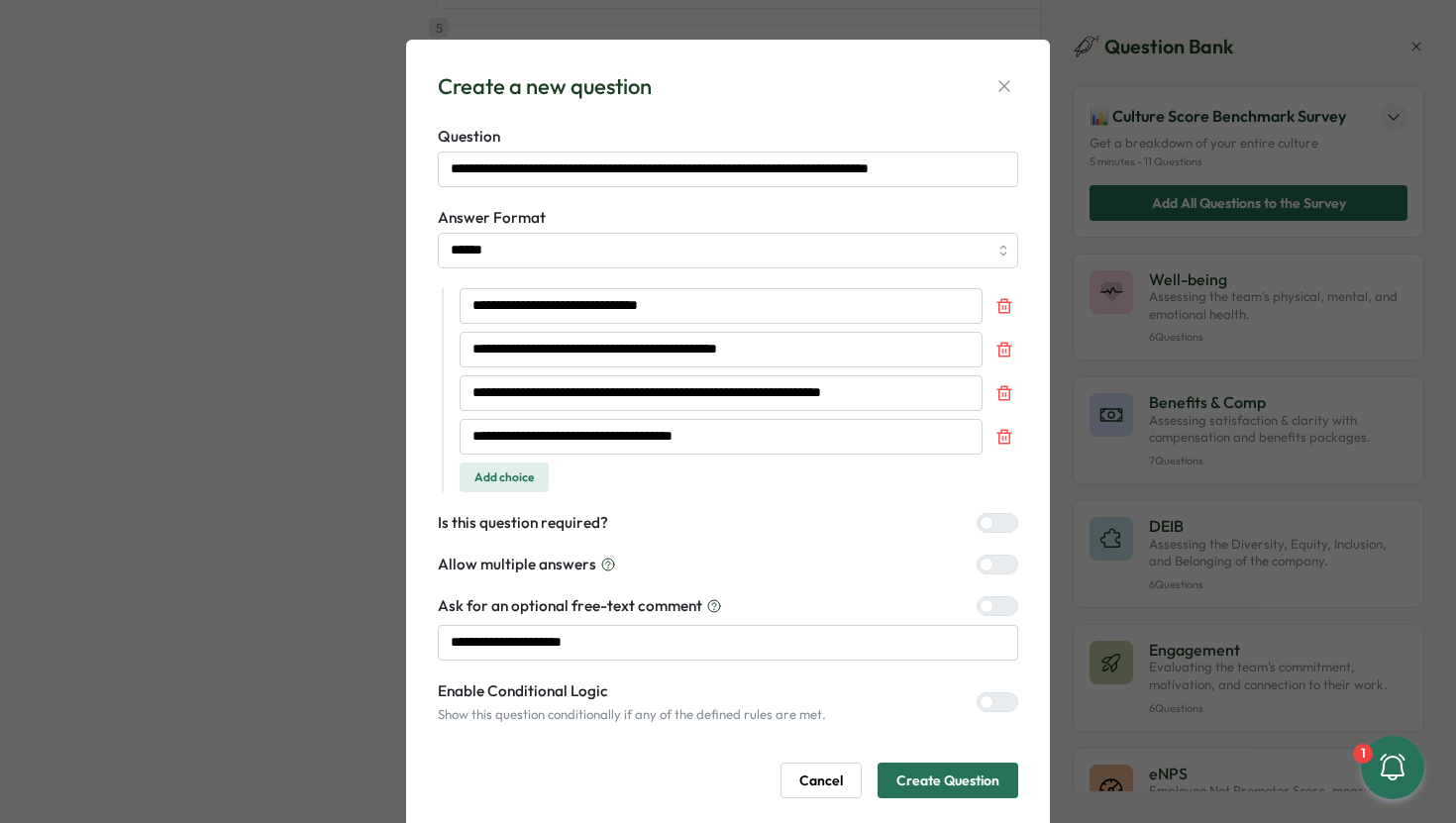 click at bounding box center (1005, 606) 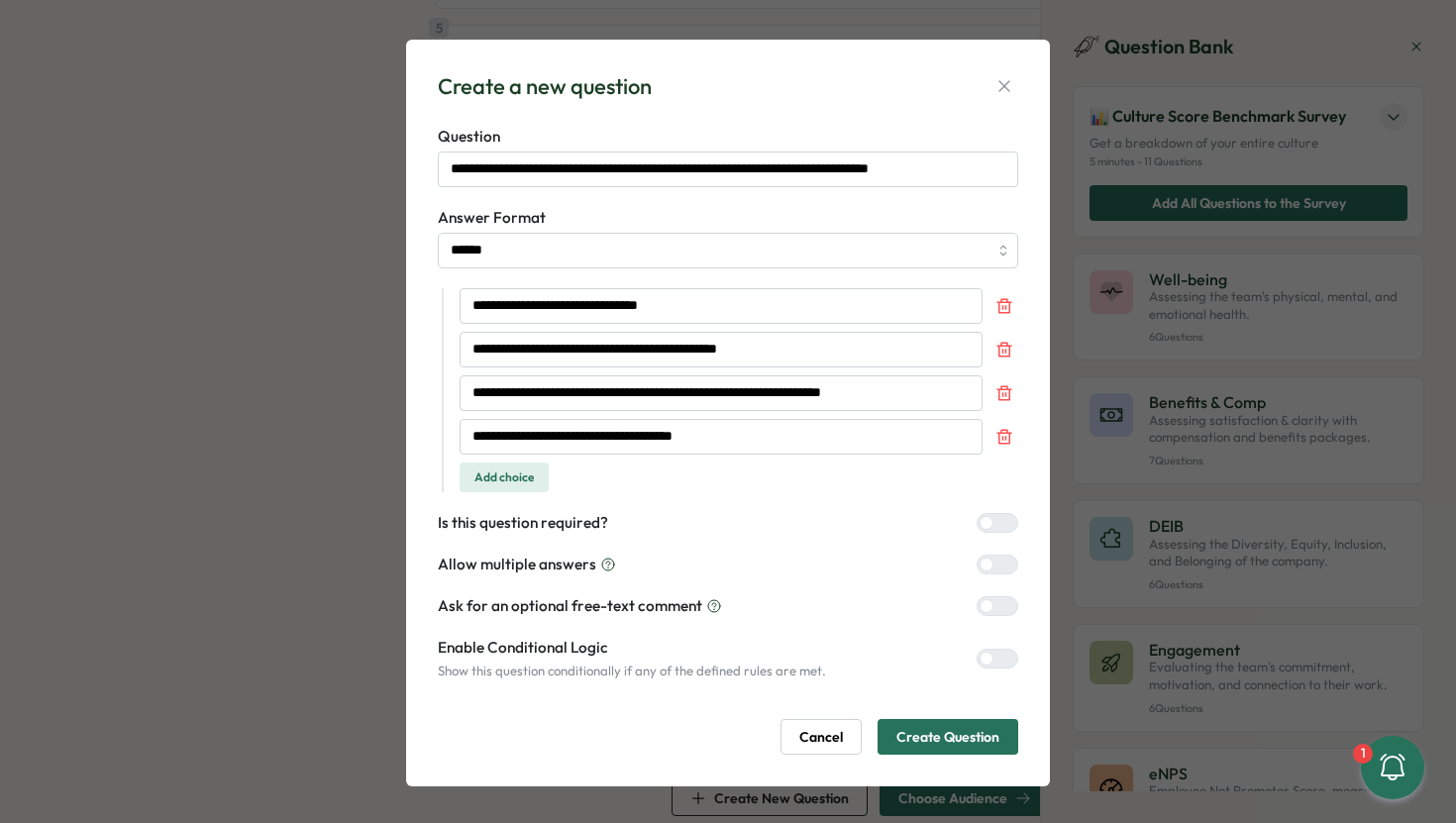 click on "Create Question" at bounding box center [948, 737] 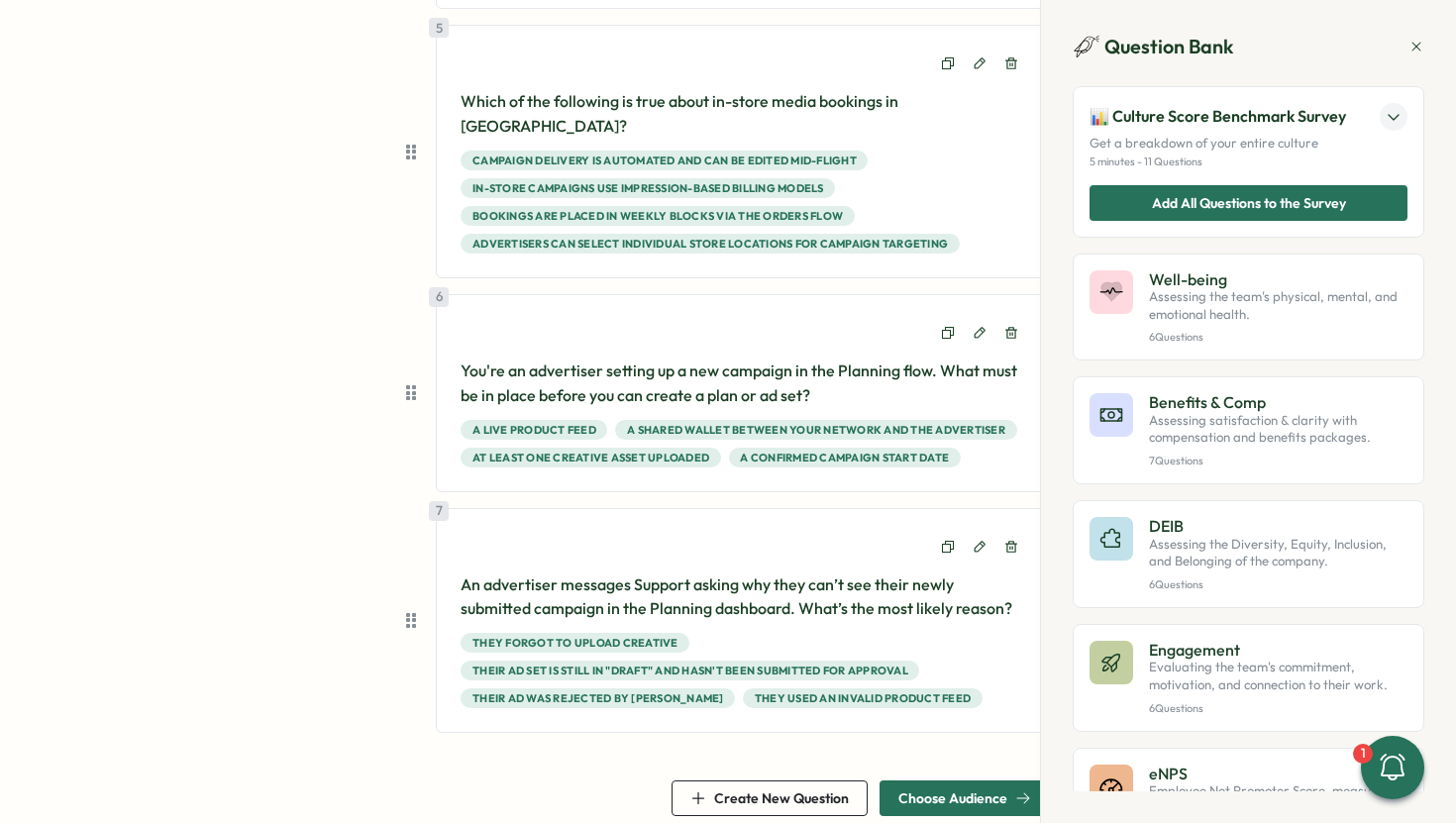 scroll, scrollTop: 1358, scrollLeft: 0, axis: vertical 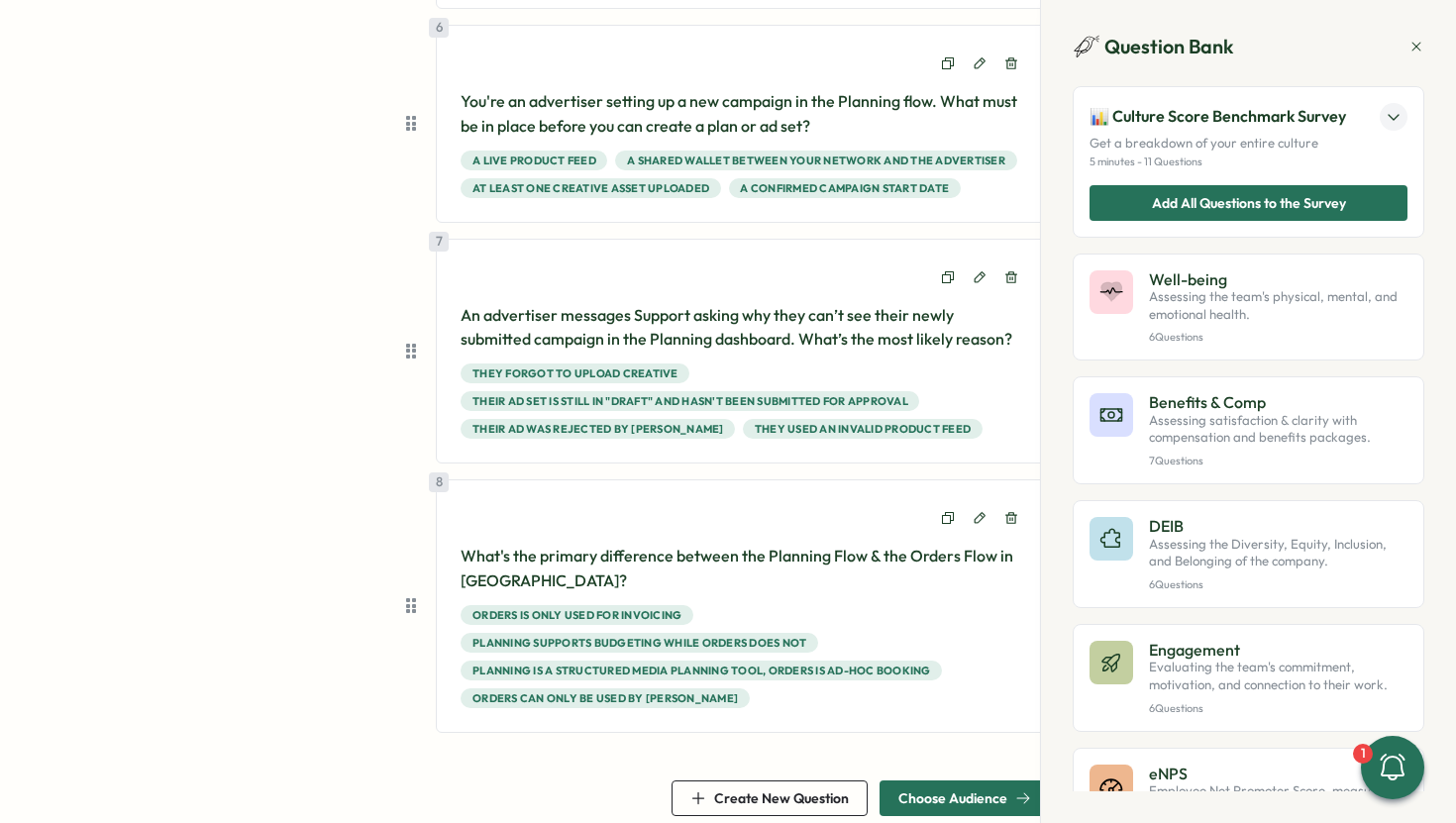 click on "Create New Question" at bounding box center [781, 798] 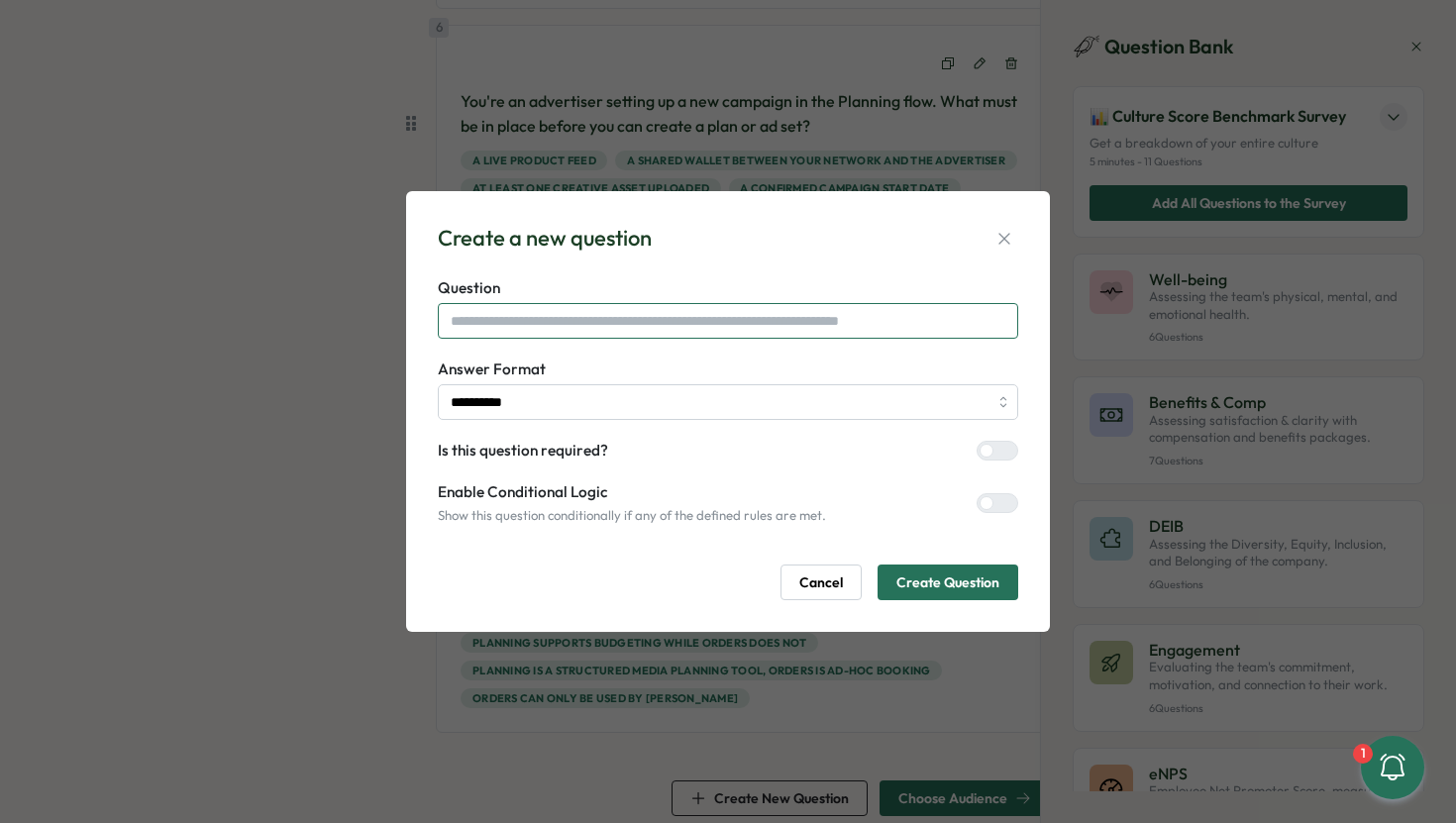 click at bounding box center [728, 321] 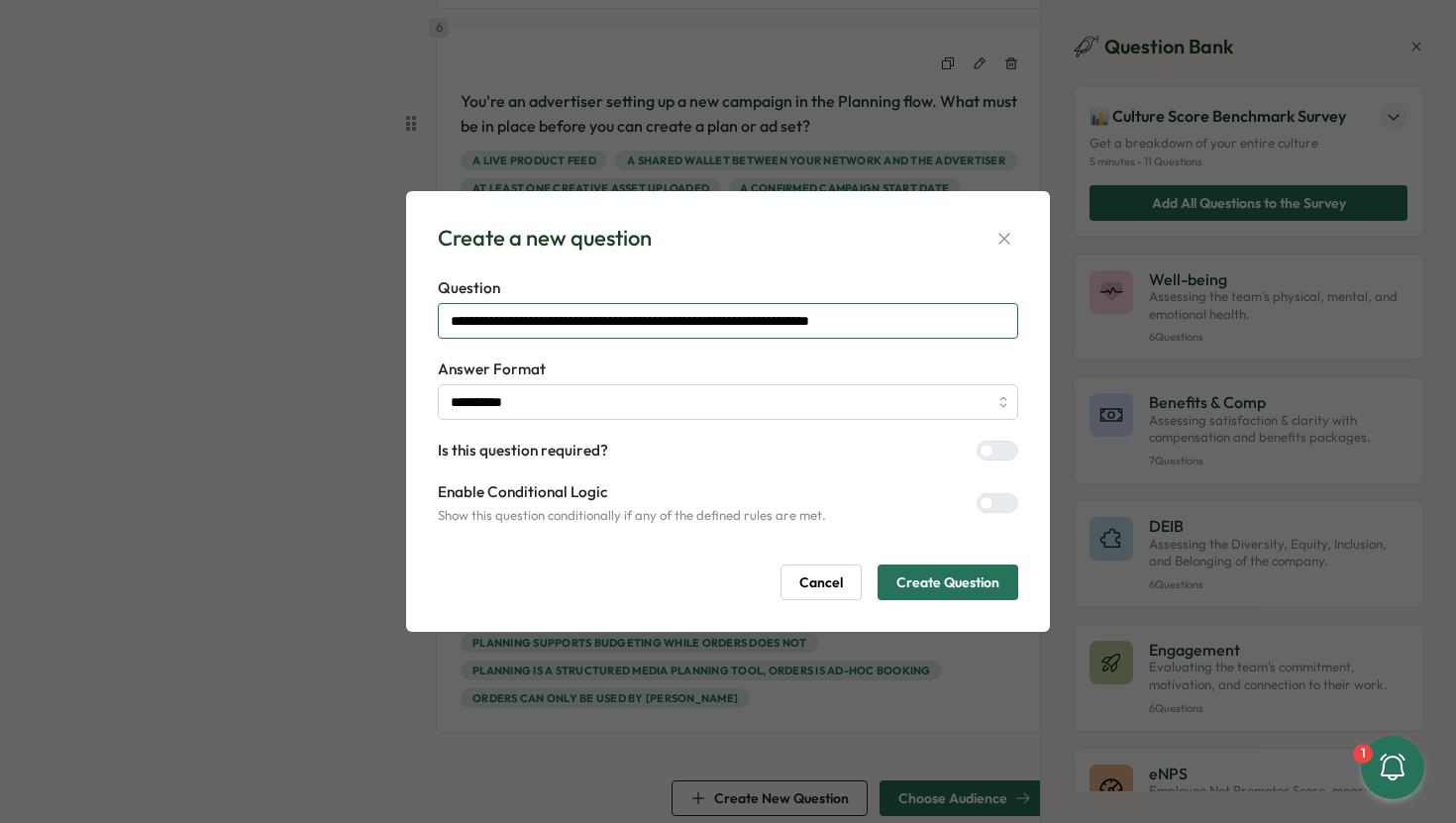 click on "Create Question" at bounding box center (948, 582) 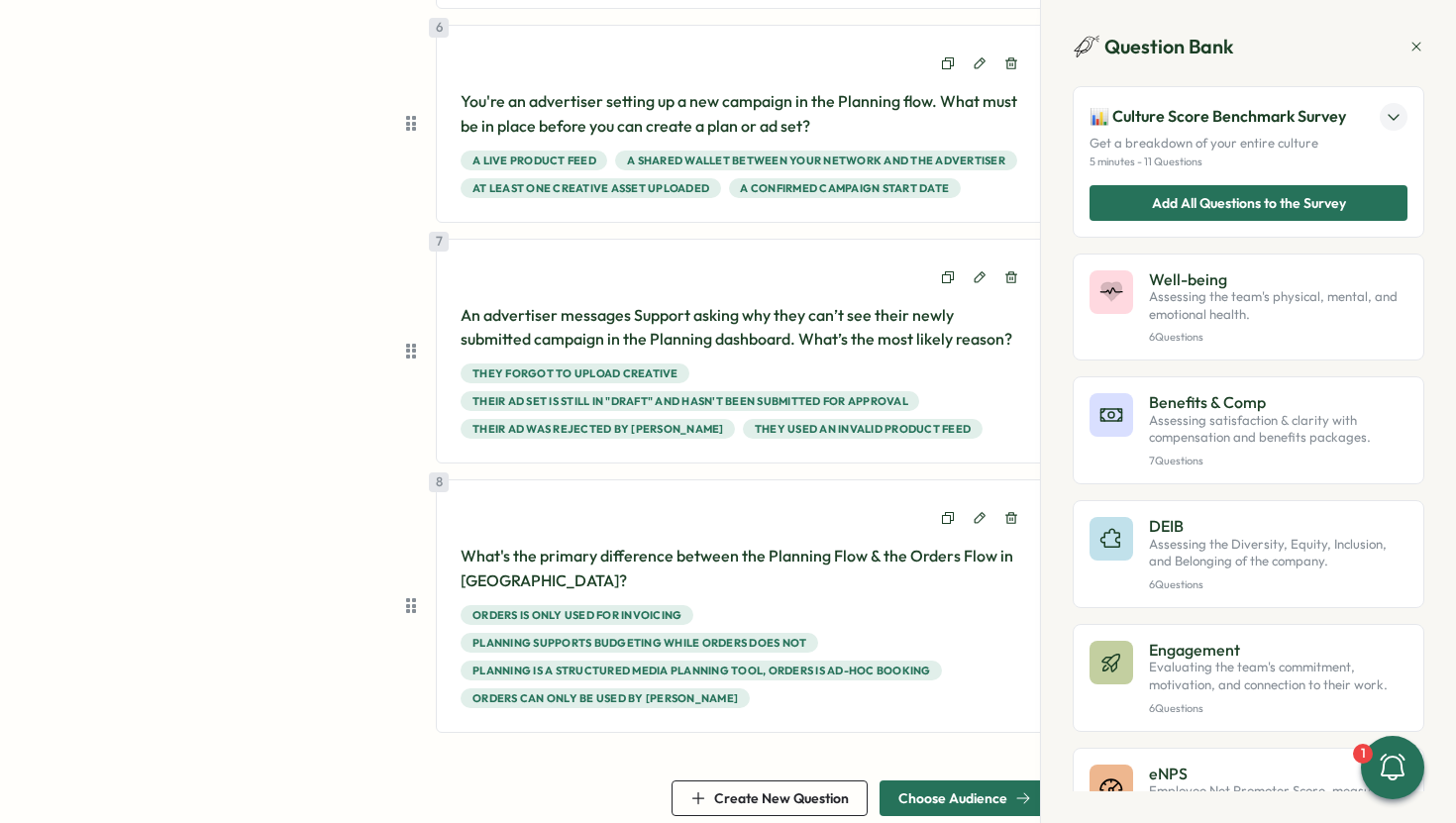 type on "**********" 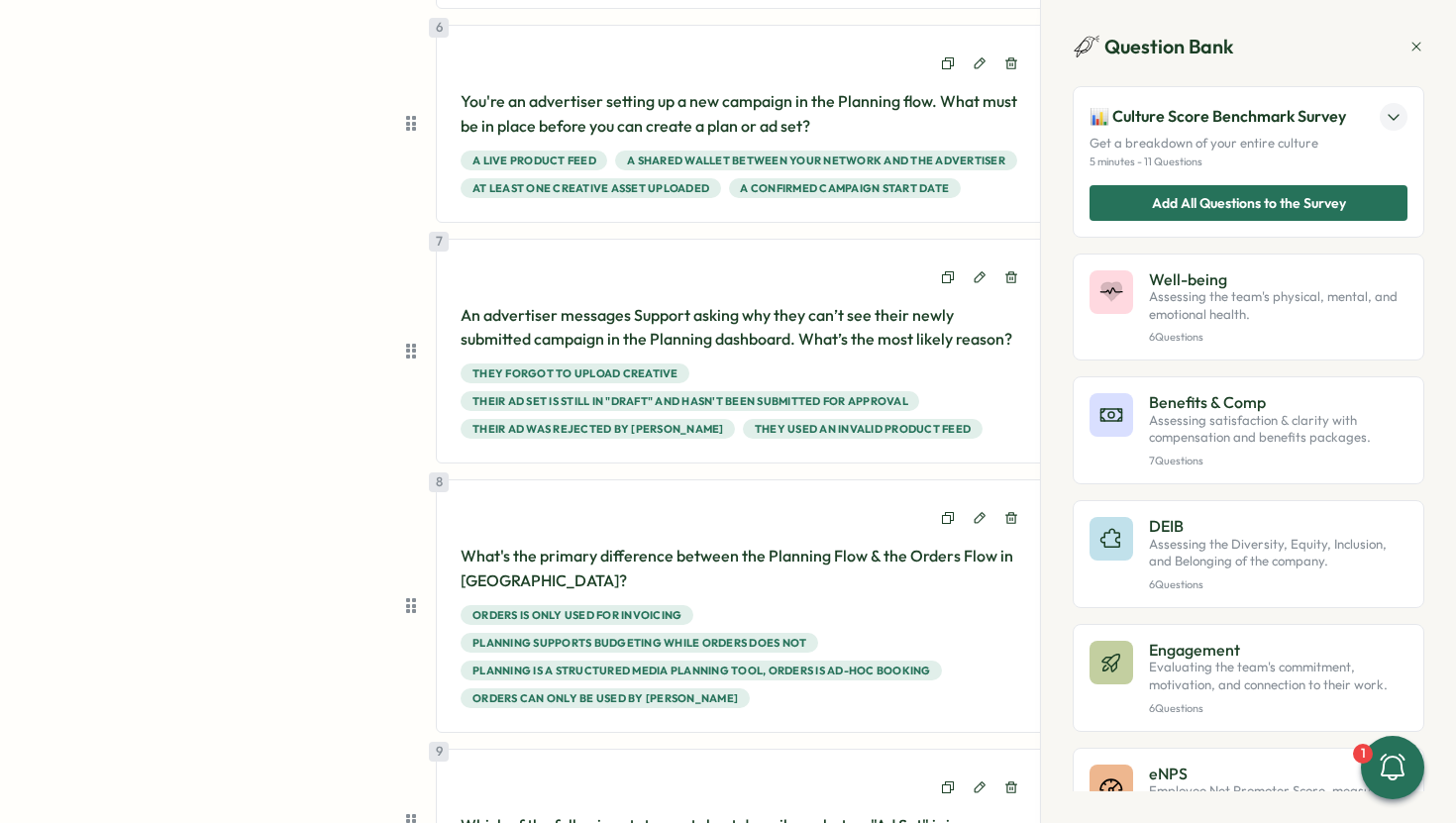 scroll, scrollTop: 1519, scrollLeft: 0, axis: vertical 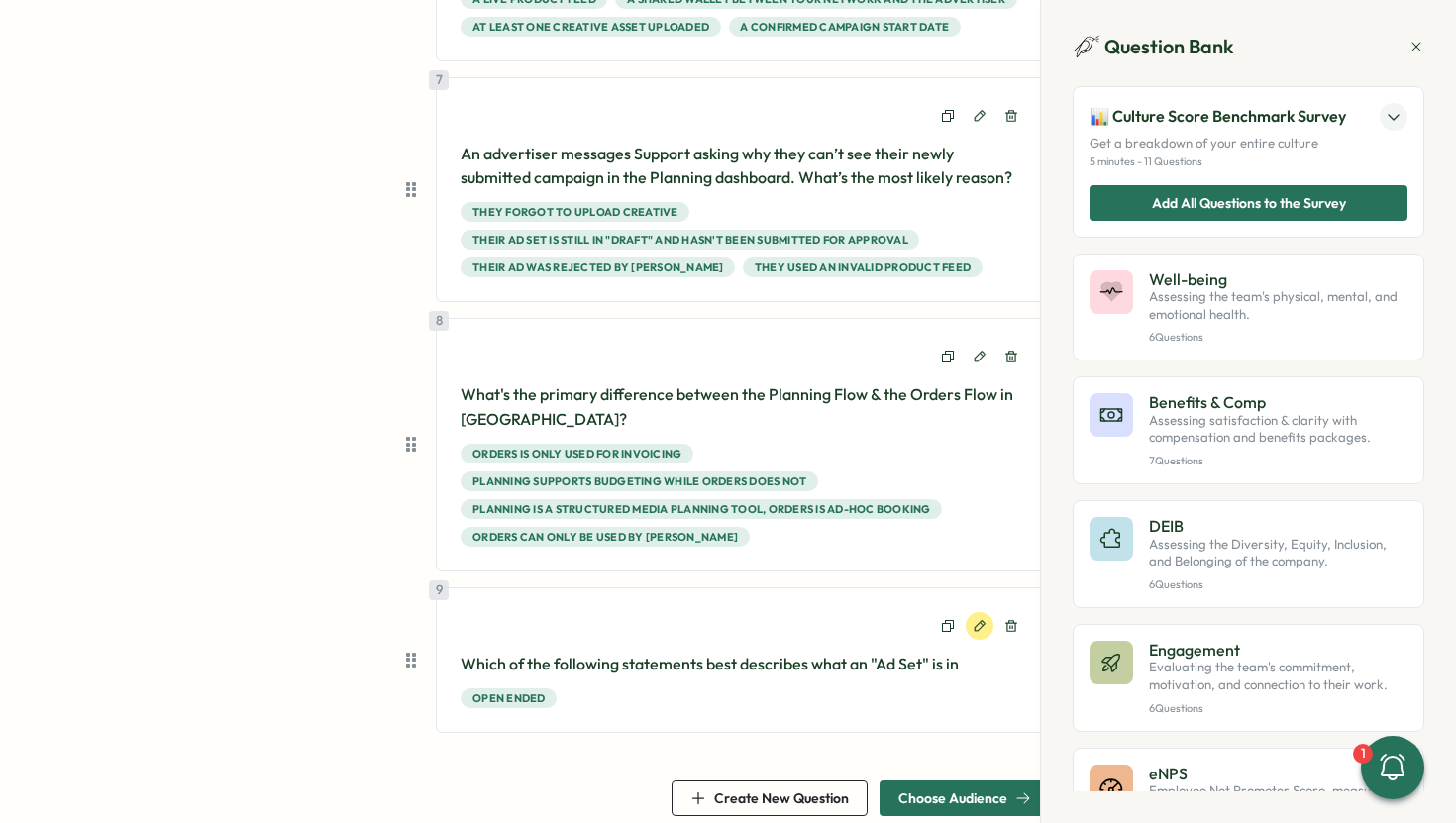 click 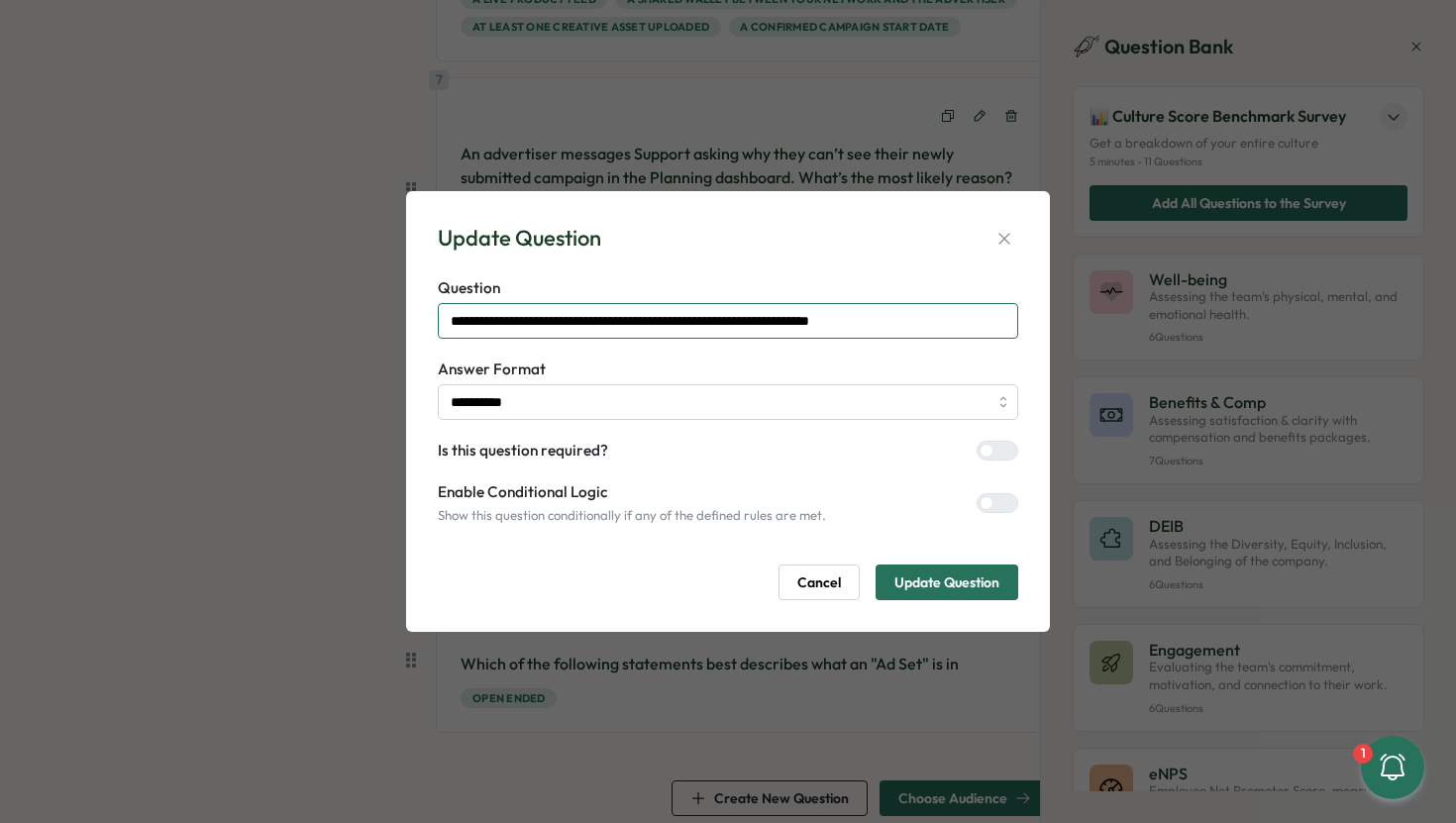 click on "**********" at bounding box center (728, 321) 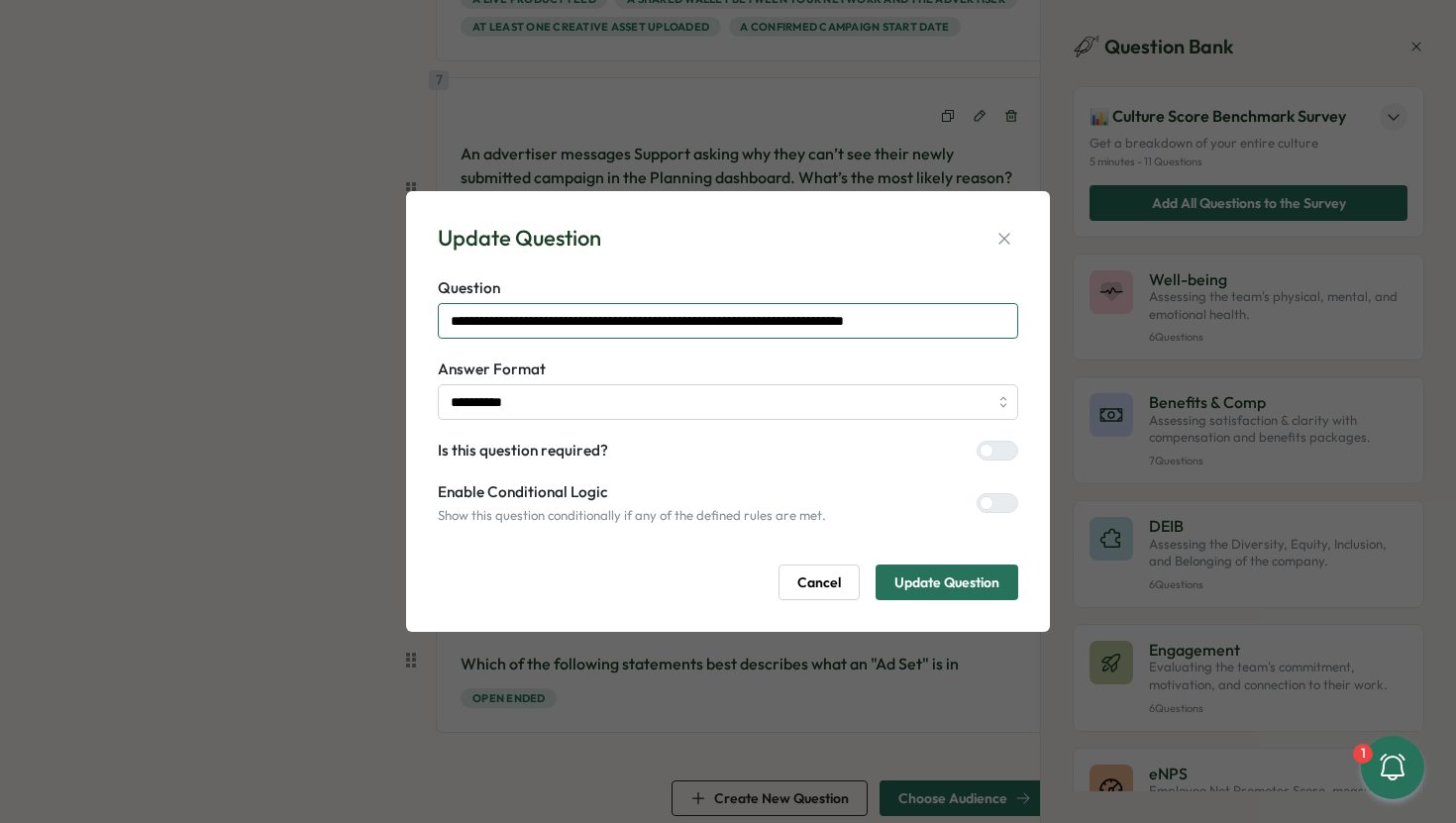 type on "**********" 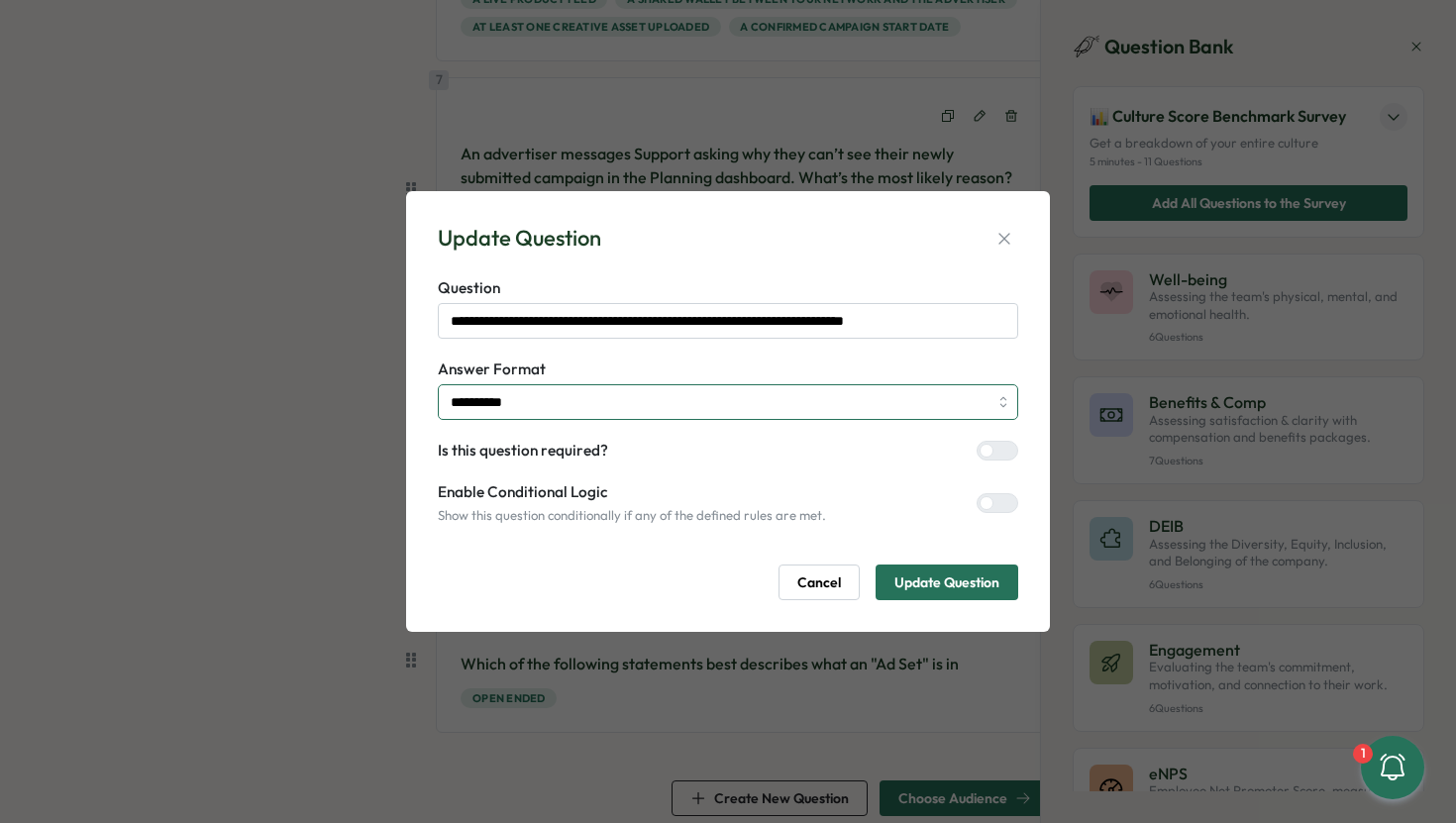 click on "**********" at bounding box center (728, 402) 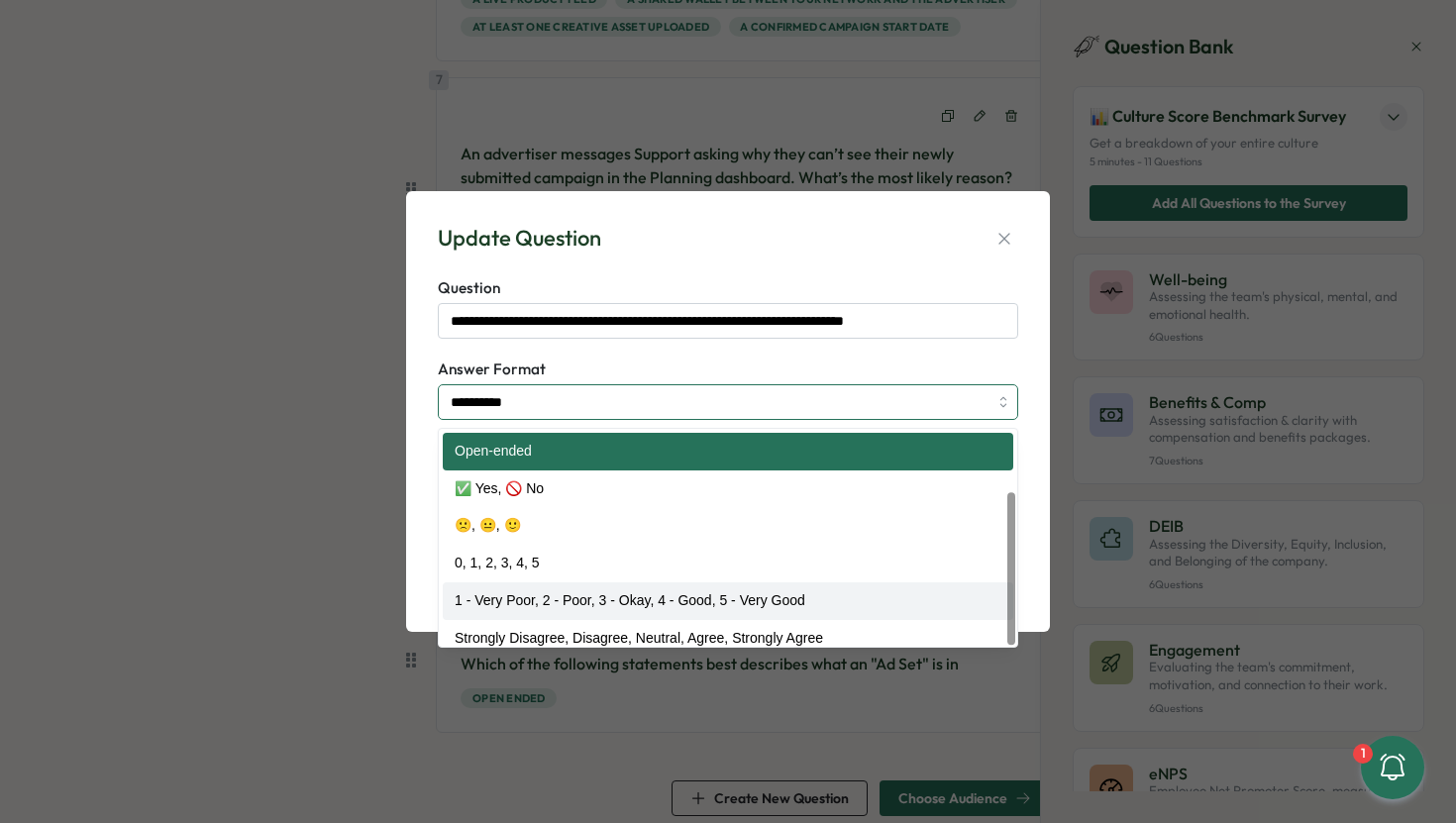 scroll, scrollTop: 88, scrollLeft: 0, axis: vertical 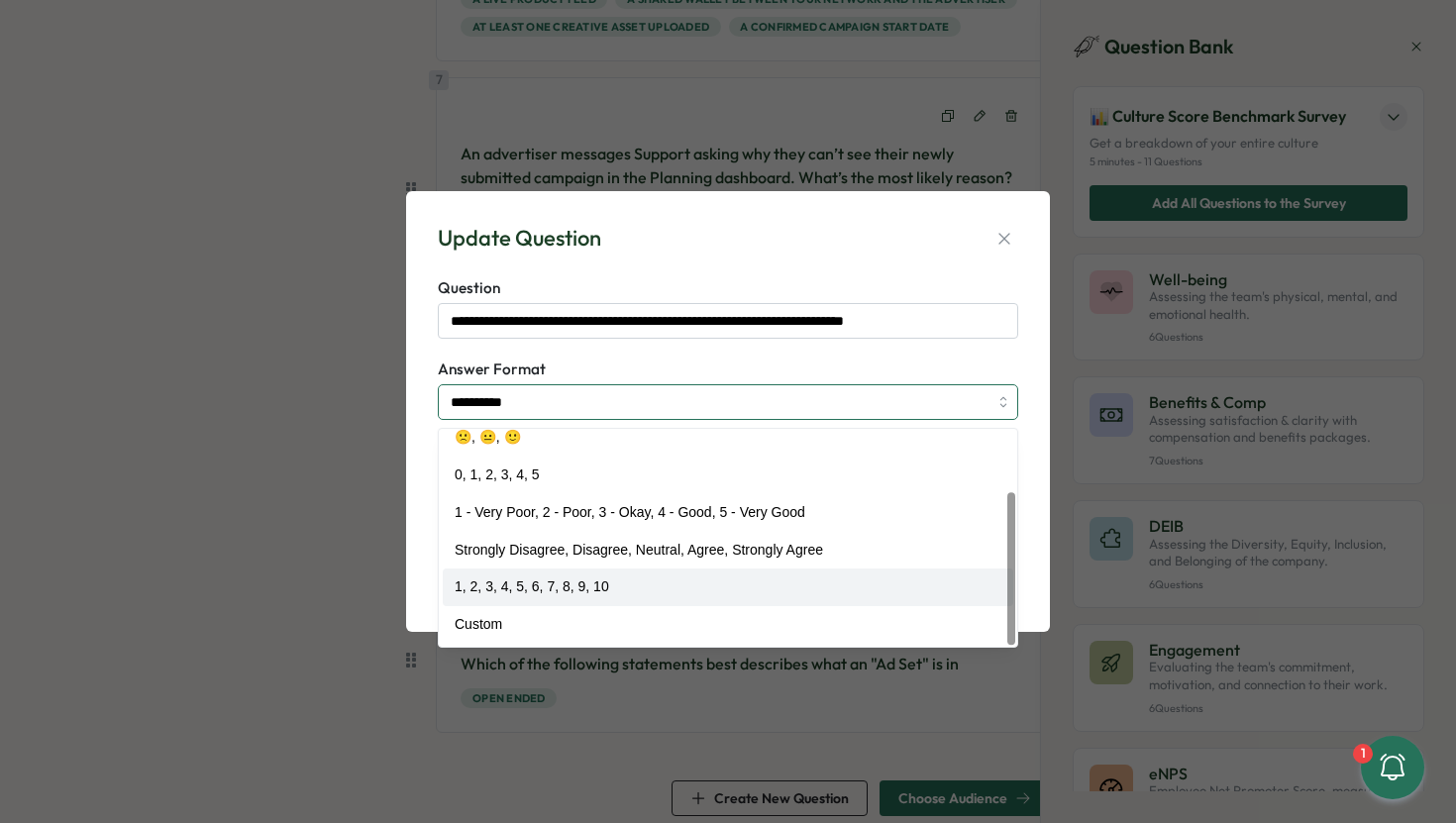 type on "******" 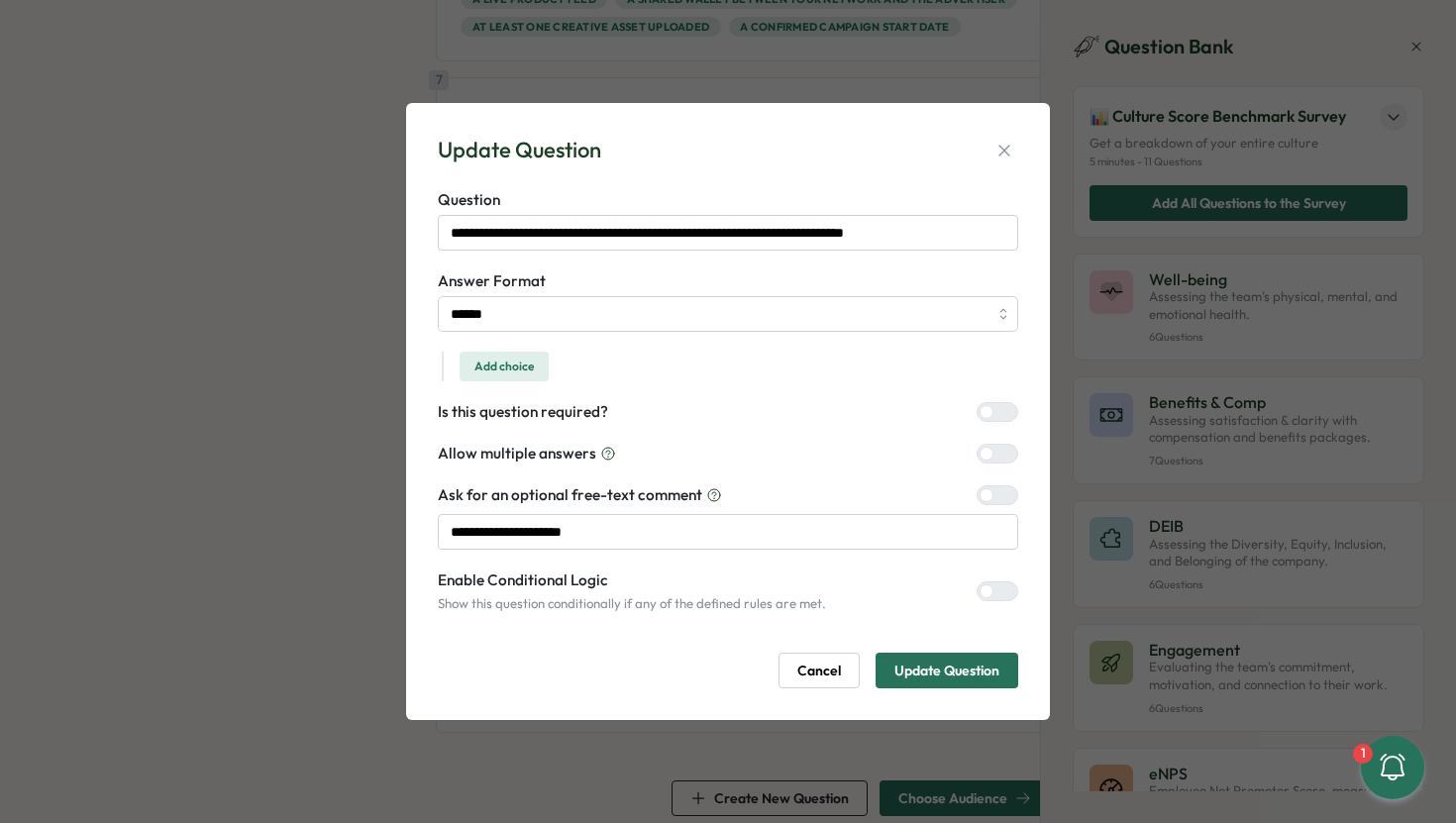 click on "Add choice" at bounding box center [504, 366] 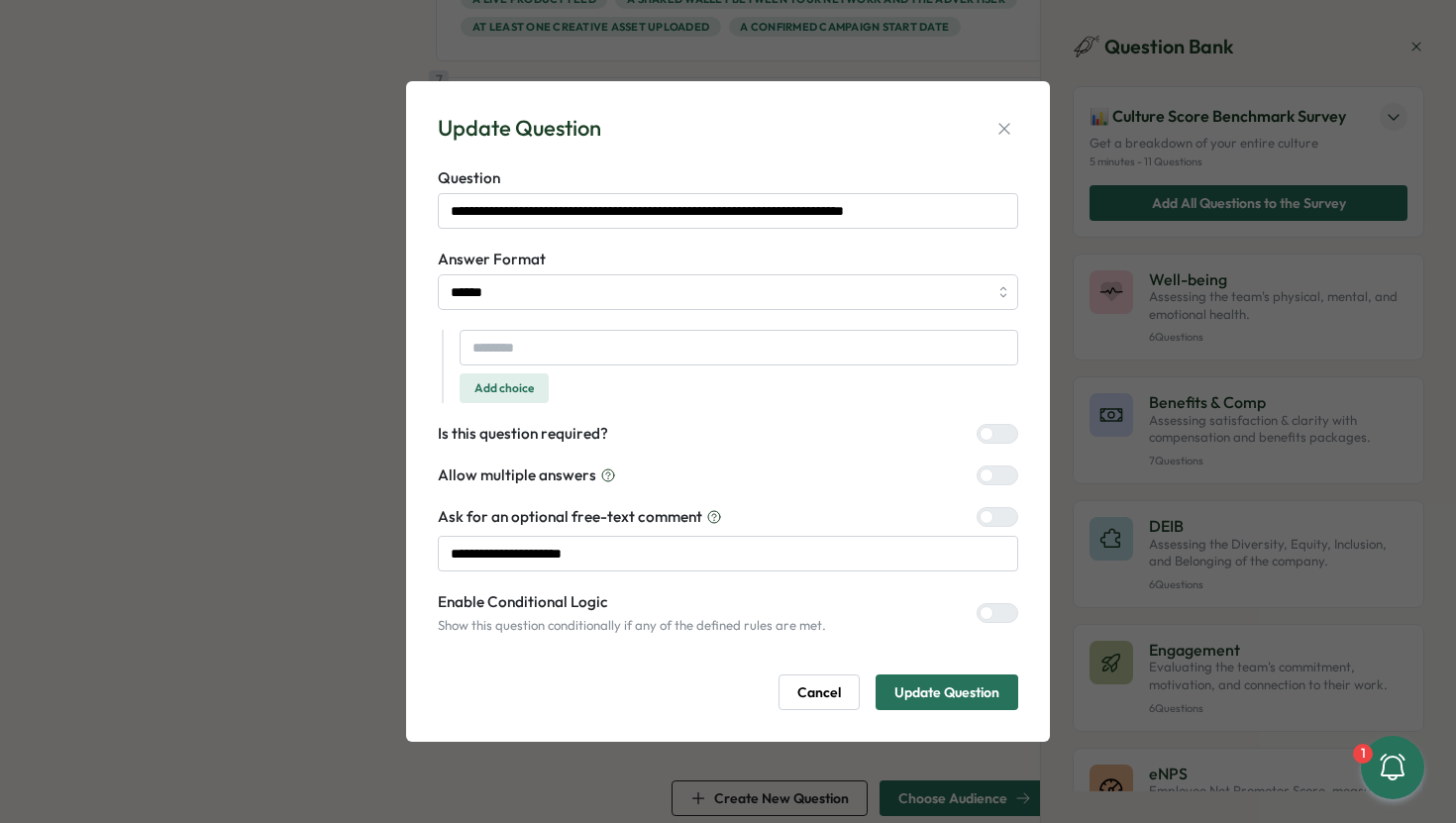 click on "Add choice" at bounding box center [504, 388] 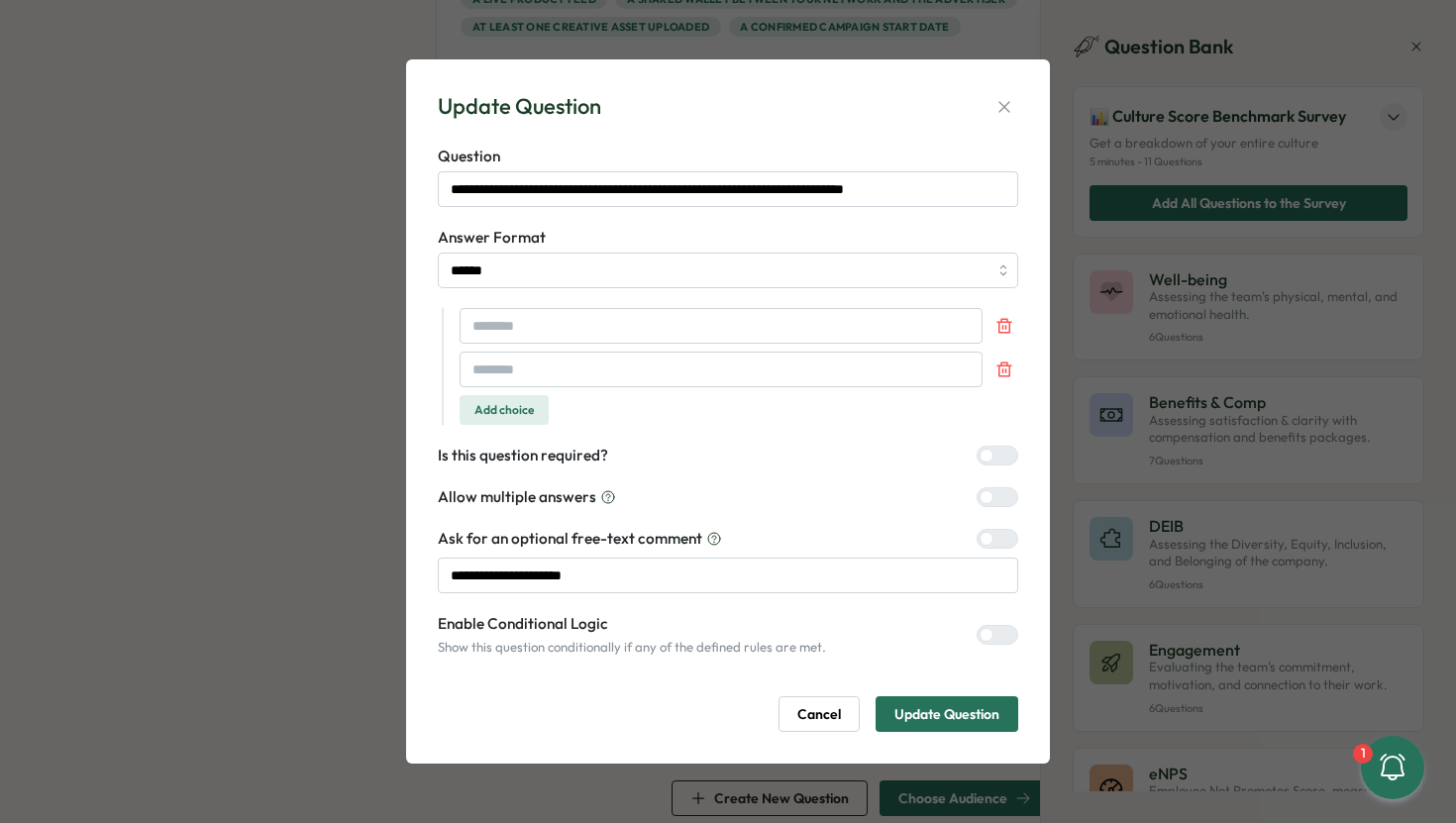click on "Add choice" at bounding box center [504, 410] 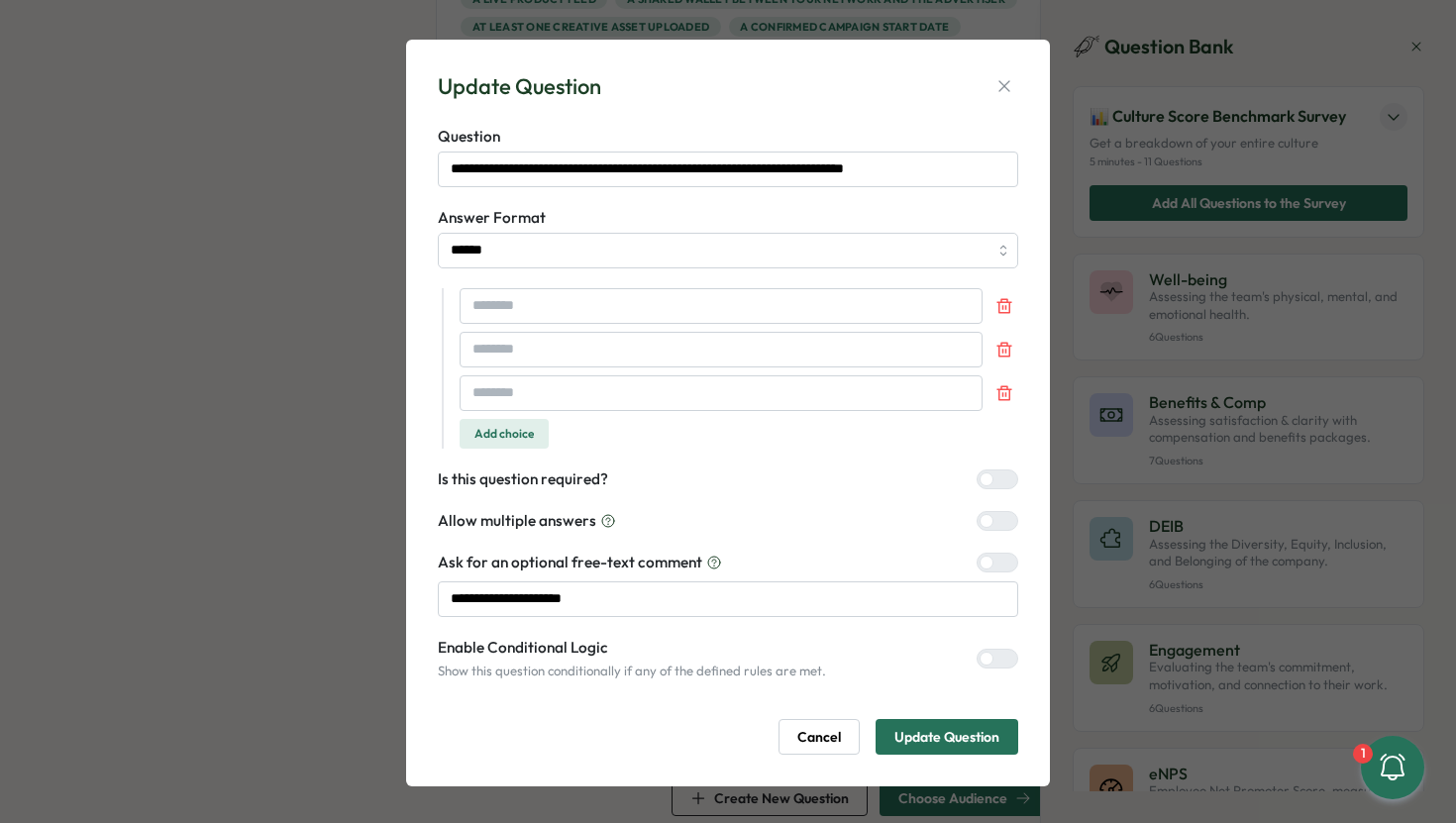 click on "Add choice" at bounding box center [504, 434] 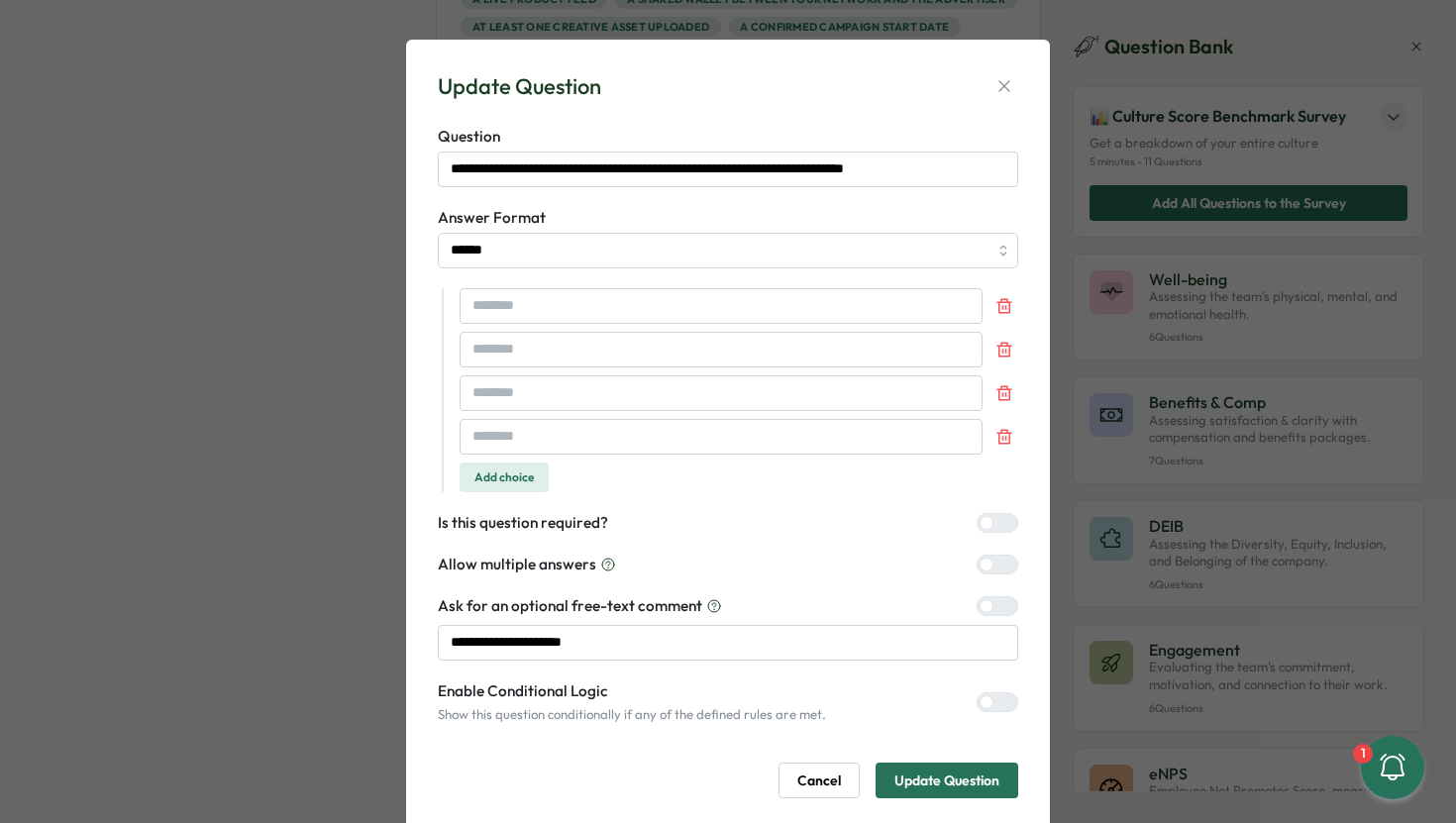 click on "**********" at bounding box center [728, 628] 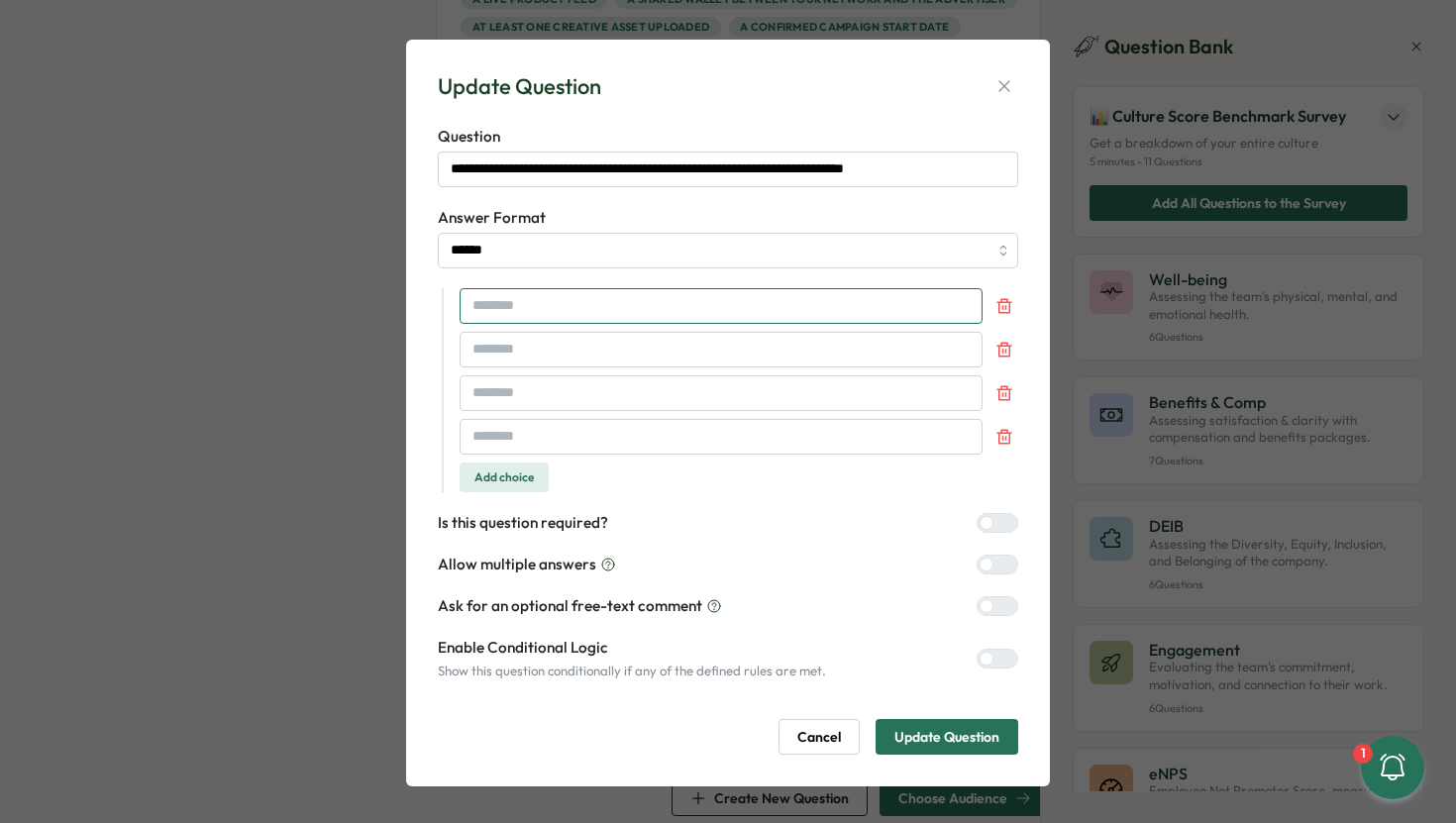 click at bounding box center (721, 306) 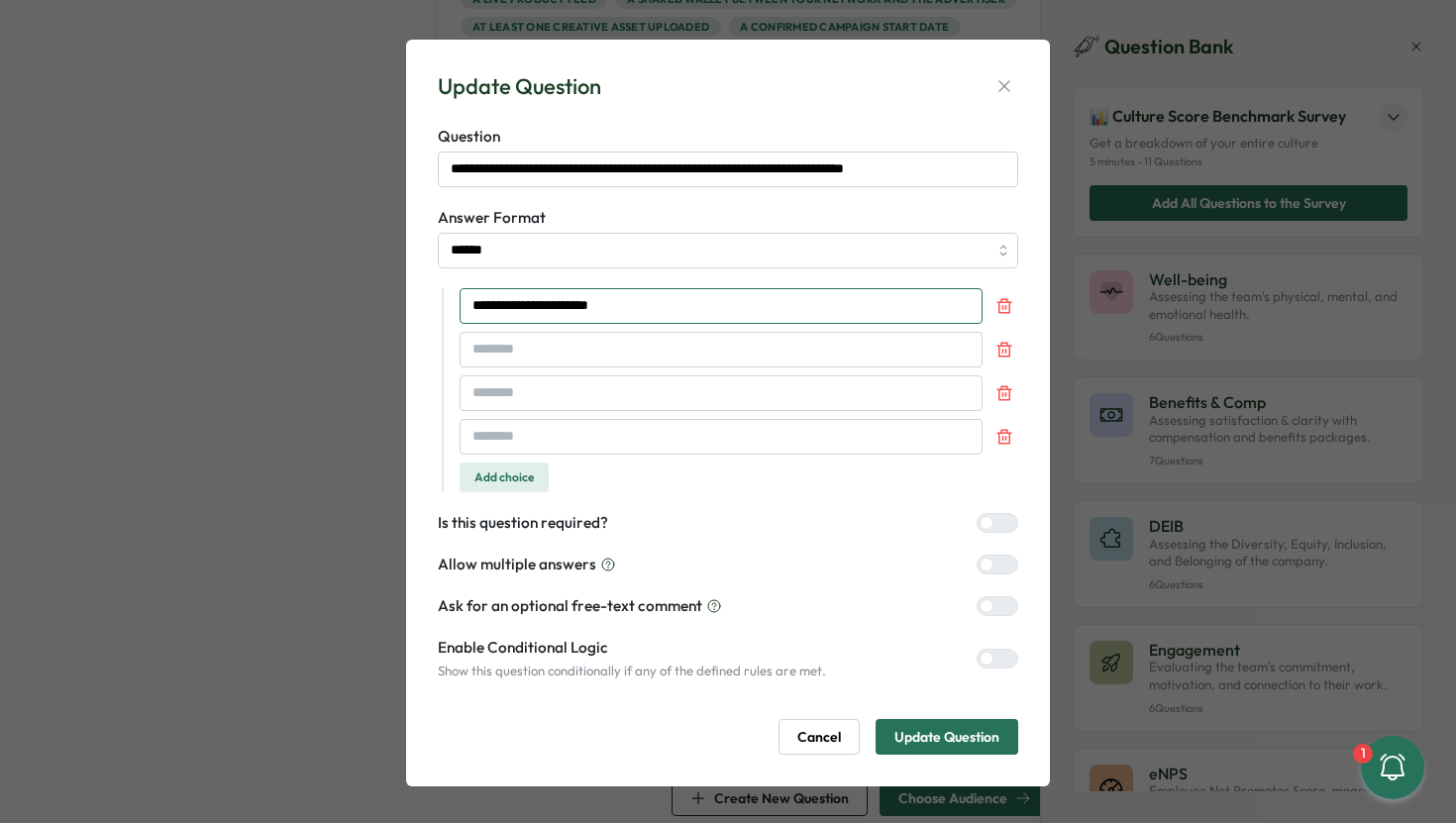 type on "**********" 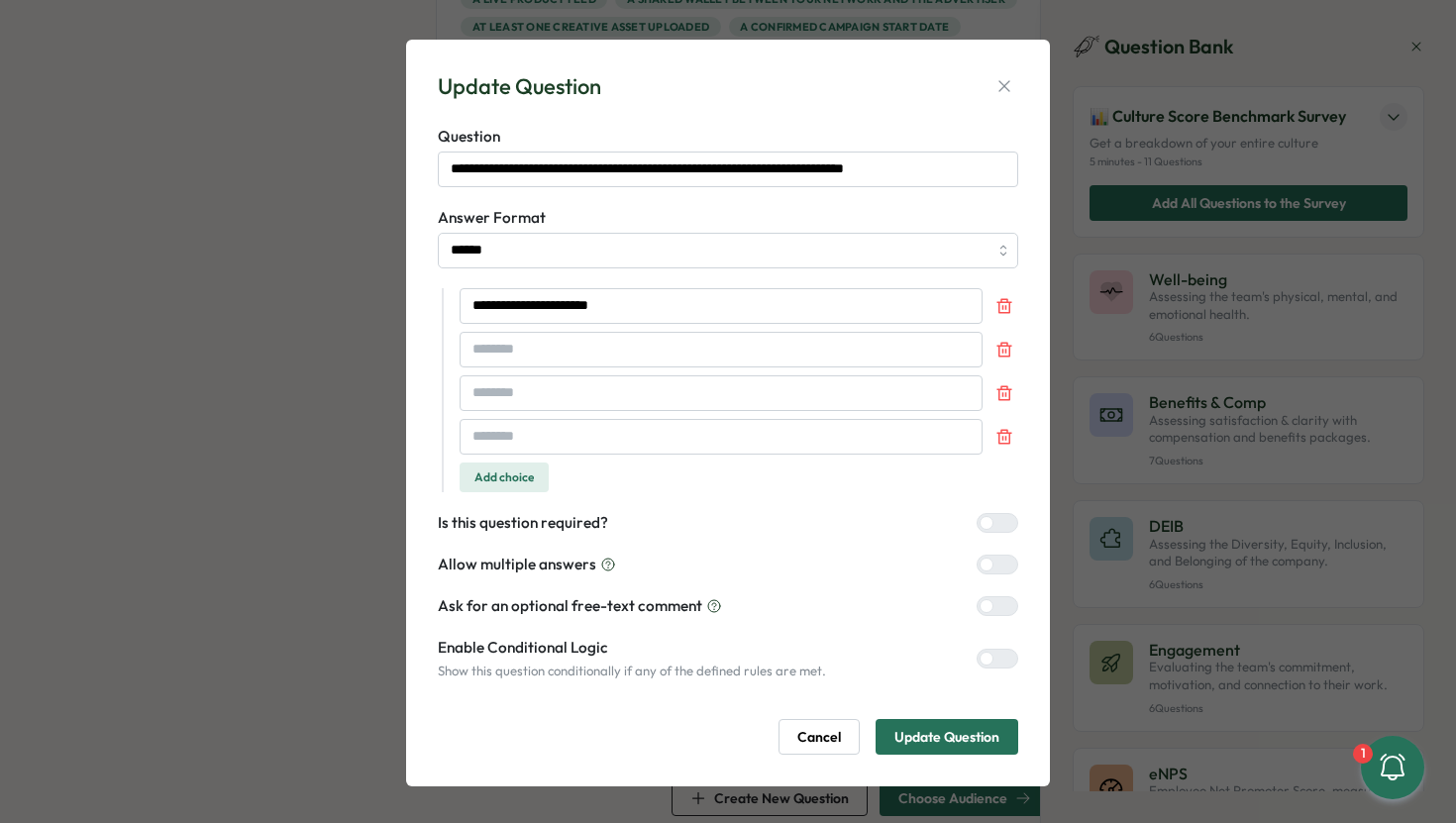 type 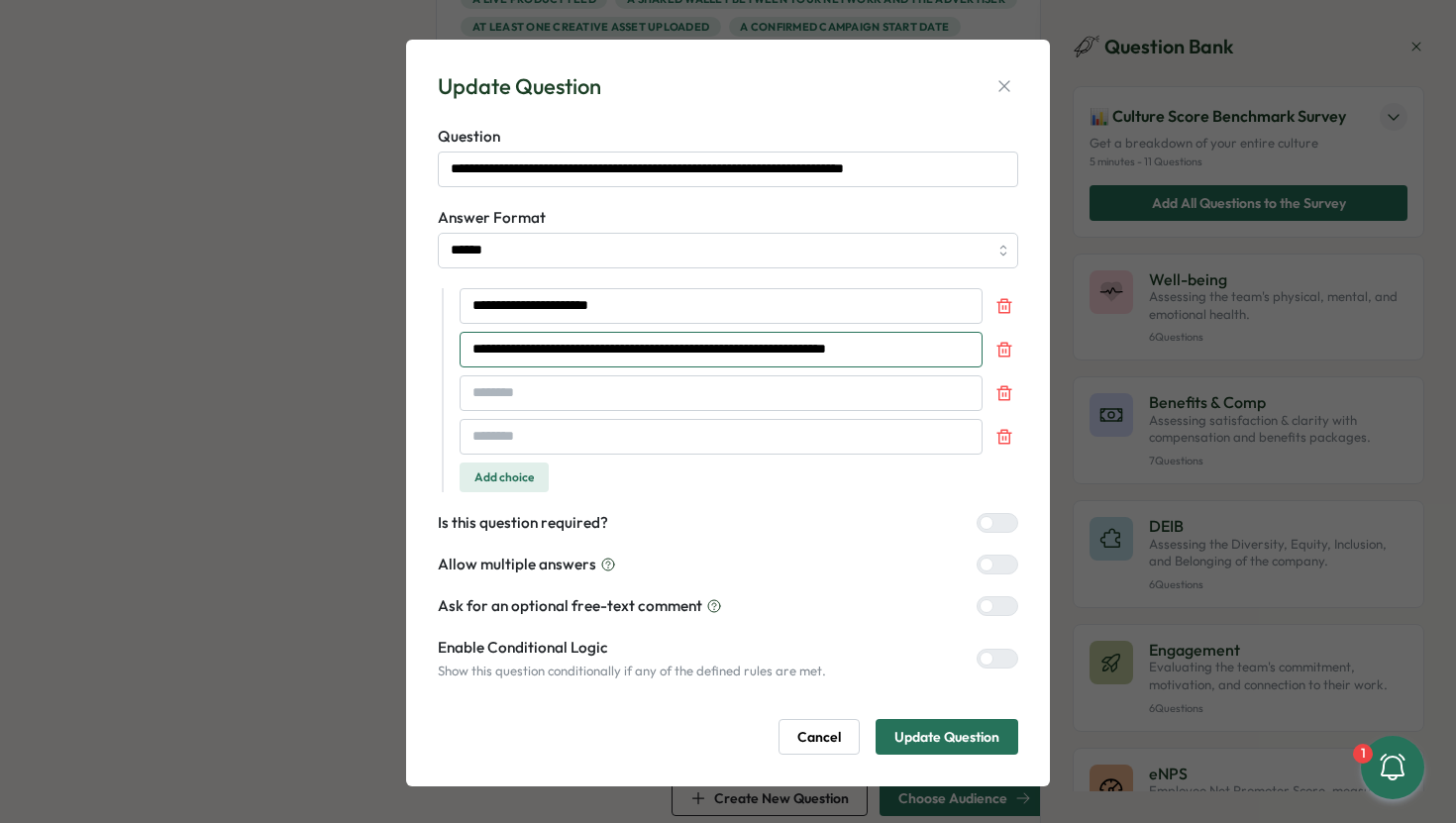 type on "**********" 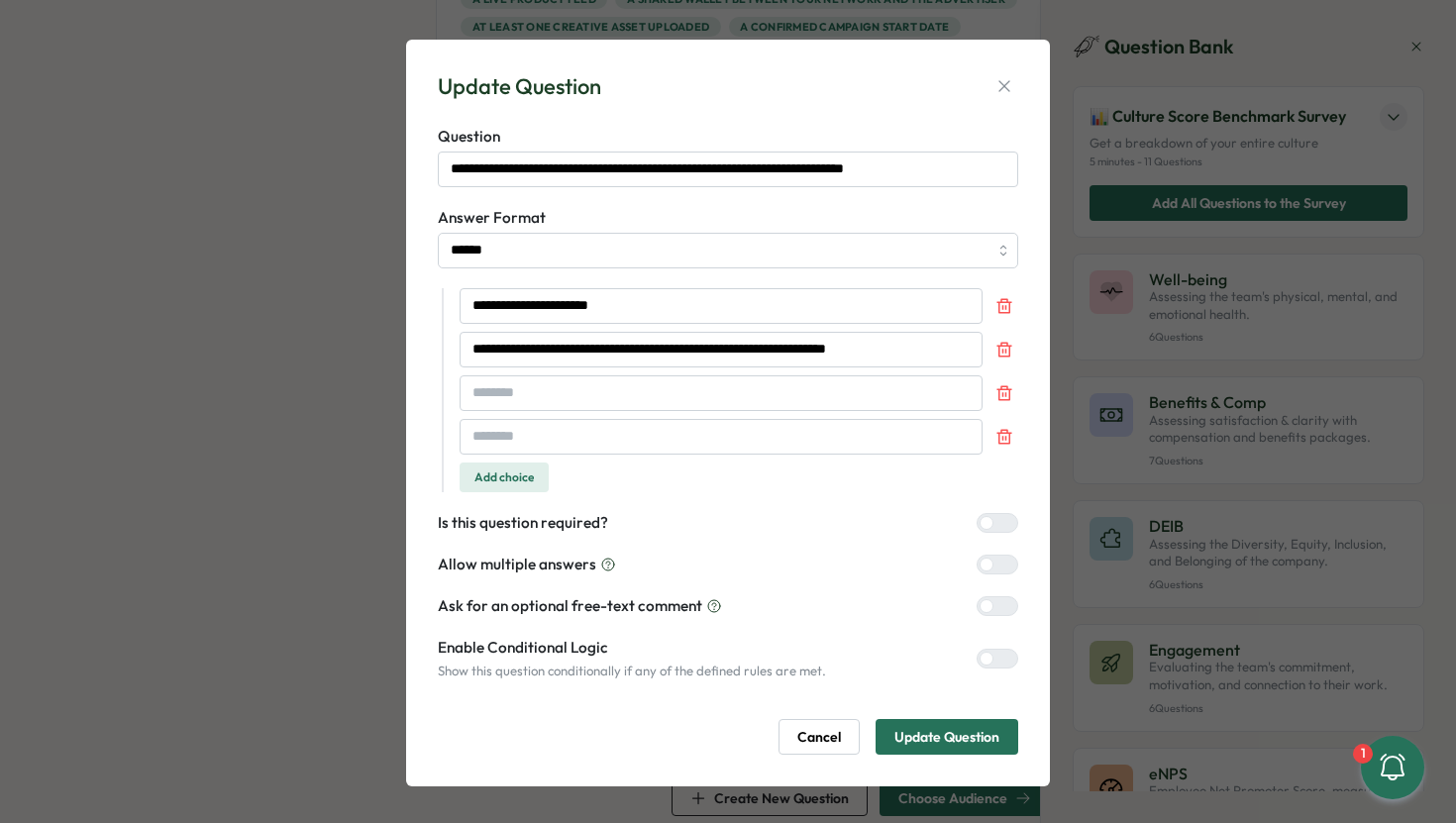 type 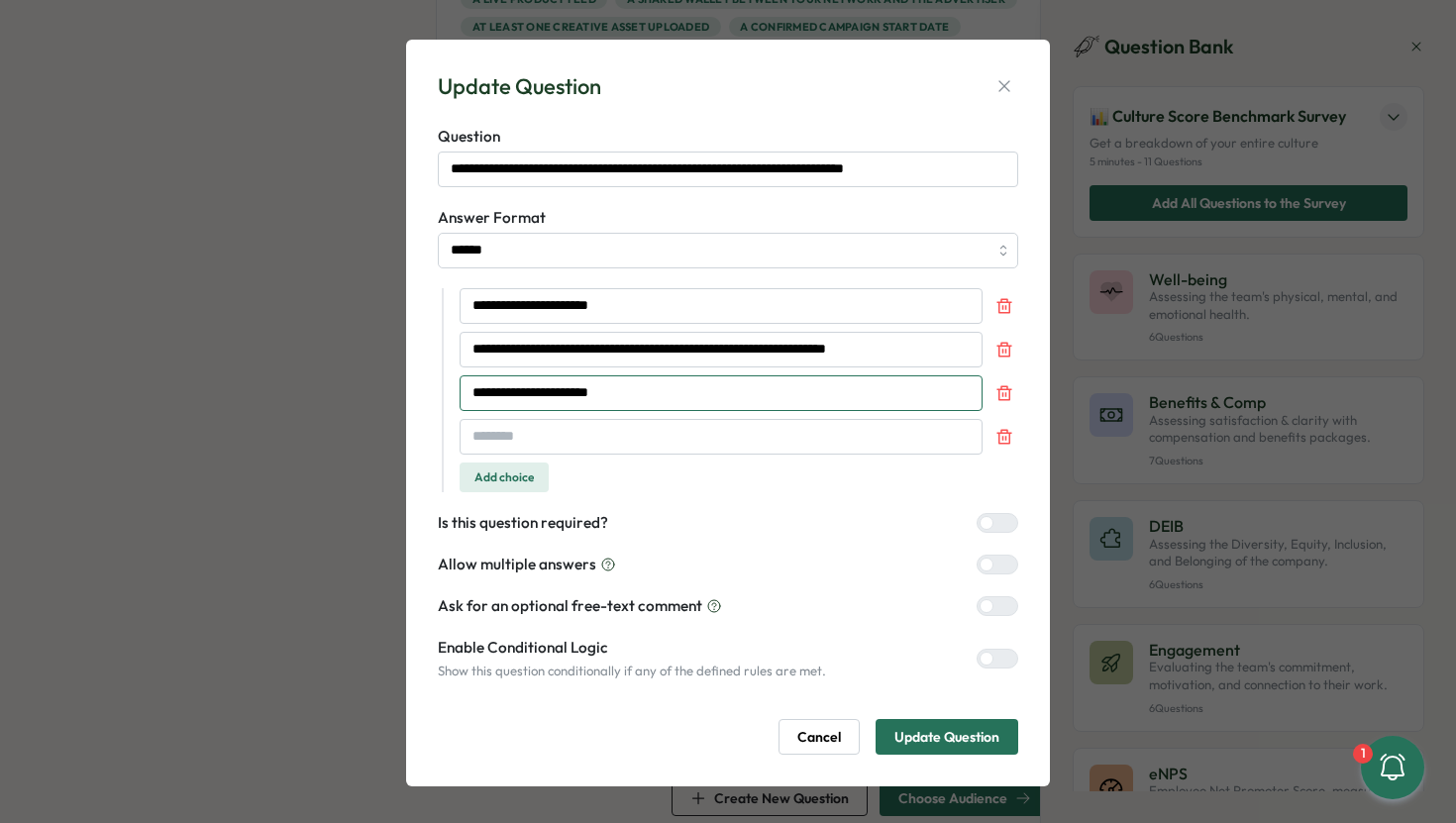 type on "**********" 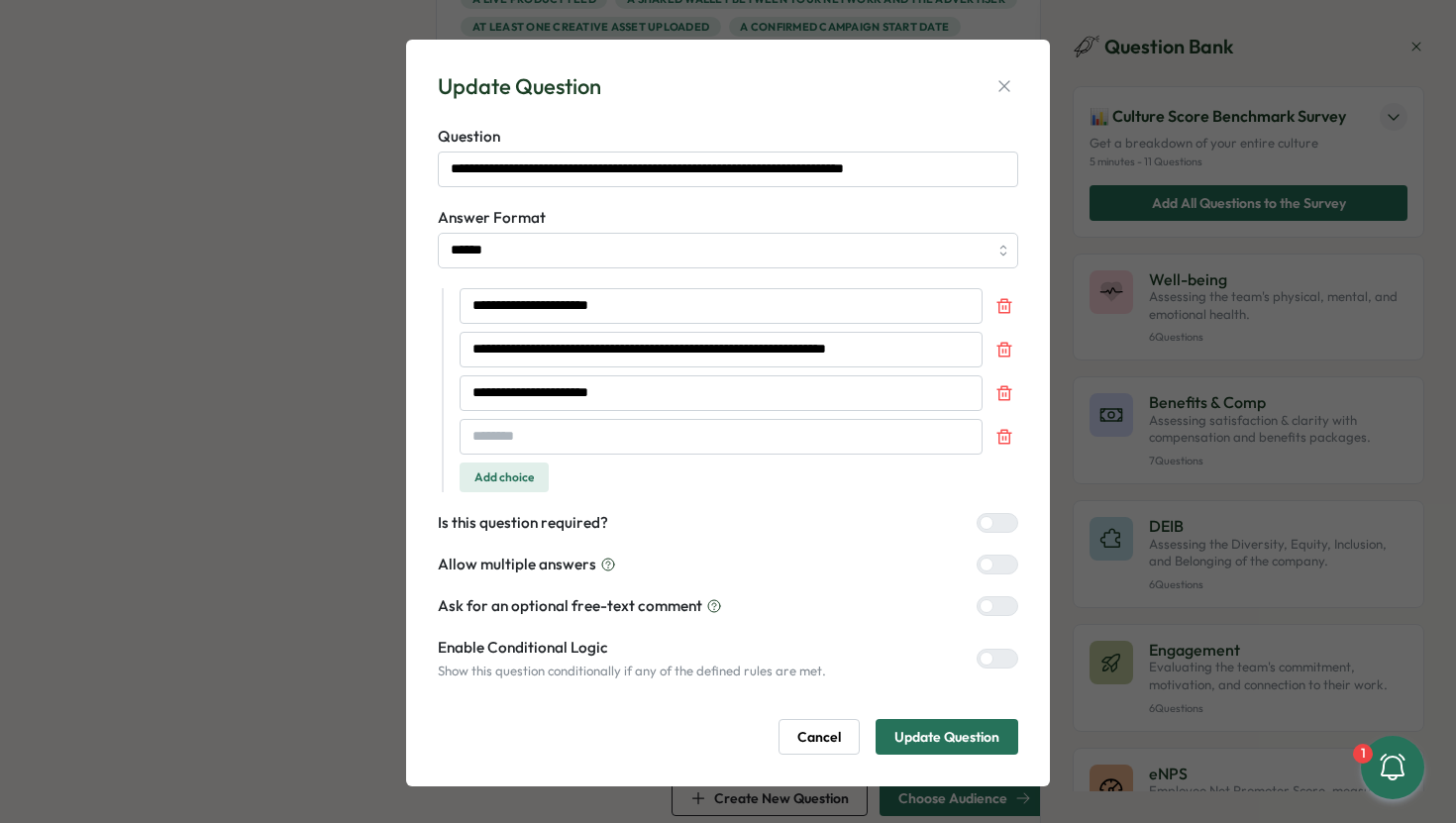 type 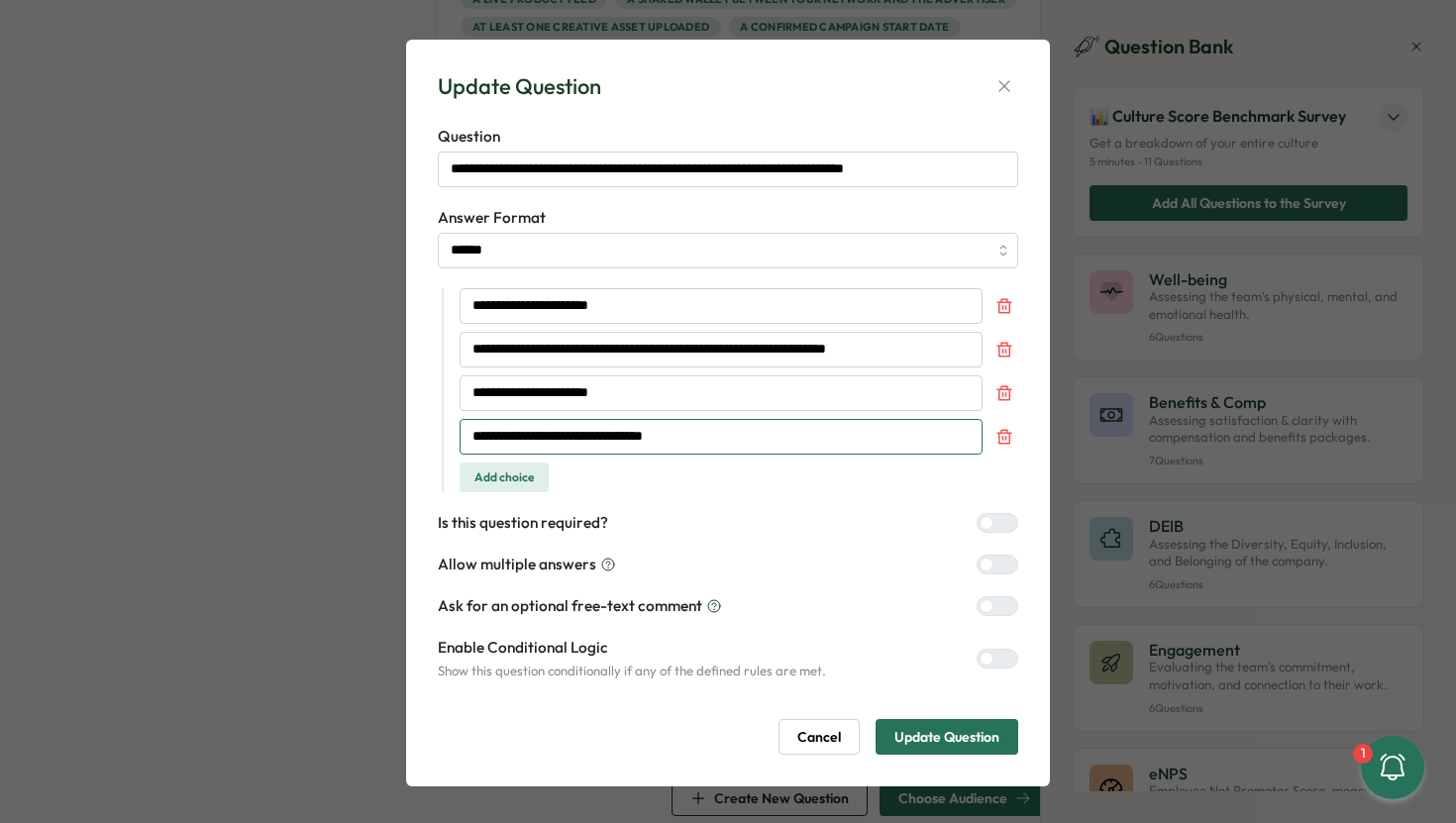 type on "**********" 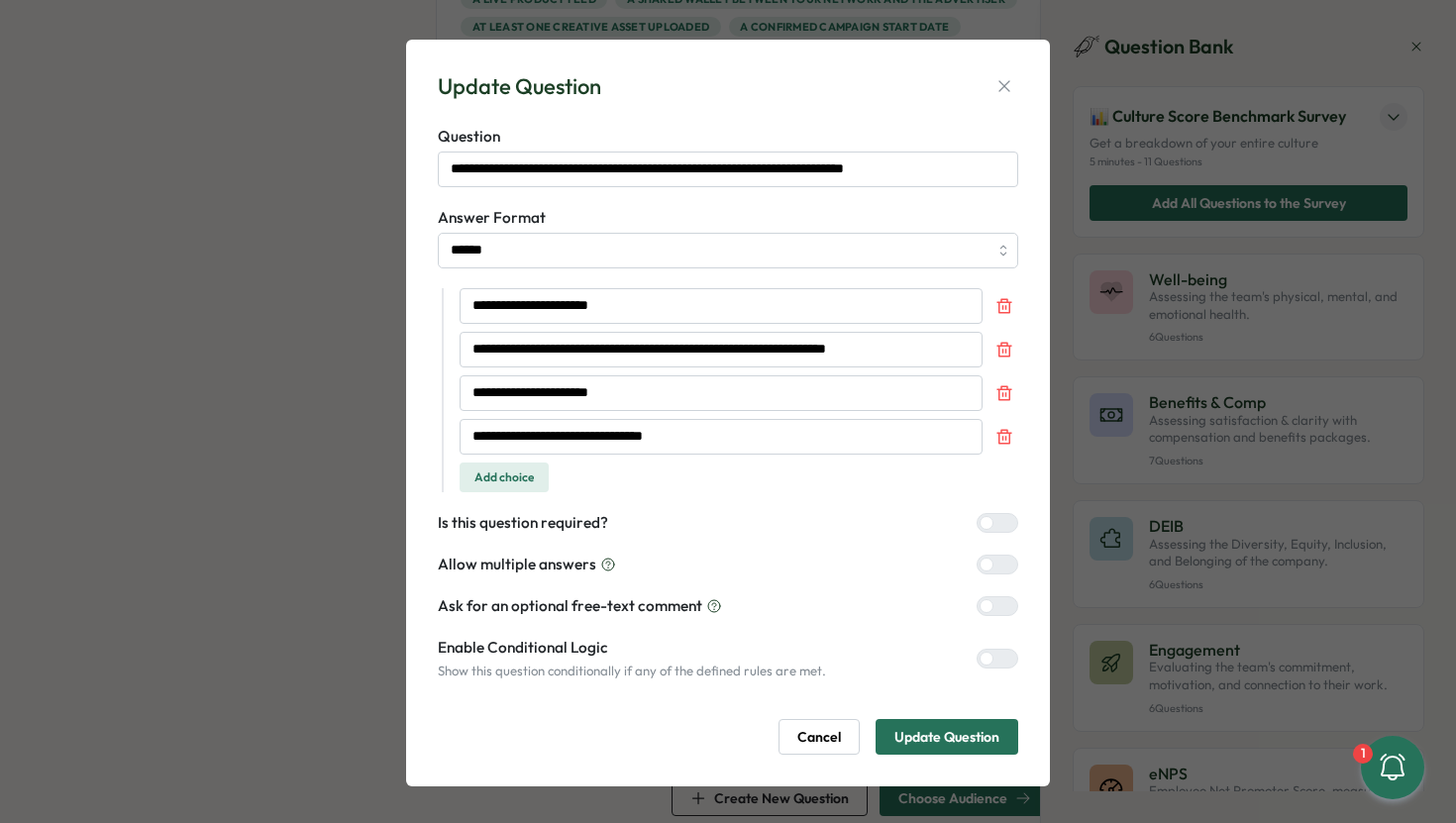 click on "Update Question" at bounding box center (947, 737) 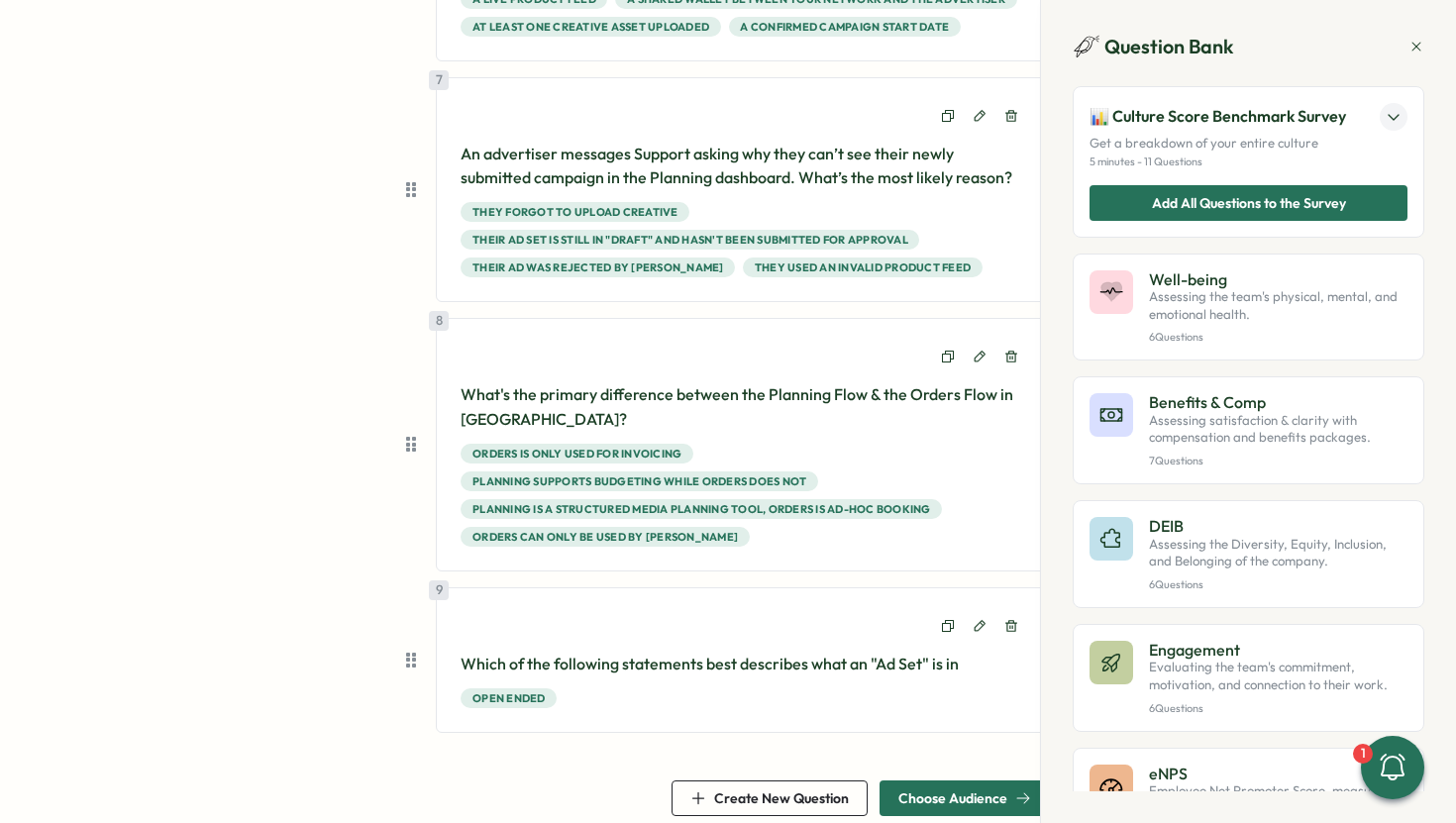scroll, scrollTop: 1575, scrollLeft: 0, axis: vertical 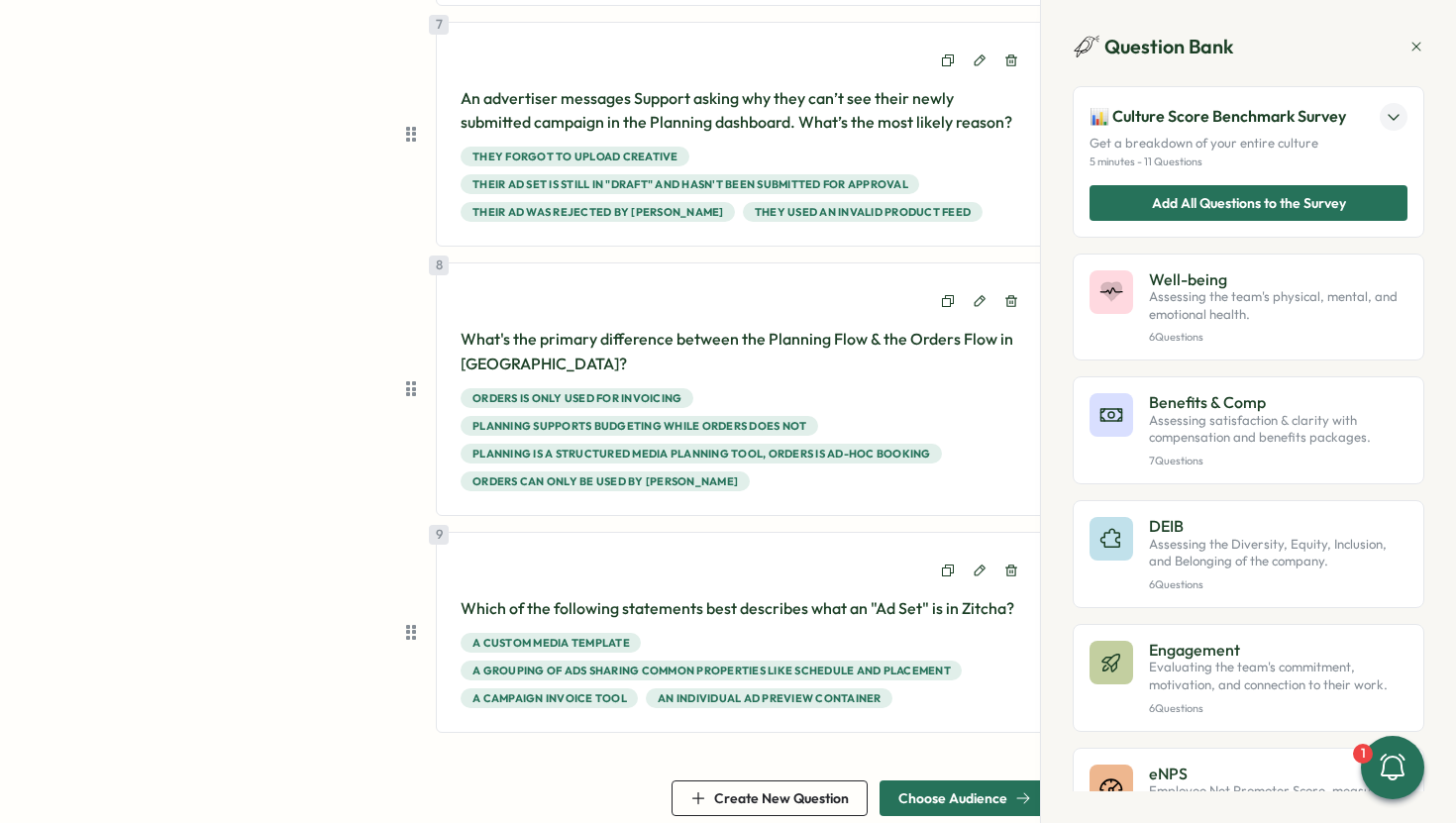click on "Create New Question" at bounding box center (781, 798) 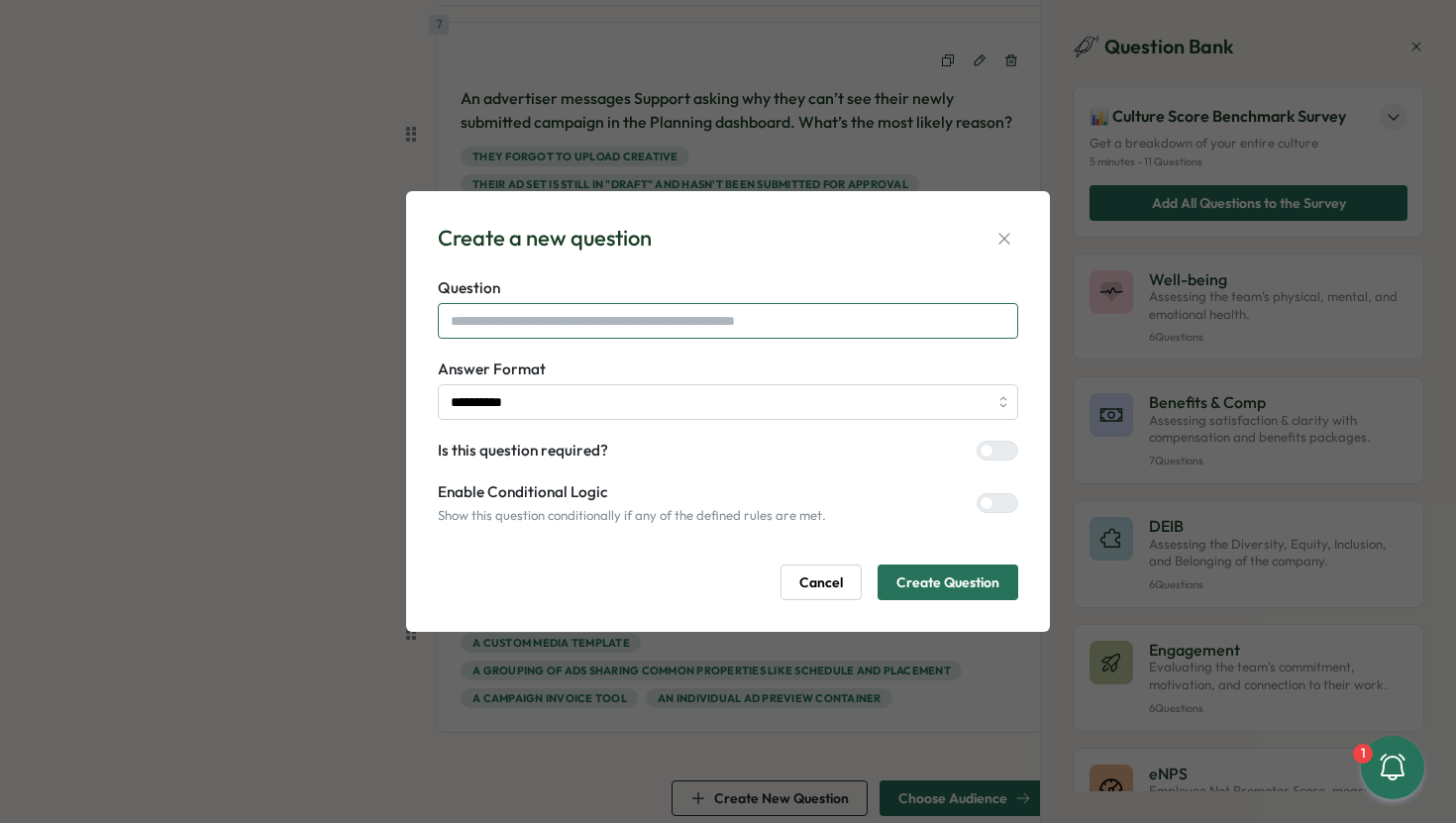 click at bounding box center (728, 321) 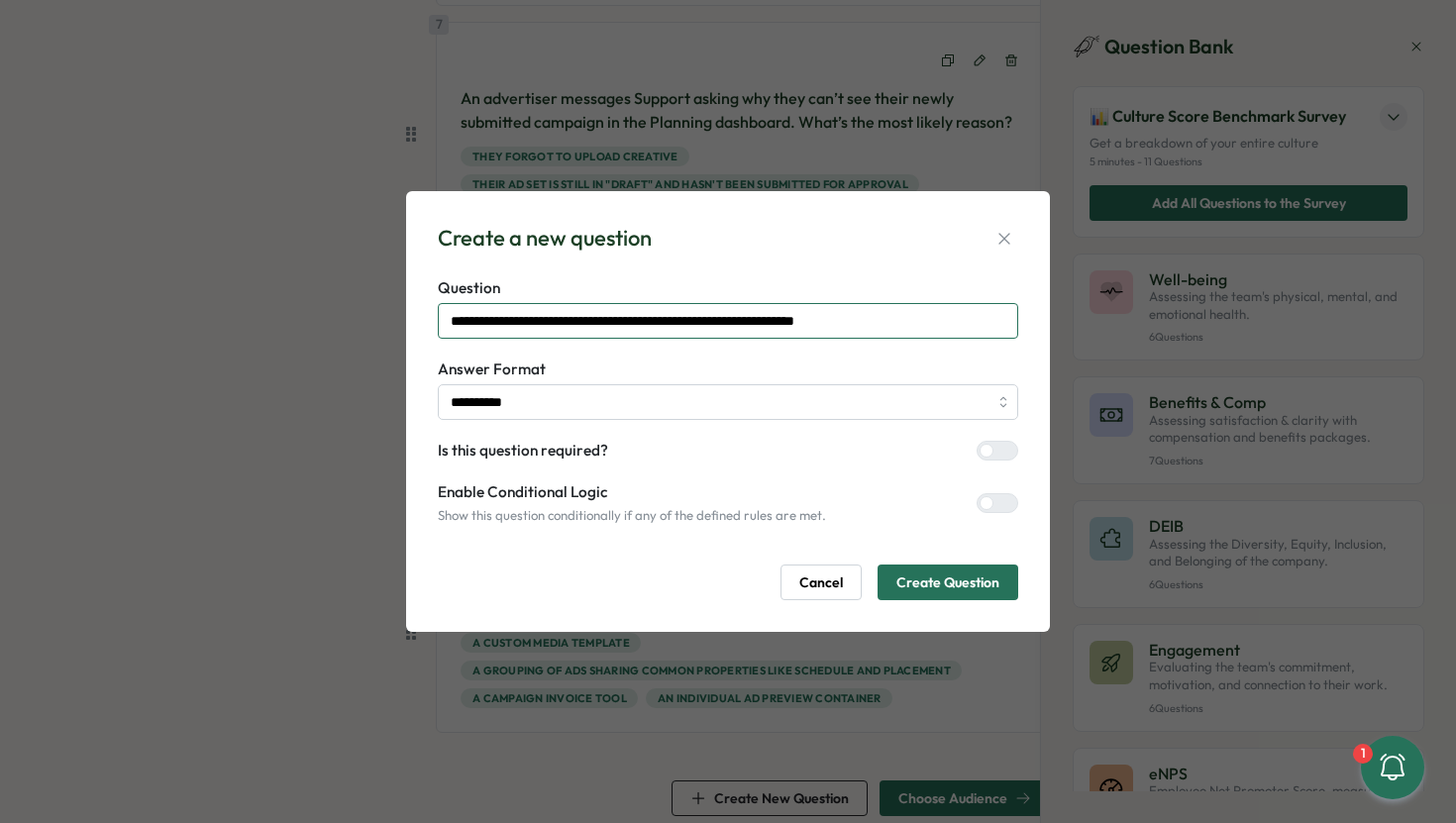 type on "**********" 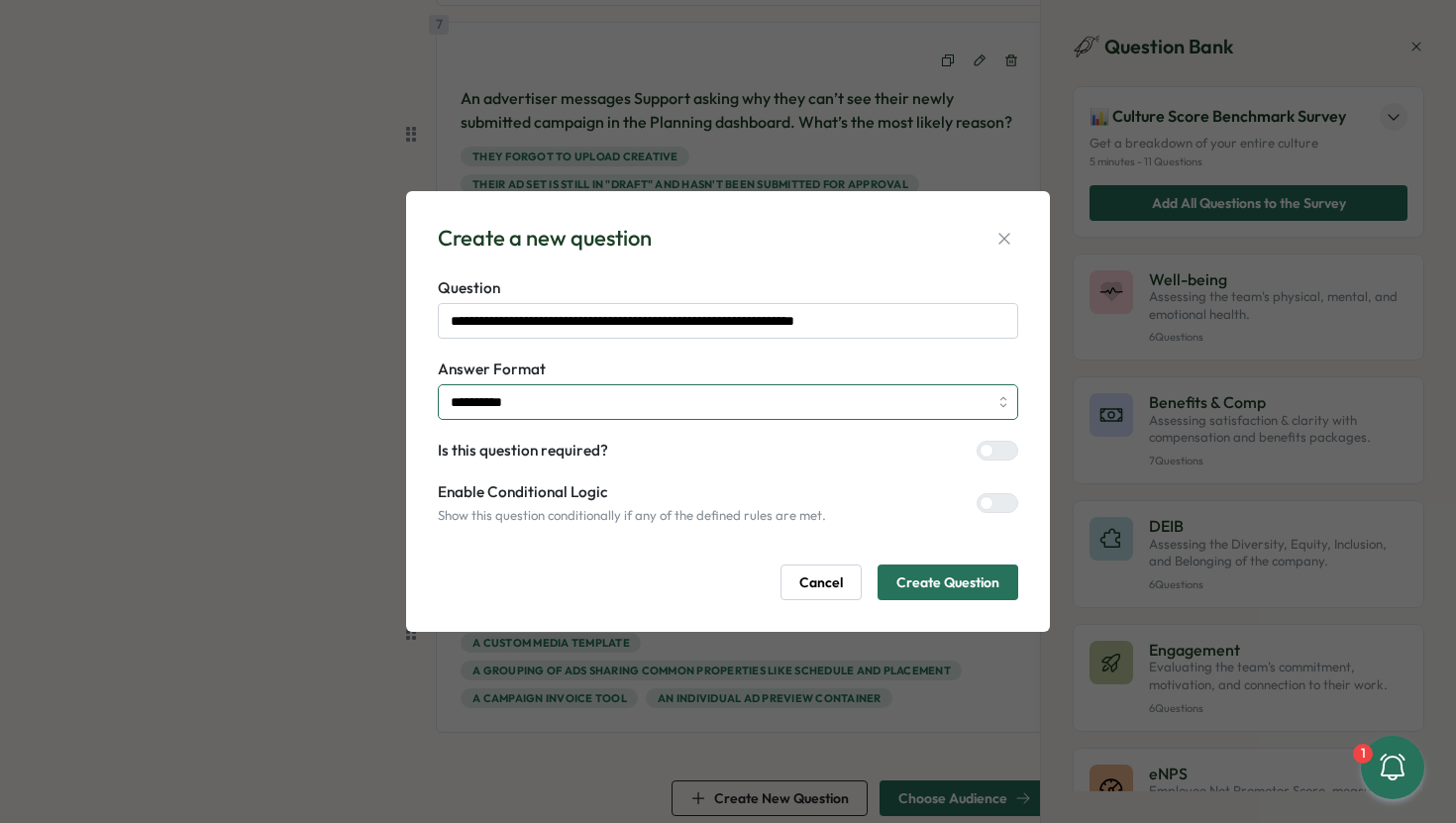 click on "**********" at bounding box center [728, 402] 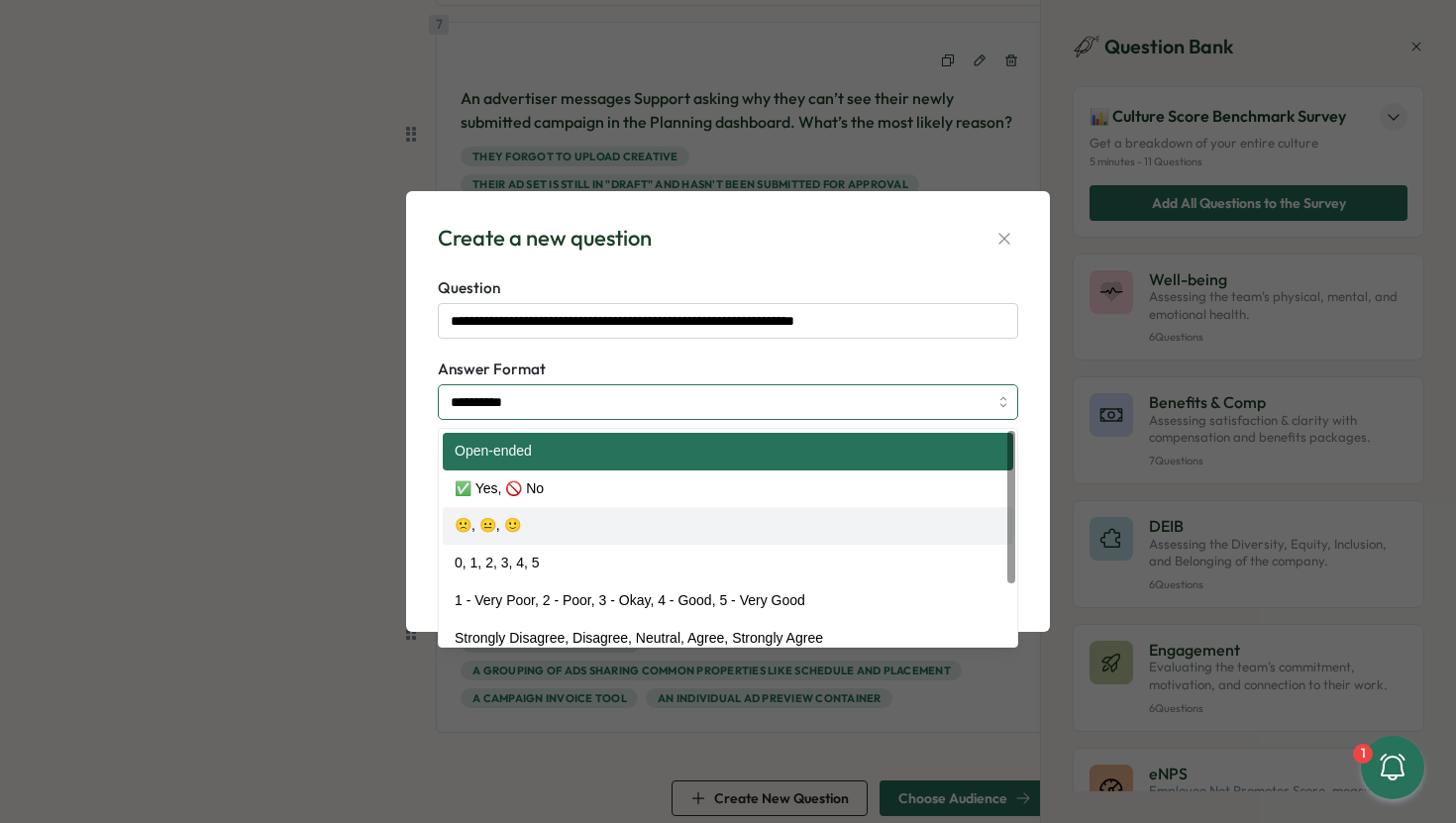 scroll, scrollTop: 88, scrollLeft: 0, axis: vertical 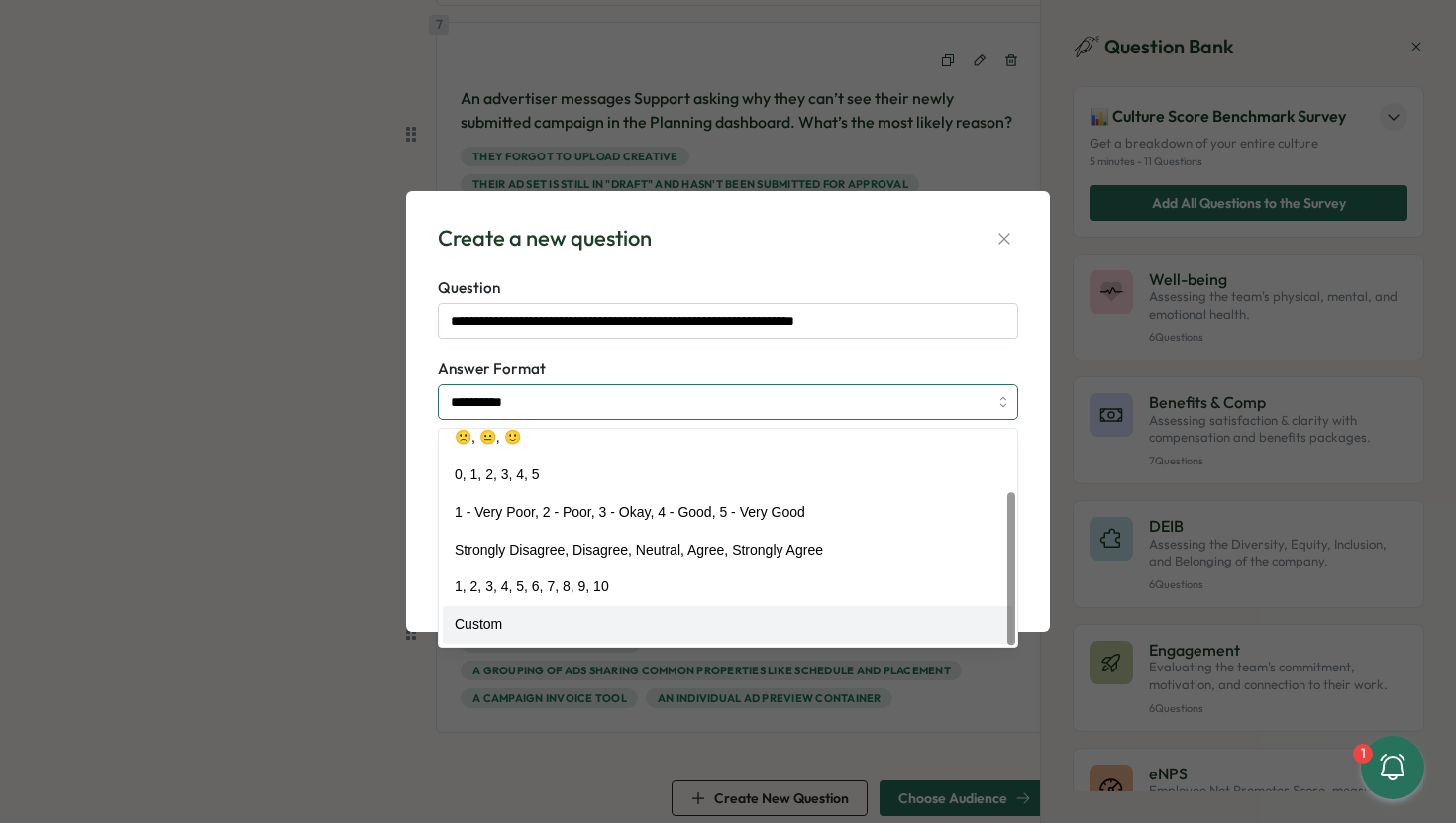 type on "******" 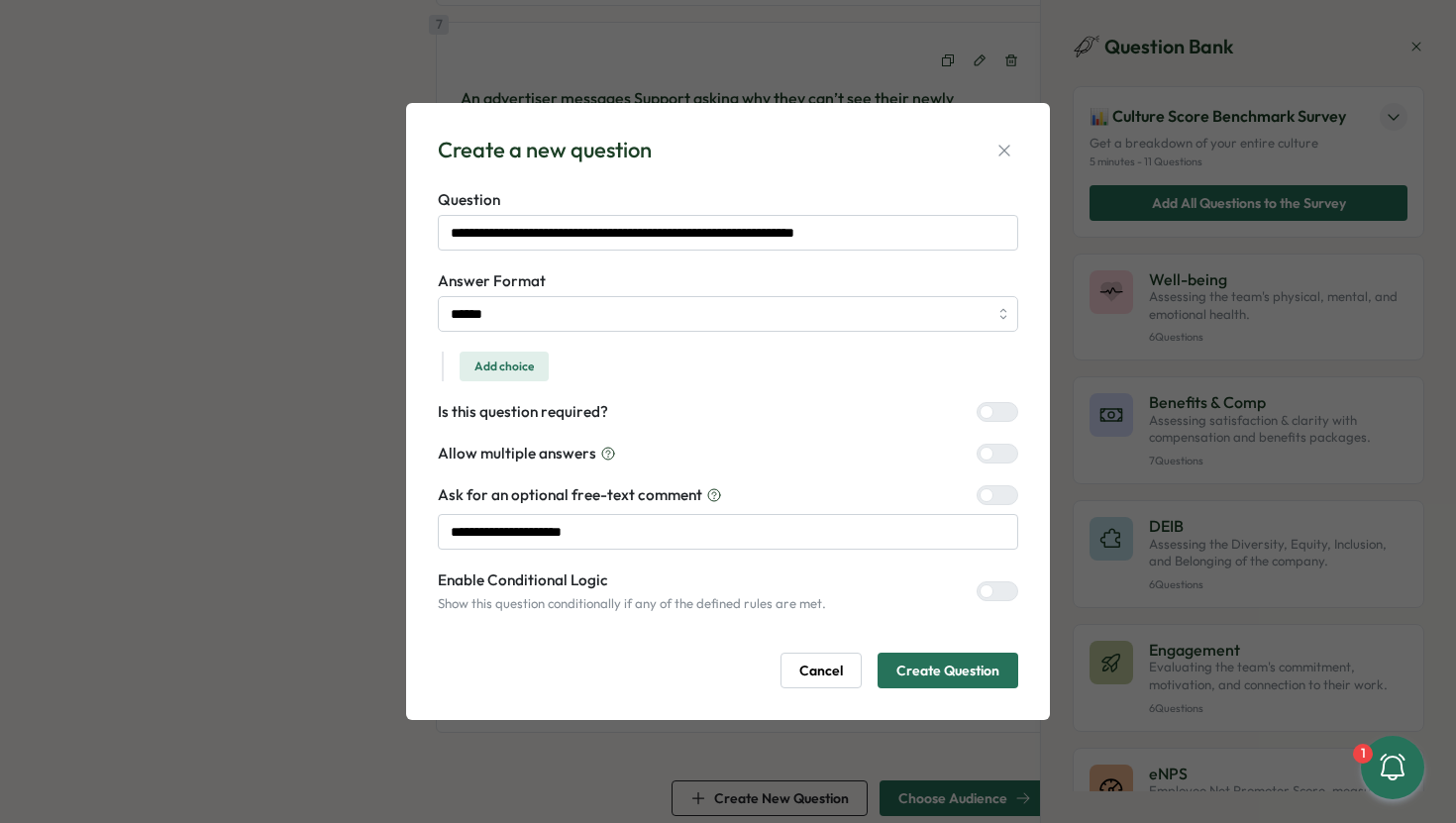 click at bounding box center [1005, 495] 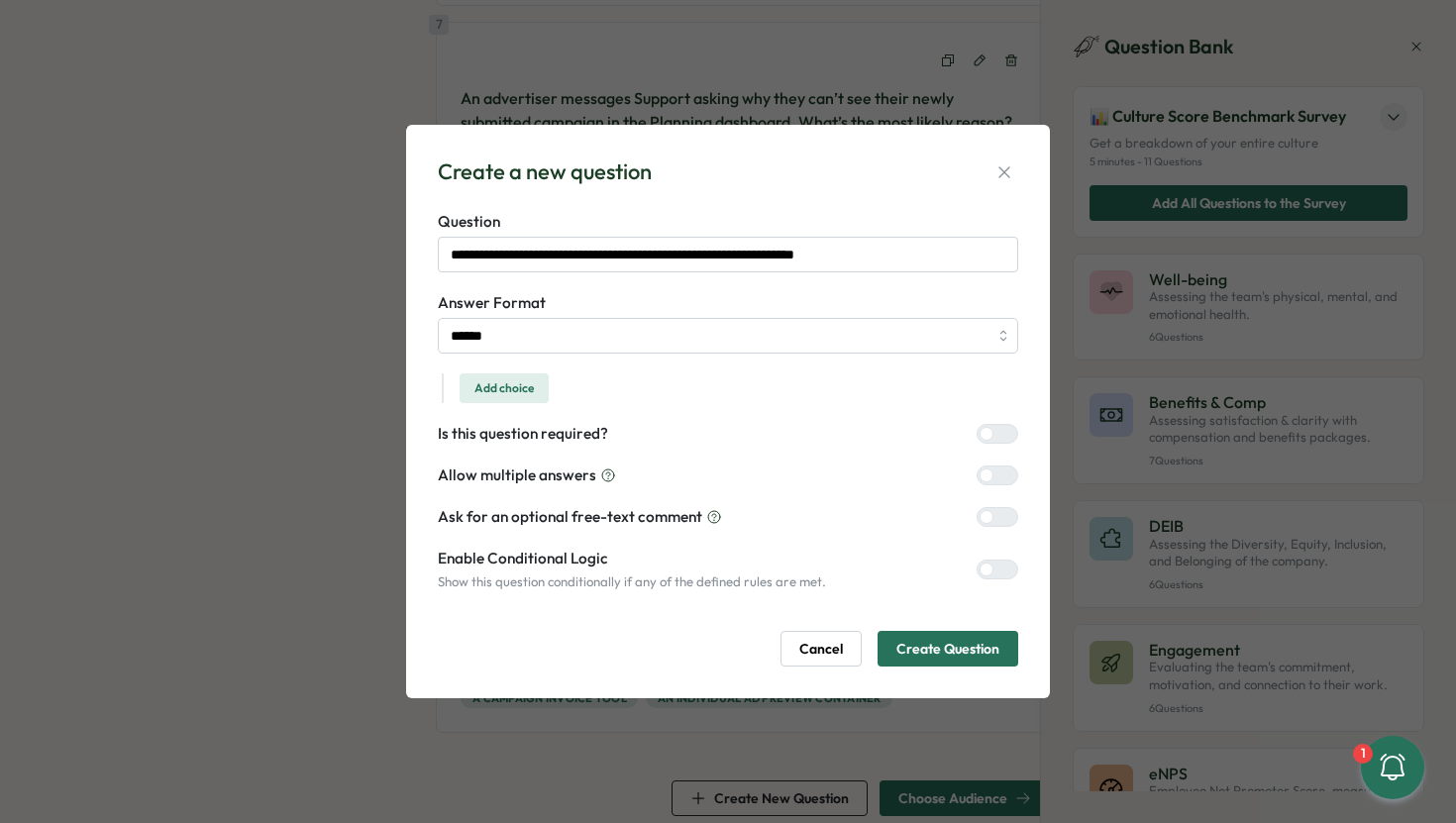 click on "Add choice" at bounding box center (504, 388) 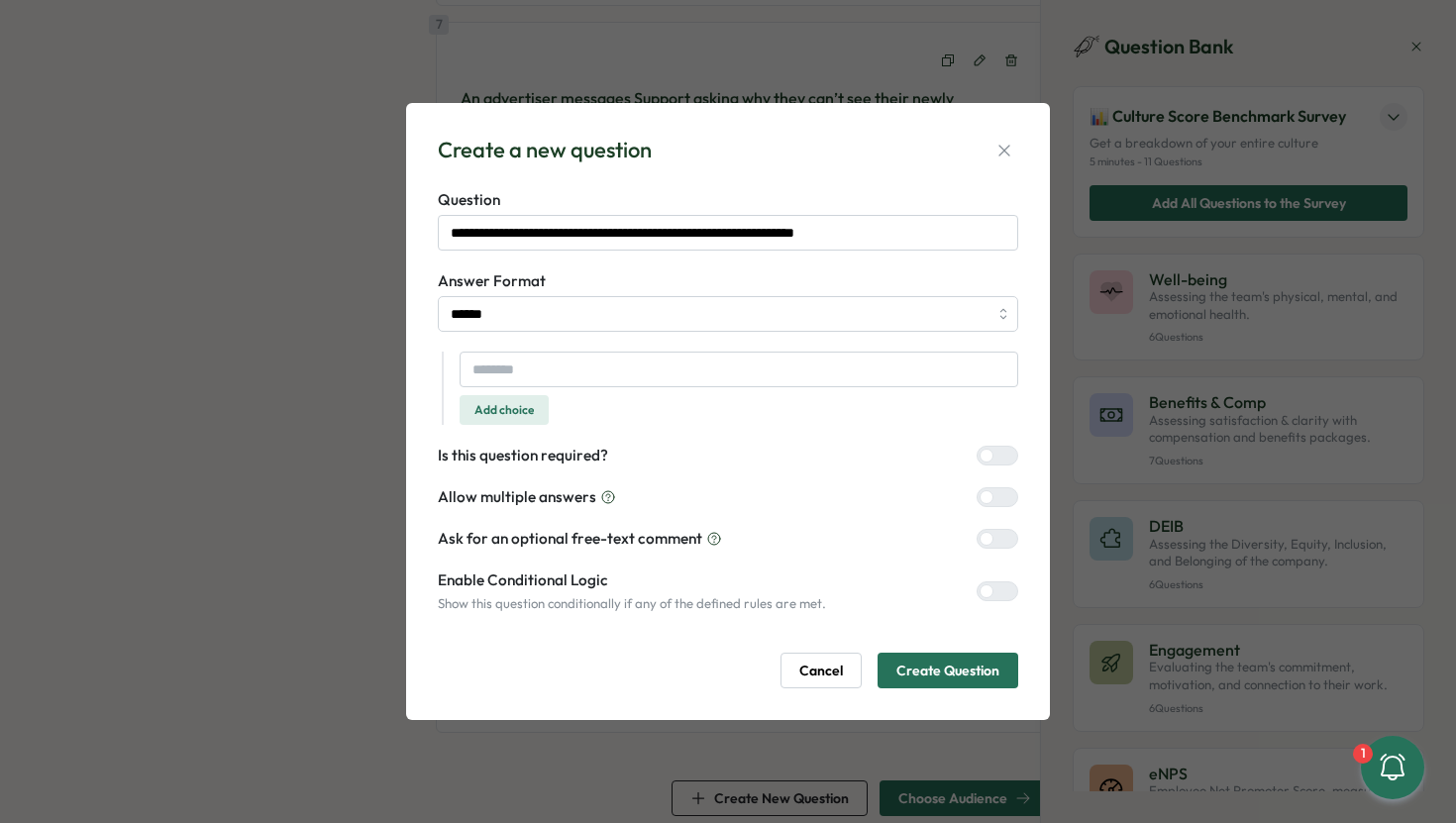 click on "Add choice" at bounding box center [504, 410] 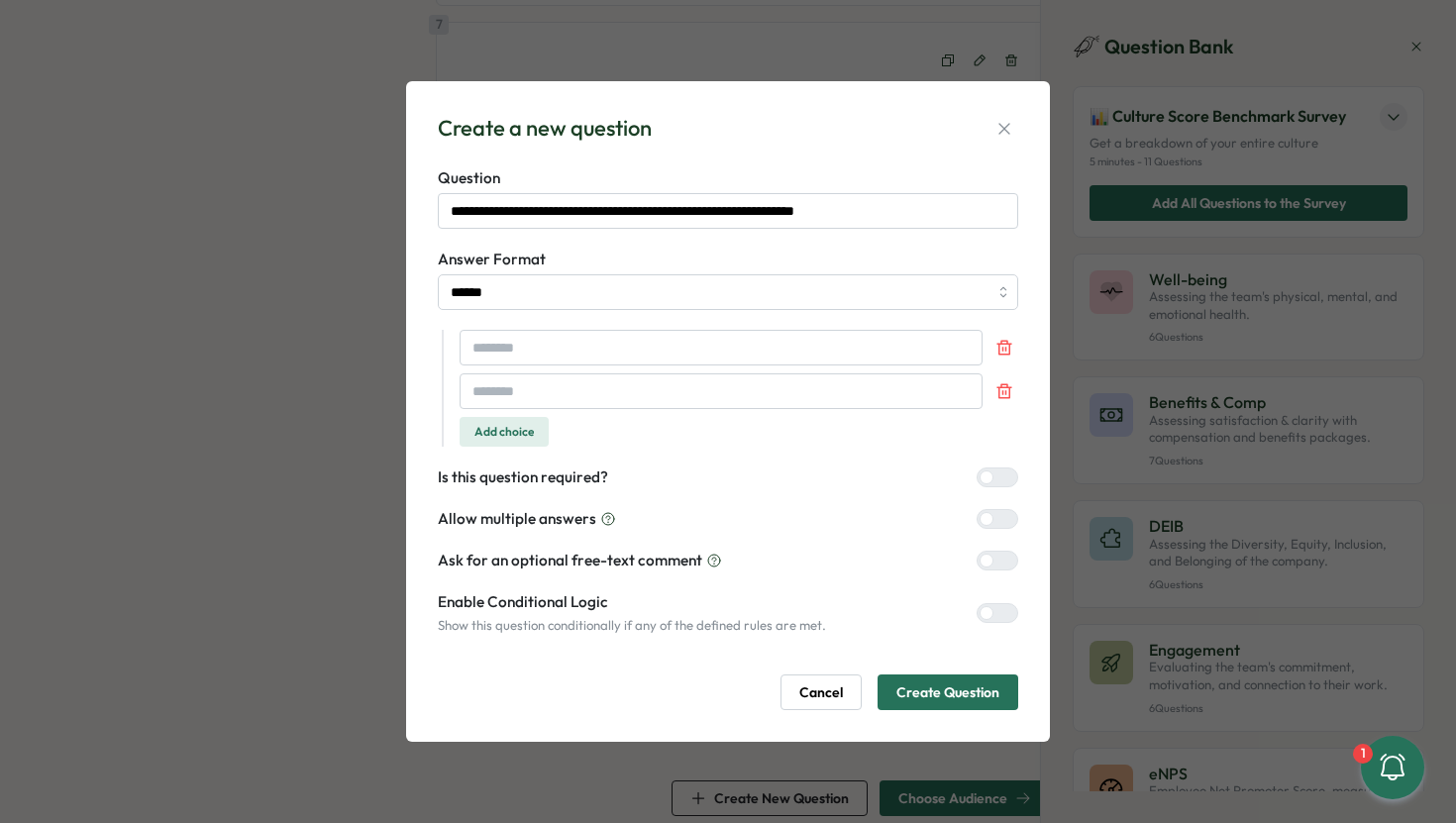 click on "Add choice" at bounding box center (504, 432) 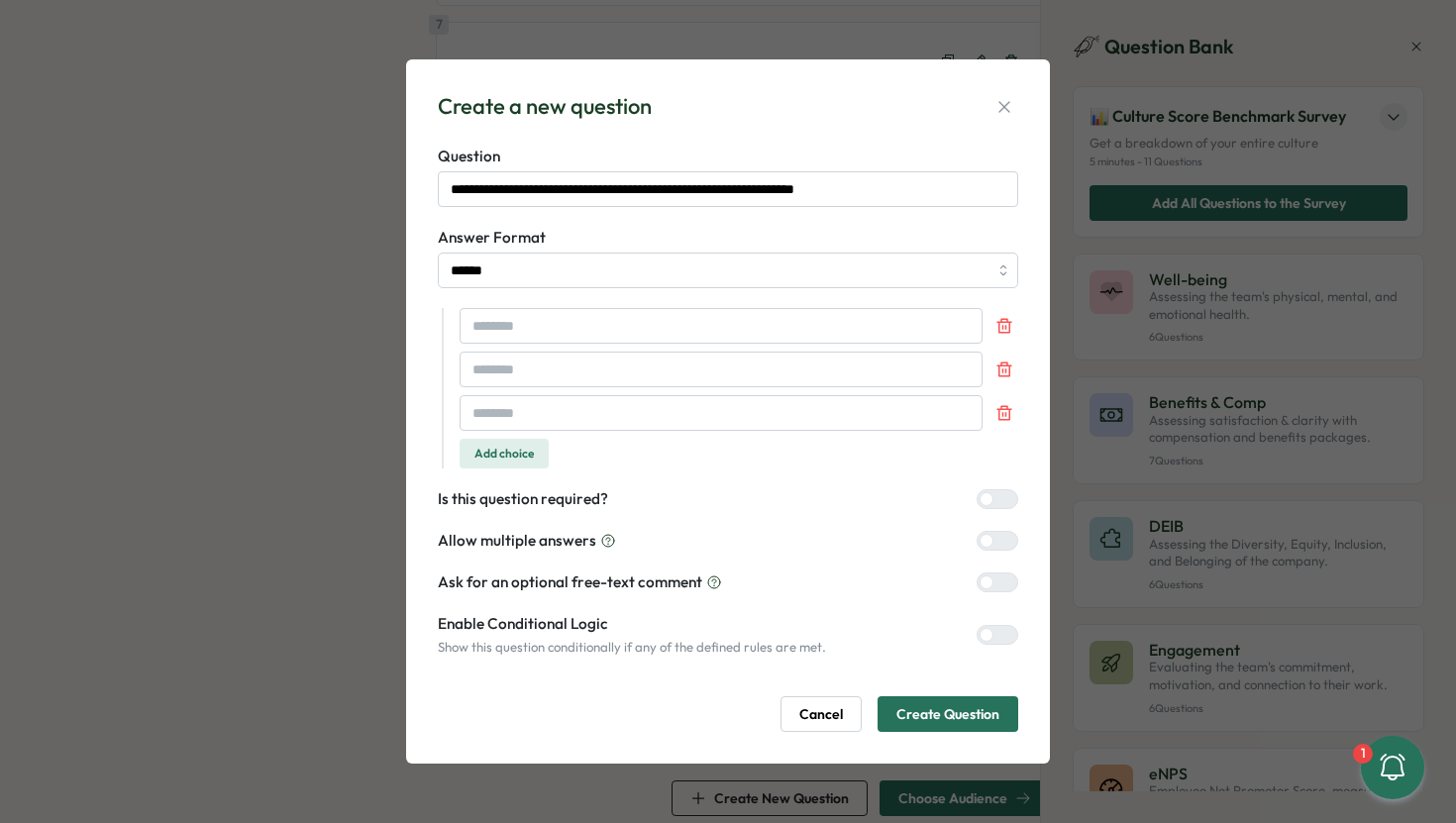 click on "Add choice" at bounding box center (504, 454) 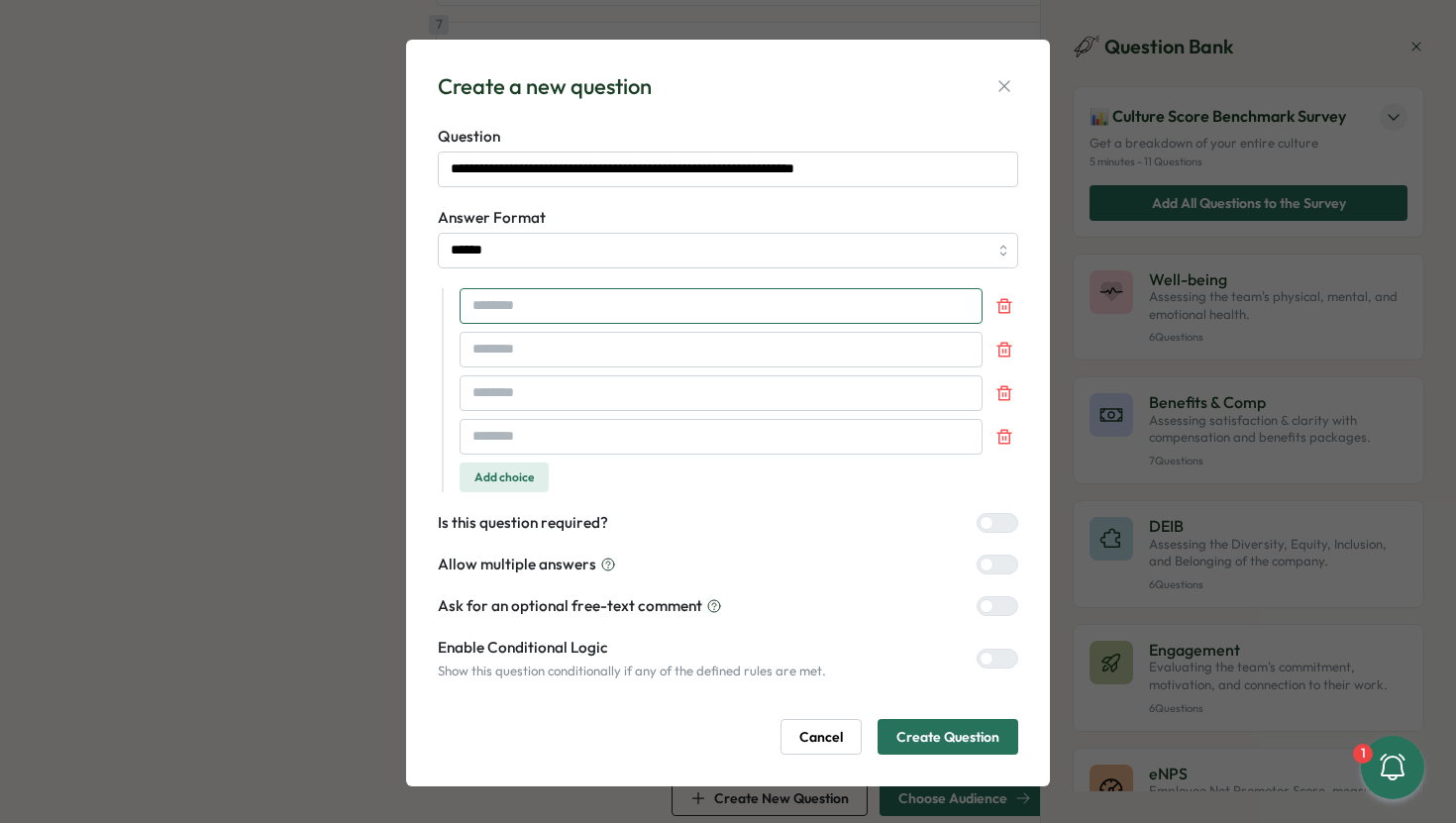 click at bounding box center (721, 306) 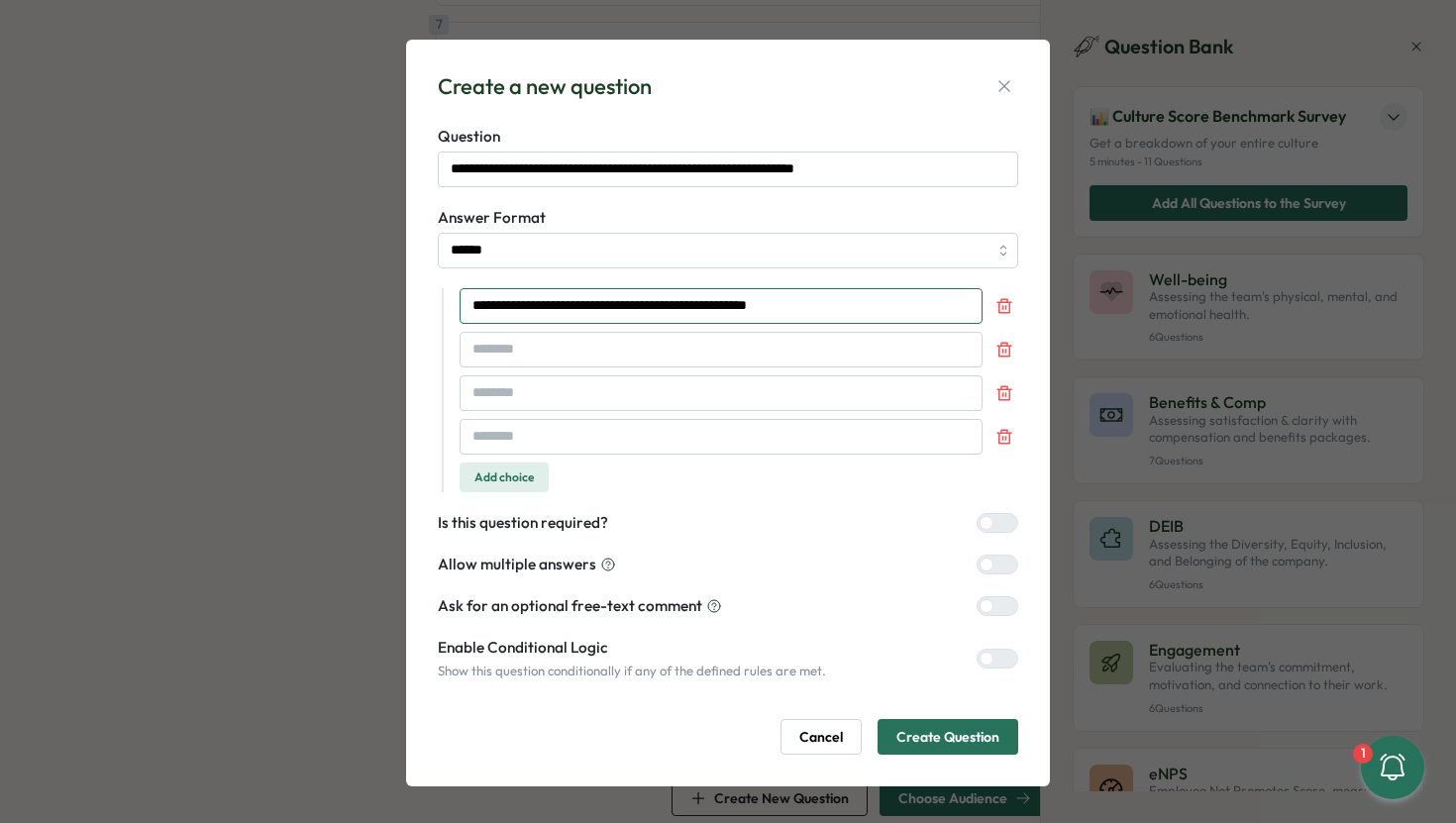 type on "**********" 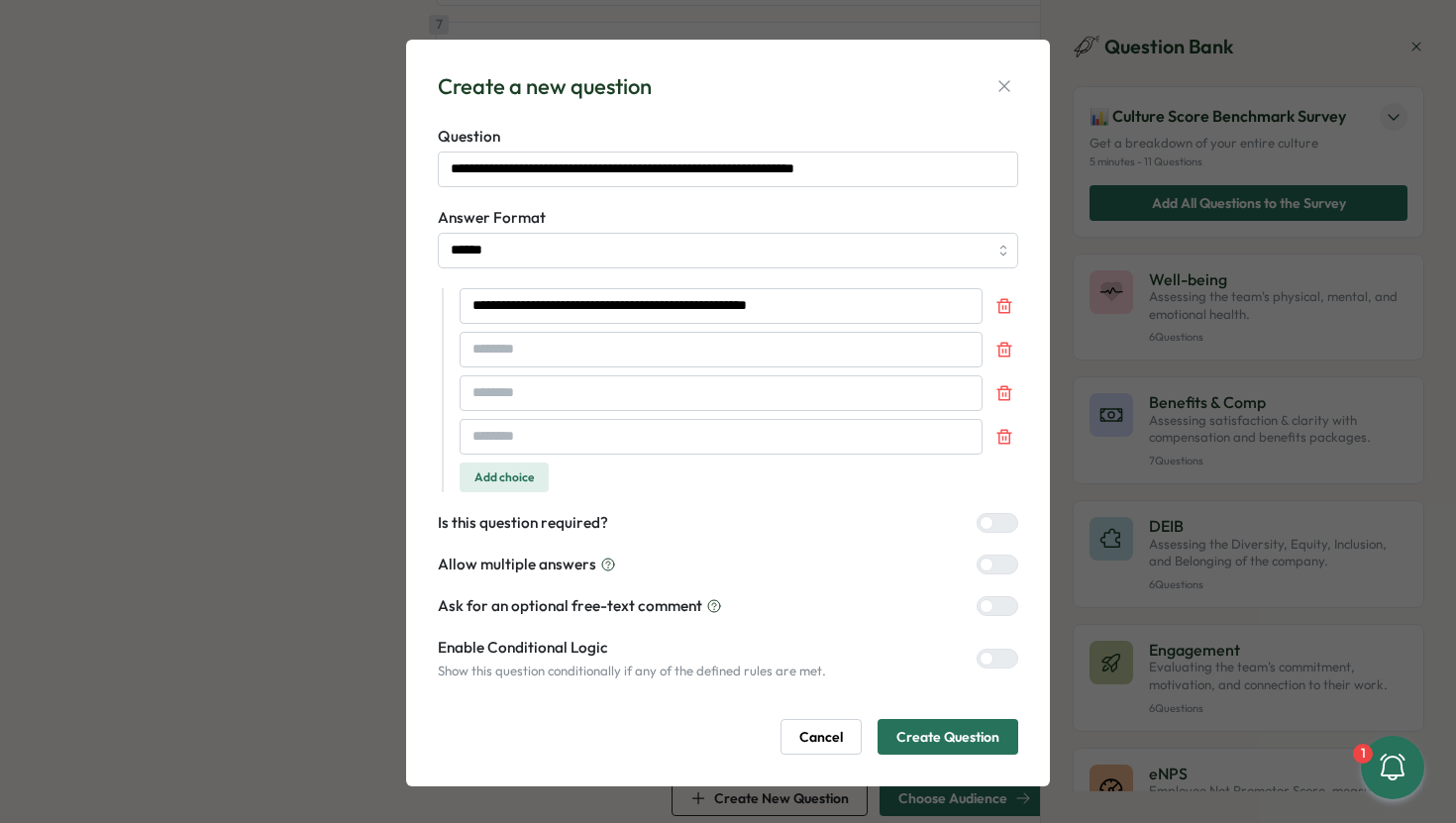 type 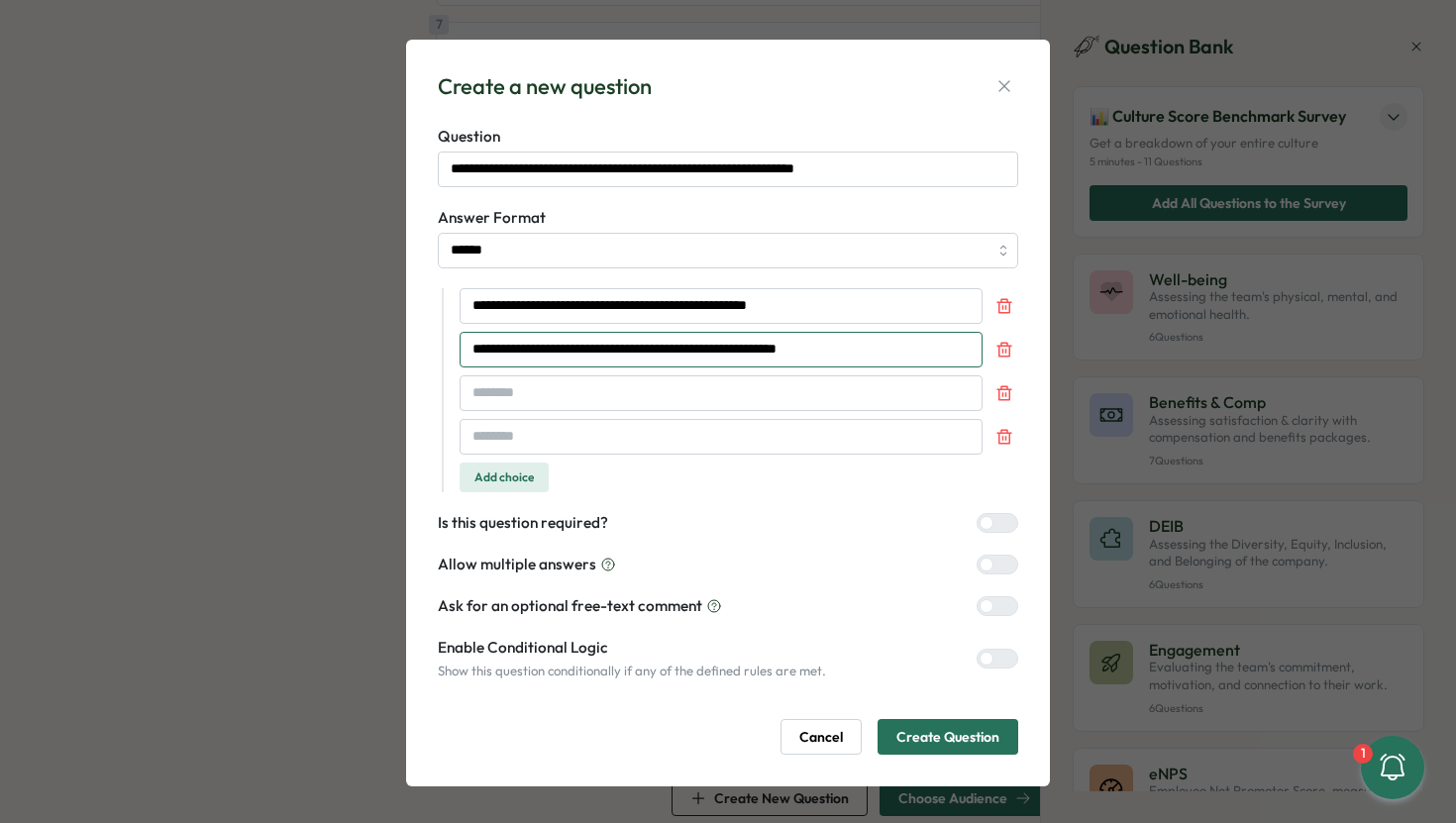 type on "**********" 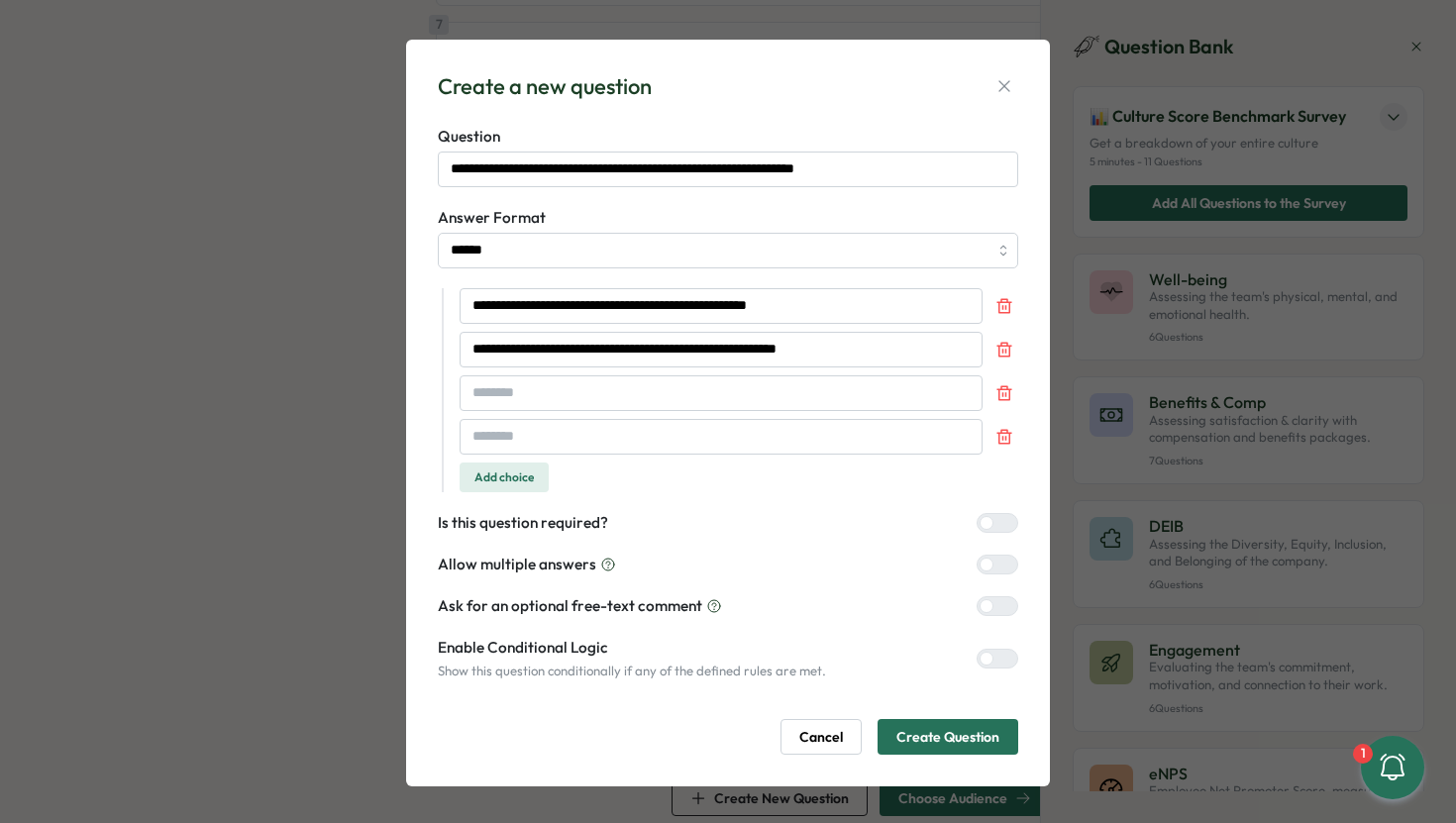 type 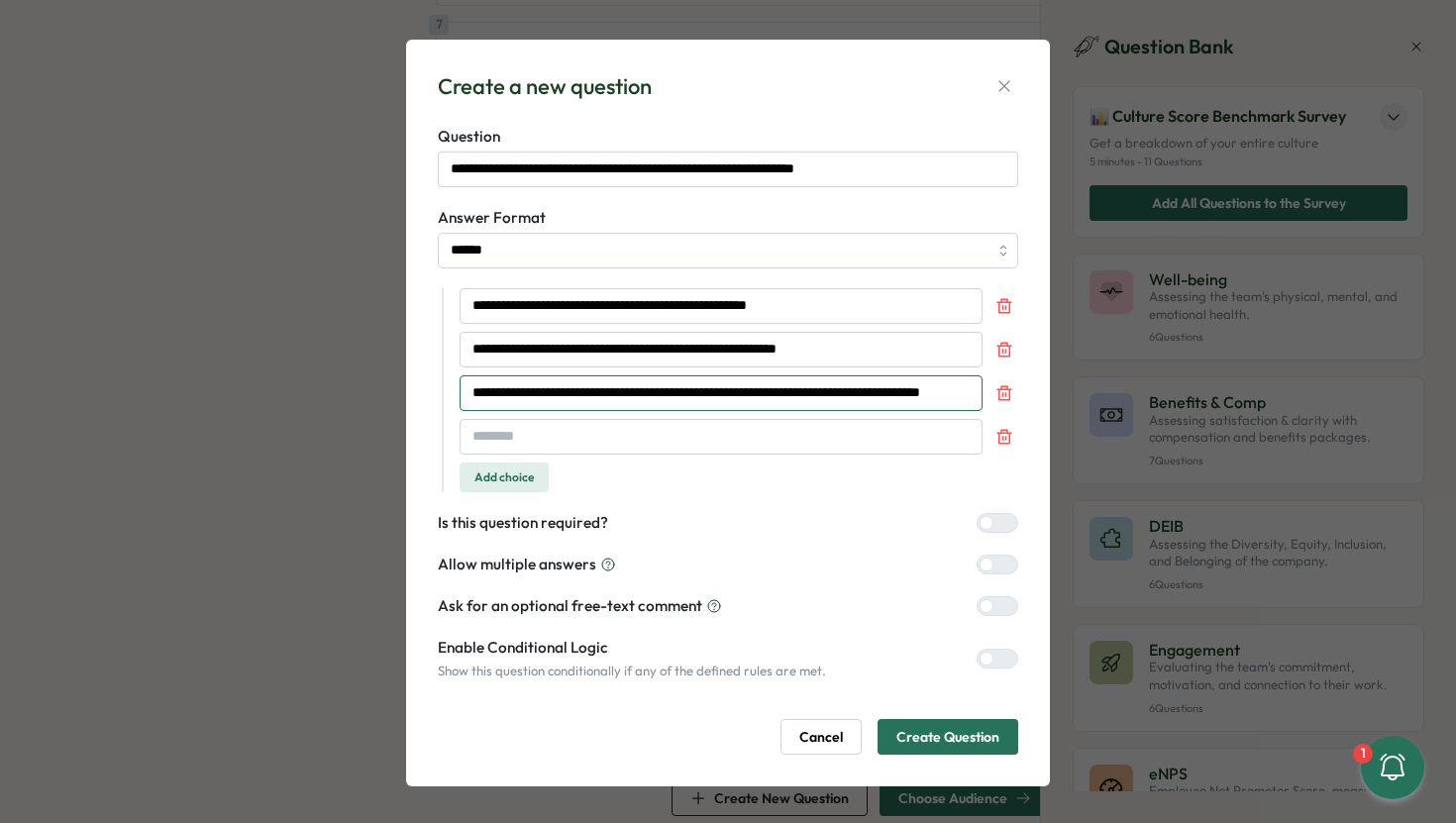 scroll, scrollTop: 0, scrollLeft: 91, axis: horizontal 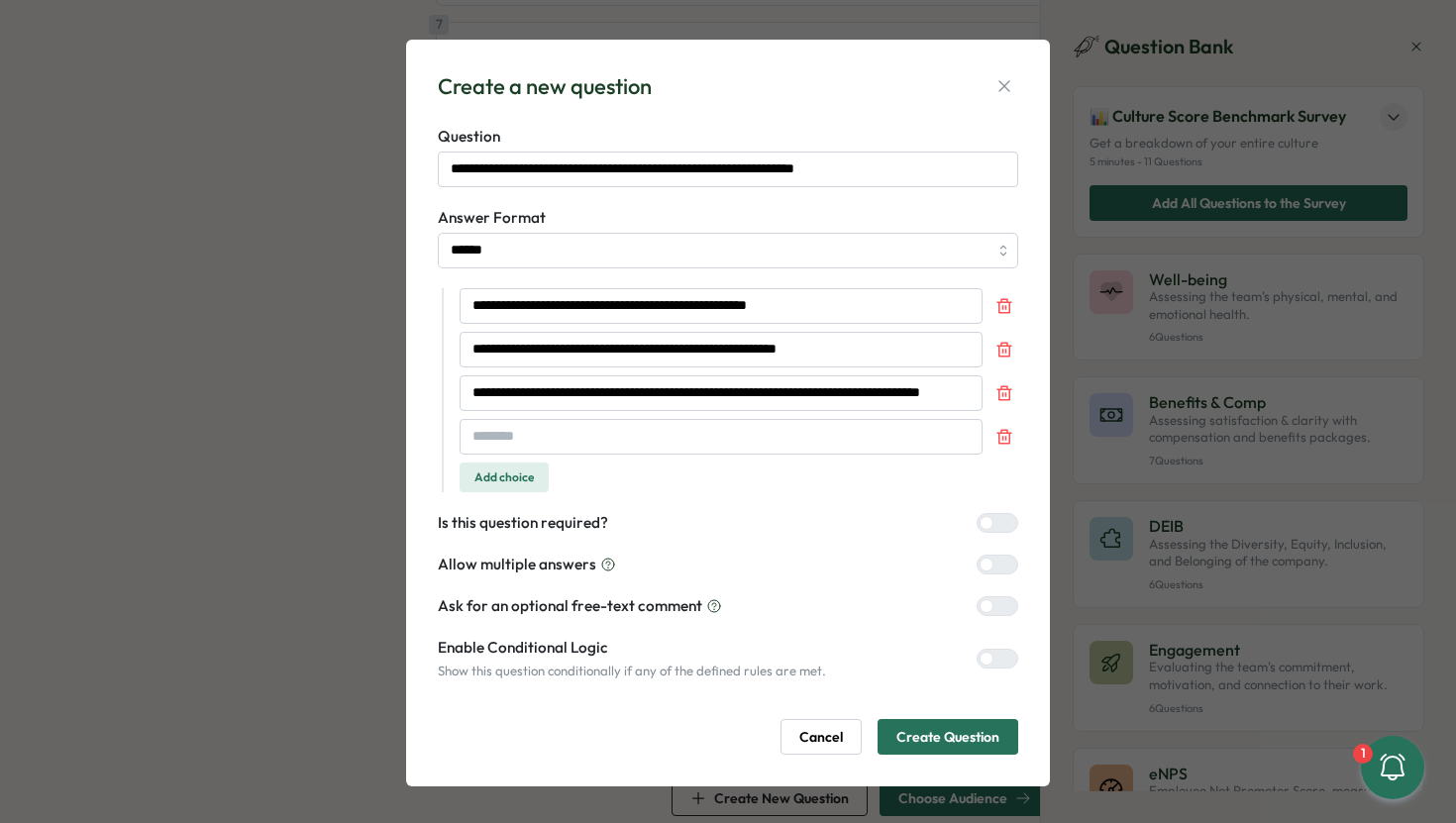 type 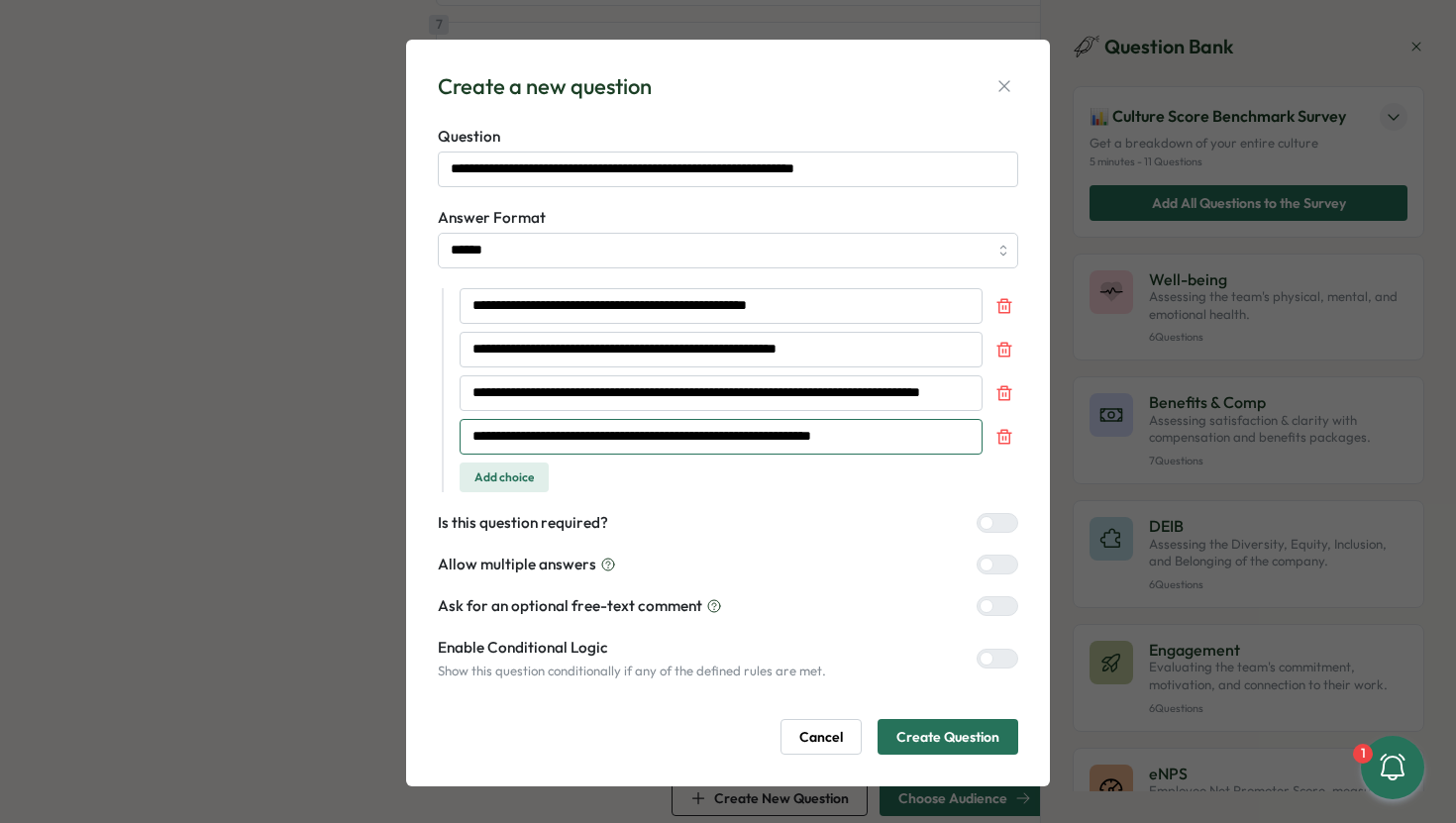scroll, scrollTop: 3, scrollLeft: 0, axis: vertical 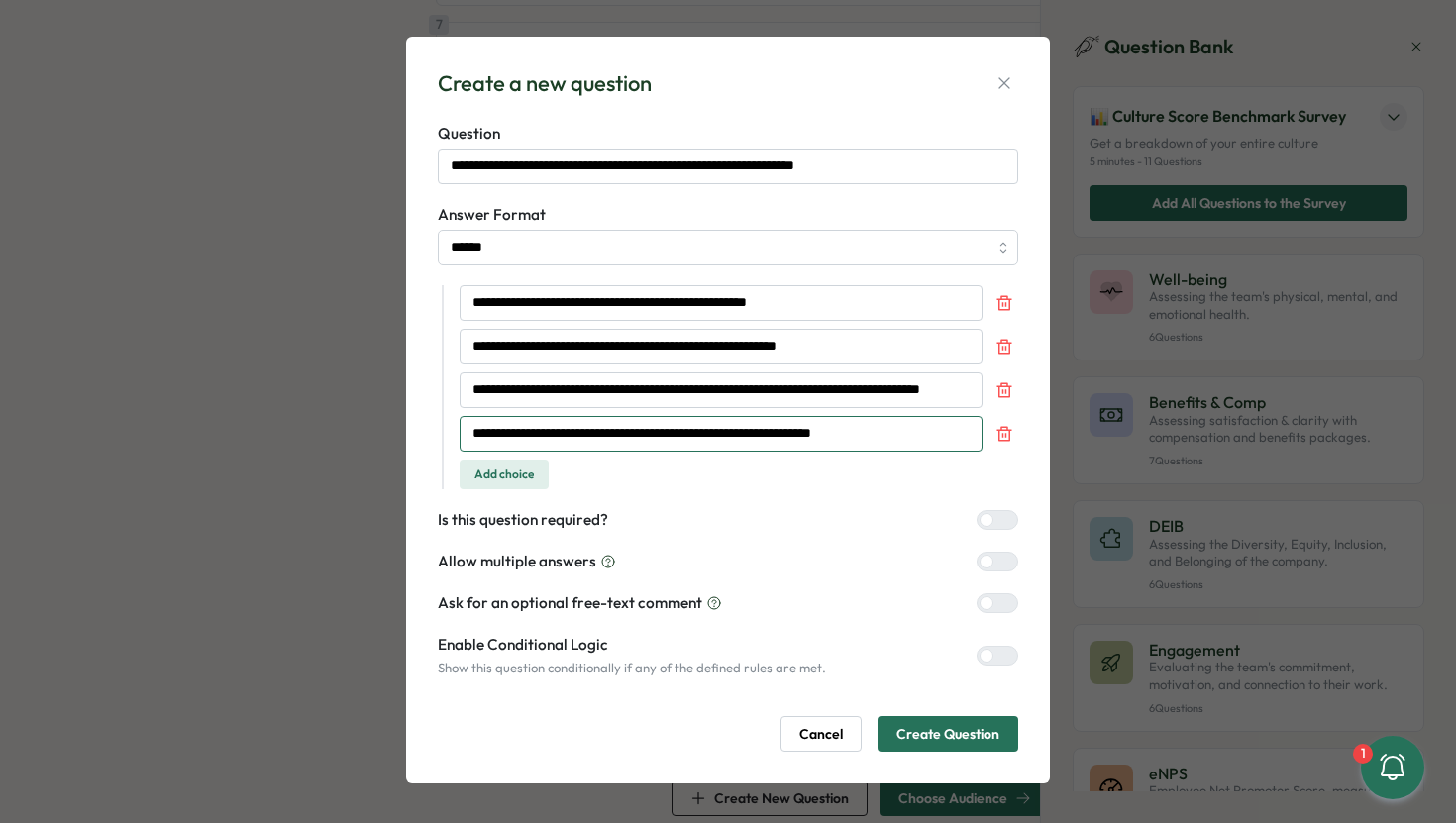 type on "**********" 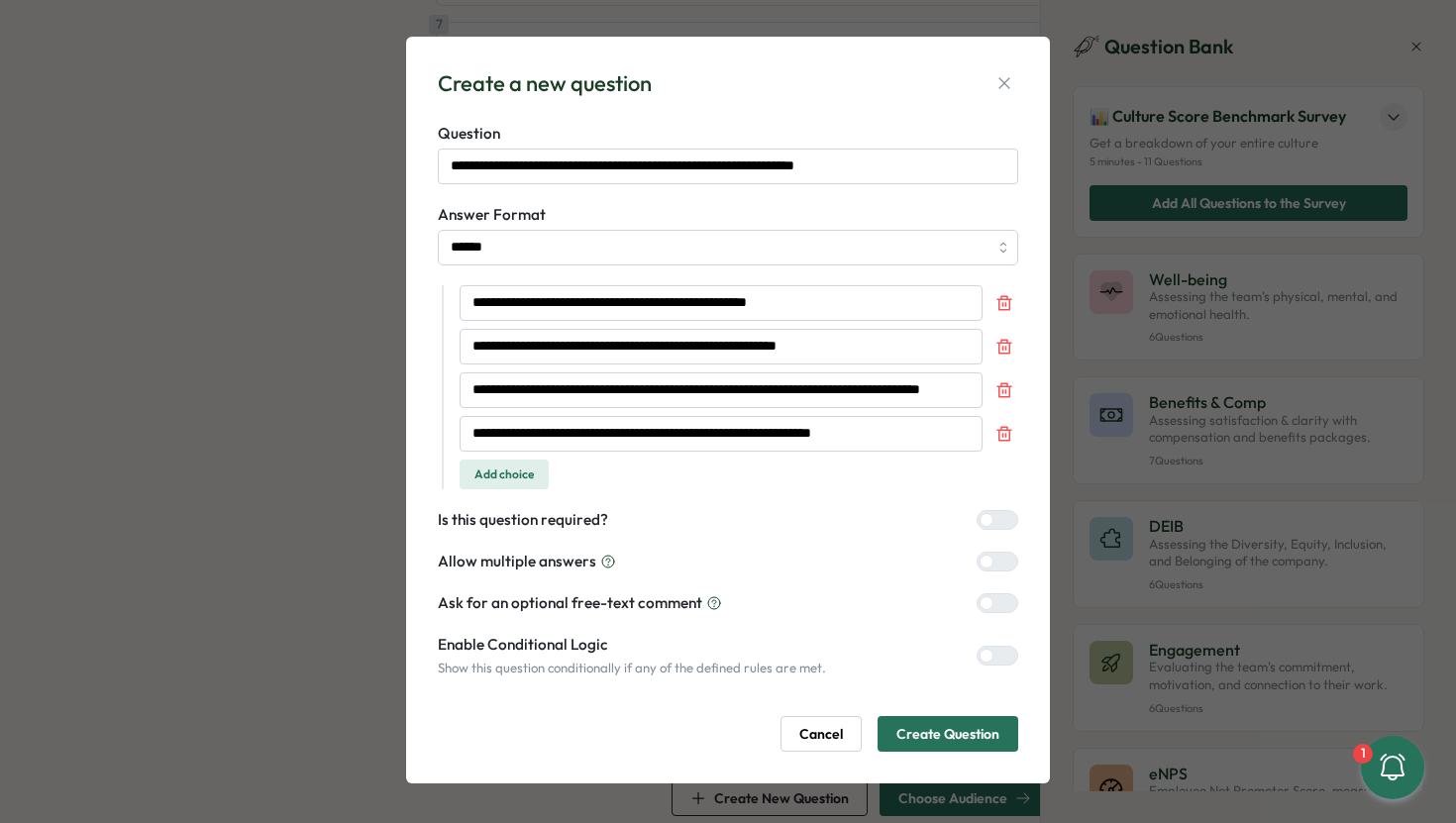 click on "Create Question" at bounding box center (948, 734) 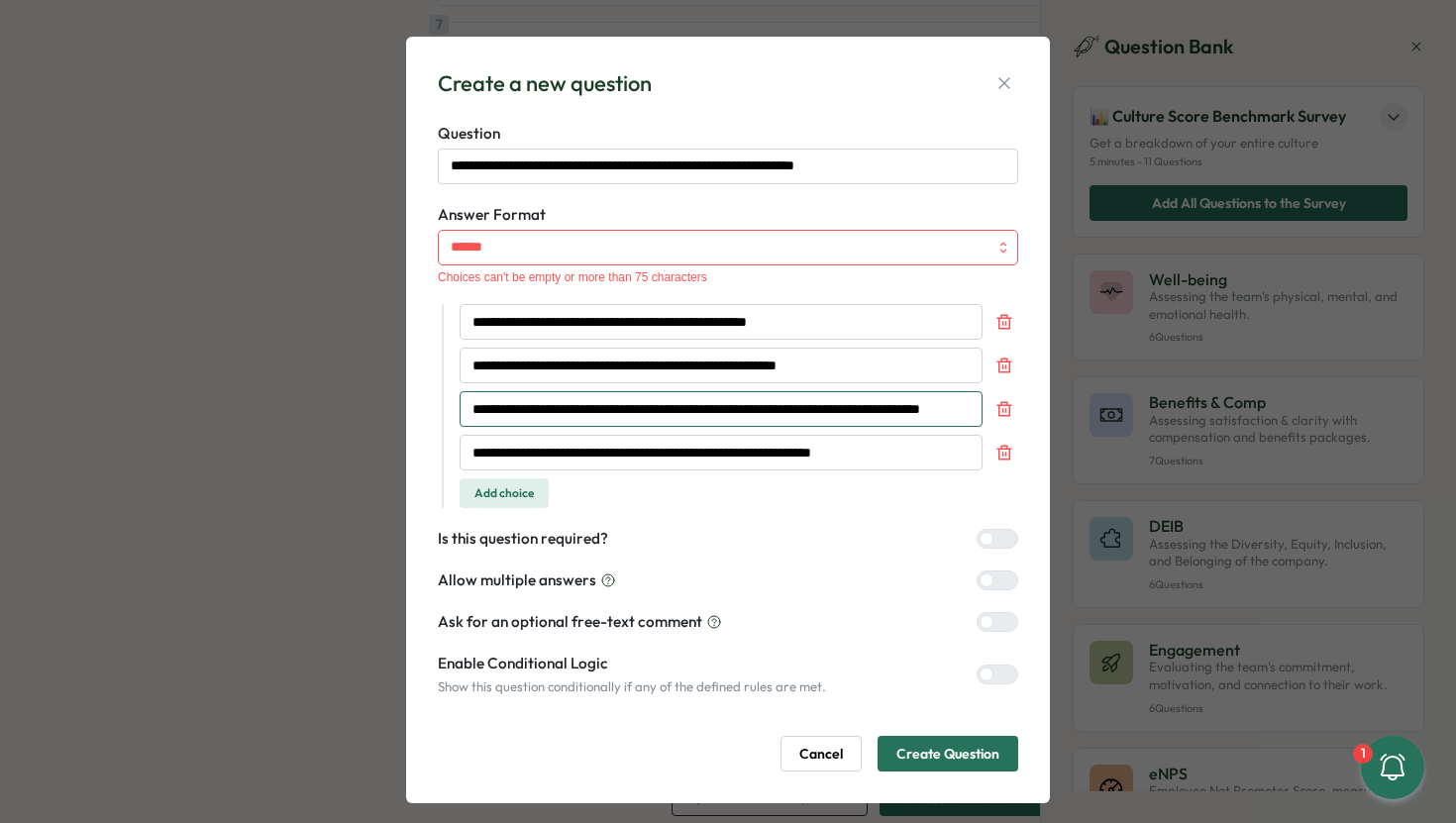 drag, startPoint x: 753, startPoint y: 418, endPoint x: 959, endPoint y: 421, distance: 206.02184 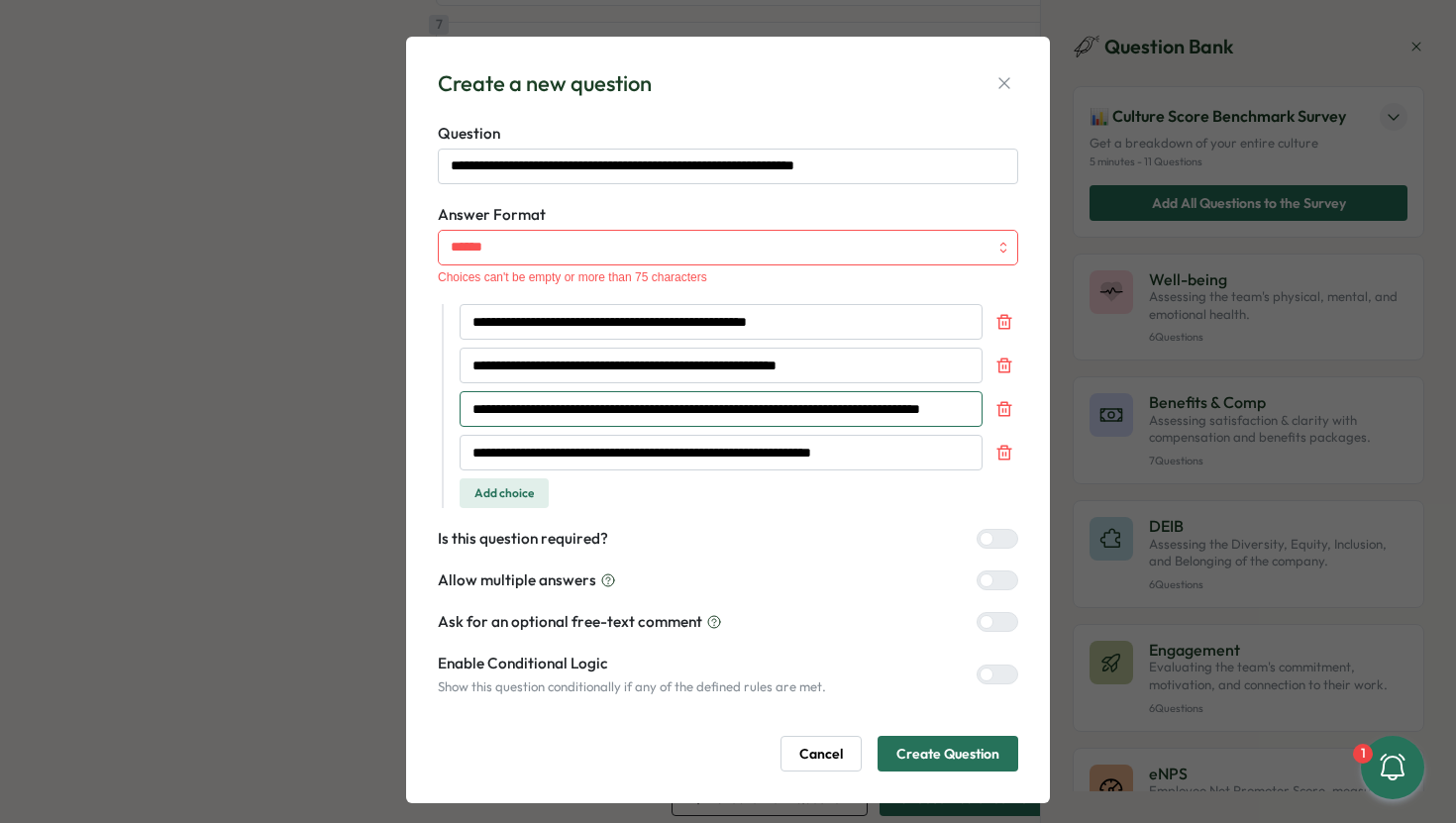 drag, startPoint x: 906, startPoint y: 409, endPoint x: 1080, endPoint y: 408, distance: 174.00287 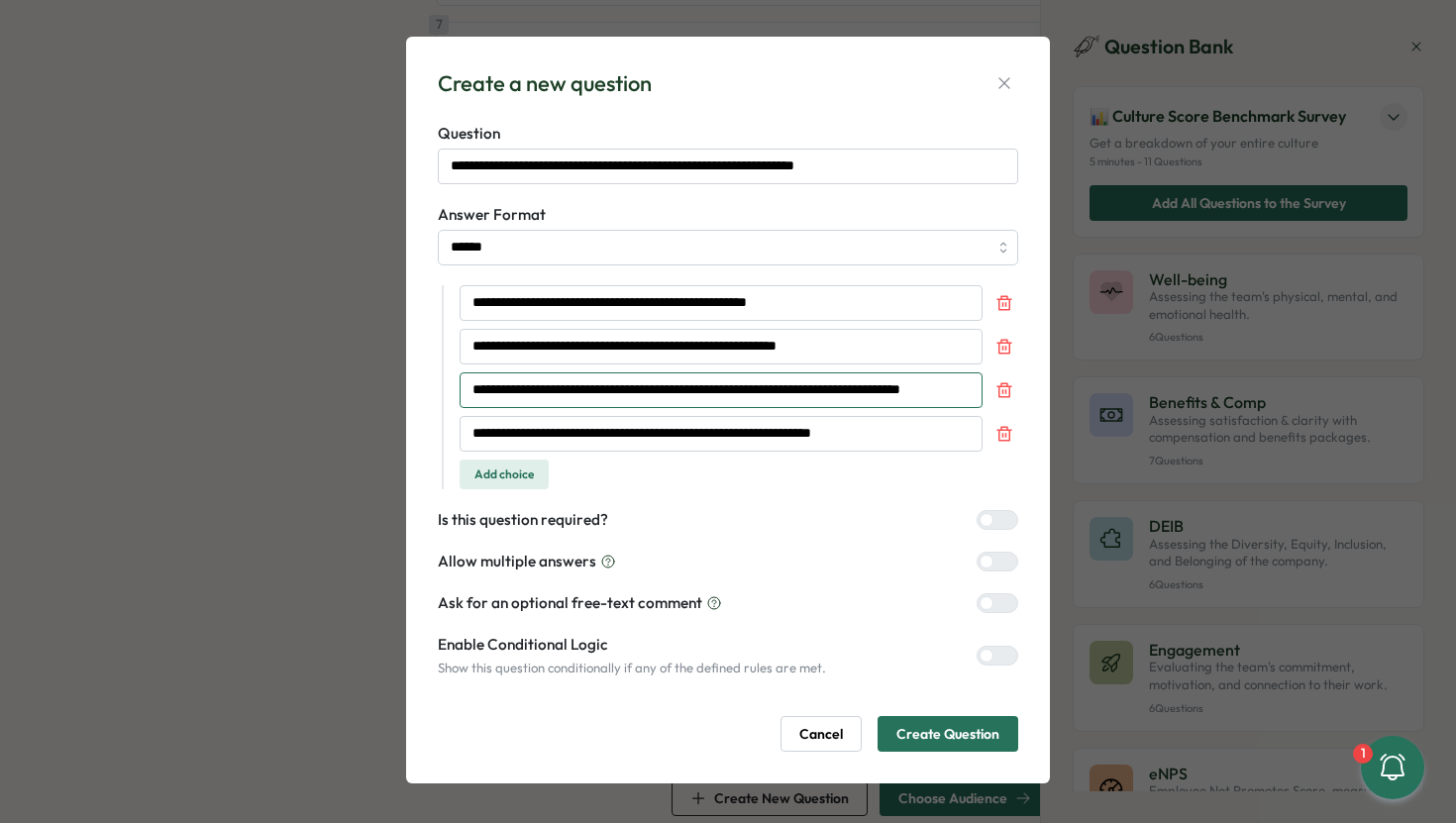 scroll, scrollTop: 0, scrollLeft: 66, axis: horizontal 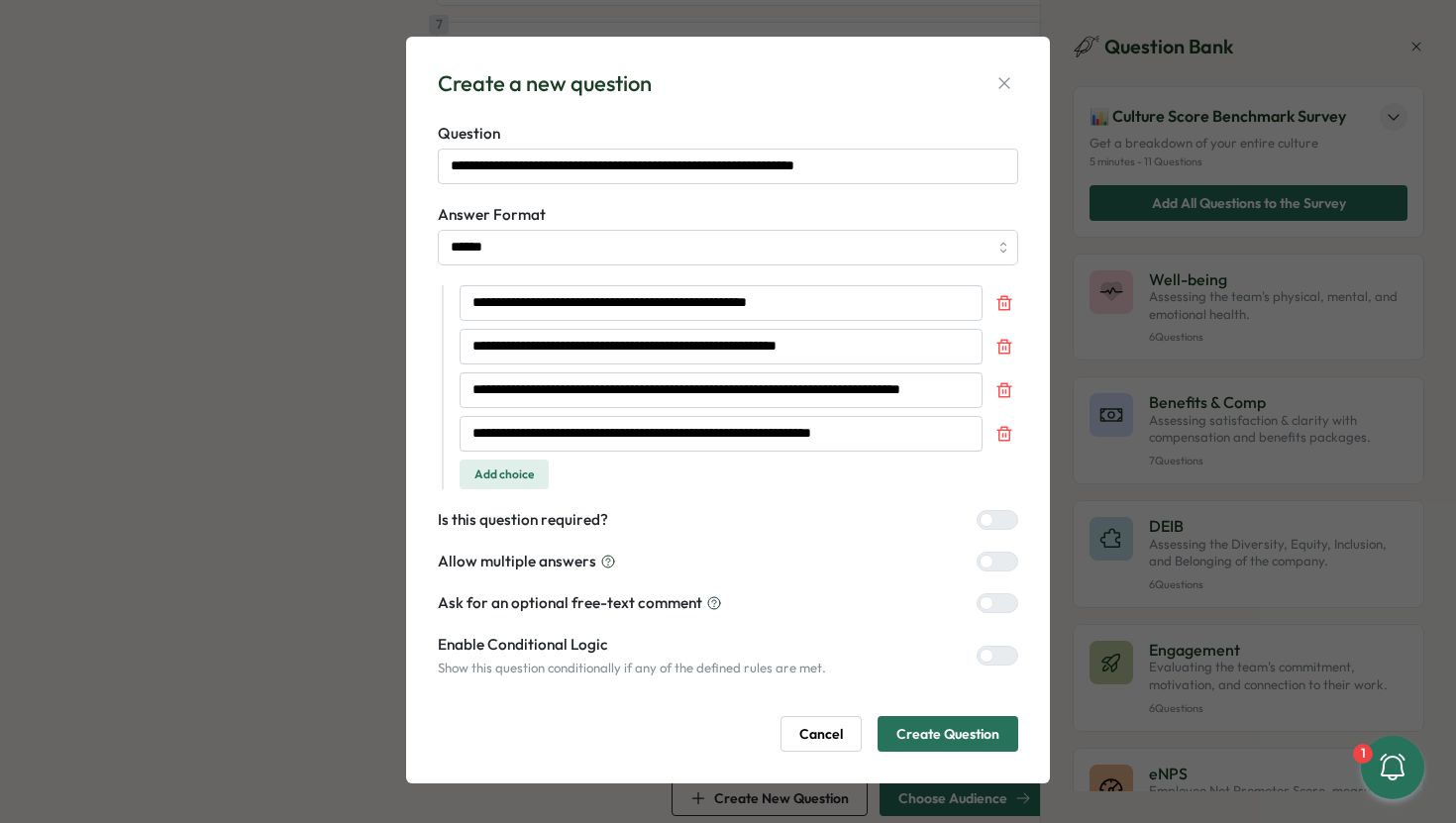 click on "Create Question" at bounding box center [948, 734] 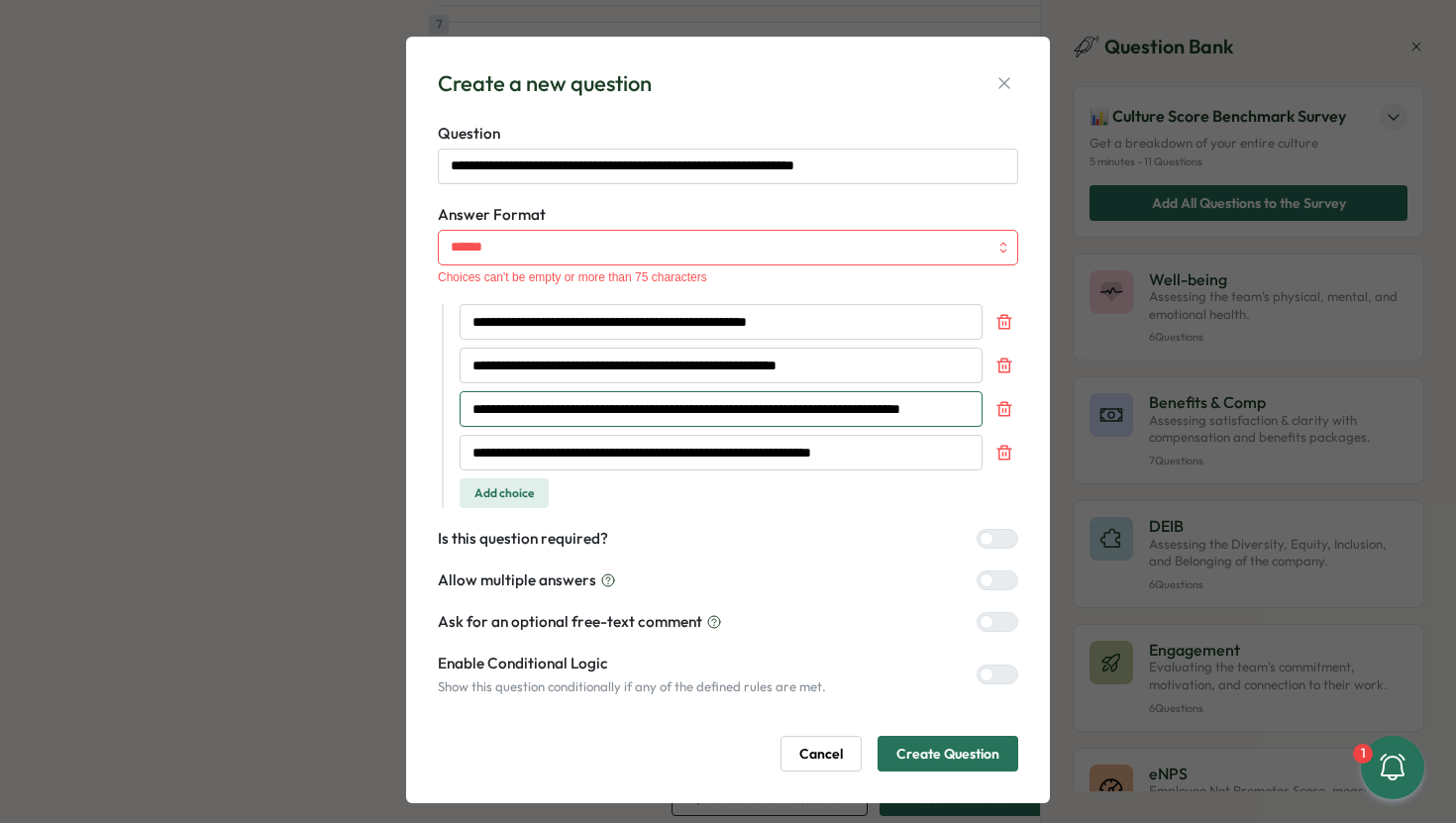 scroll, scrollTop: 0, scrollLeft: 66, axis: horizontal 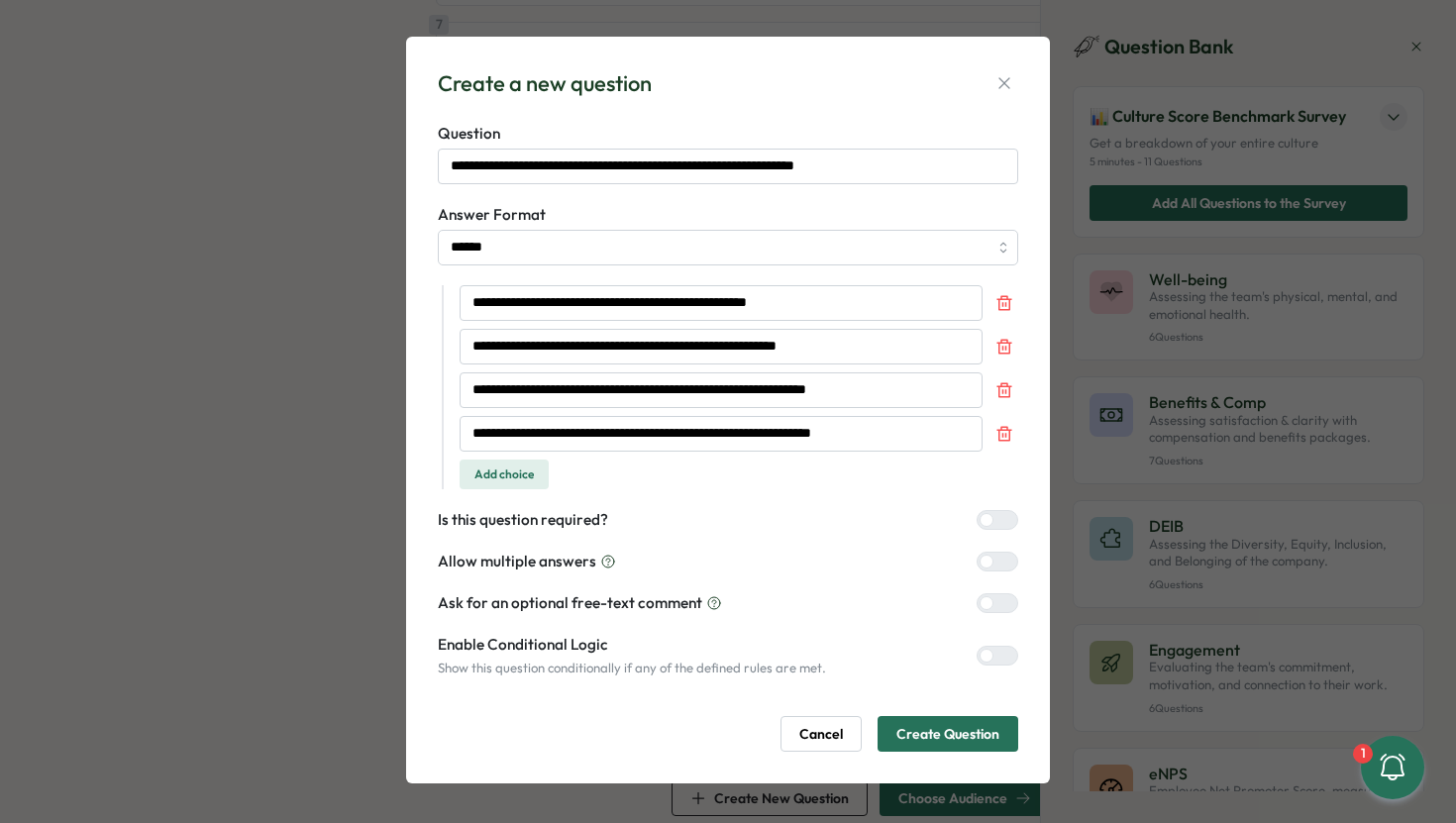 click on "**********" at bounding box center (730, 387) 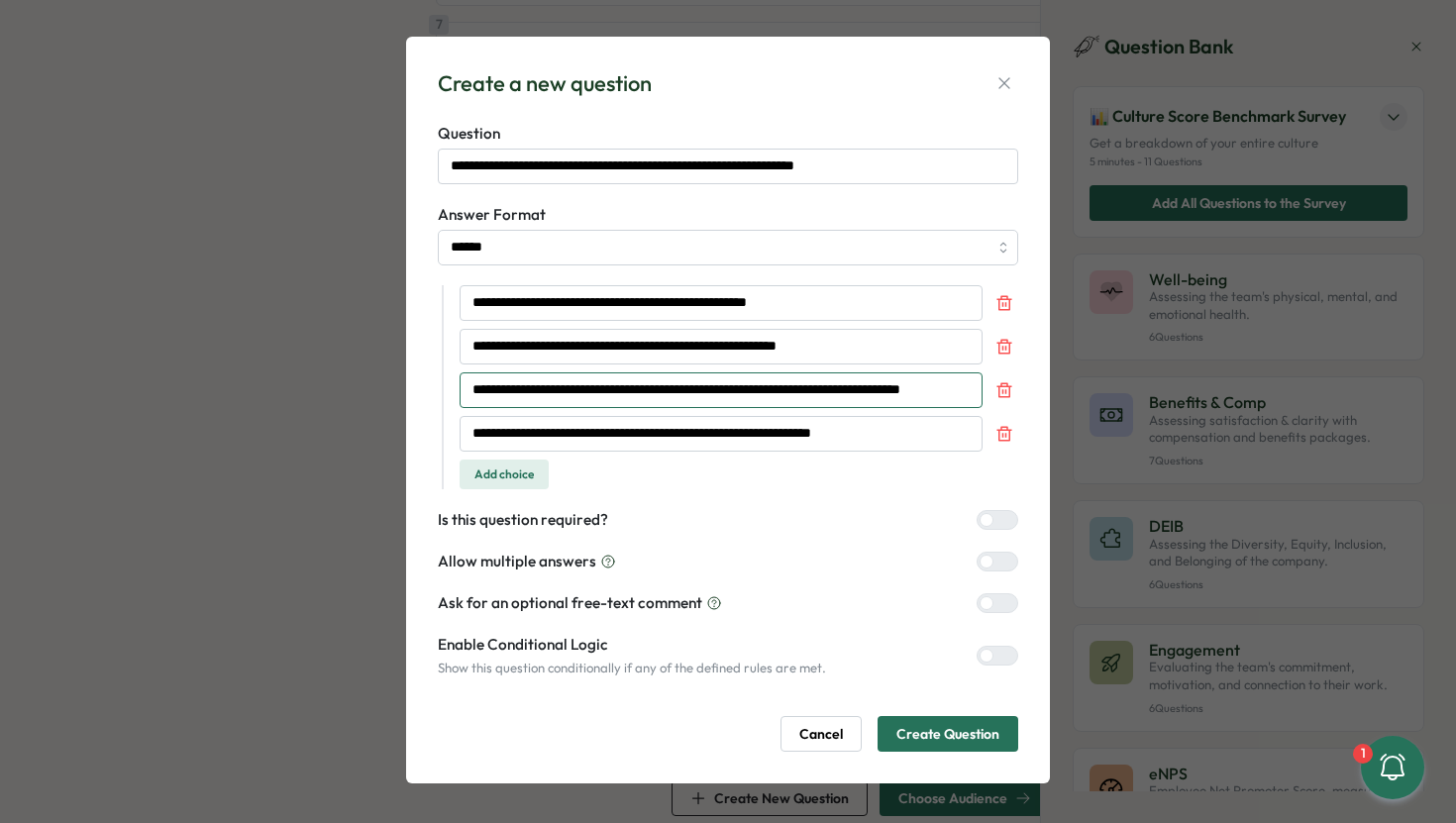 click on "**********" at bounding box center [721, 390] 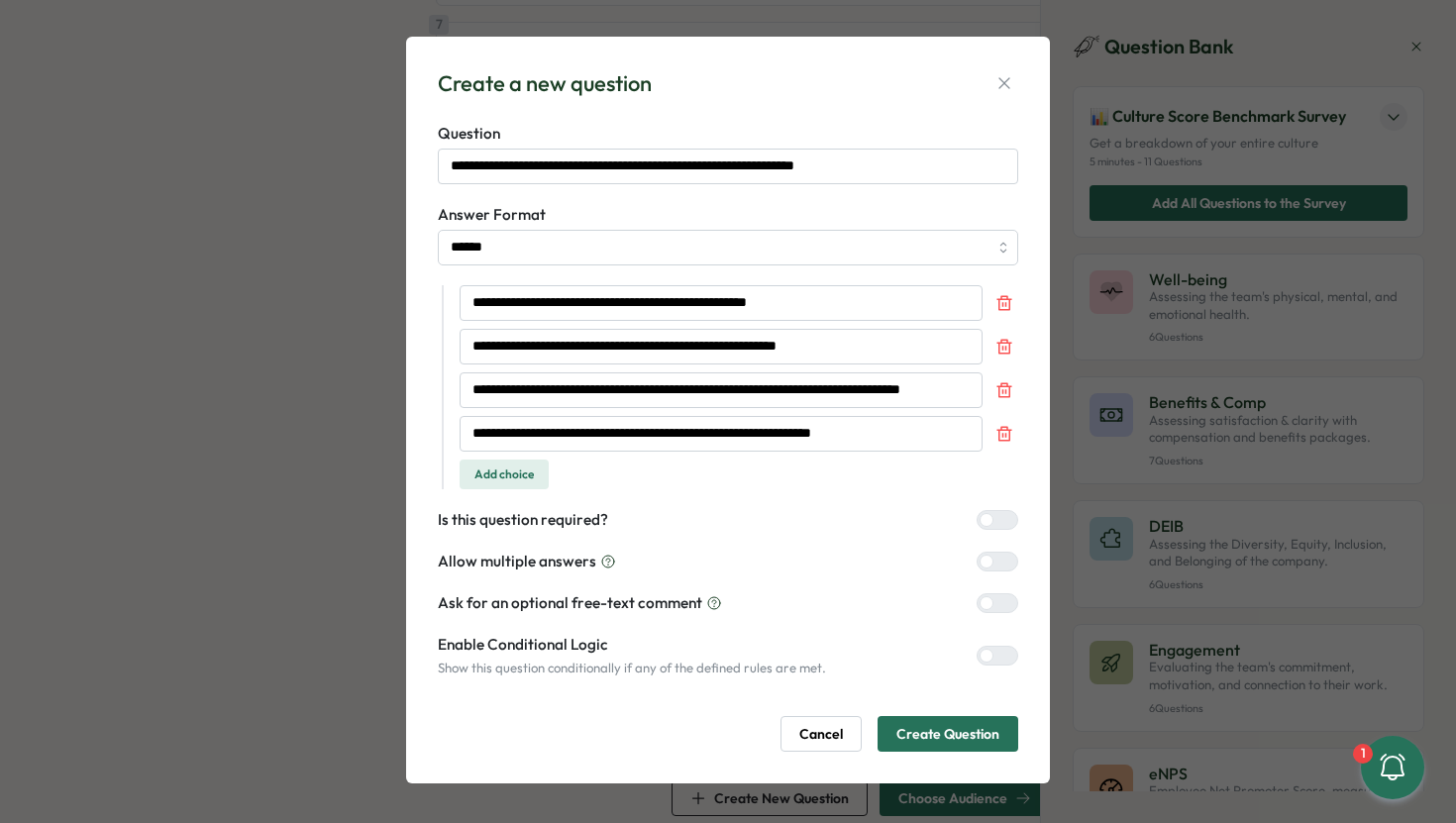 scroll, scrollTop: 0, scrollLeft: 0, axis: both 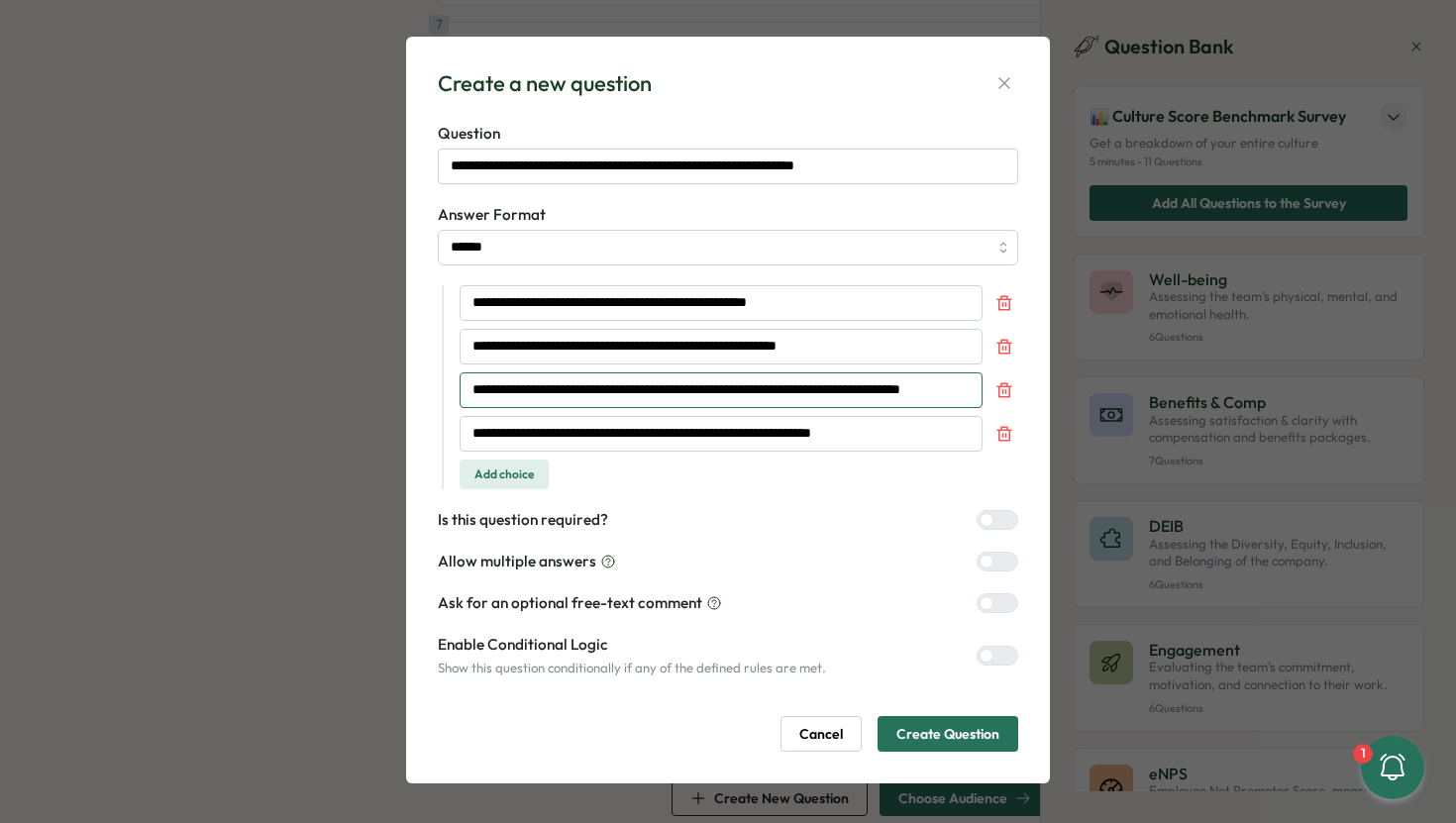 click on "**********" at bounding box center (721, 390) 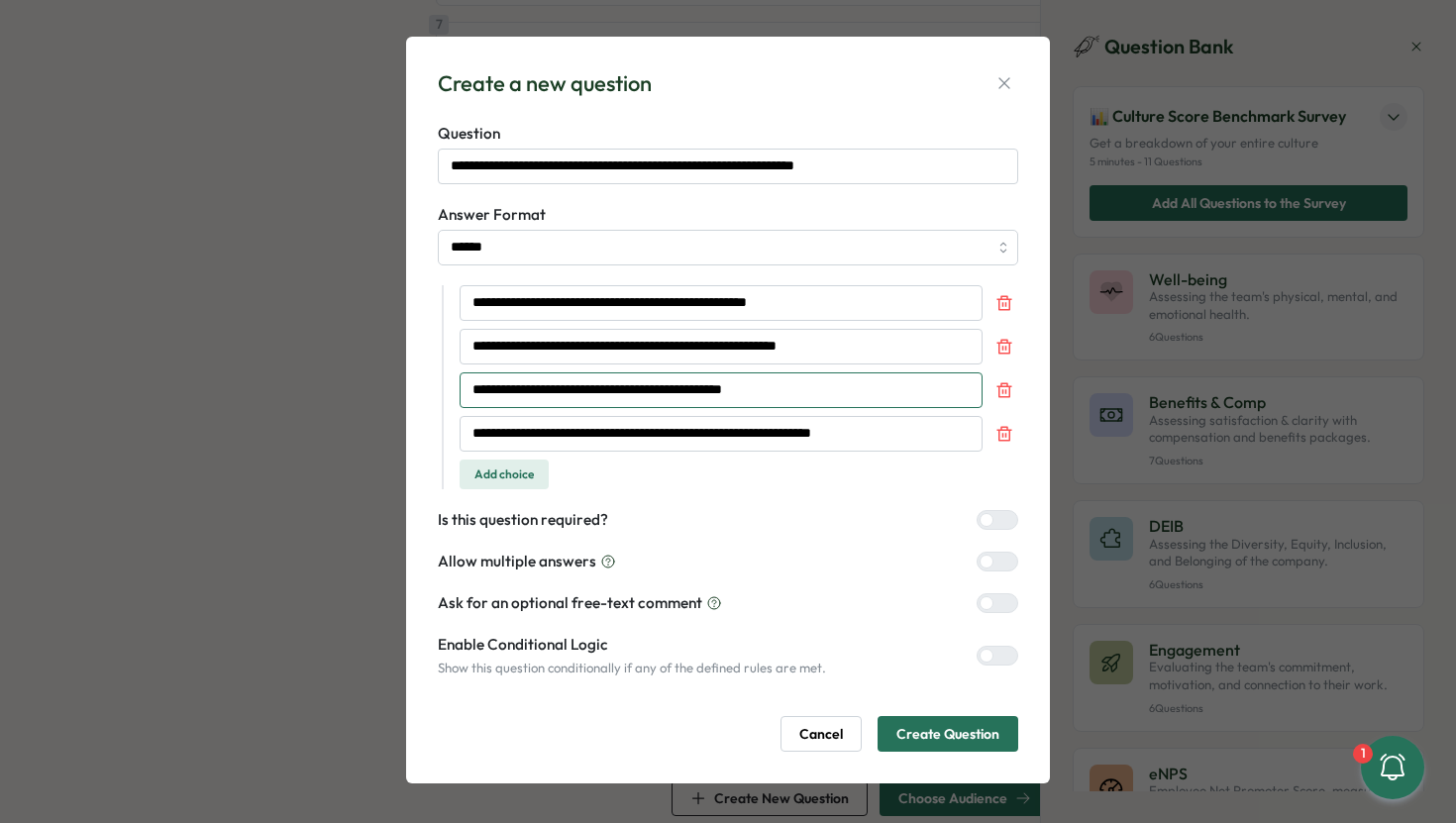 type on "**********" 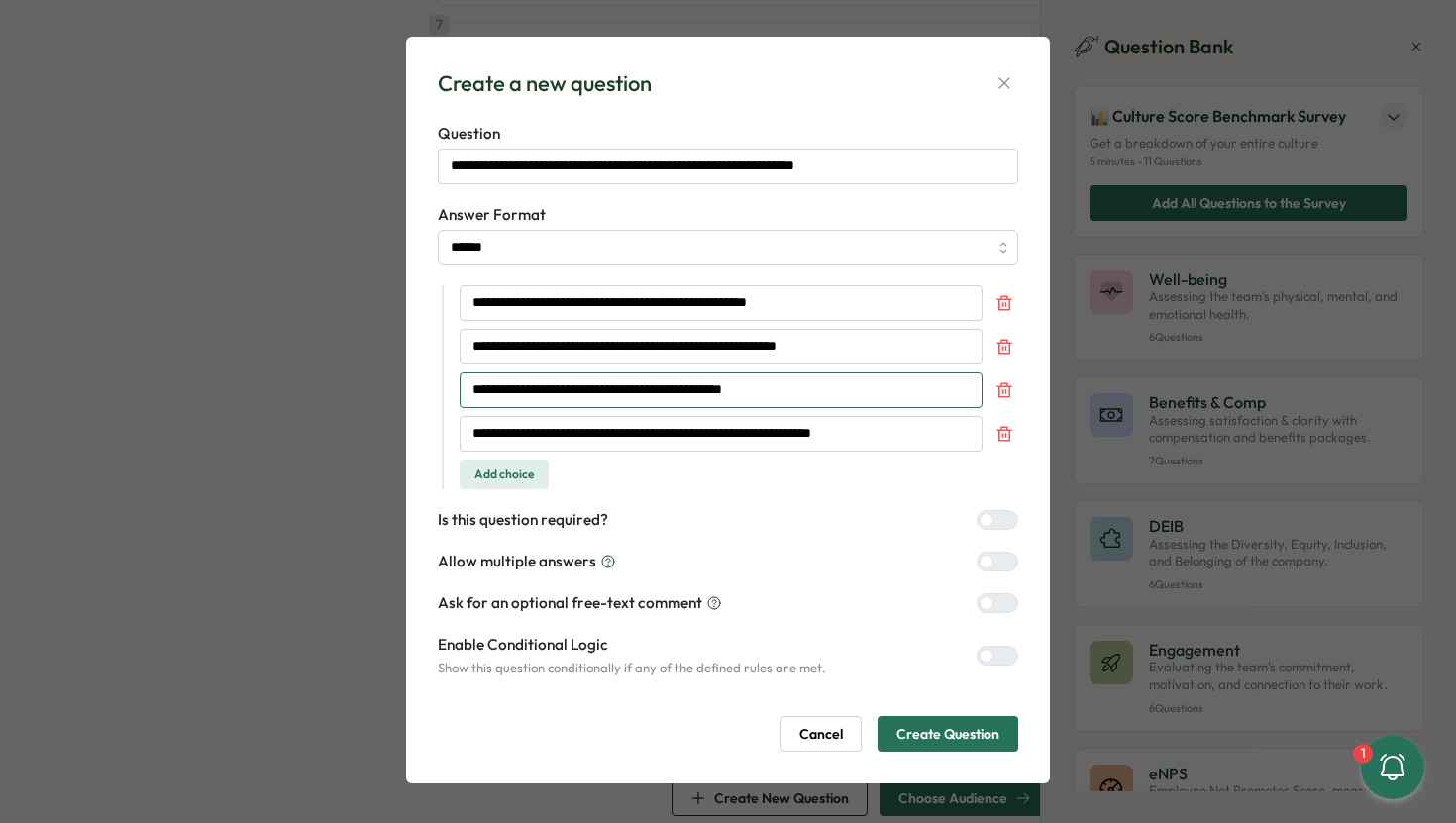 click on "**********" at bounding box center (721, 390) 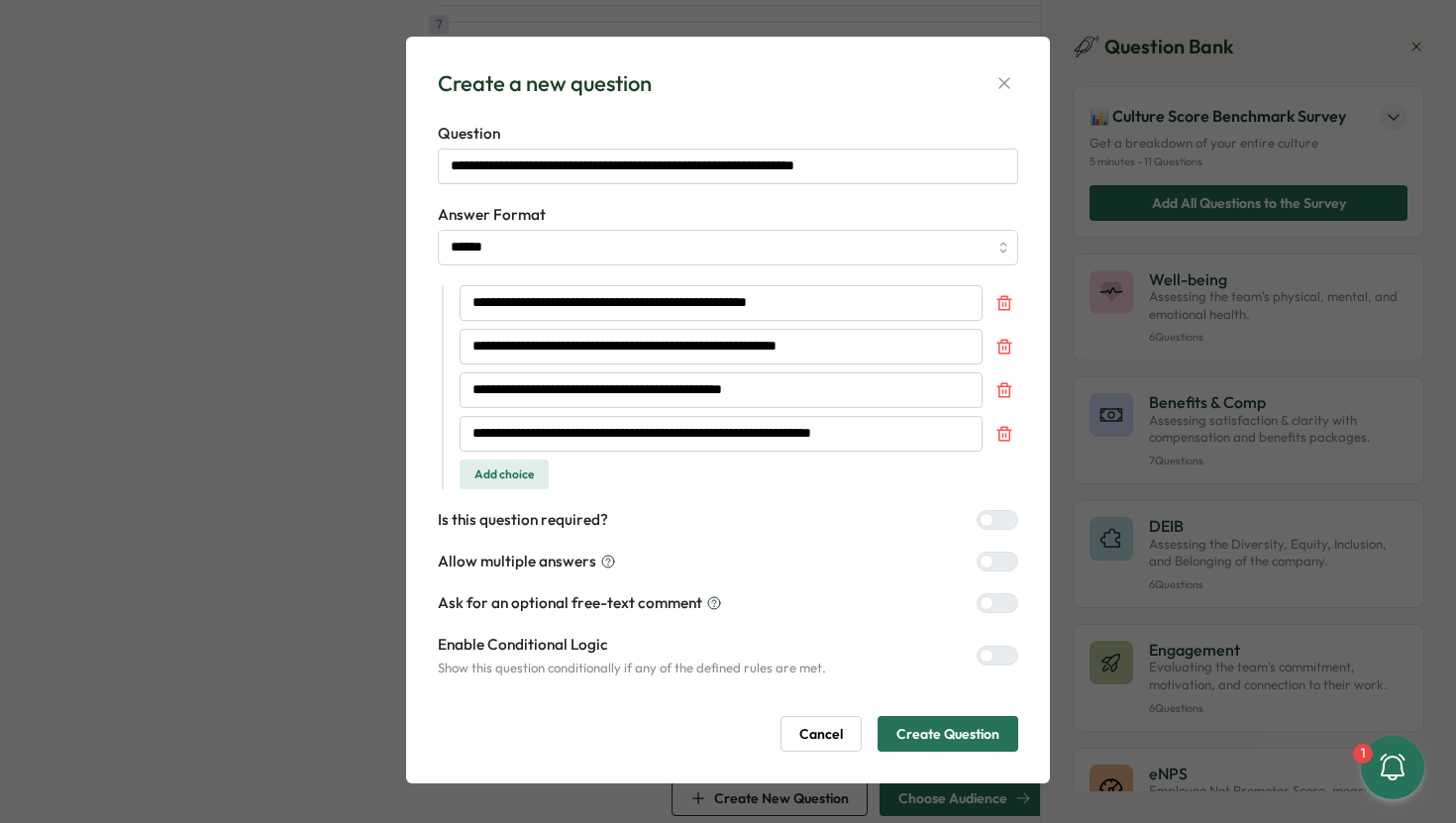 click on "Create Question" at bounding box center [948, 734] 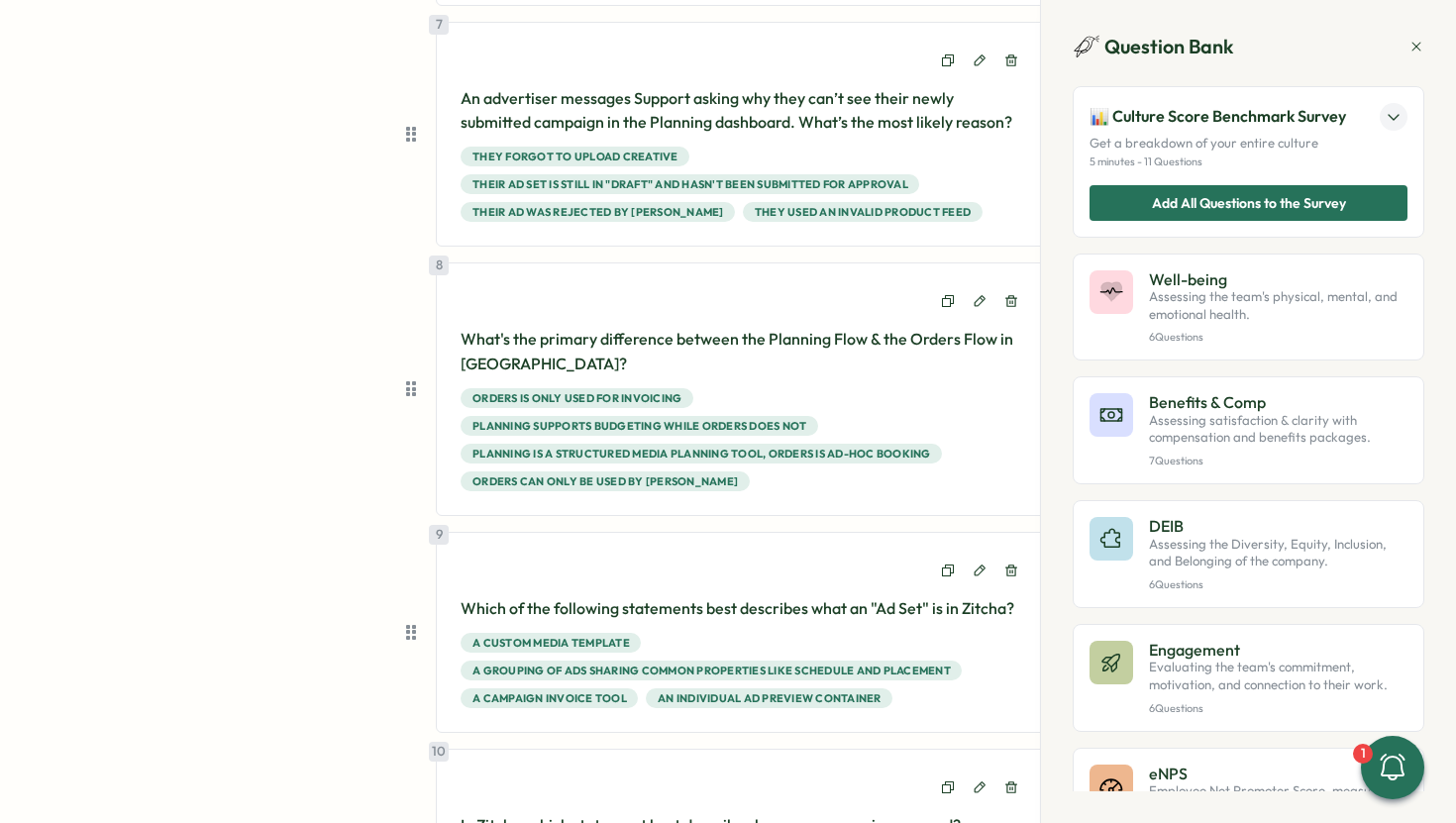 scroll, scrollTop: 1818, scrollLeft: 0, axis: vertical 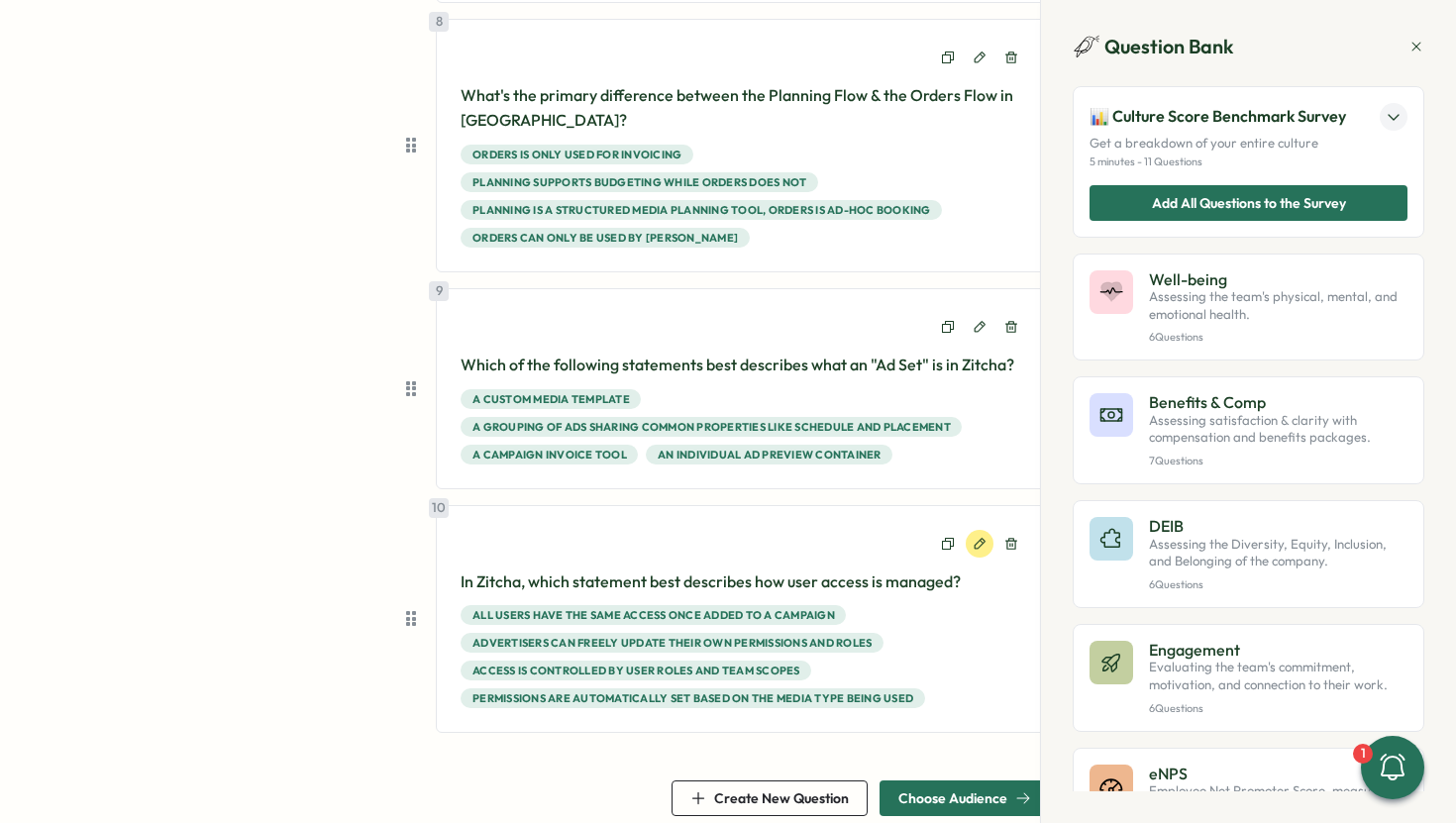 click 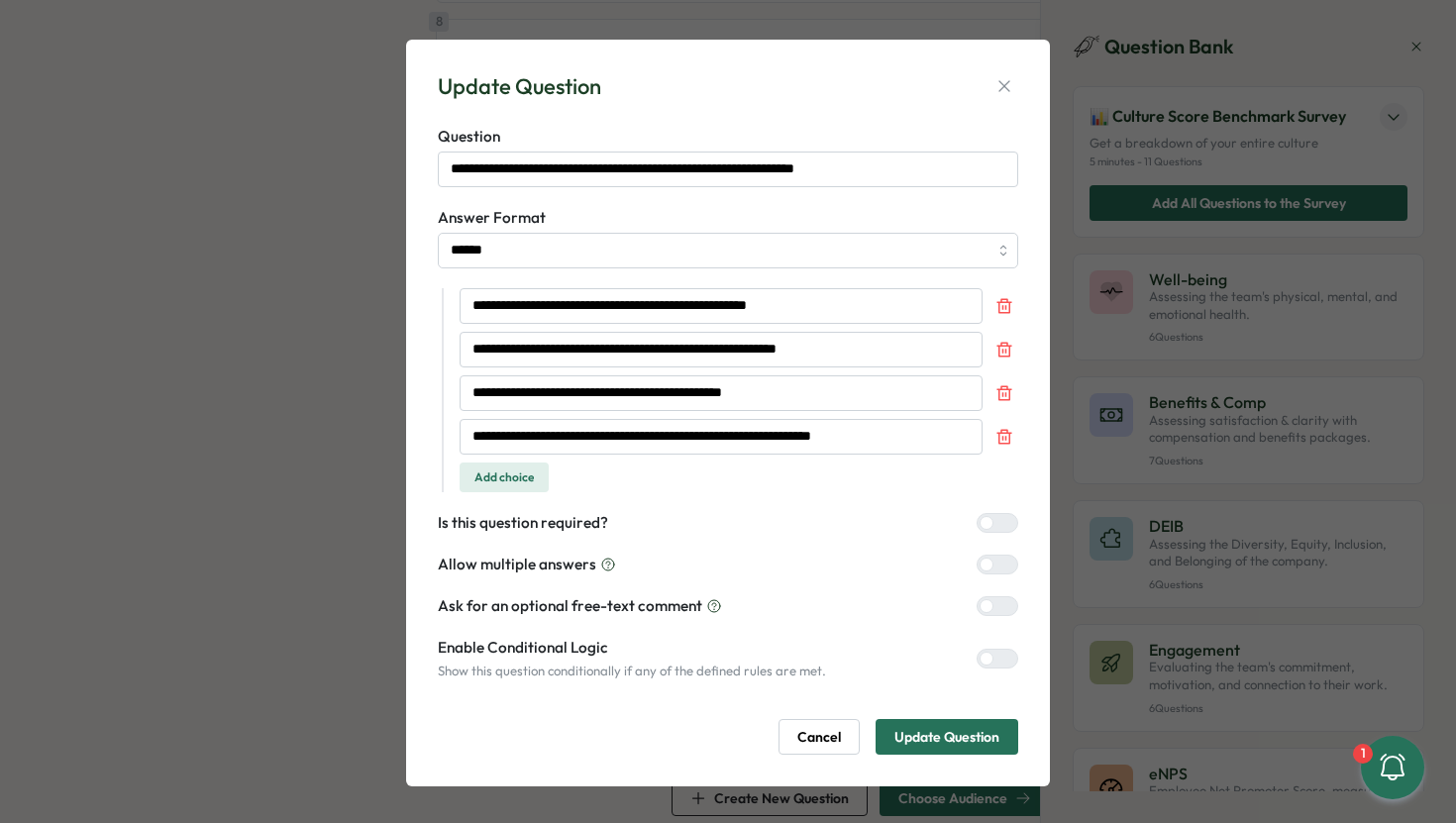 click on "Update Question" at bounding box center [947, 737] 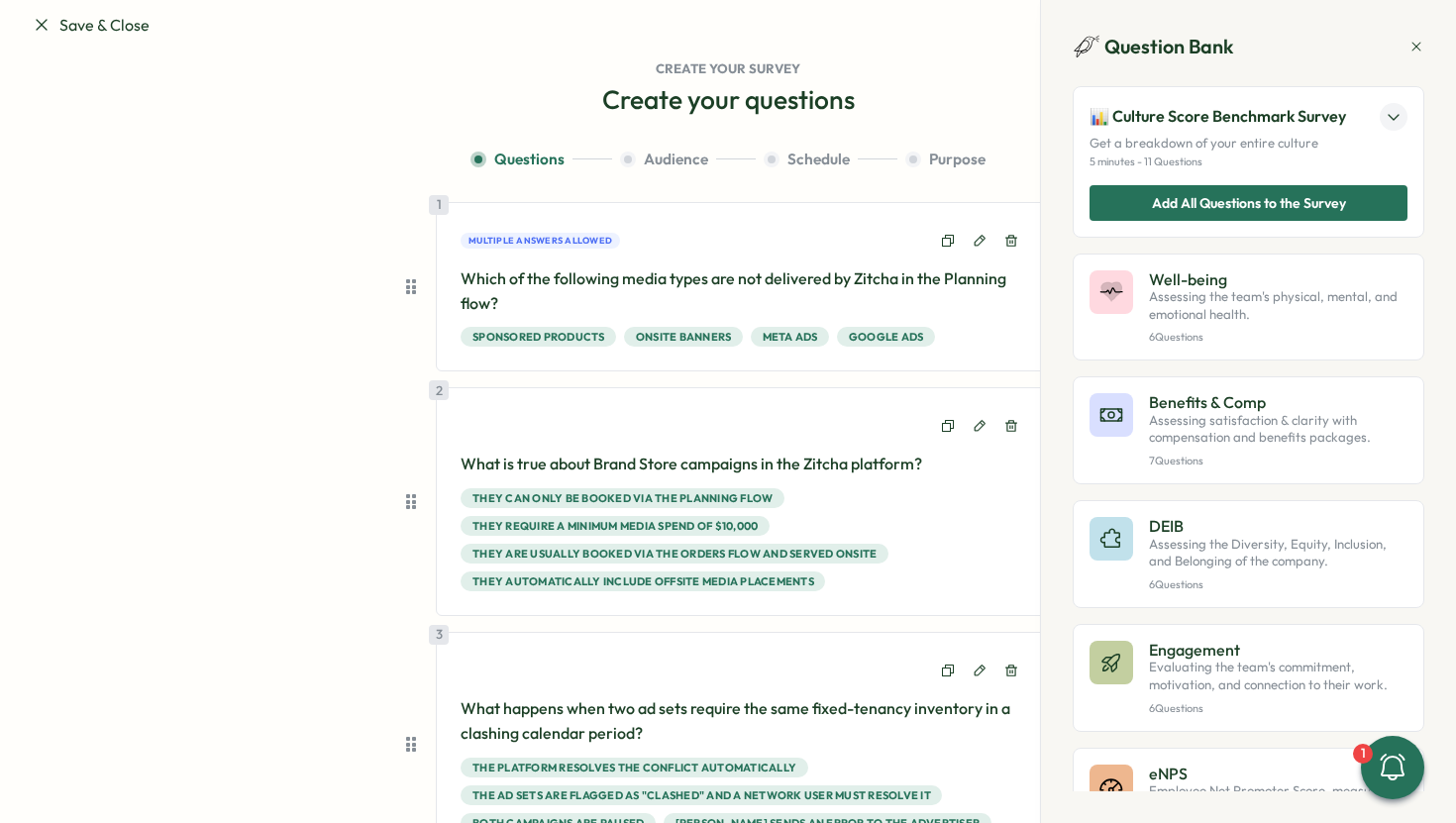 scroll, scrollTop: 0, scrollLeft: 0, axis: both 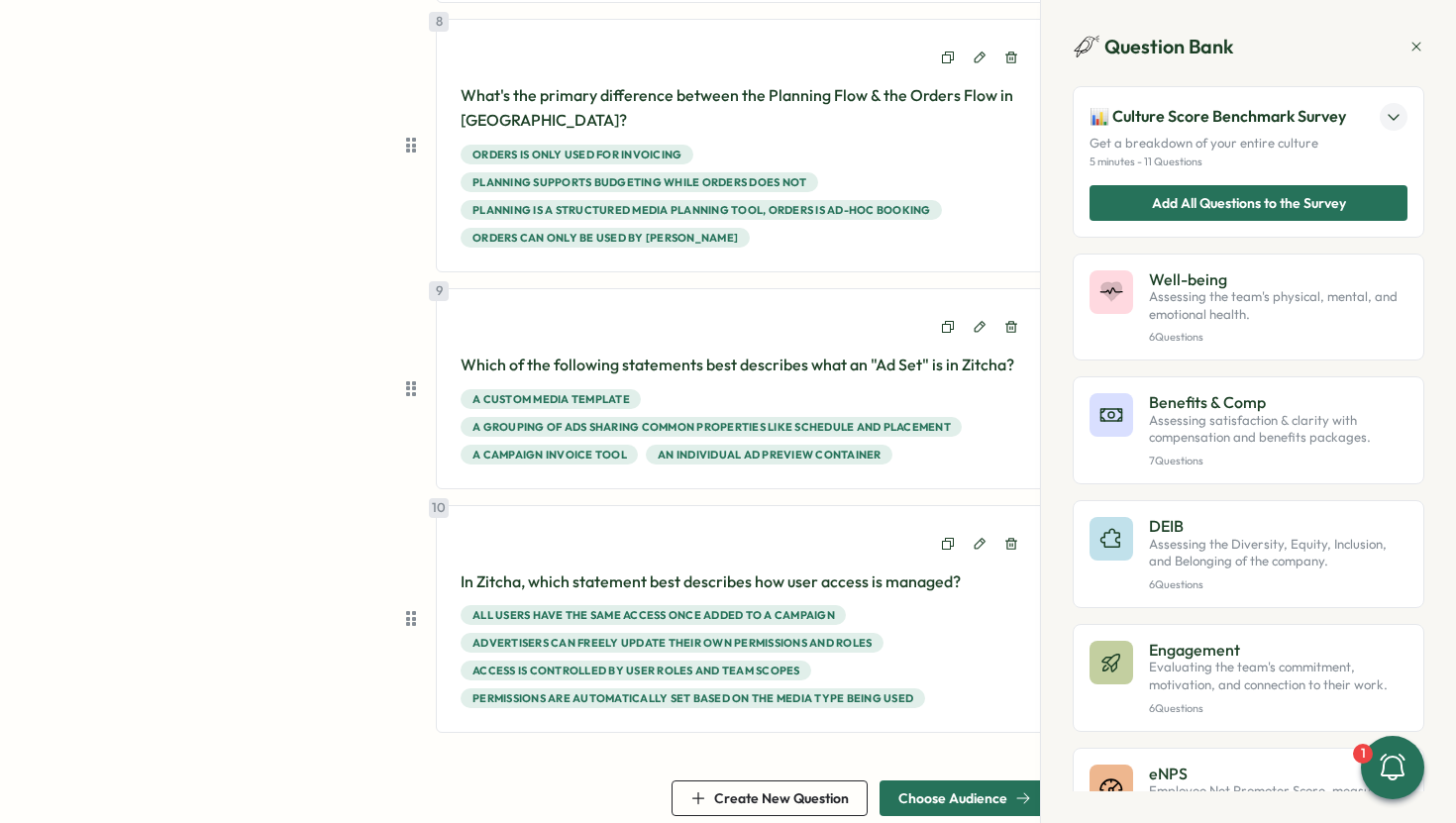 click on "Choose Audience" at bounding box center [953, 798] 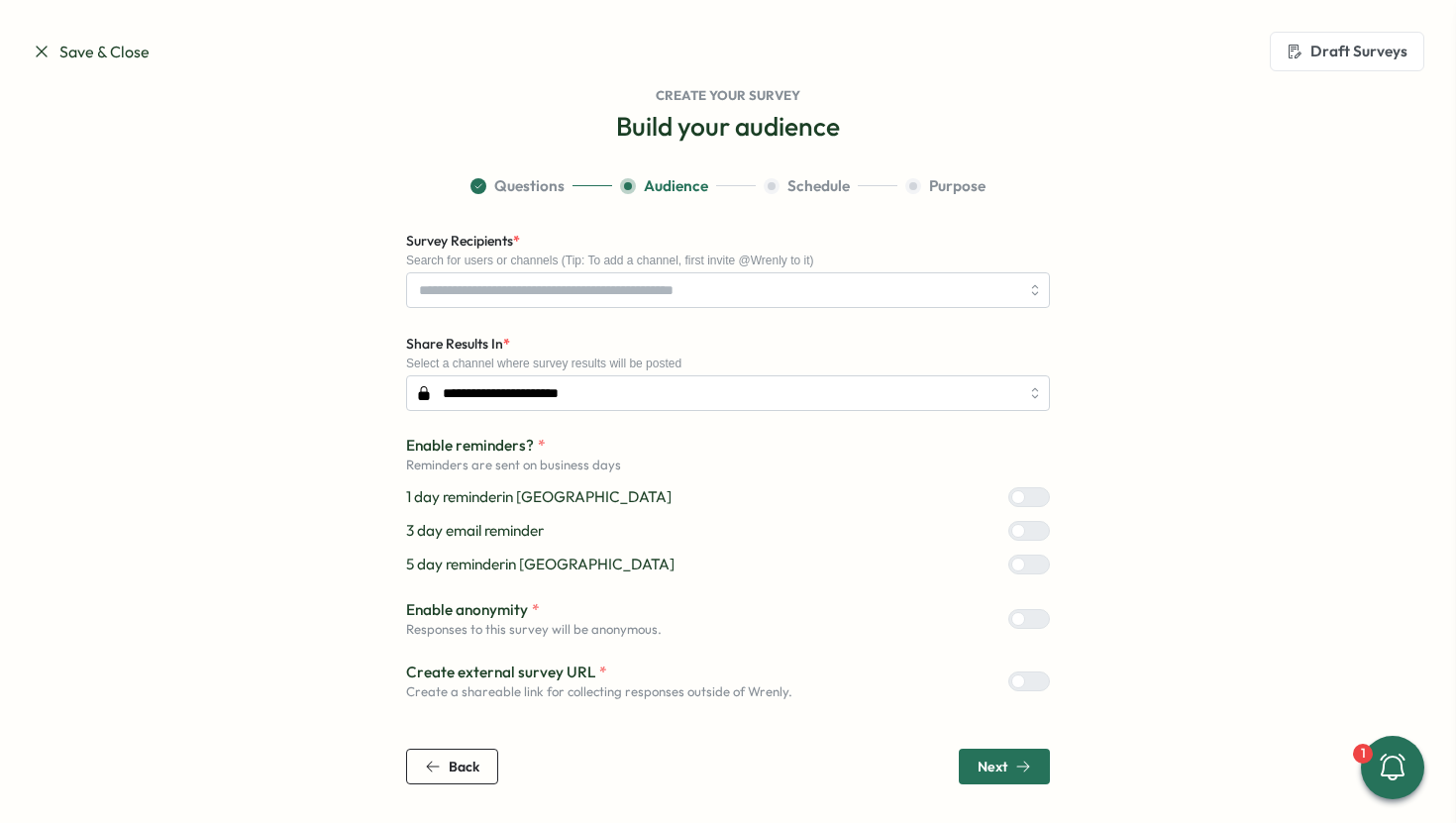 scroll, scrollTop: 0, scrollLeft: 0, axis: both 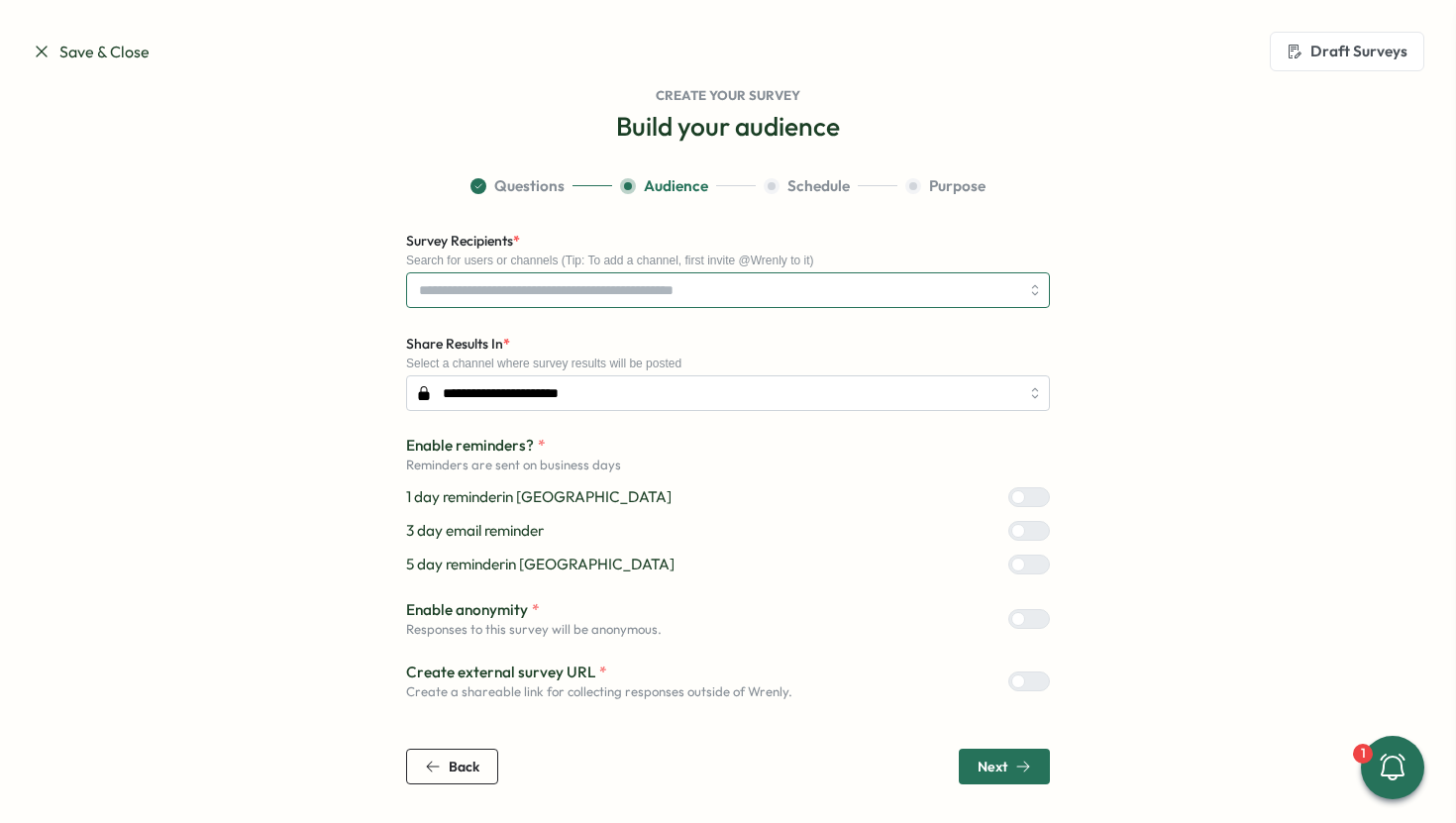 click on "Survey Recipients  *" at bounding box center [719, 290] 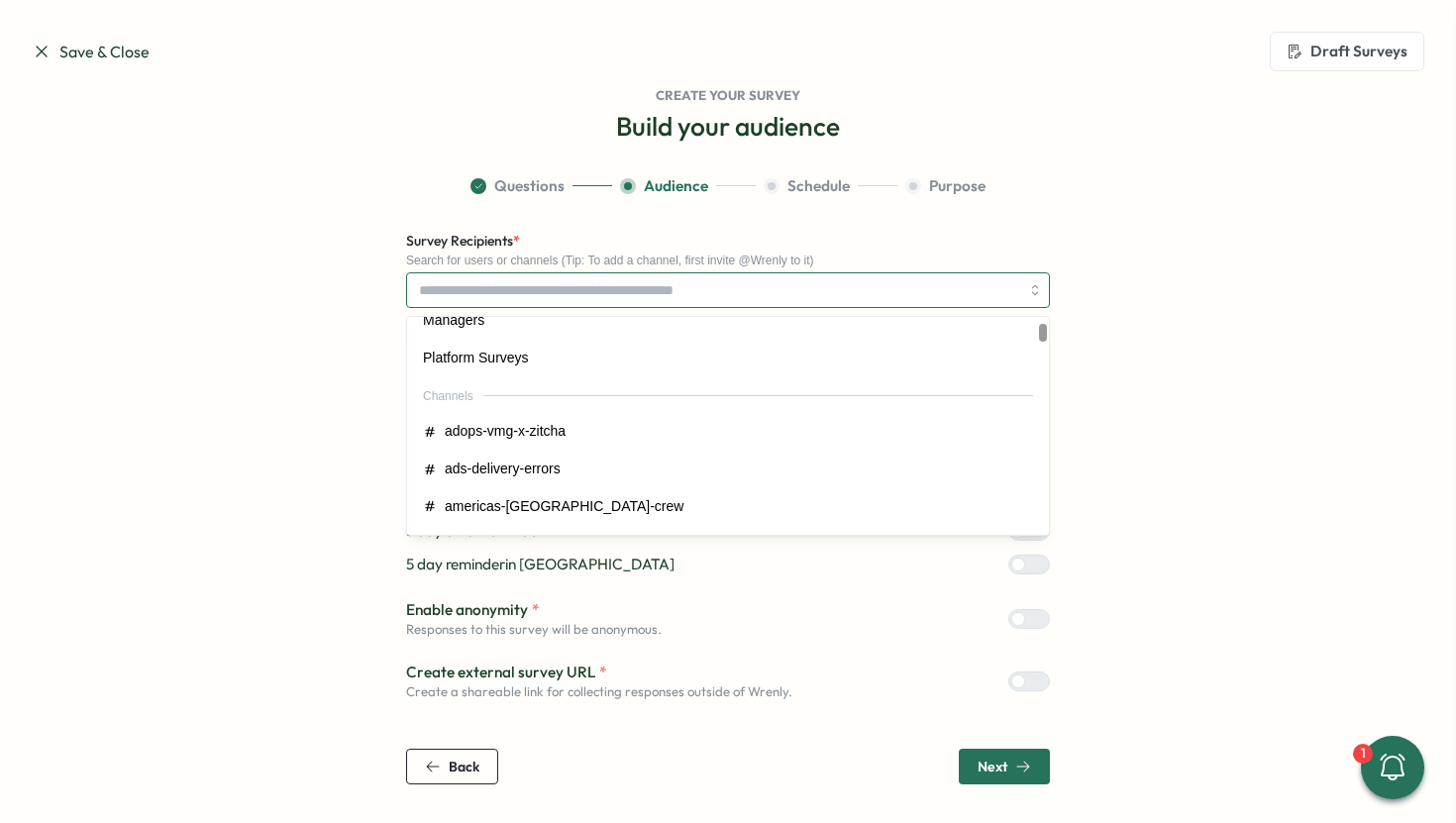 scroll, scrollTop: 96, scrollLeft: 0, axis: vertical 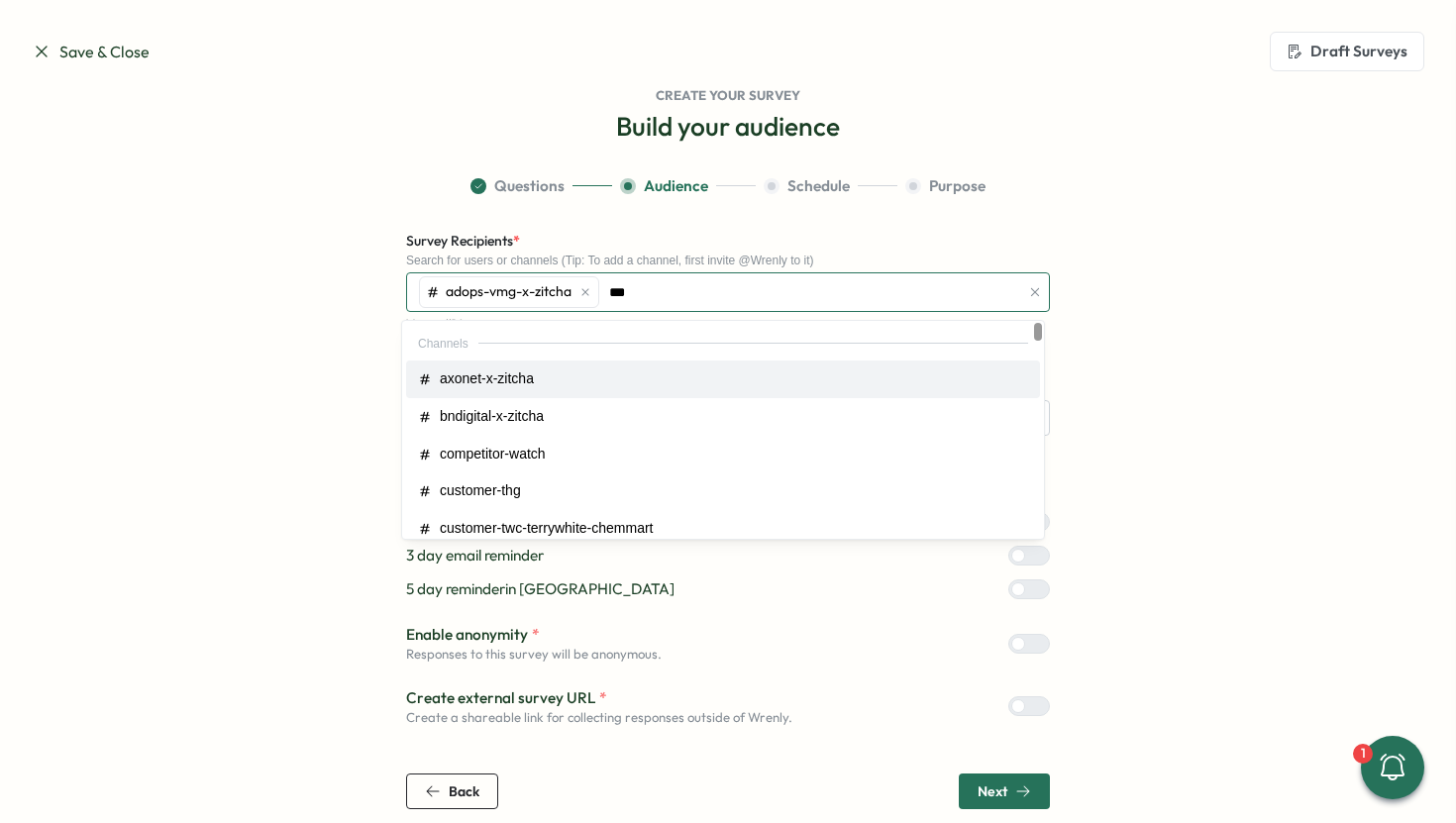type on "****" 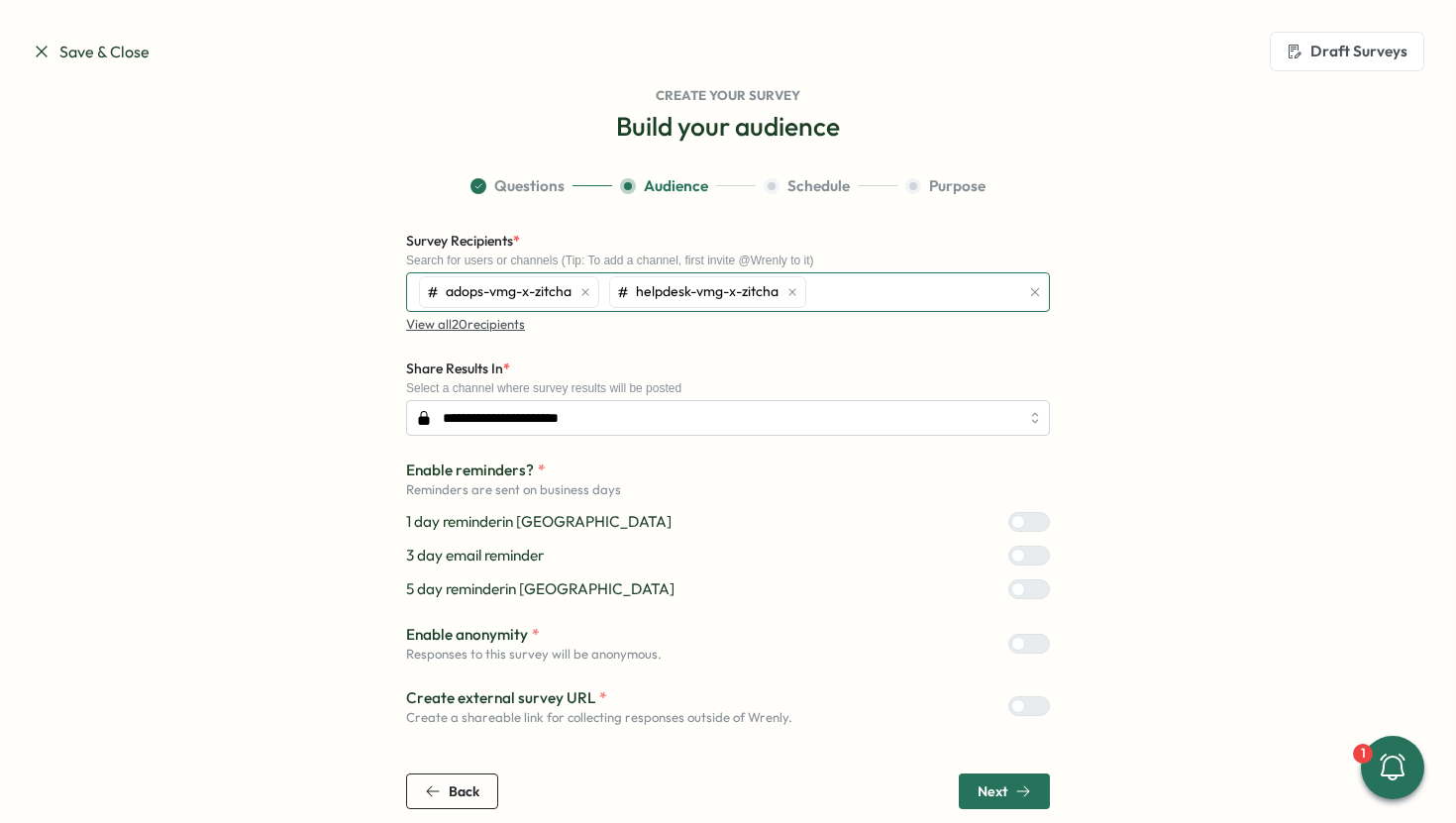 scroll, scrollTop: 18, scrollLeft: 0, axis: vertical 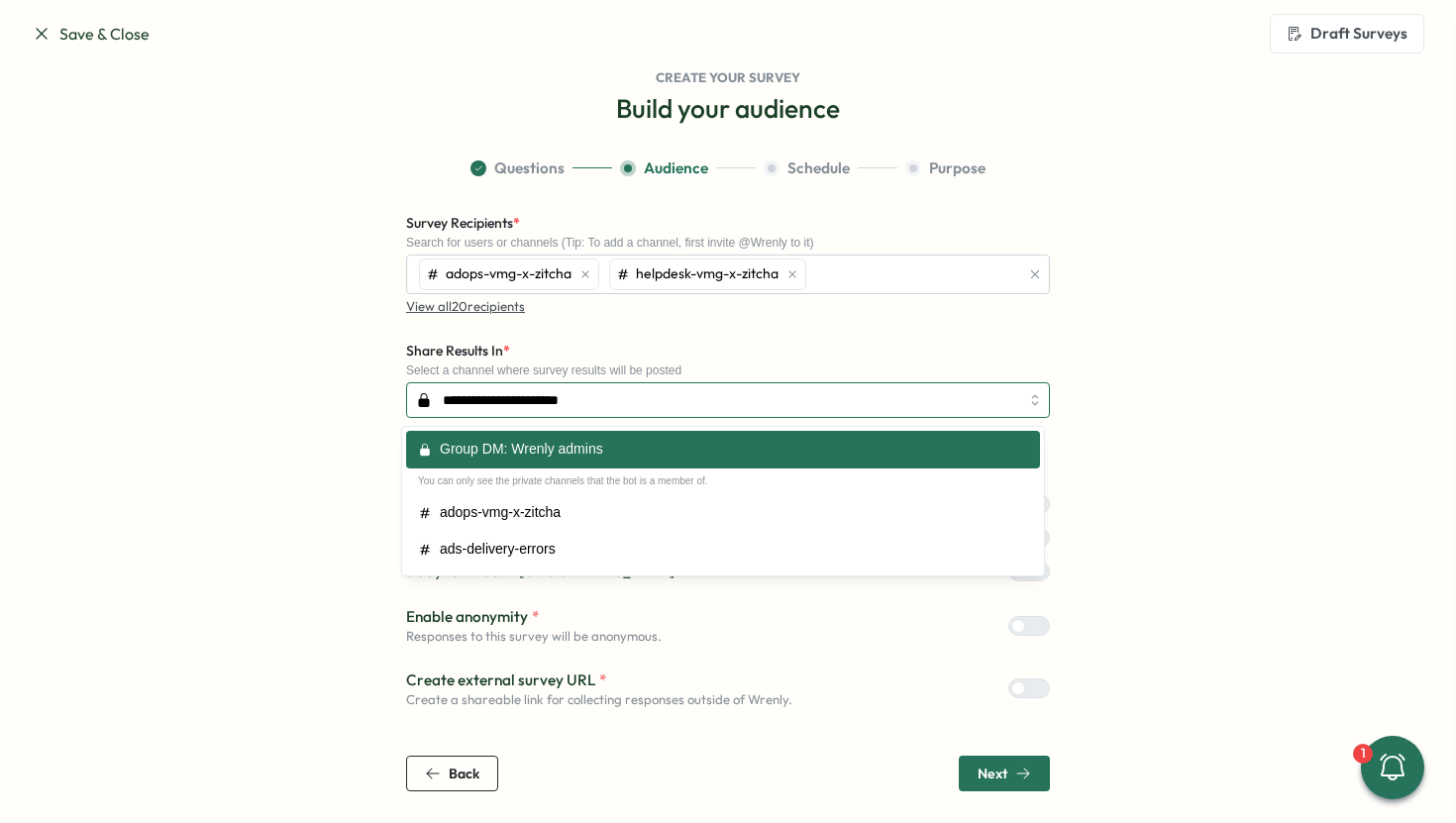 click on "**********" at bounding box center (728, 400) 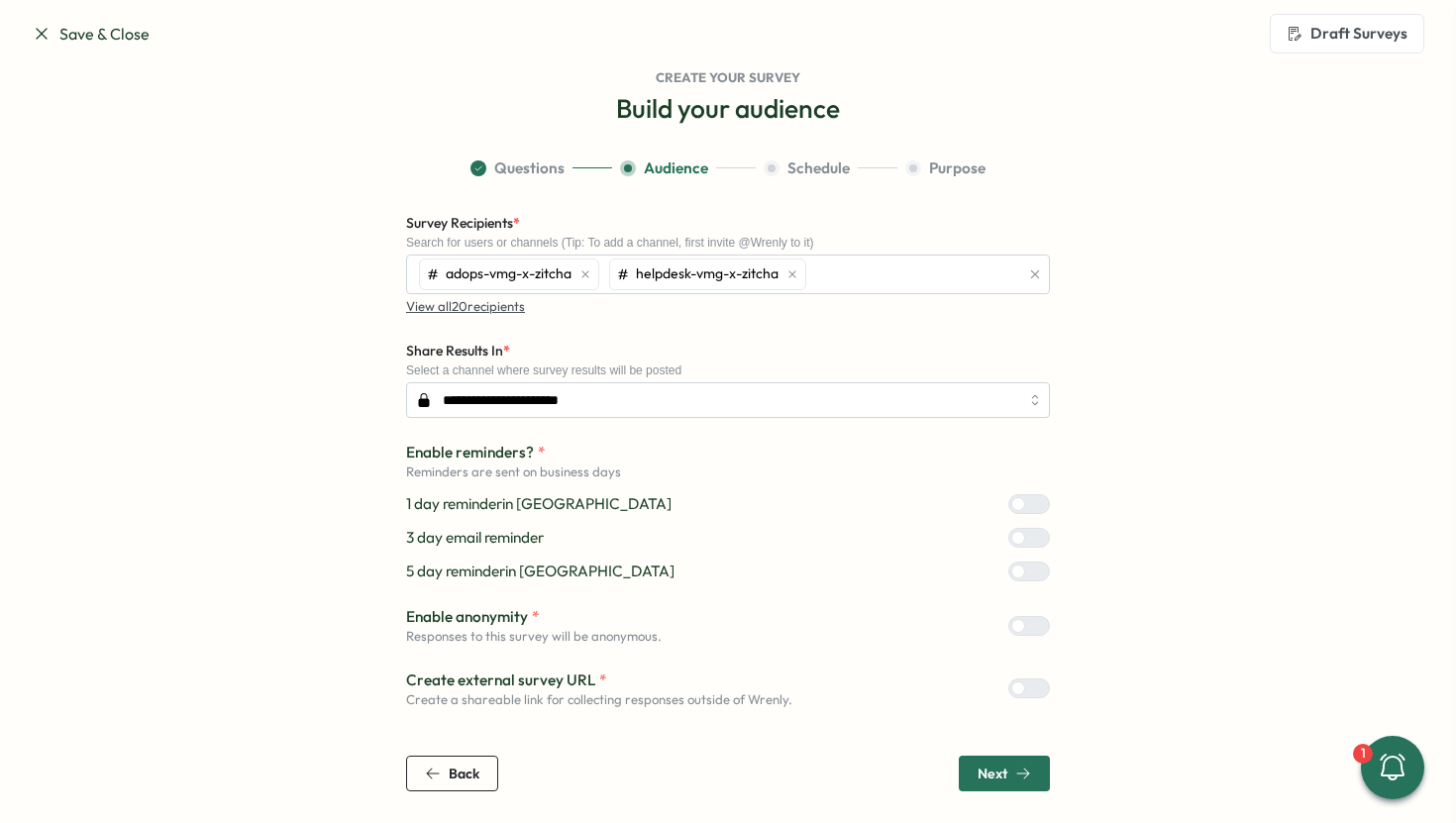 click on "**********" at bounding box center (728, 474) 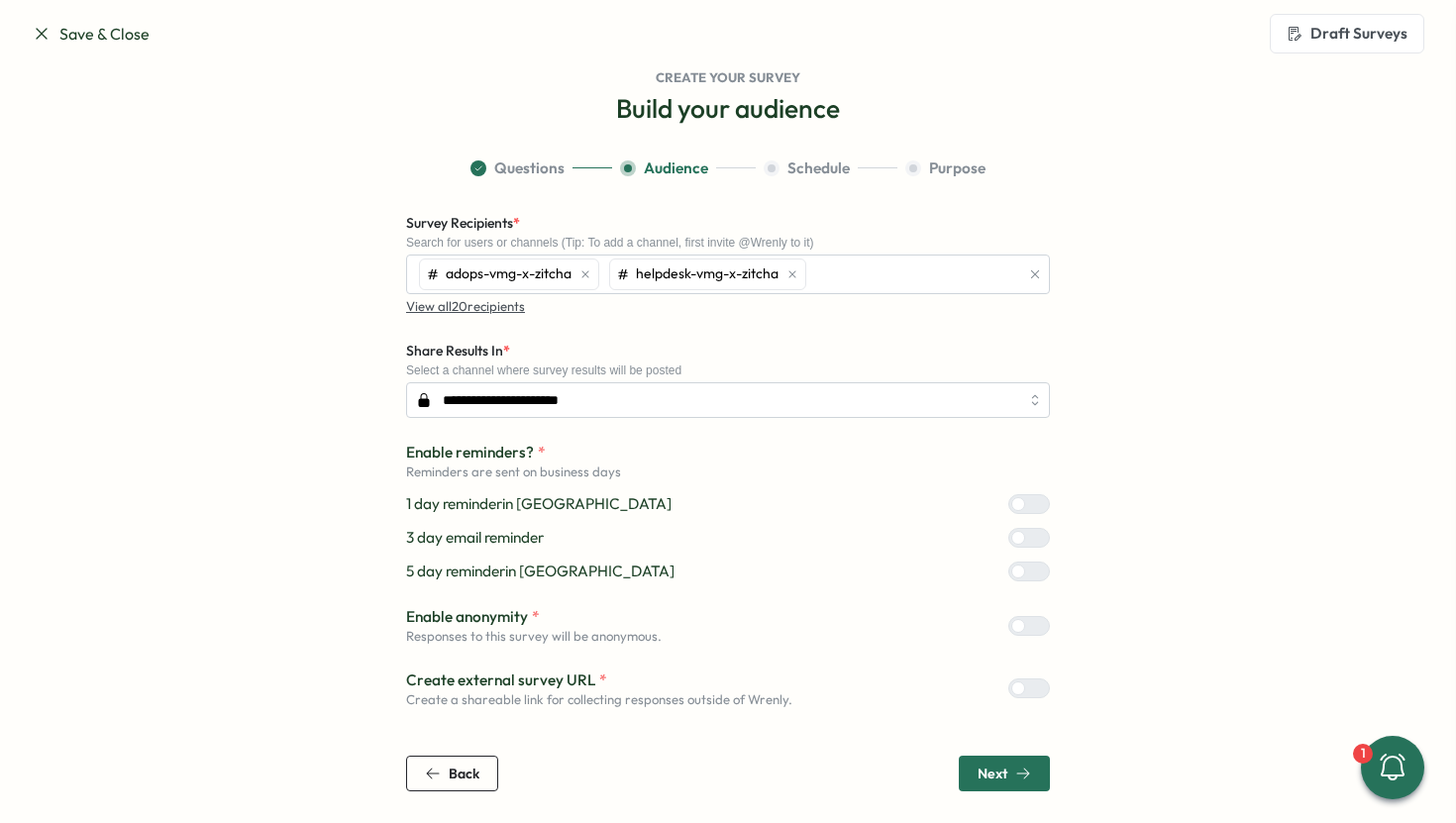 click at bounding box center [1037, 626] 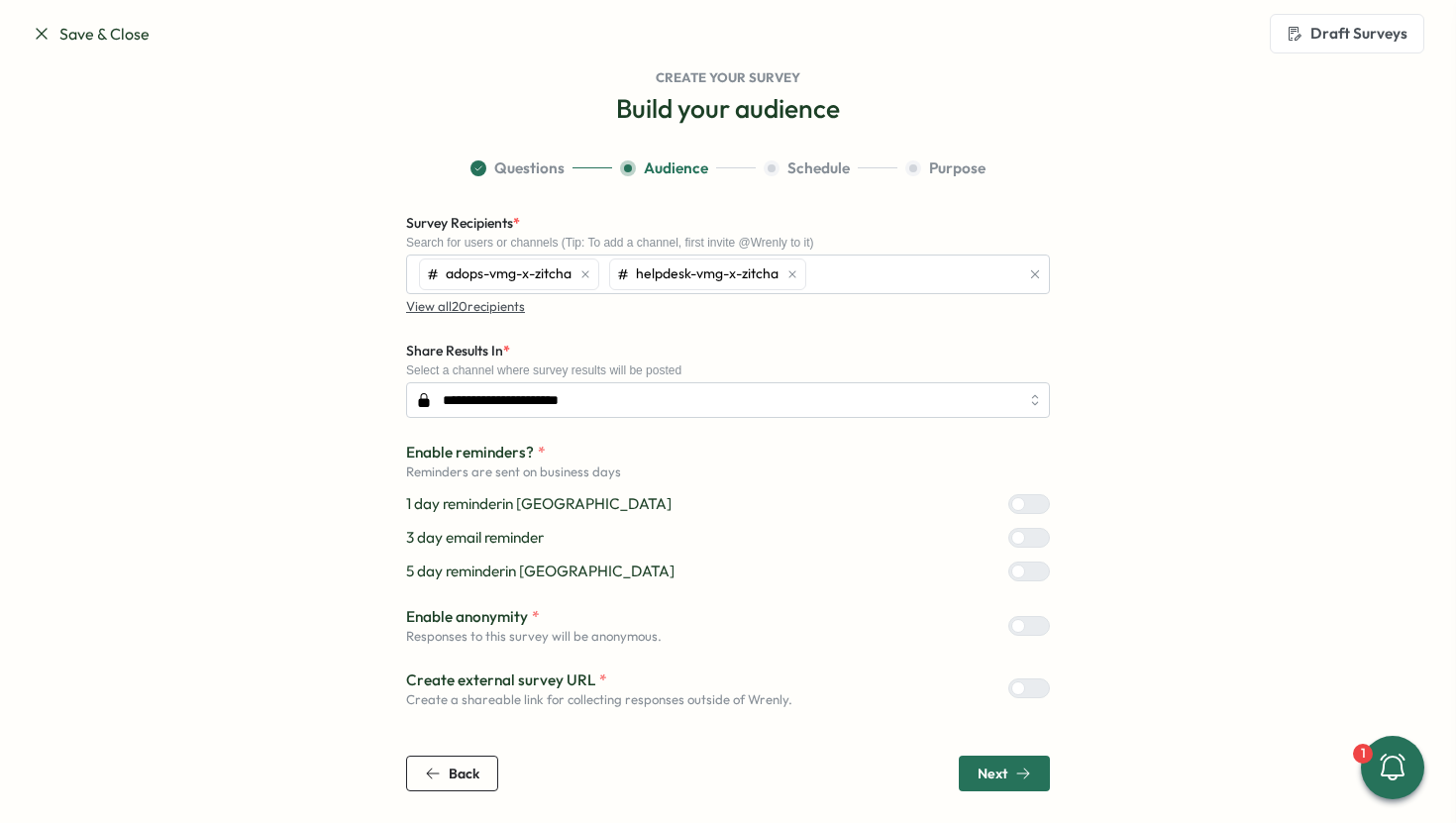 click on "**********" at bounding box center [728, 474] 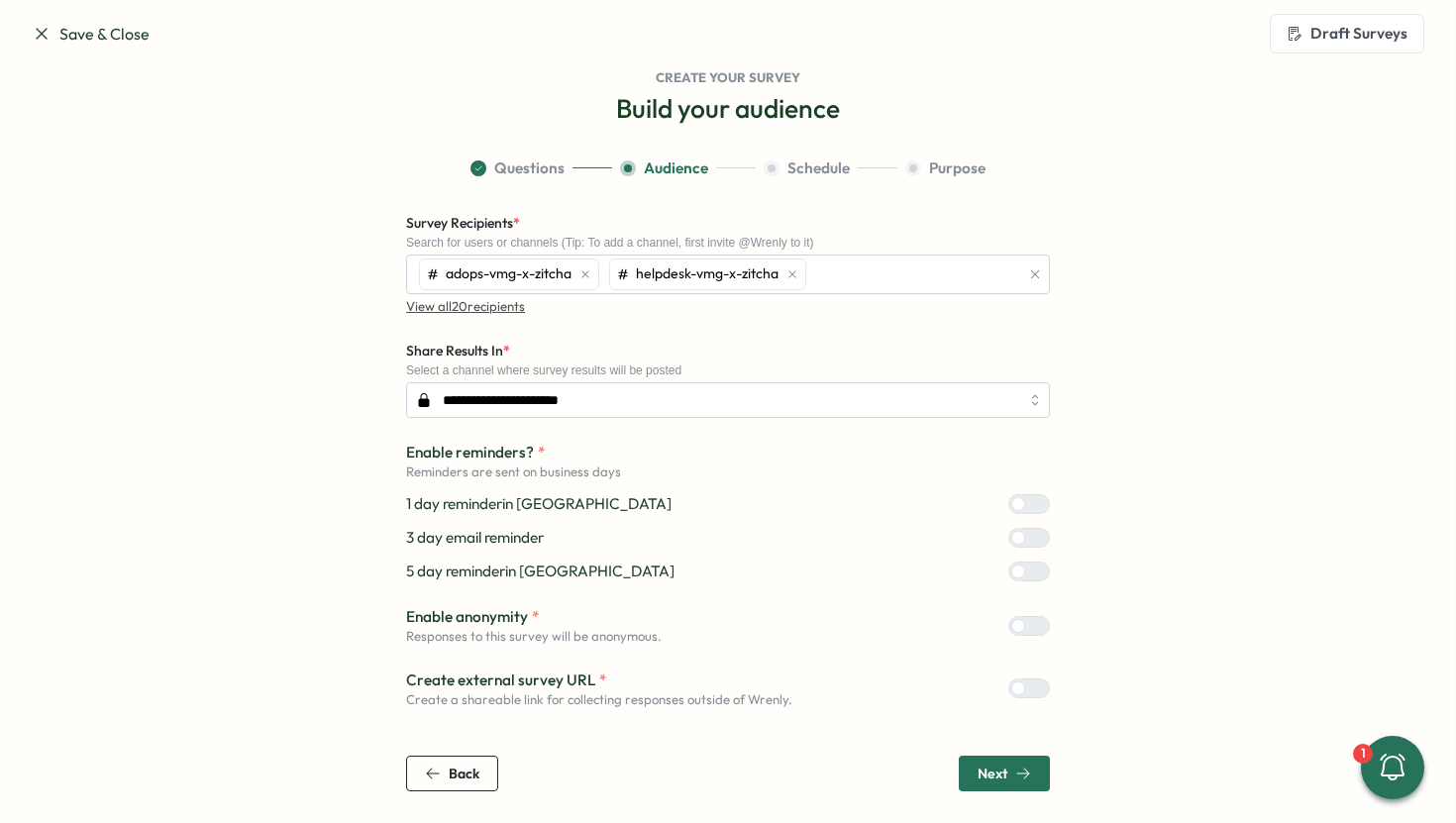 click on "Next" at bounding box center (992, 773) 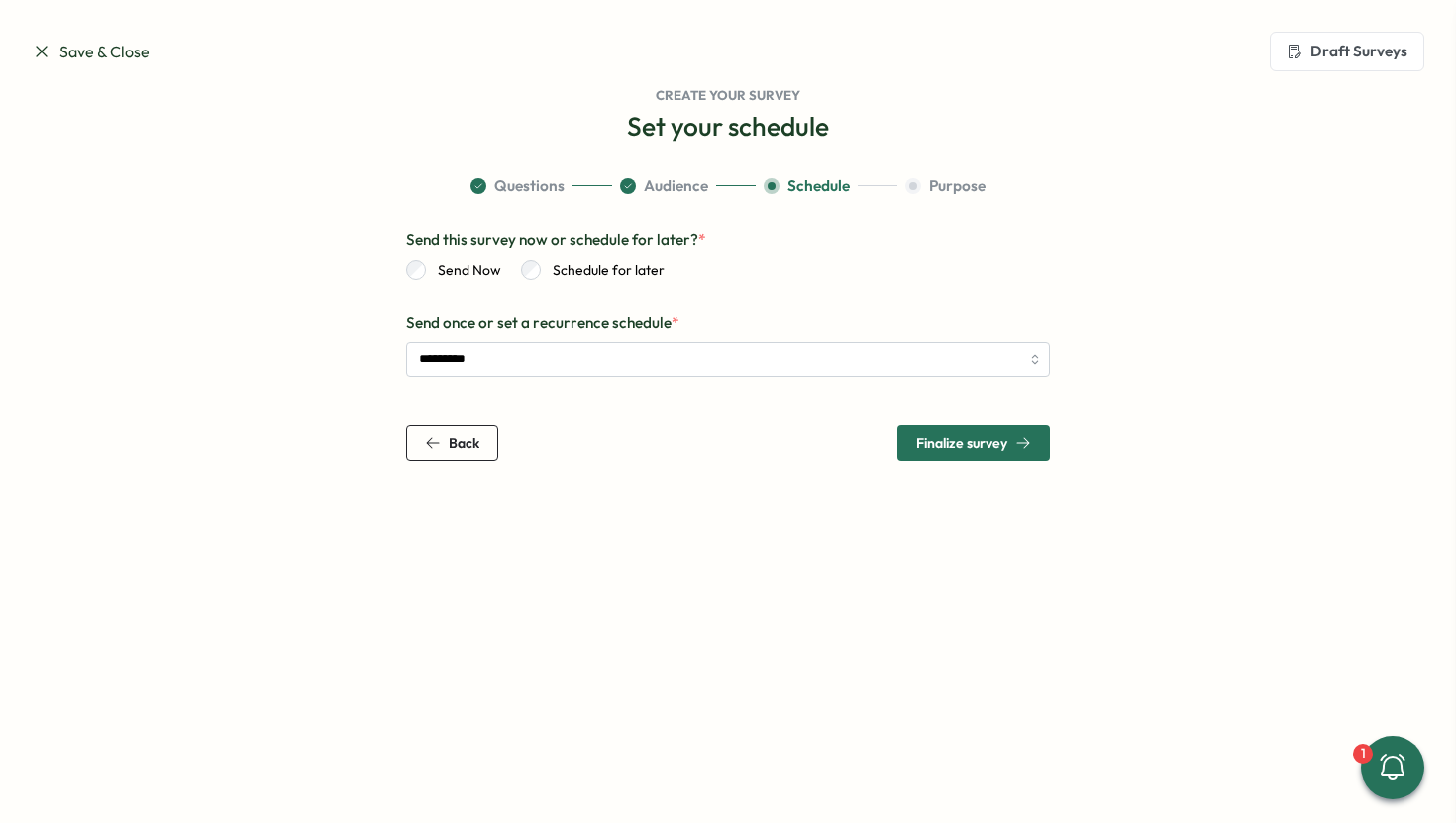 drag, startPoint x: 985, startPoint y: 449, endPoint x: 741, endPoint y: 423, distance: 245.38134 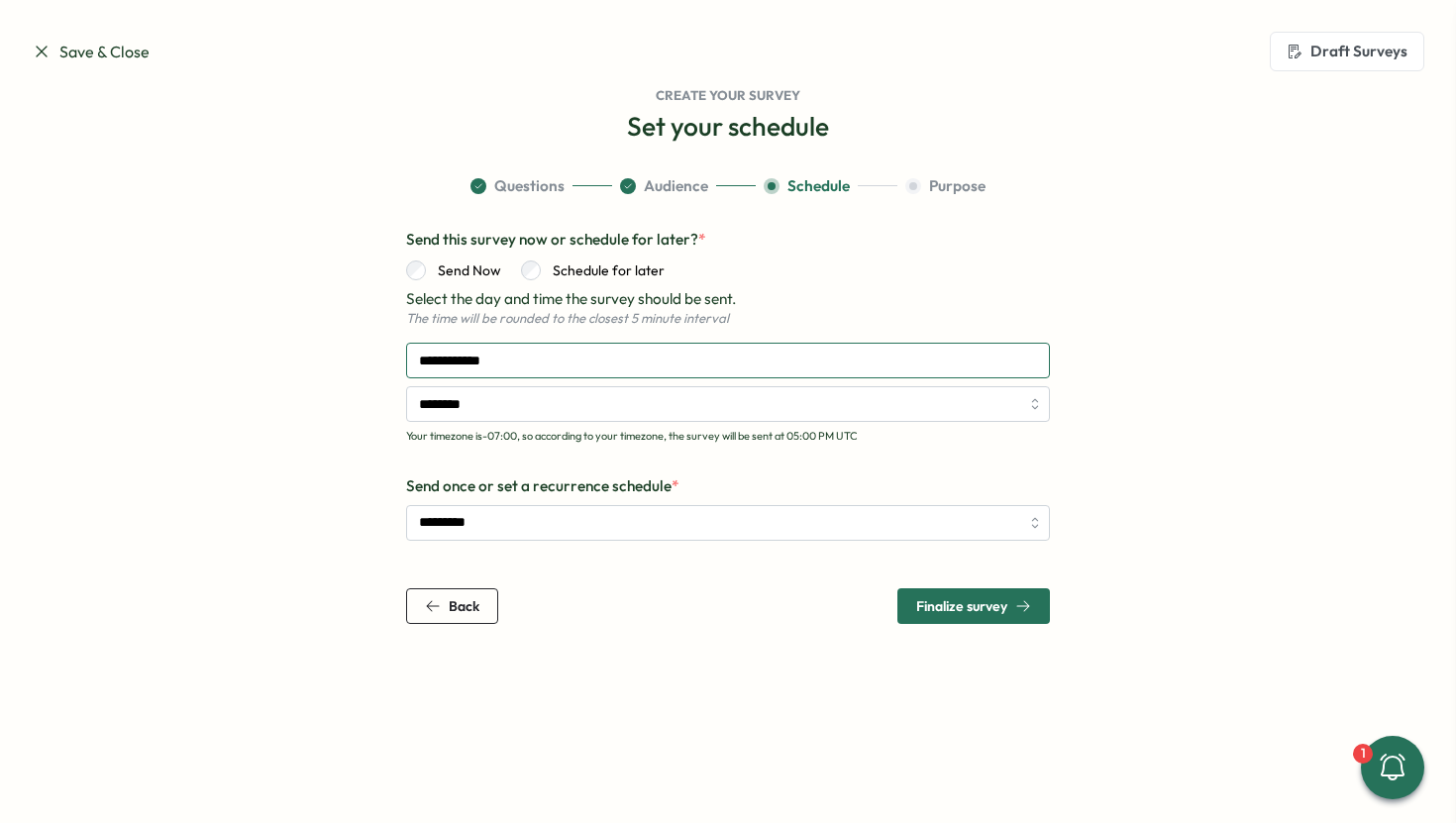 click on "**********" at bounding box center [728, 360] 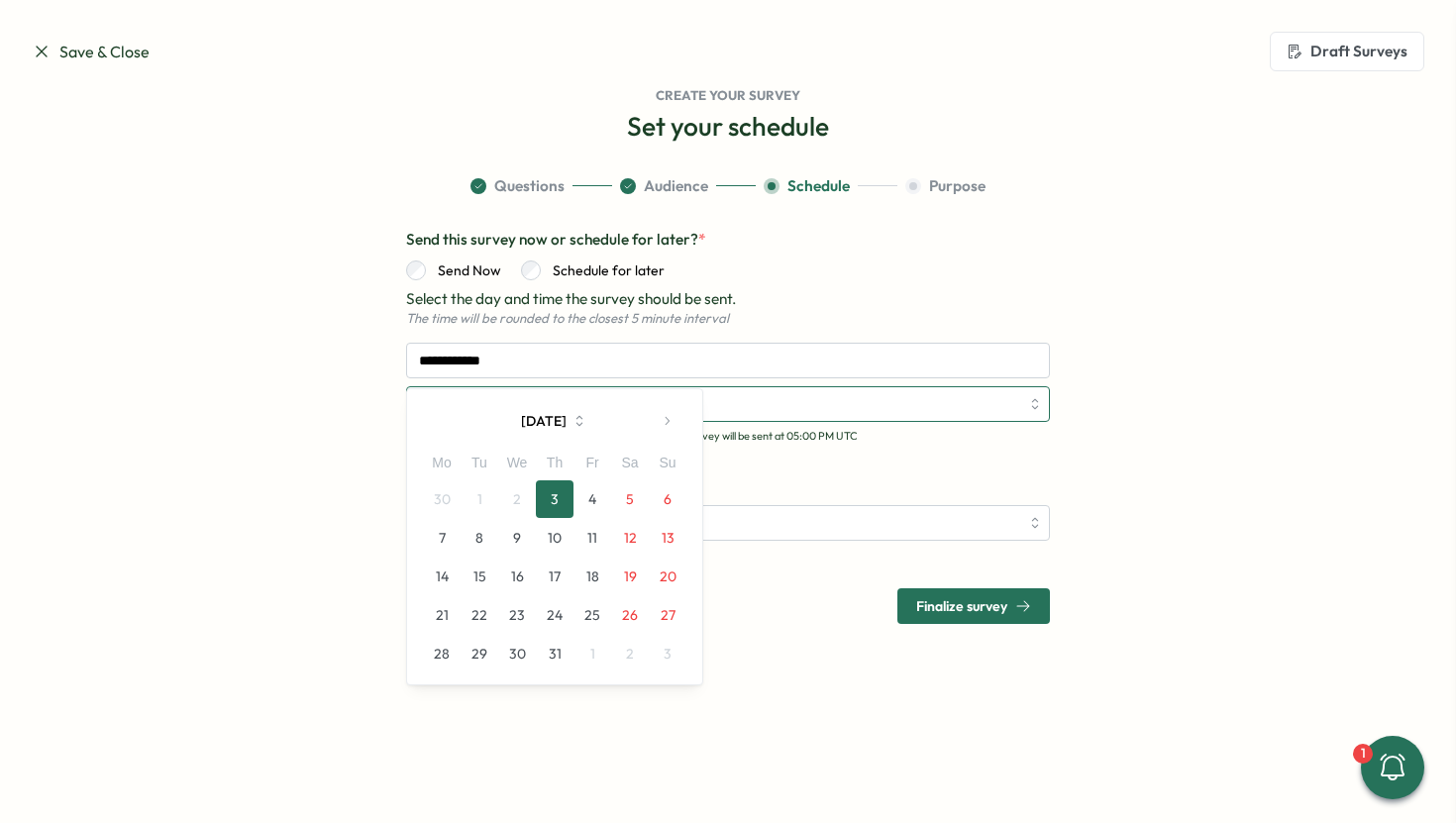 click on "********" at bounding box center [728, 404] 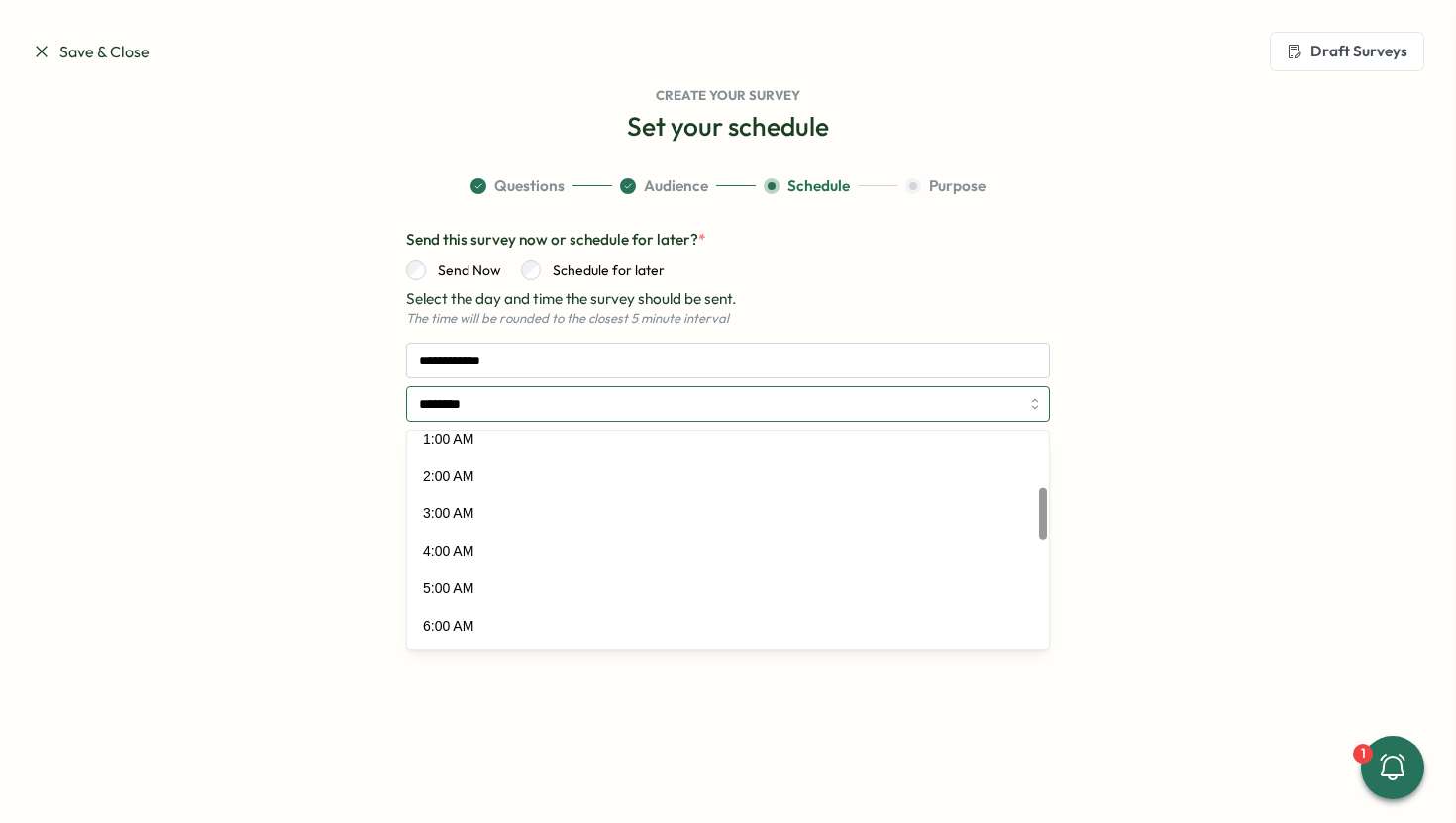 scroll, scrollTop: 0, scrollLeft: 0, axis: both 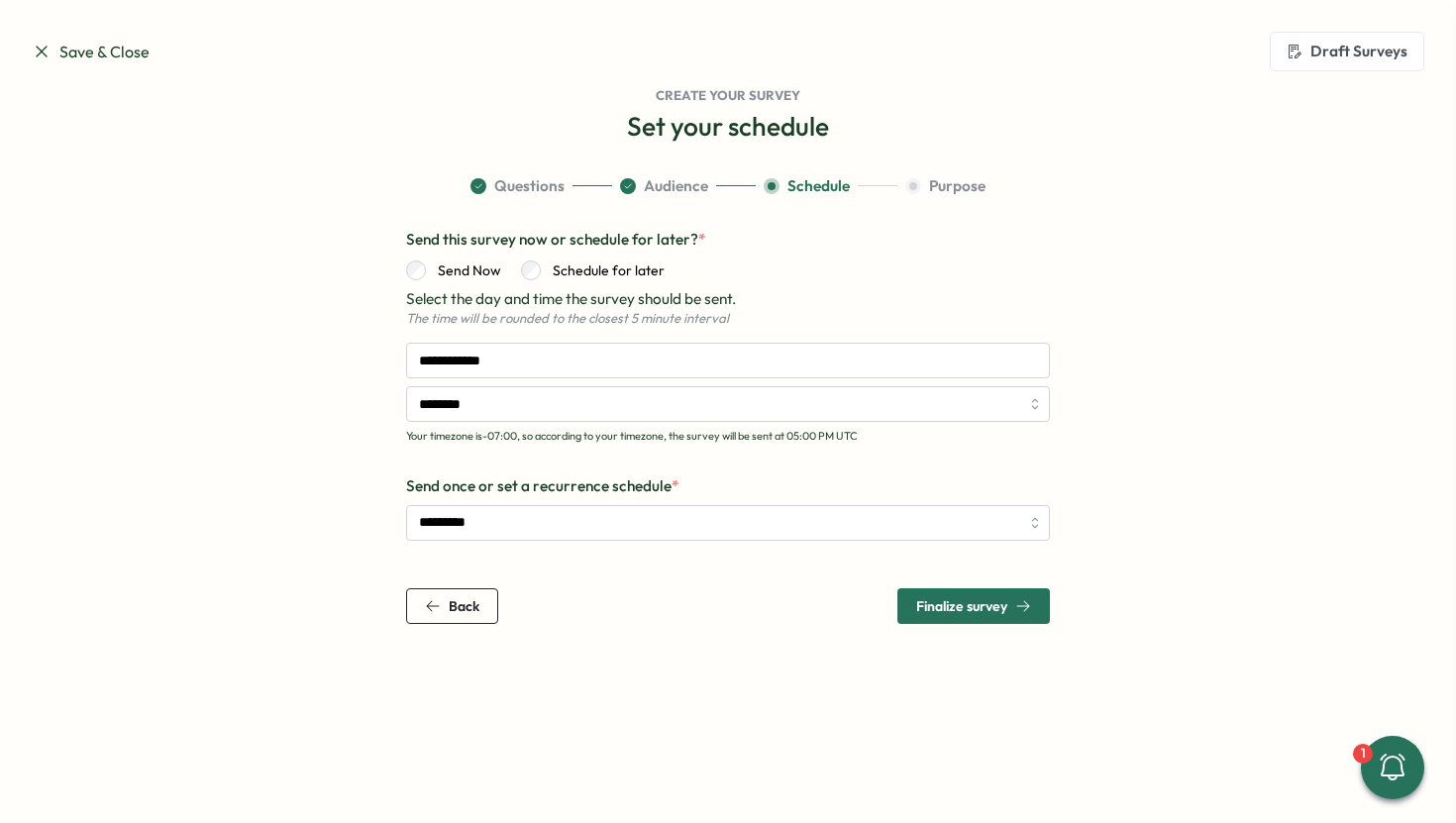 click on "**********" at bounding box center (728, 399) 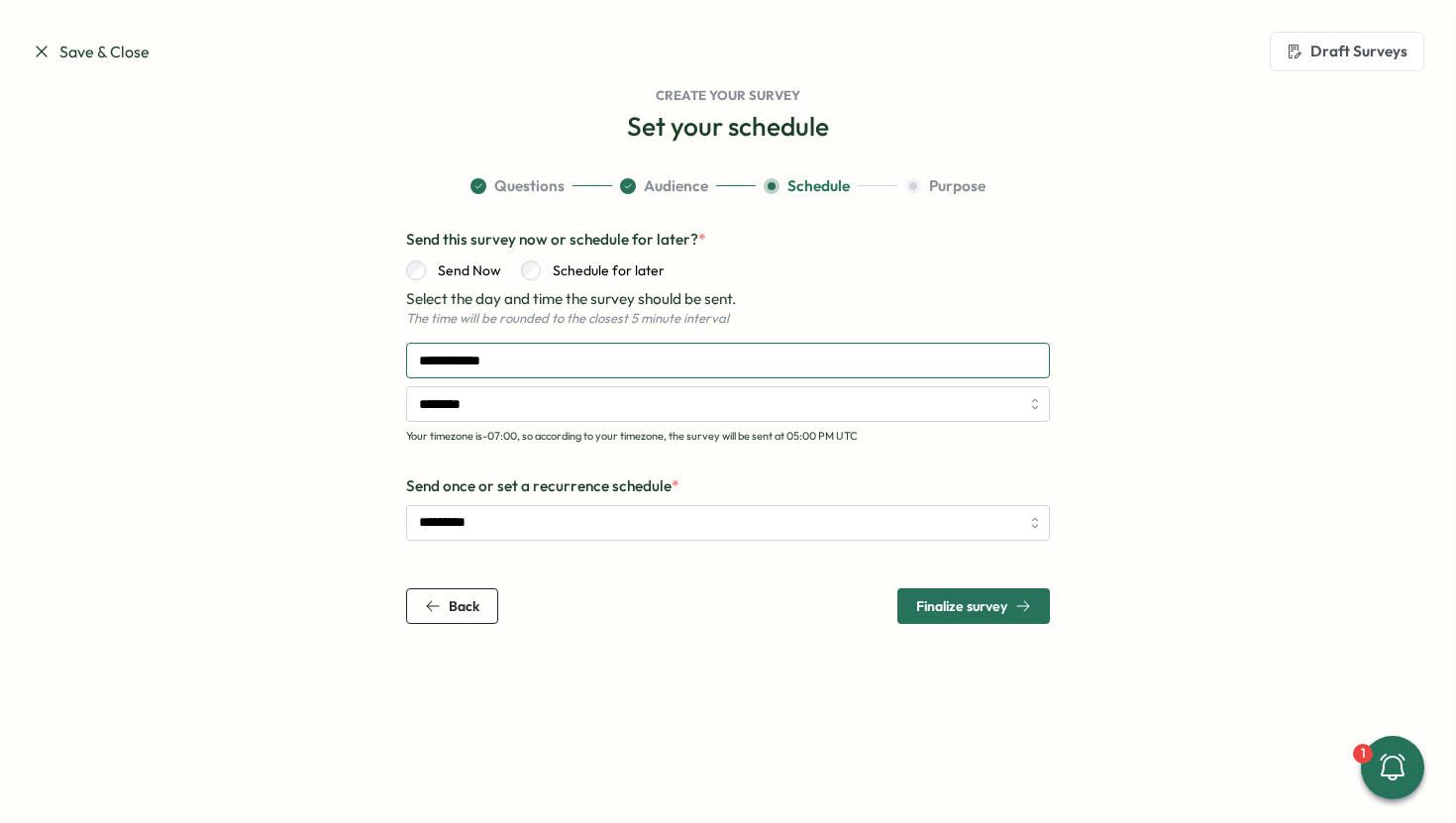 click on "**********" at bounding box center [728, 360] 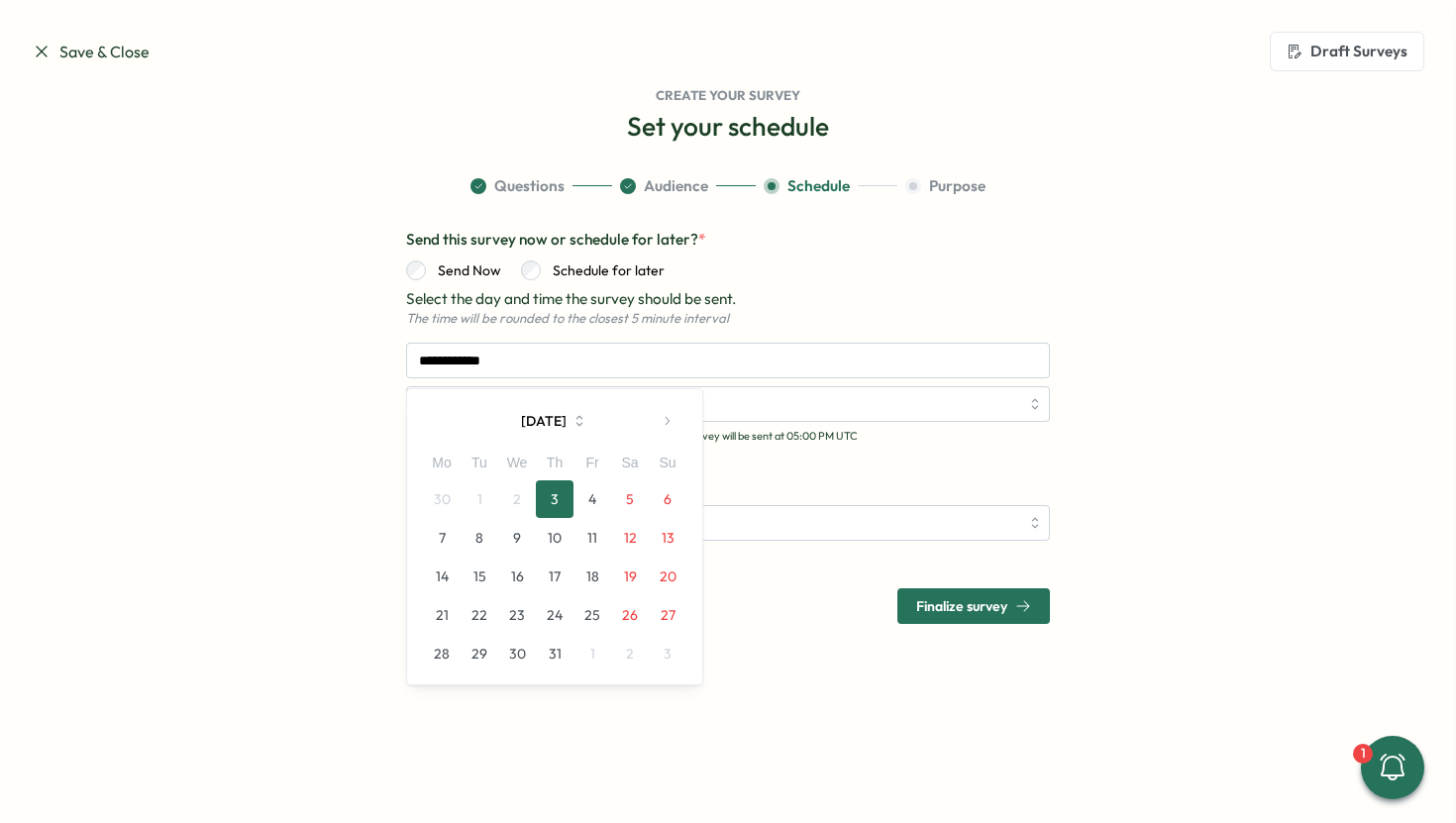 click on "3" at bounding box center (555, 499) 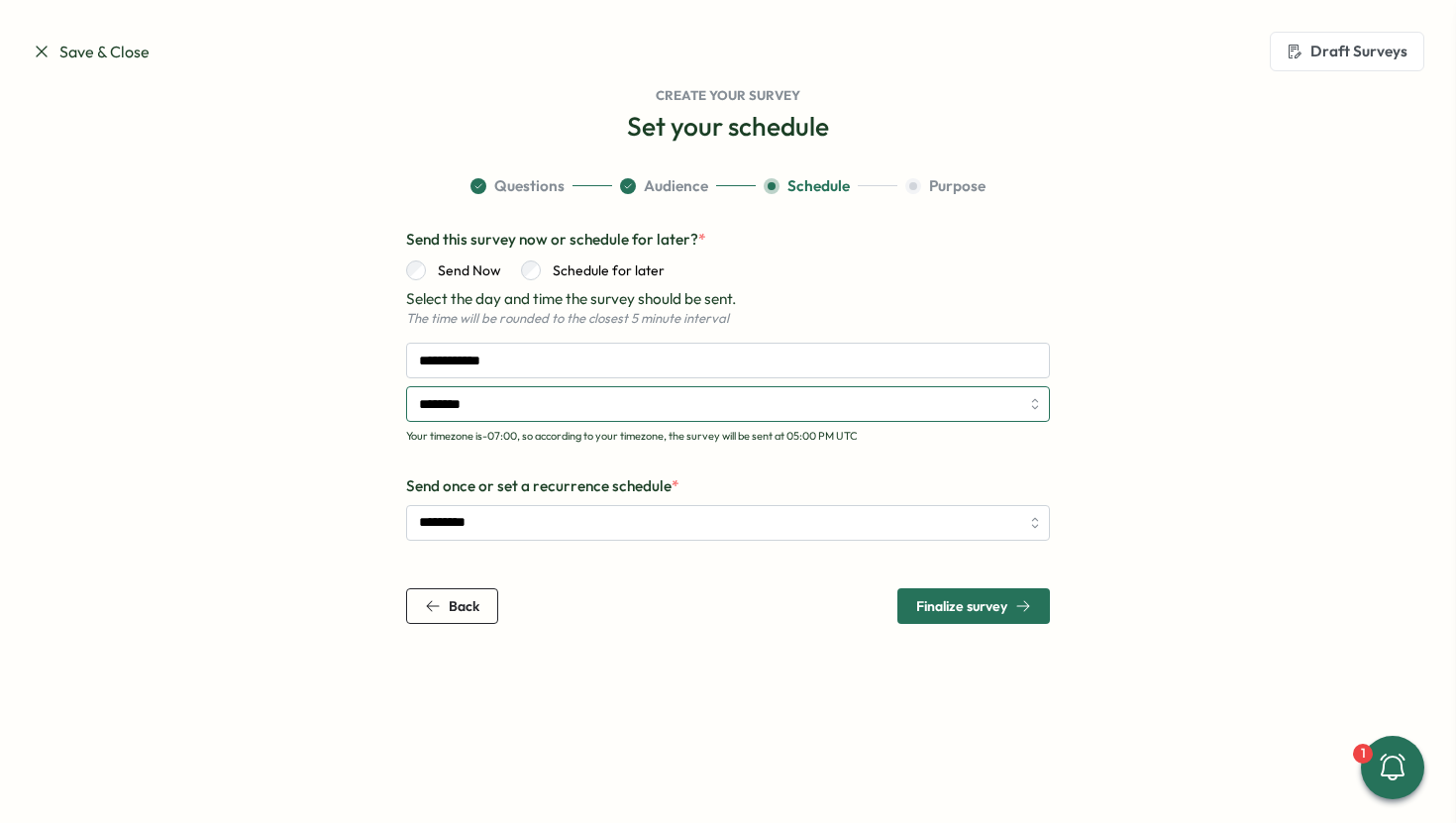 click on "********" at bounding box center [728, 404] 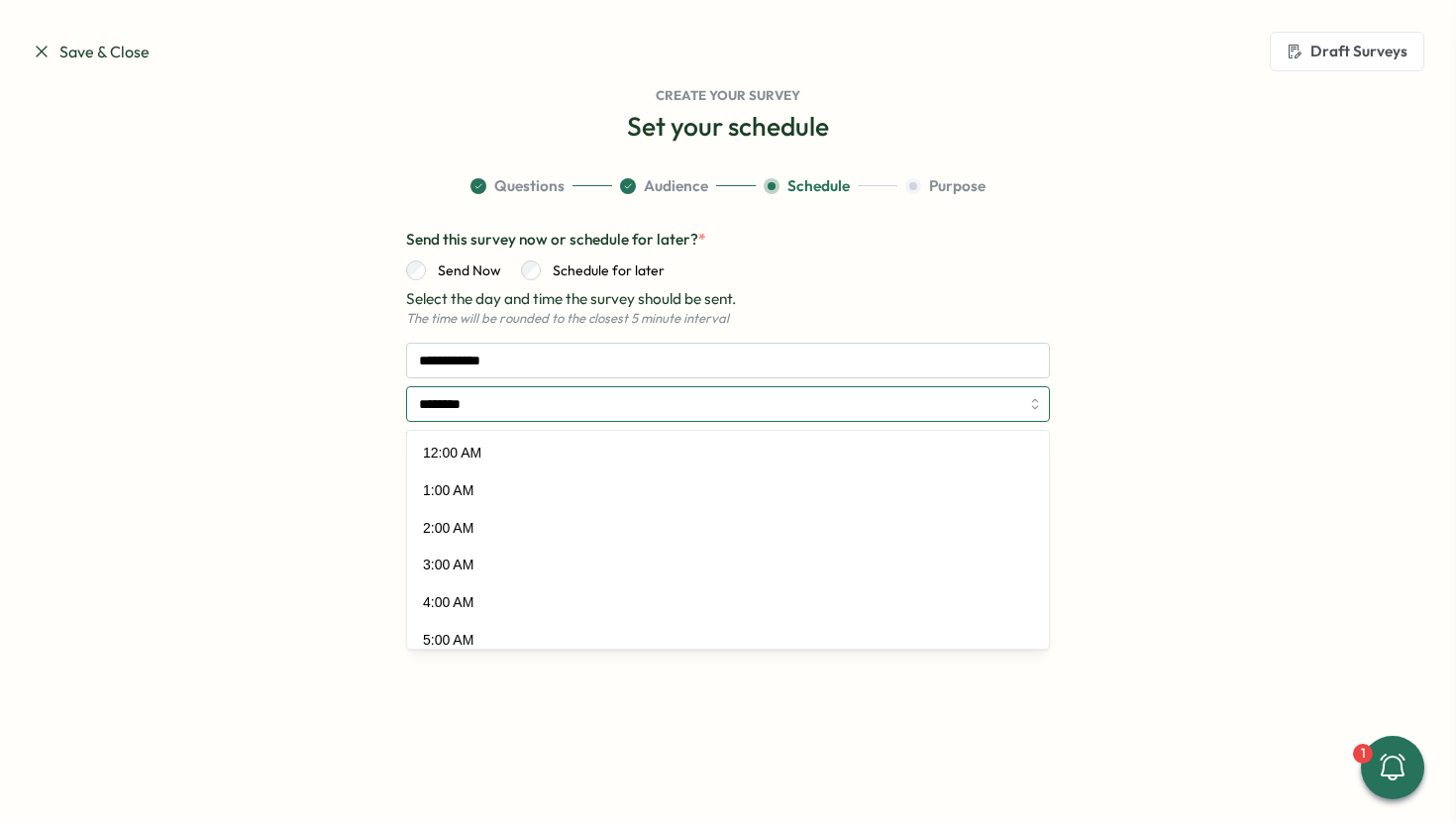 scroll, scrollTop: 201, scrollLeft: 0, axis: vertical 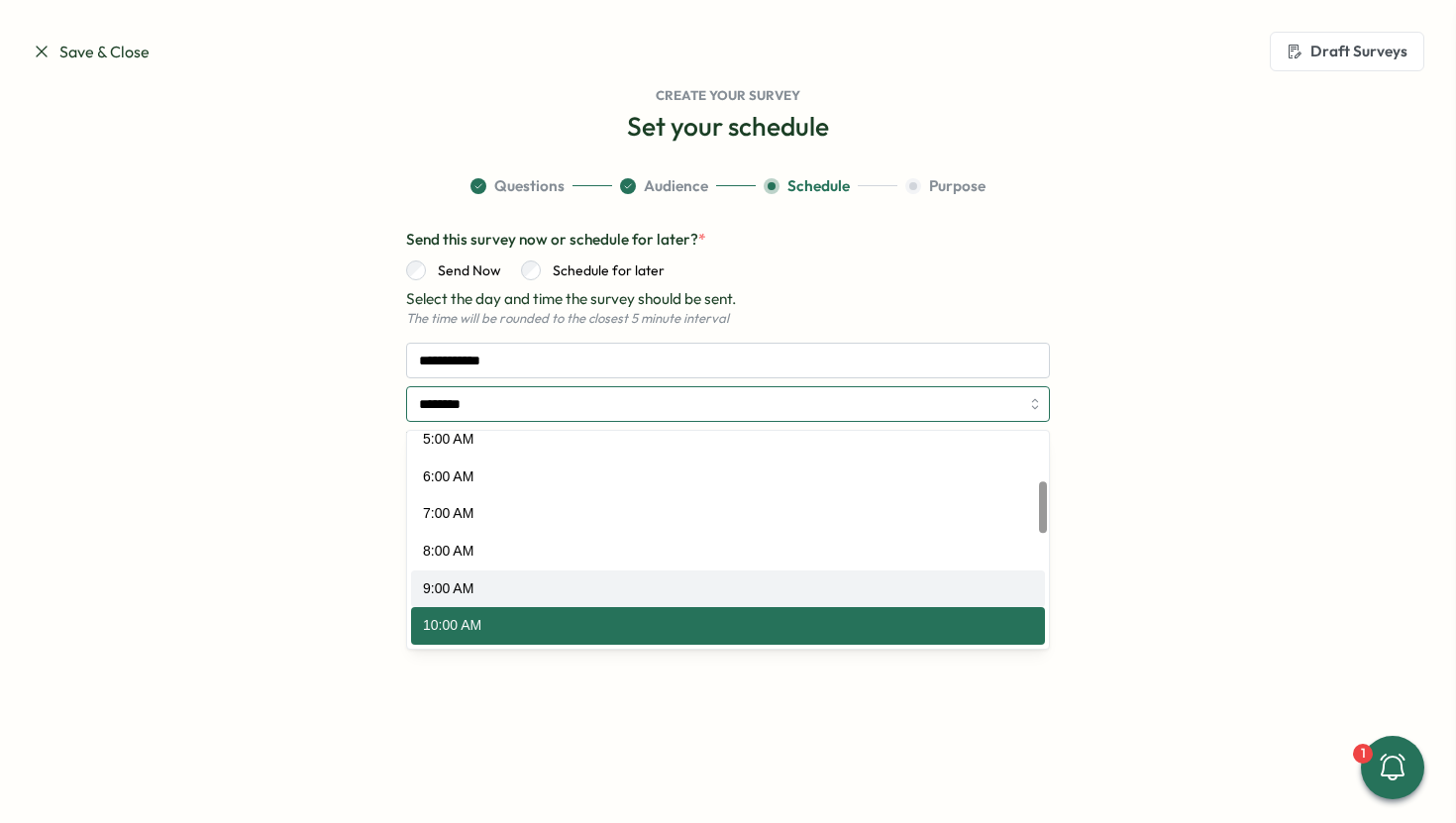 type on "*******" 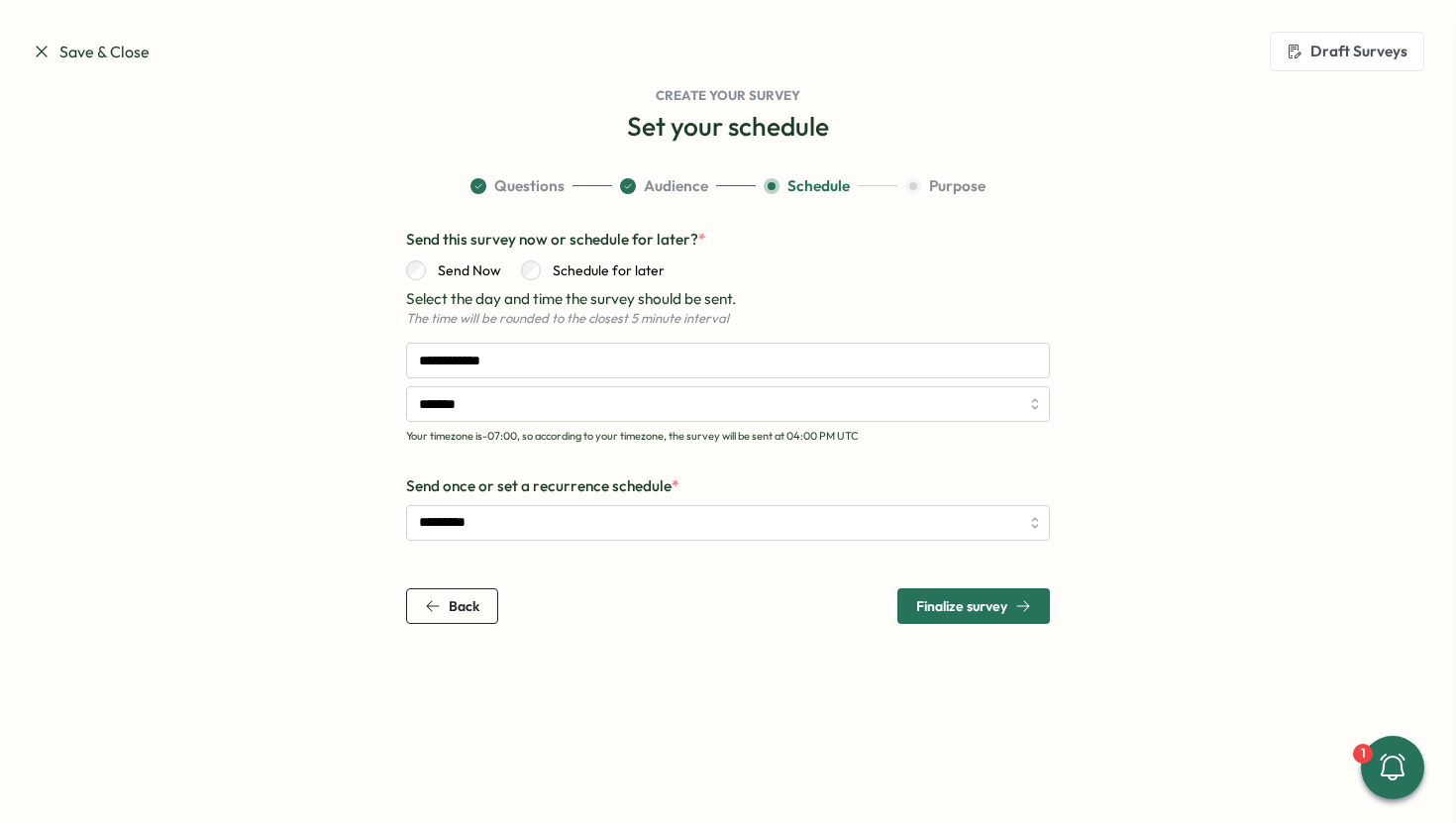 click on "Finalize survey" at bounding box center [962, 606] 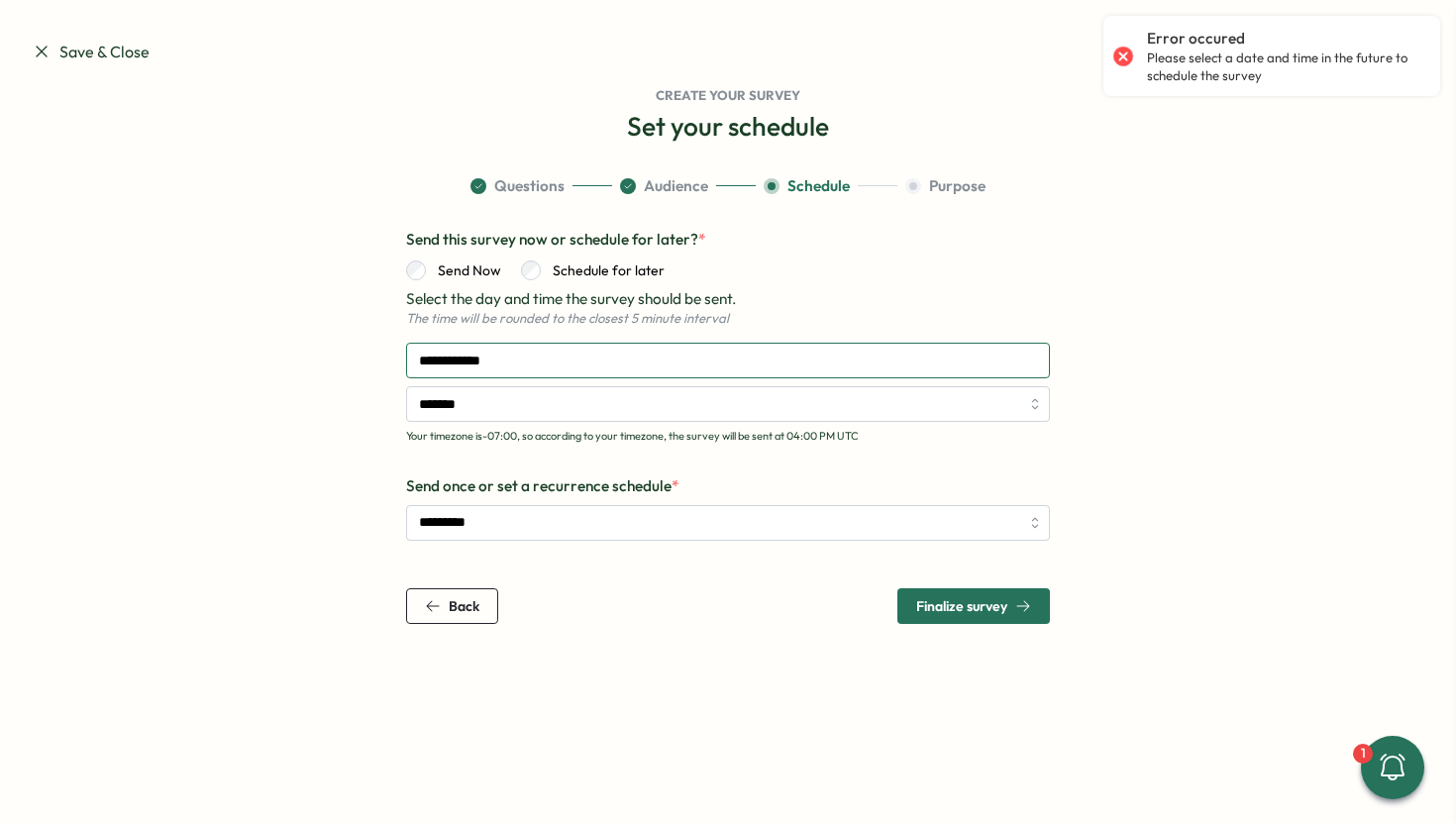 click on "**********" at bounding box center [728, 360] 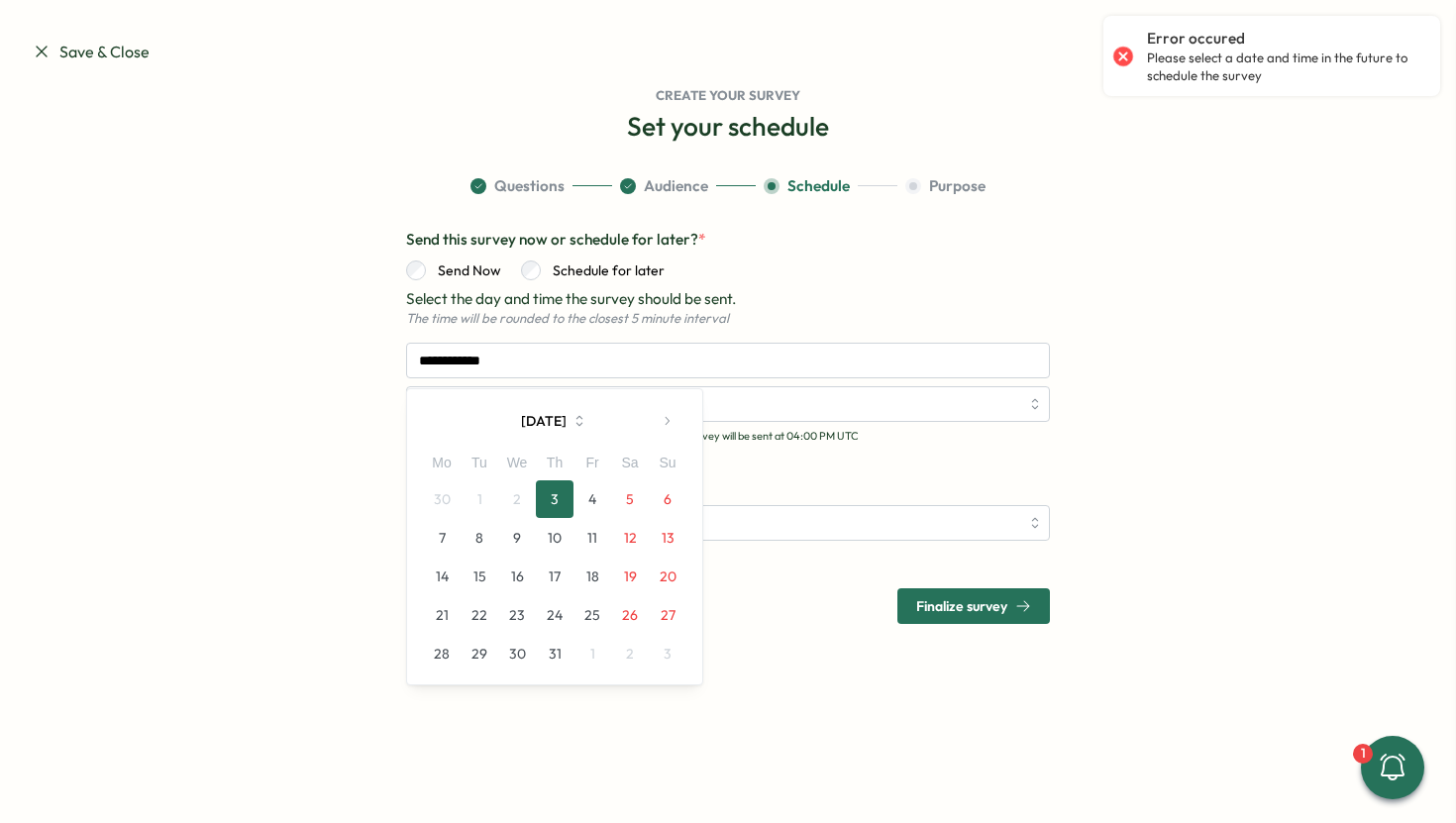 click on "4" at bounding box center (592, 499) 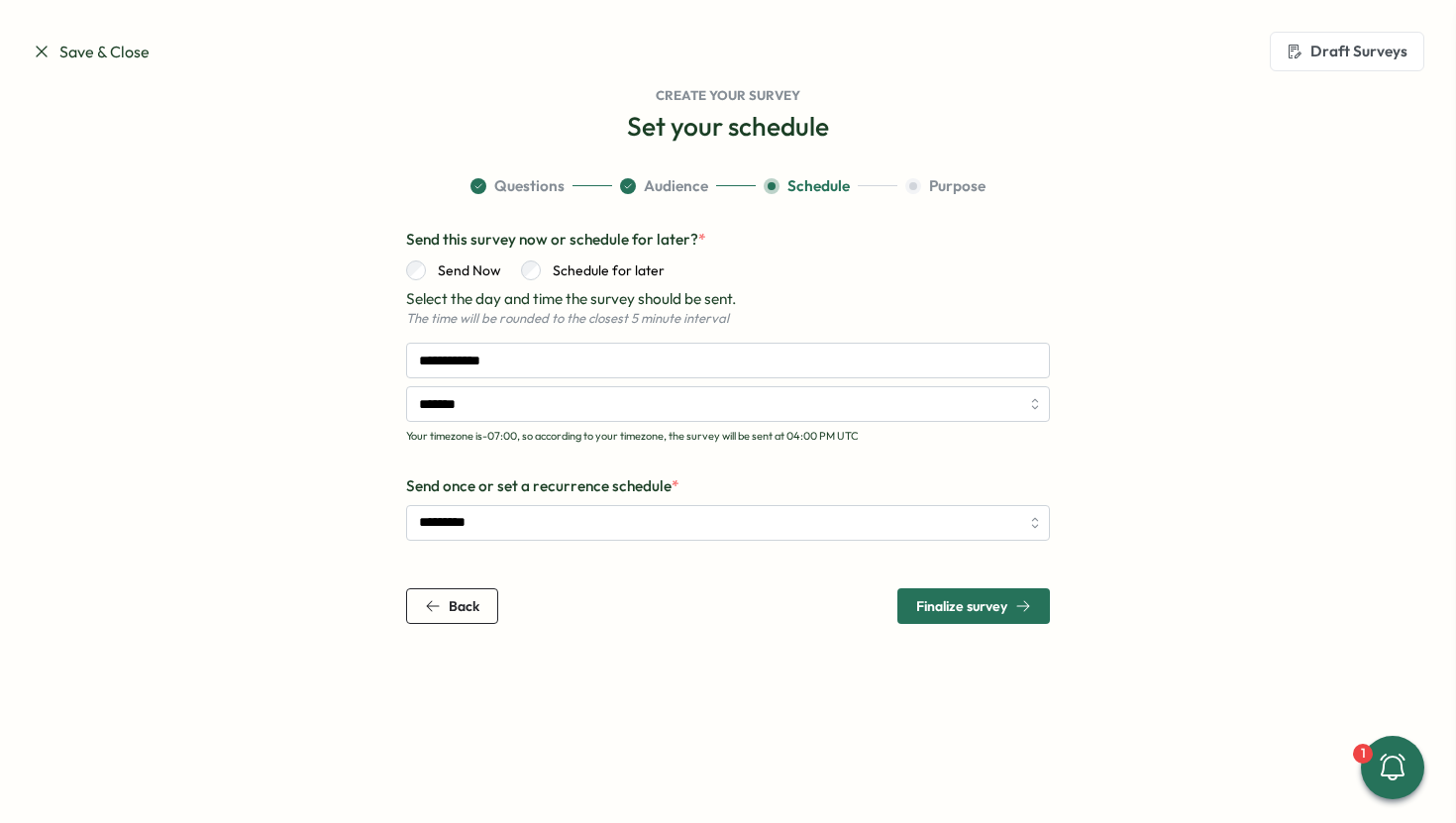 drag, startPoint x: 961, startPoint y: 614, endPoint x: 1015, endPoint y: 715, distance: 114.52947 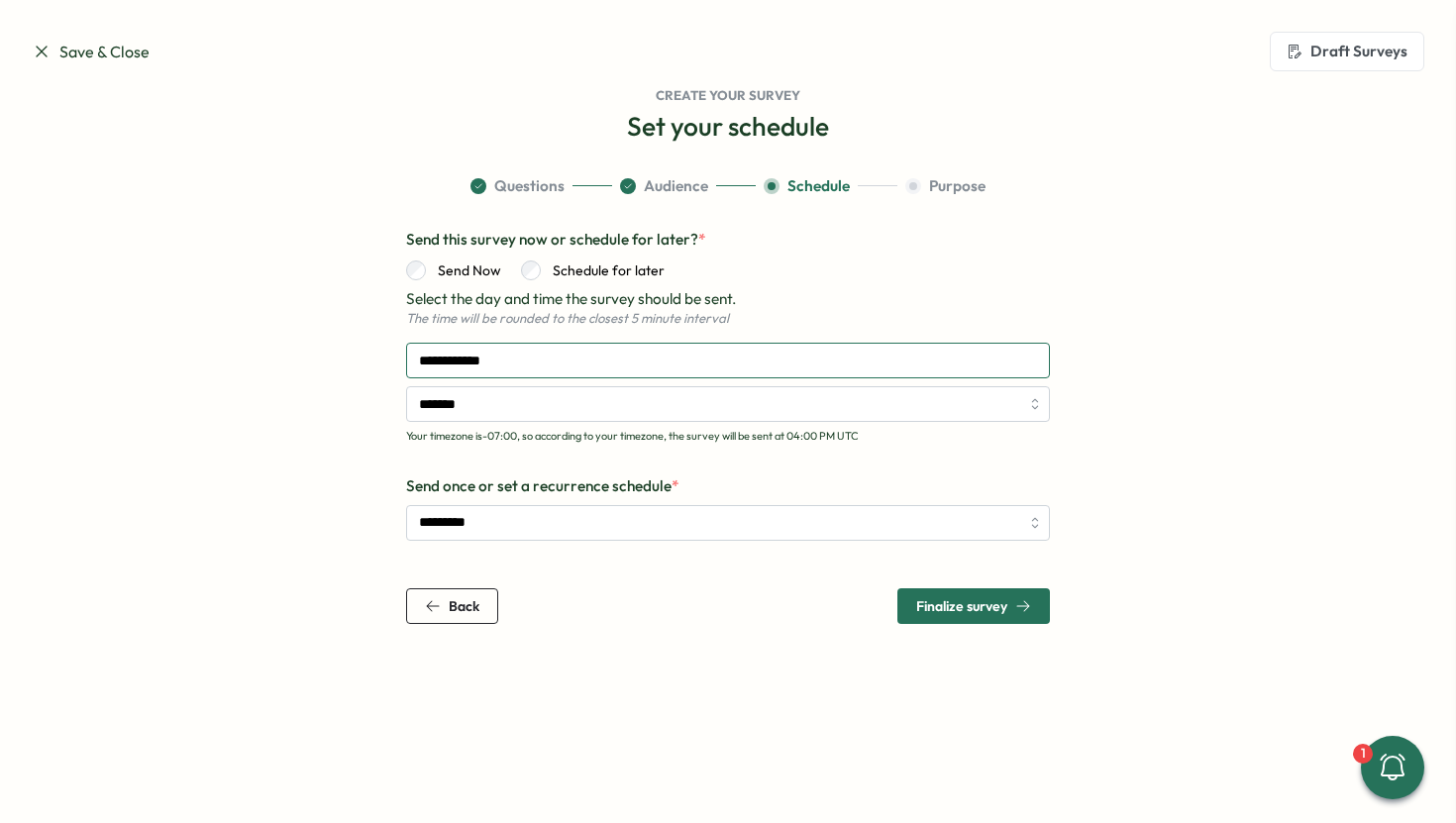 click on "**********" at bounding box center (728, 360) 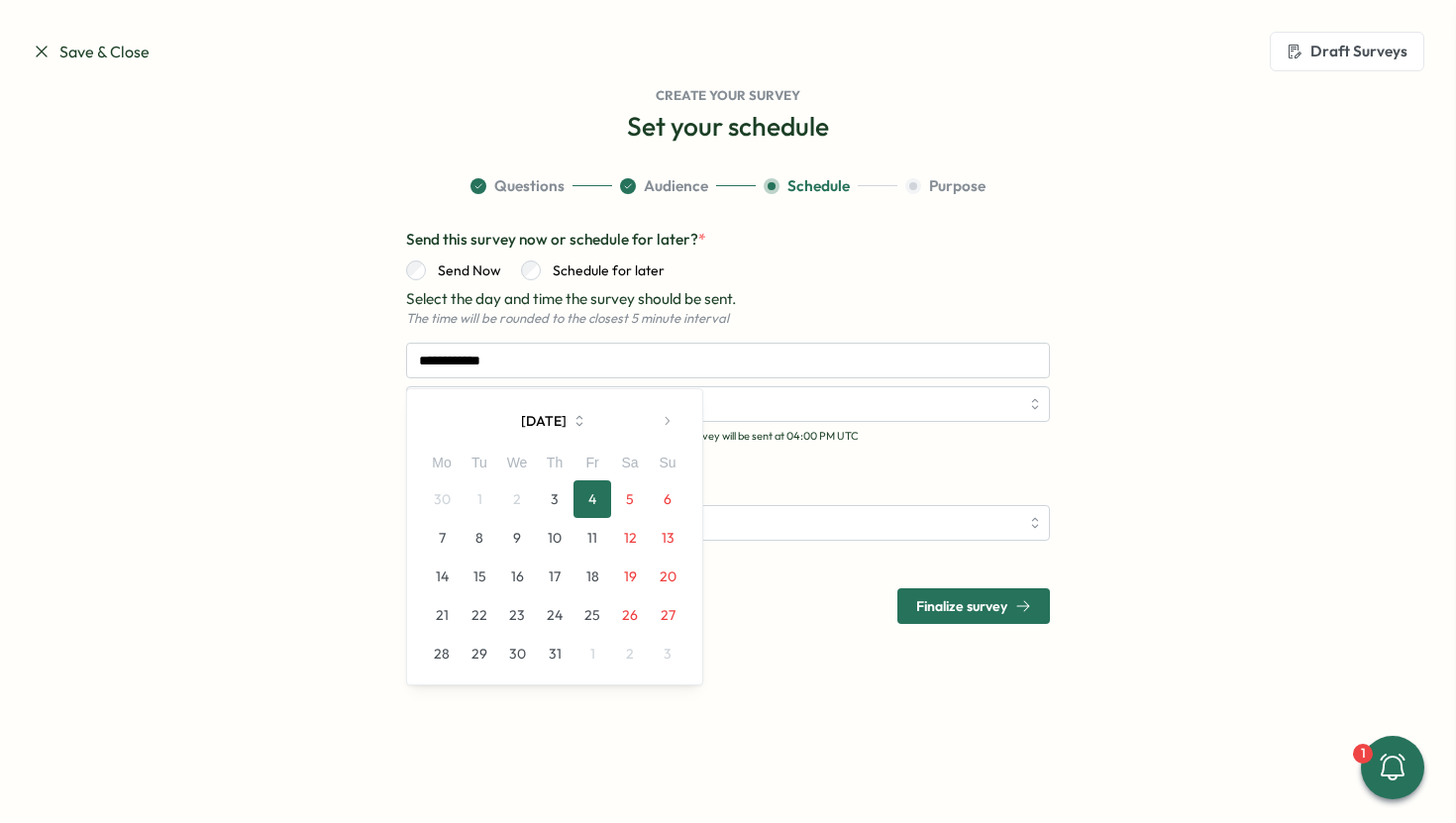 click on "8" at bounding box center (479, 538) 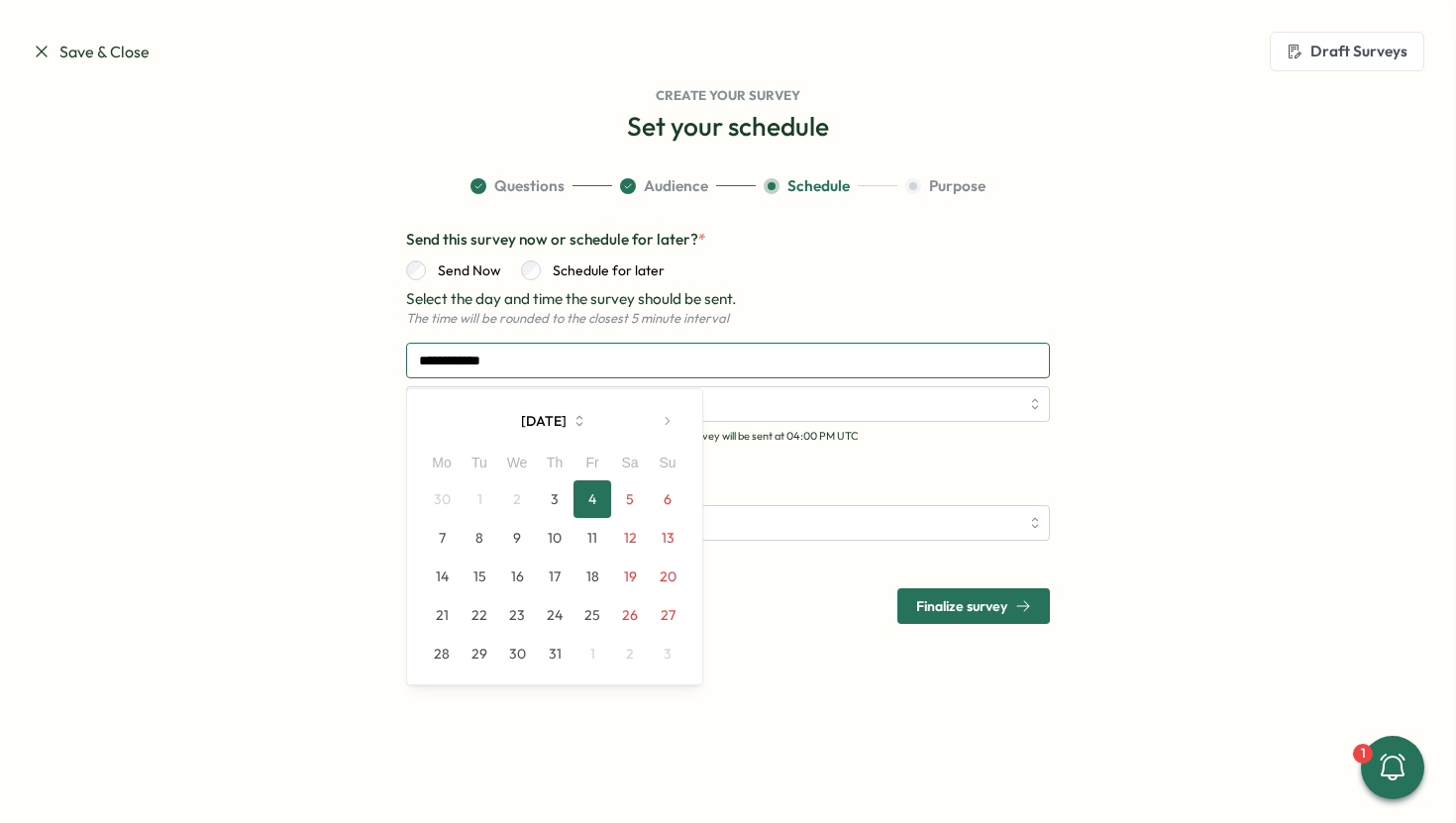 type on "**********" 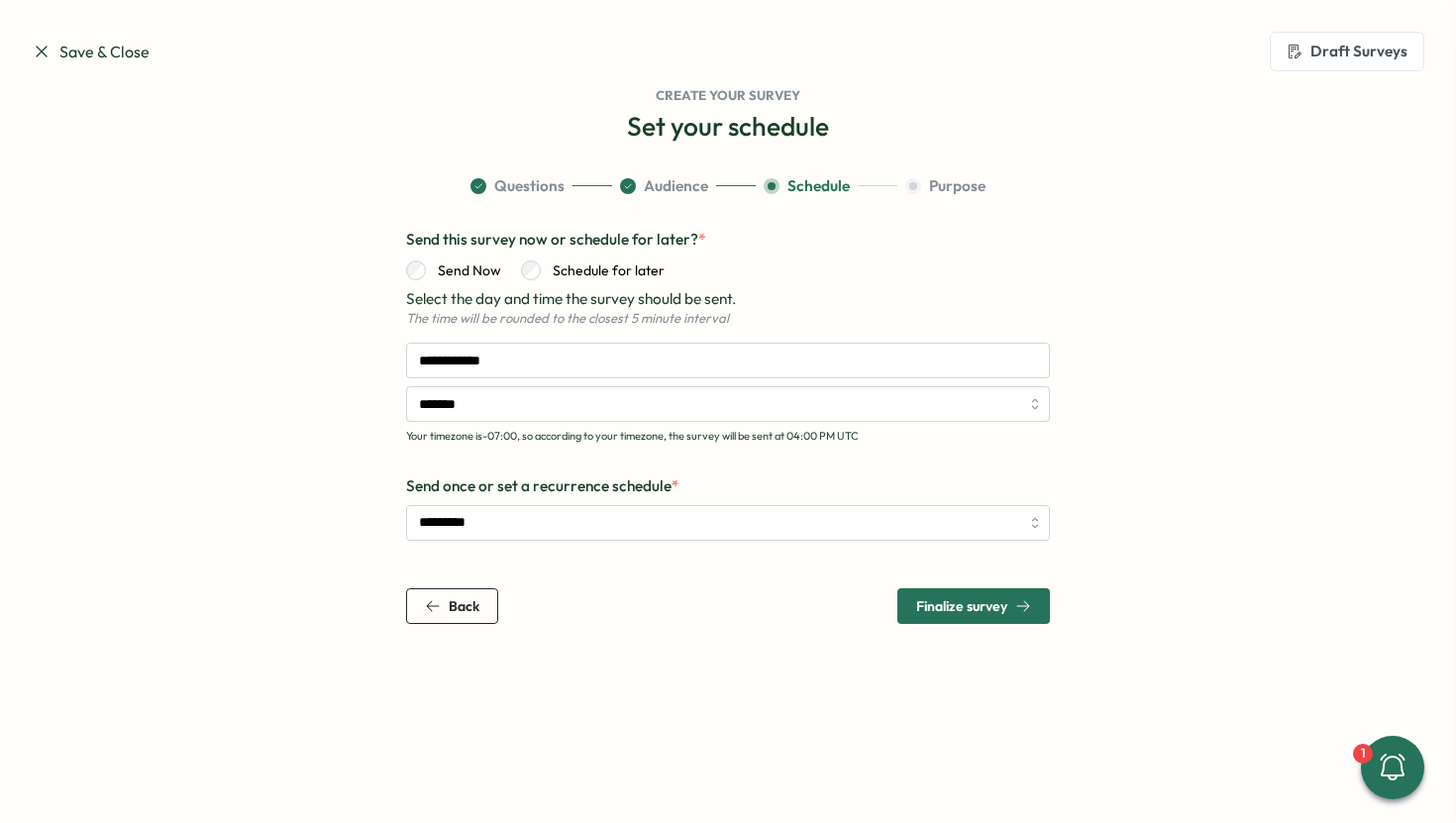 click on "Finalize survey" at bounding box center (962, 606) 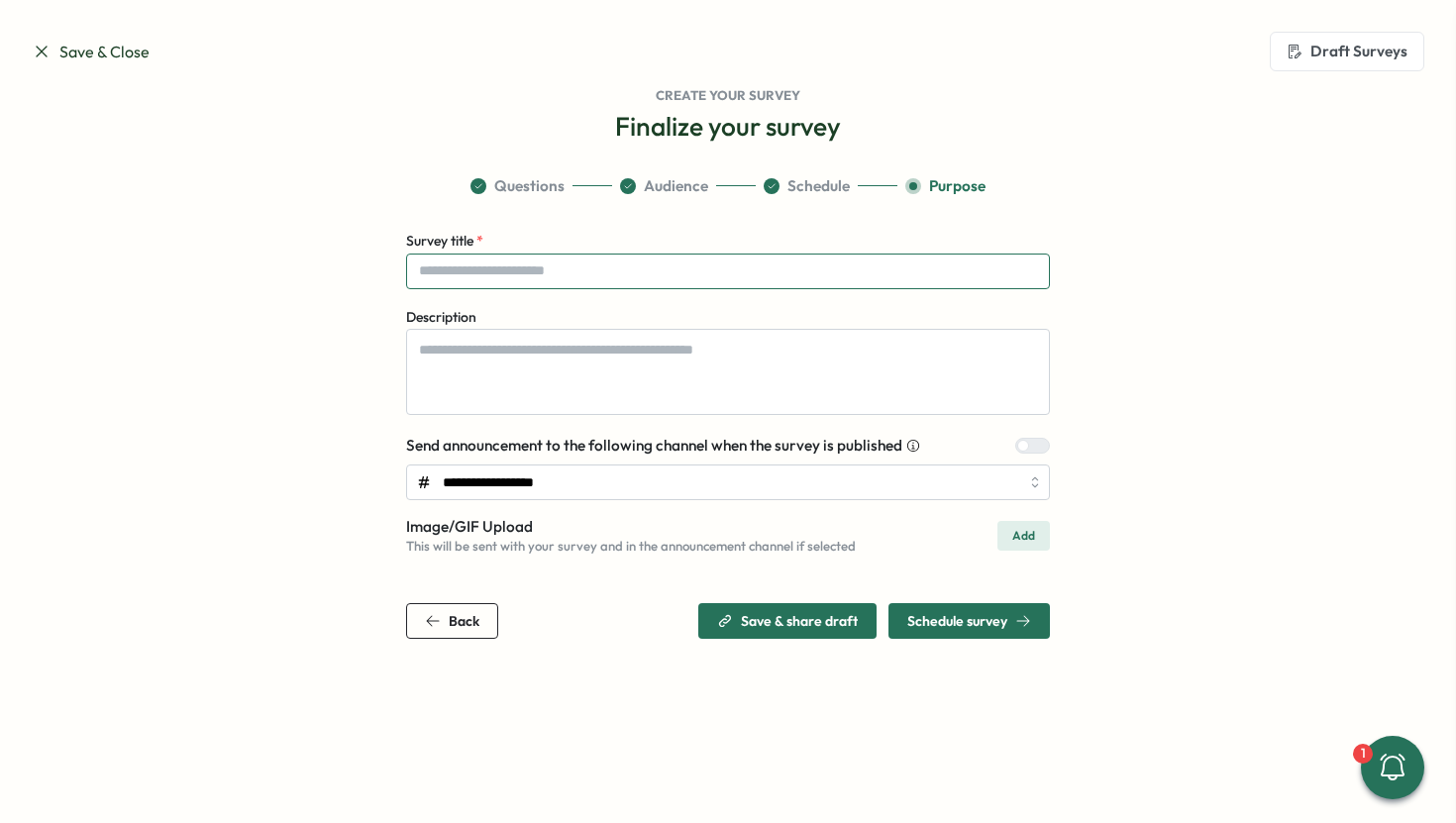 click on "Survey title    *" at bounding box center [728, 271] 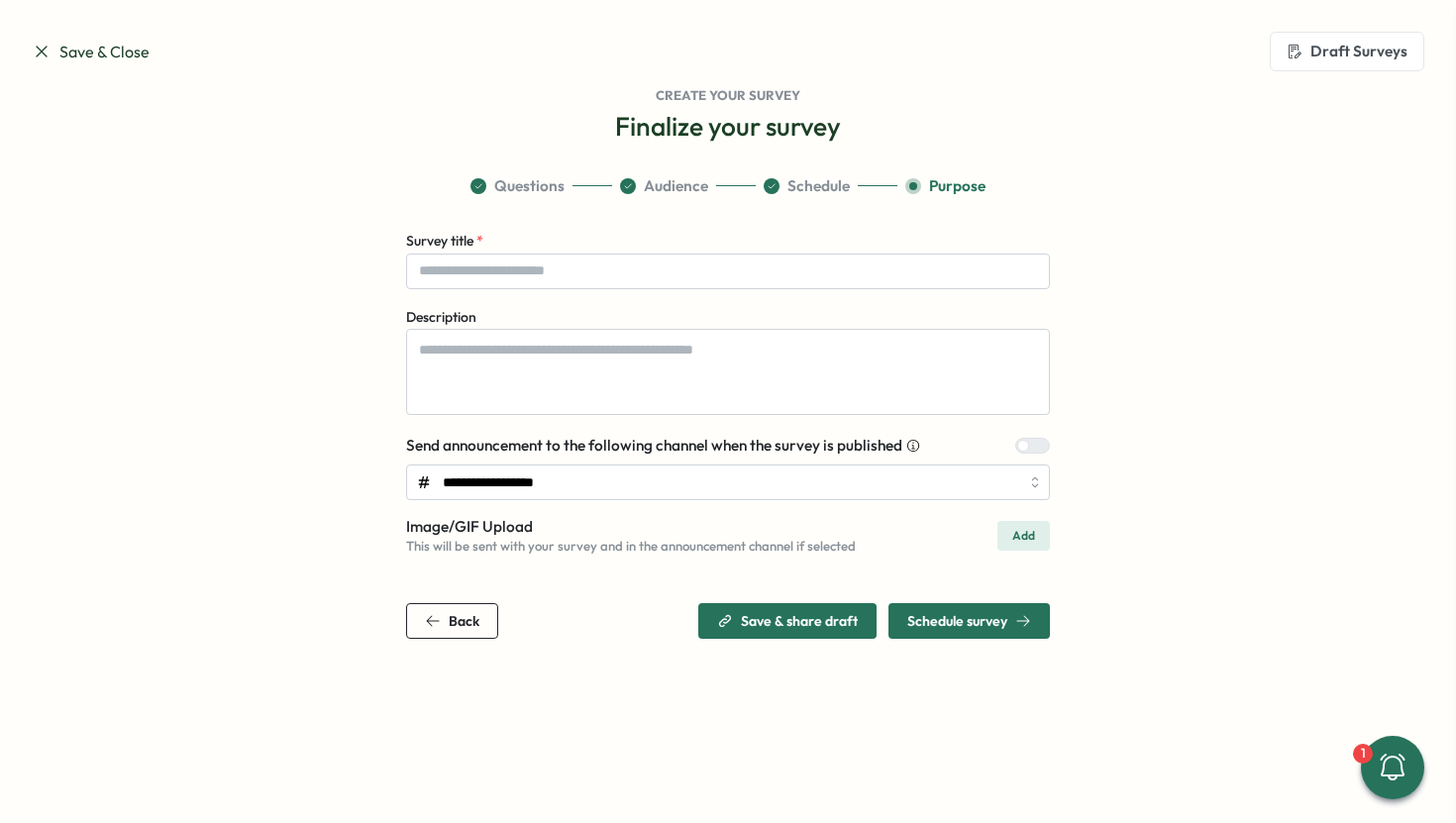 click 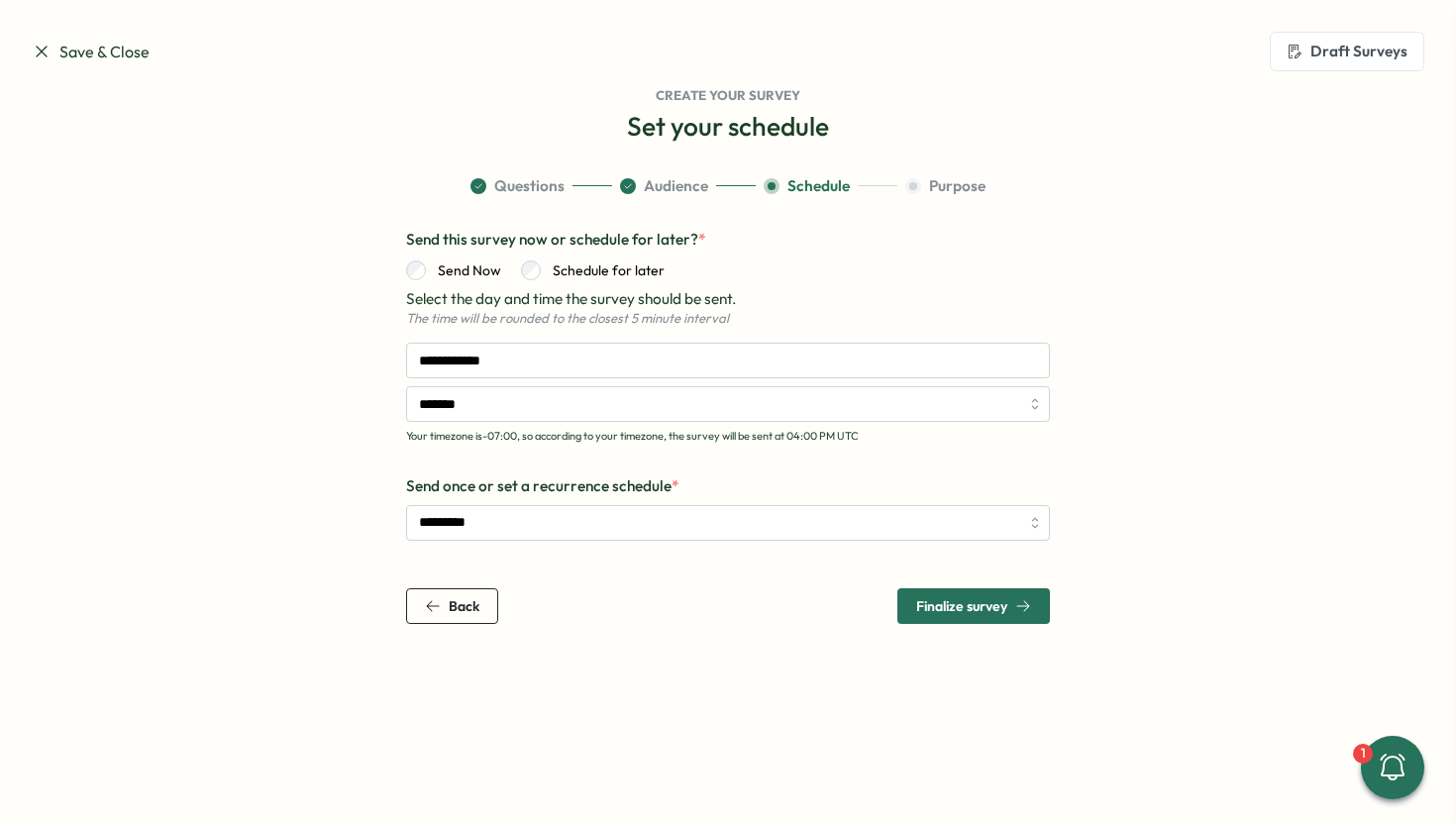 click on "Back" at bounding box center (464, 606) 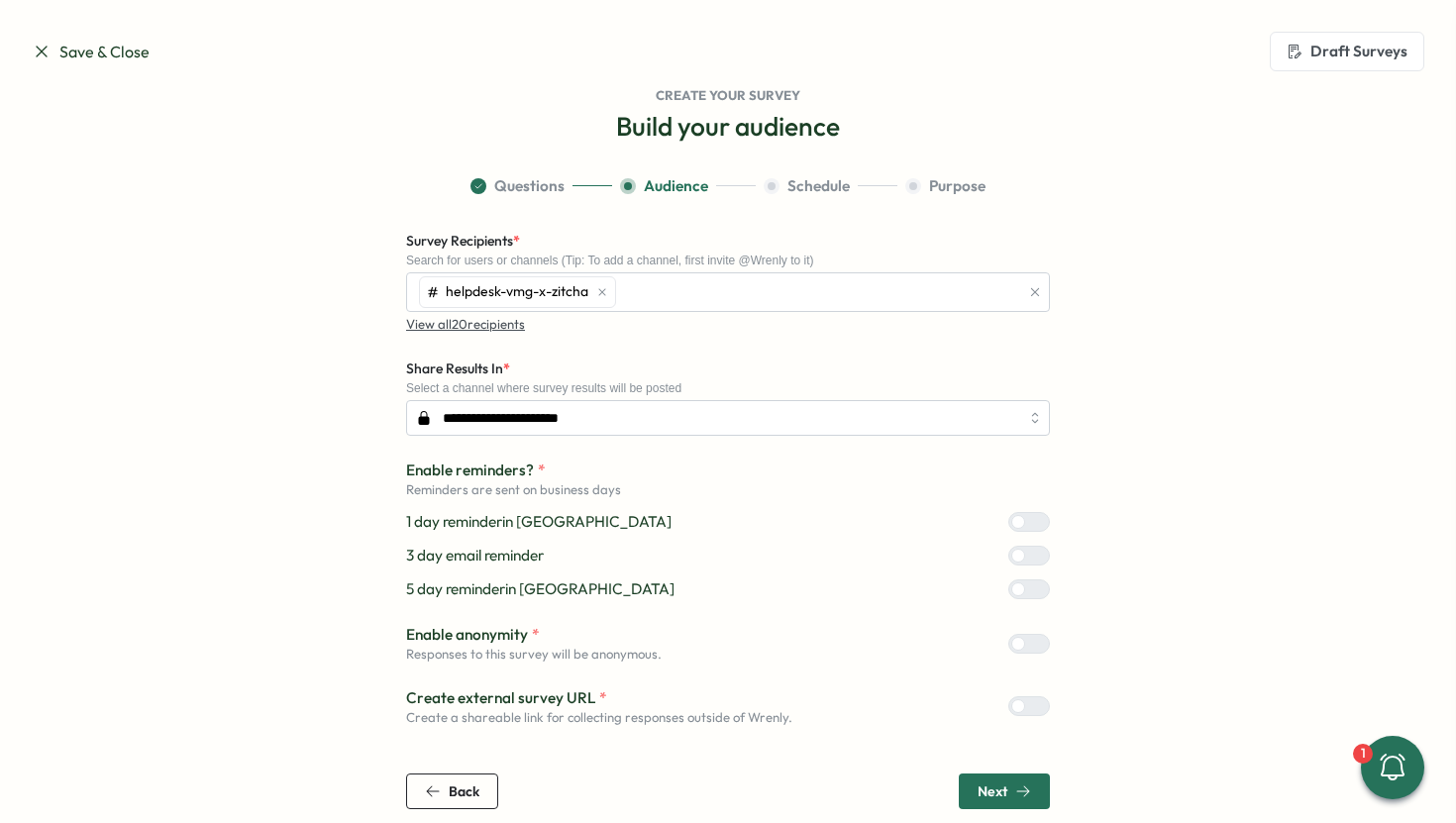 click on "Next" at bounding box center [1004, 791] 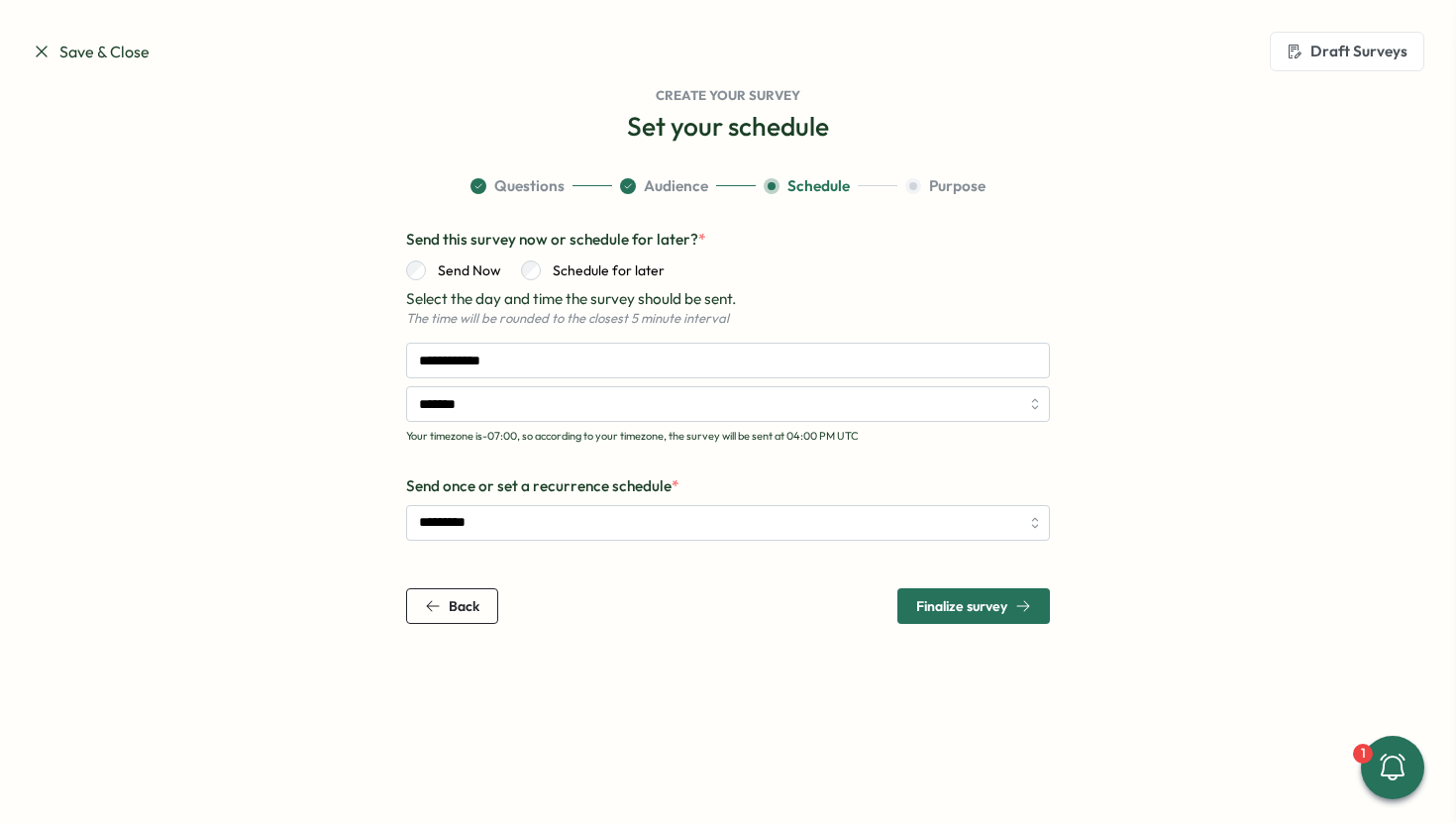 click on "Finalize survey" at bounding box center [974, 606] 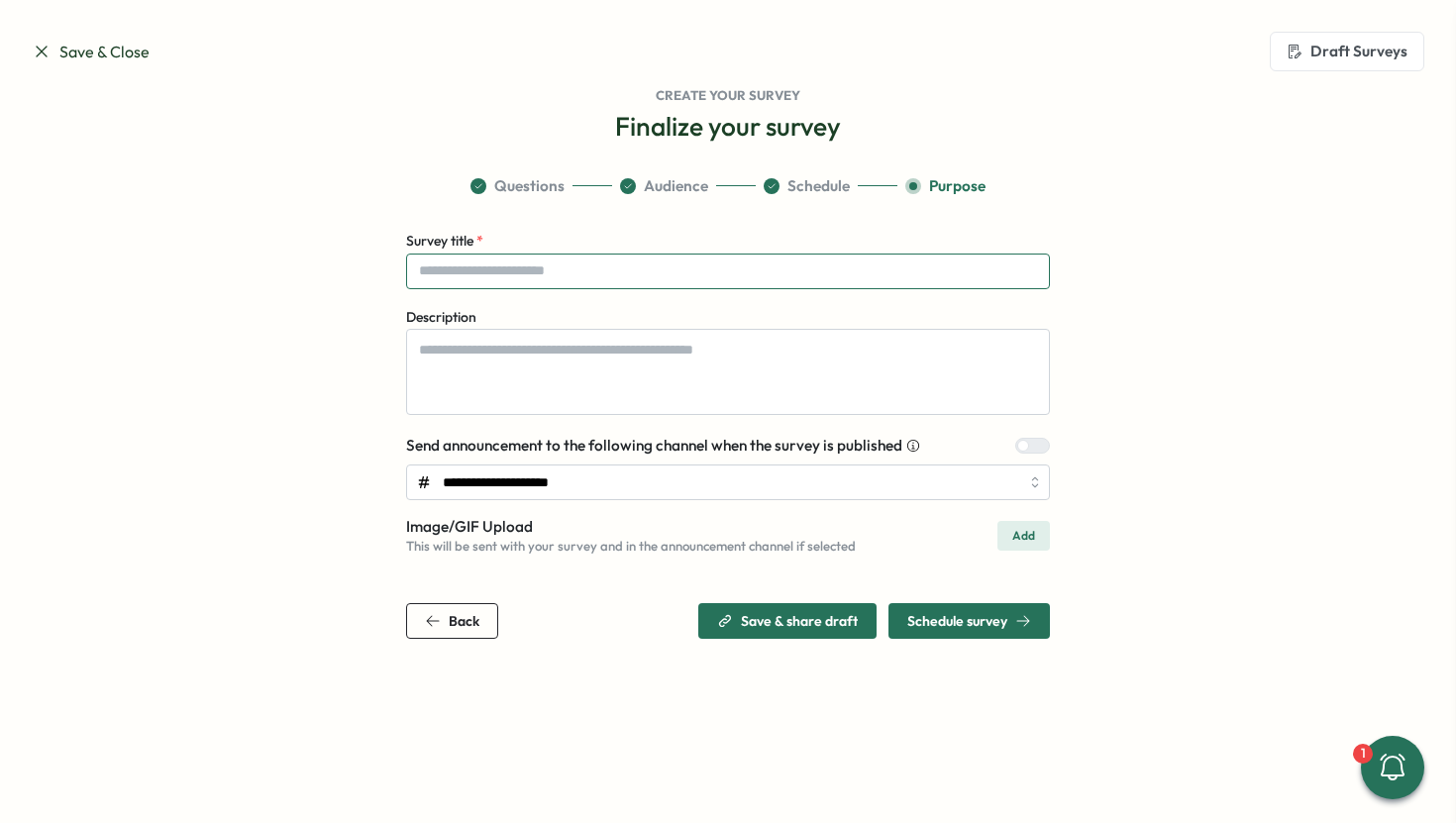 click on "Survey title    *" at bounding box center [728, 271] 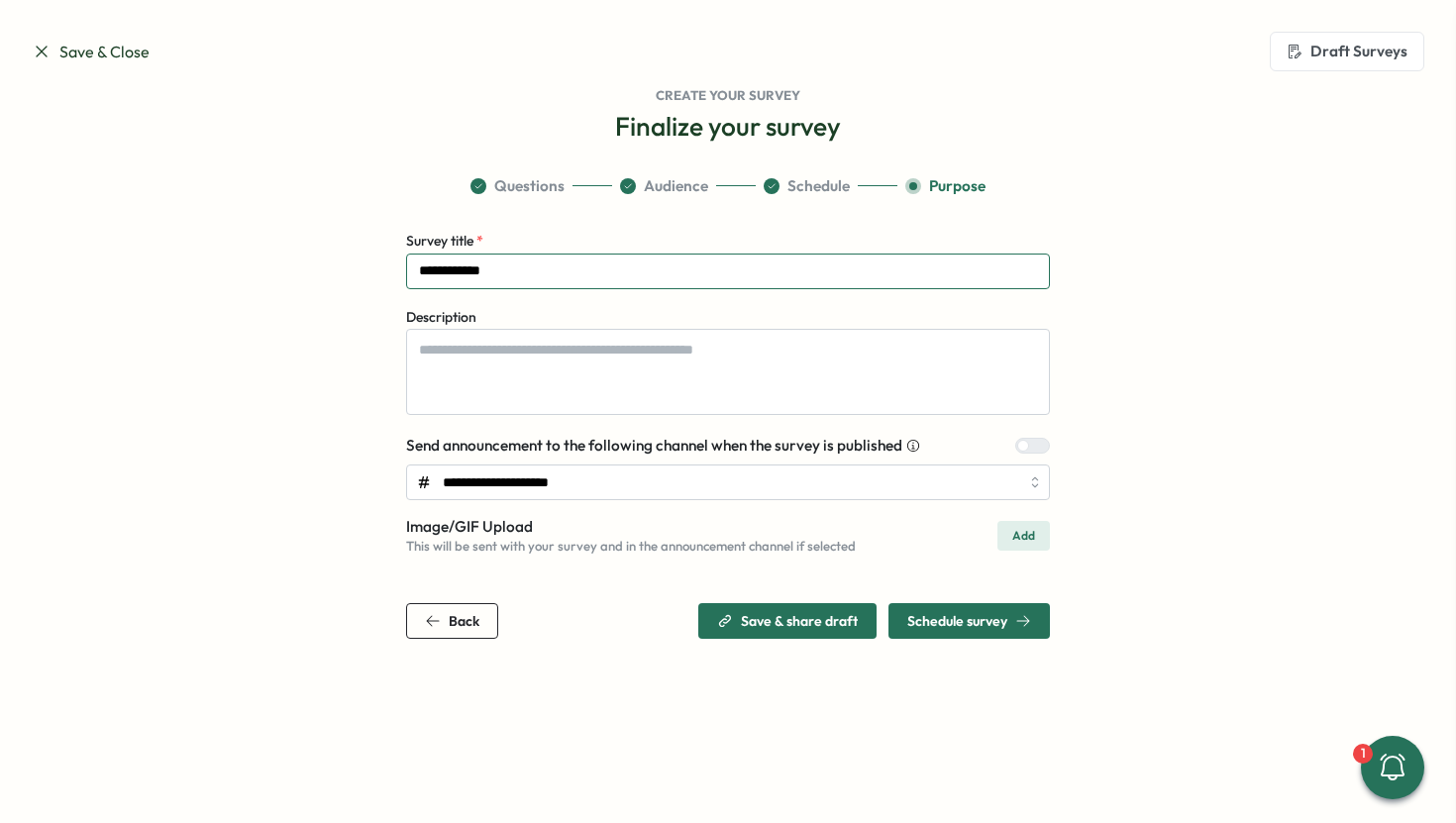type on "**********" 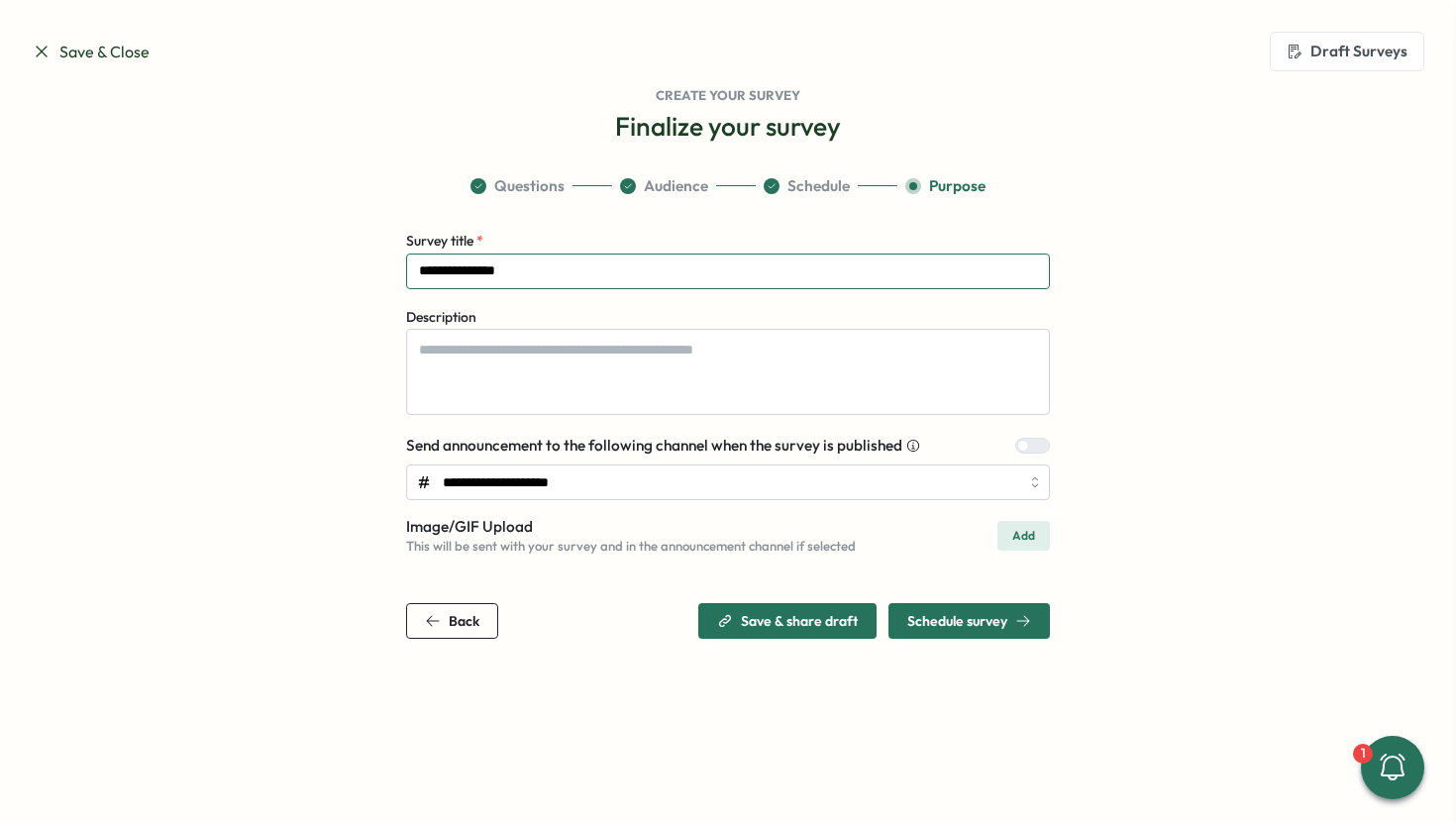type on "**********" 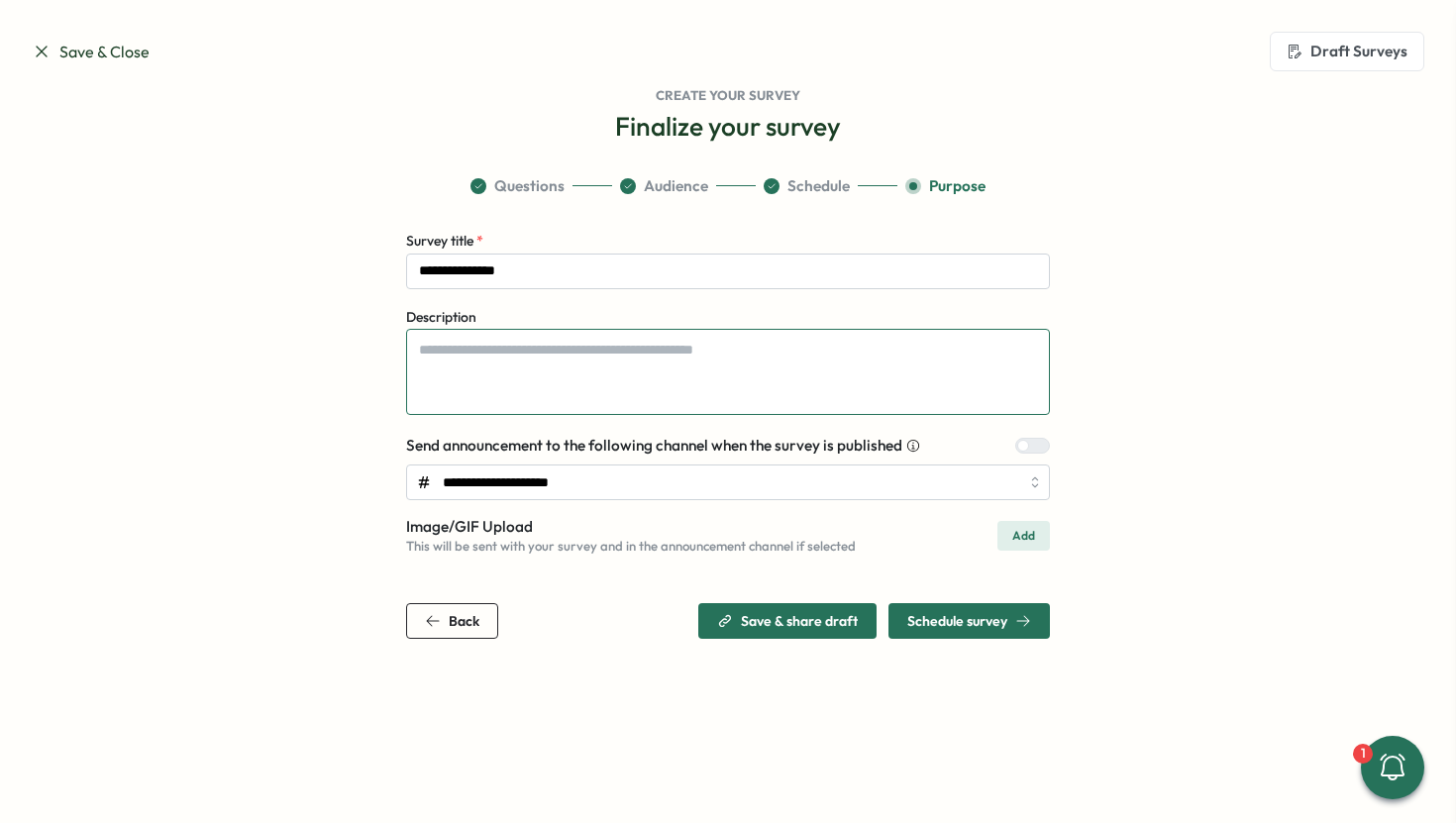 click on "Description" at bounding box center [728, 371] 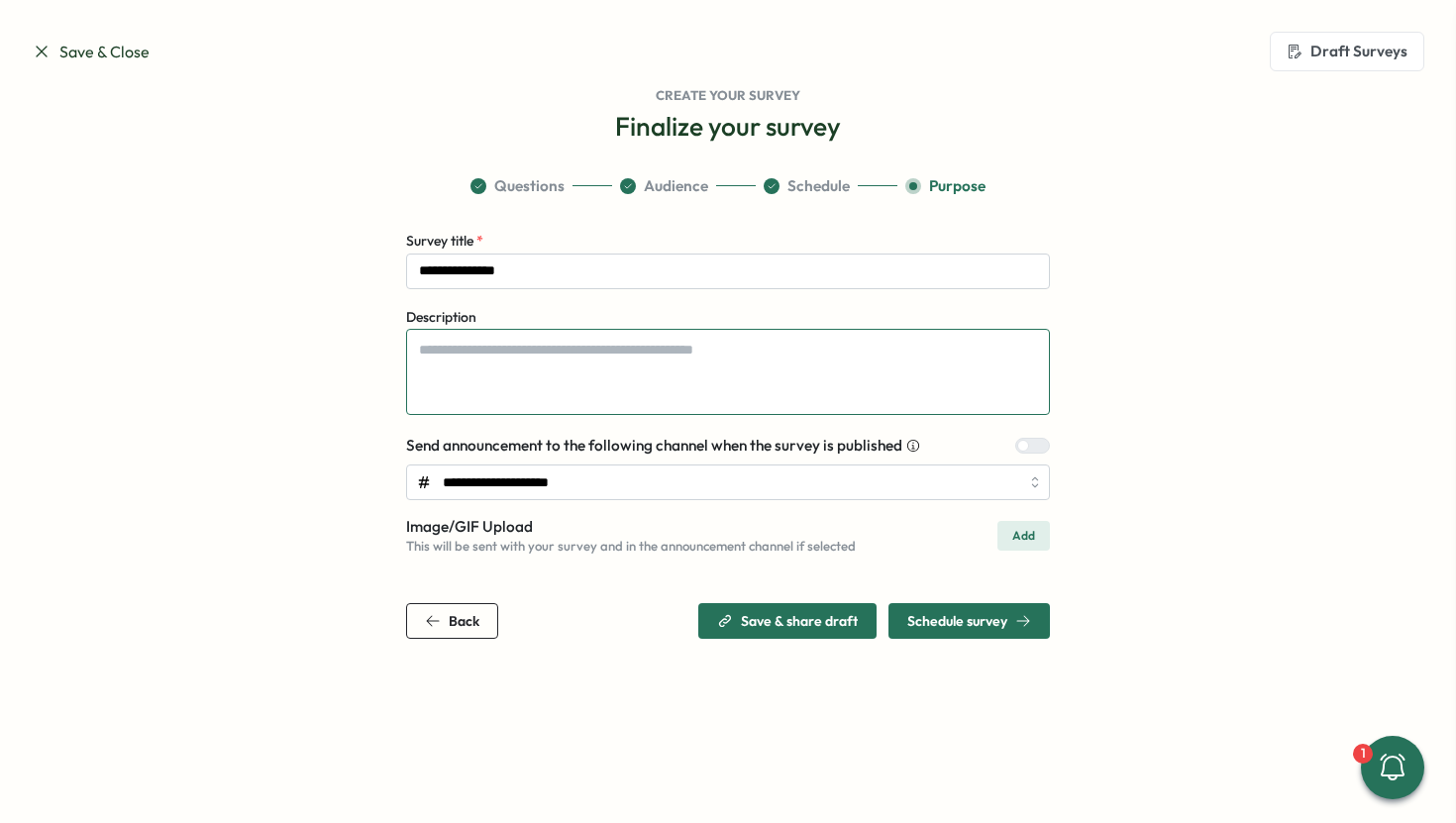paste on "**********" 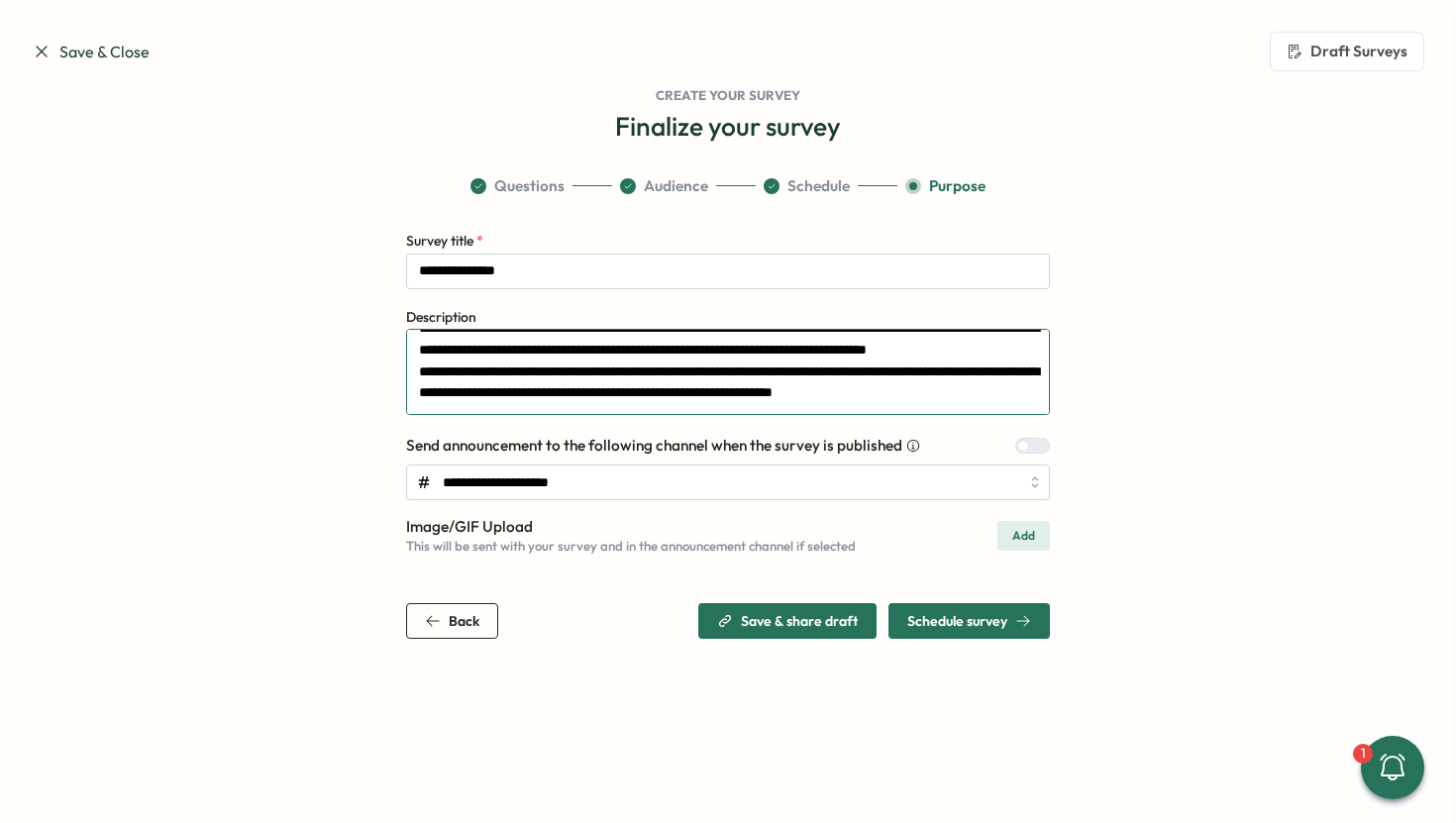 scroll, scrollTop: 0, scrollLeft: 0, axis: both 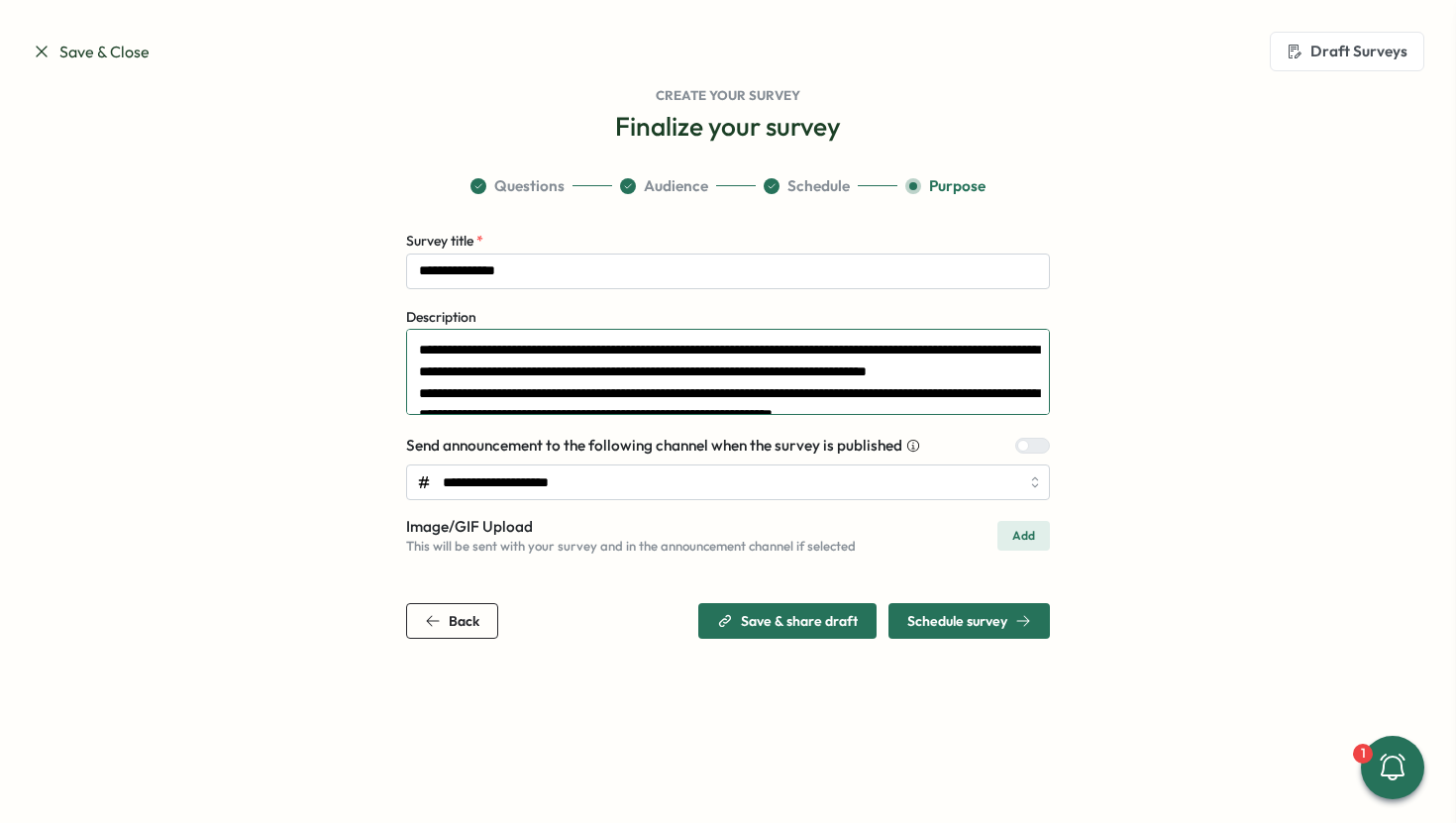 click on "**********" at bounding box center [728, 371] 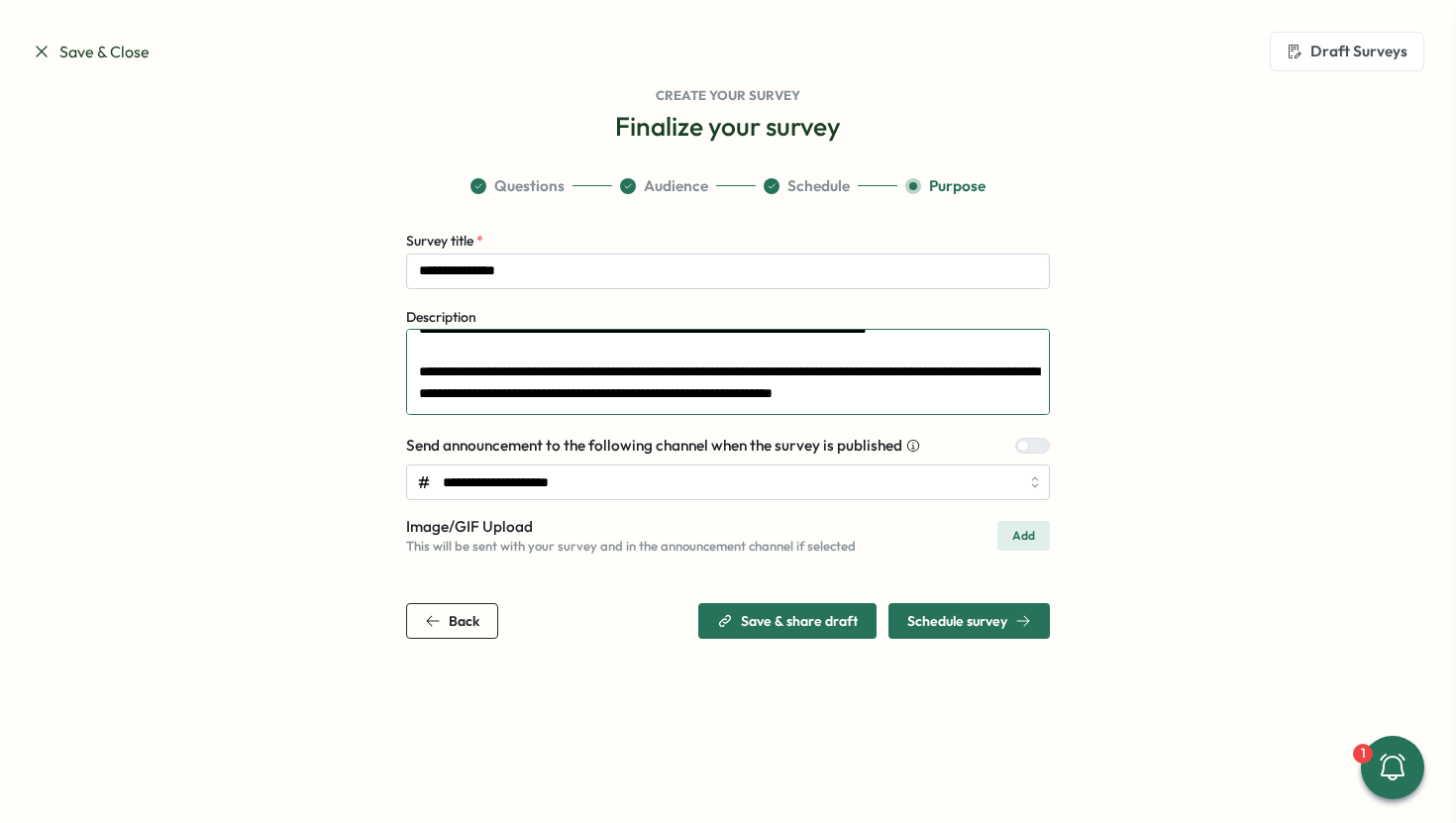 scroll, scrollTop: 86, scrollLeft: 0, axis: vertical 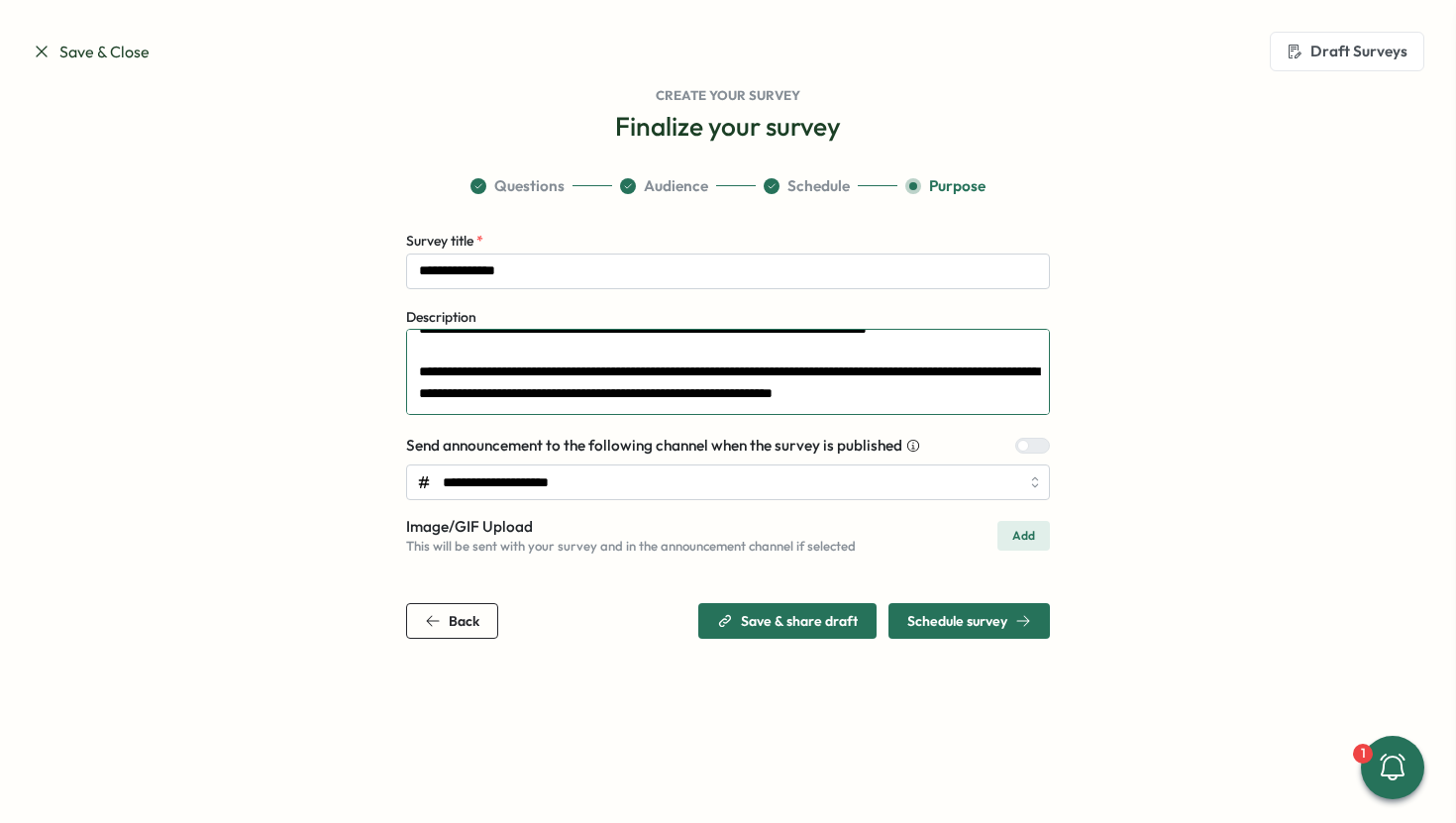 type on "**********" 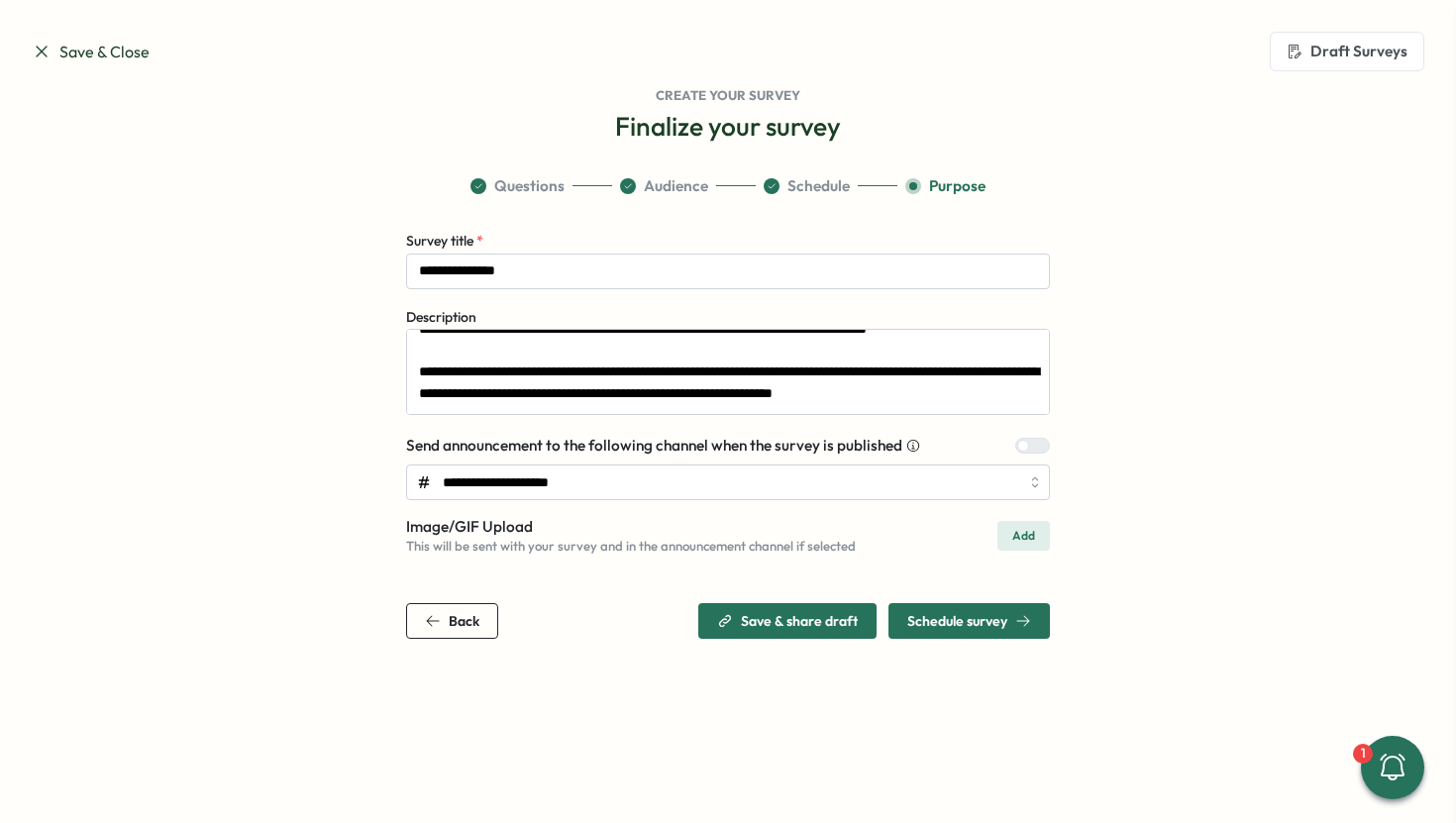 click on "Add" at bounding box center (1023, 536) 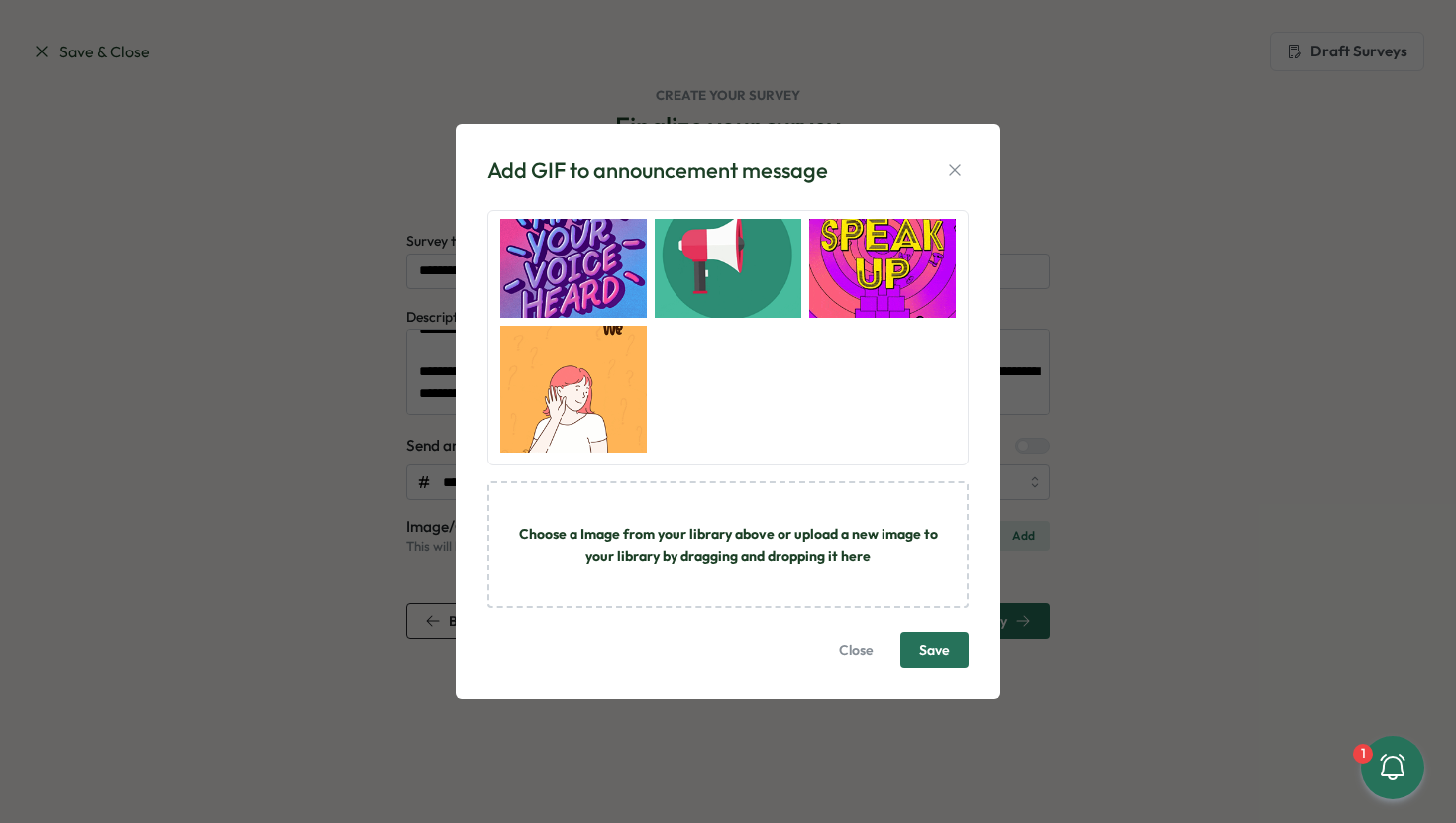 scroll, scrollTop: 0, scrollLeft: 0, axis: both 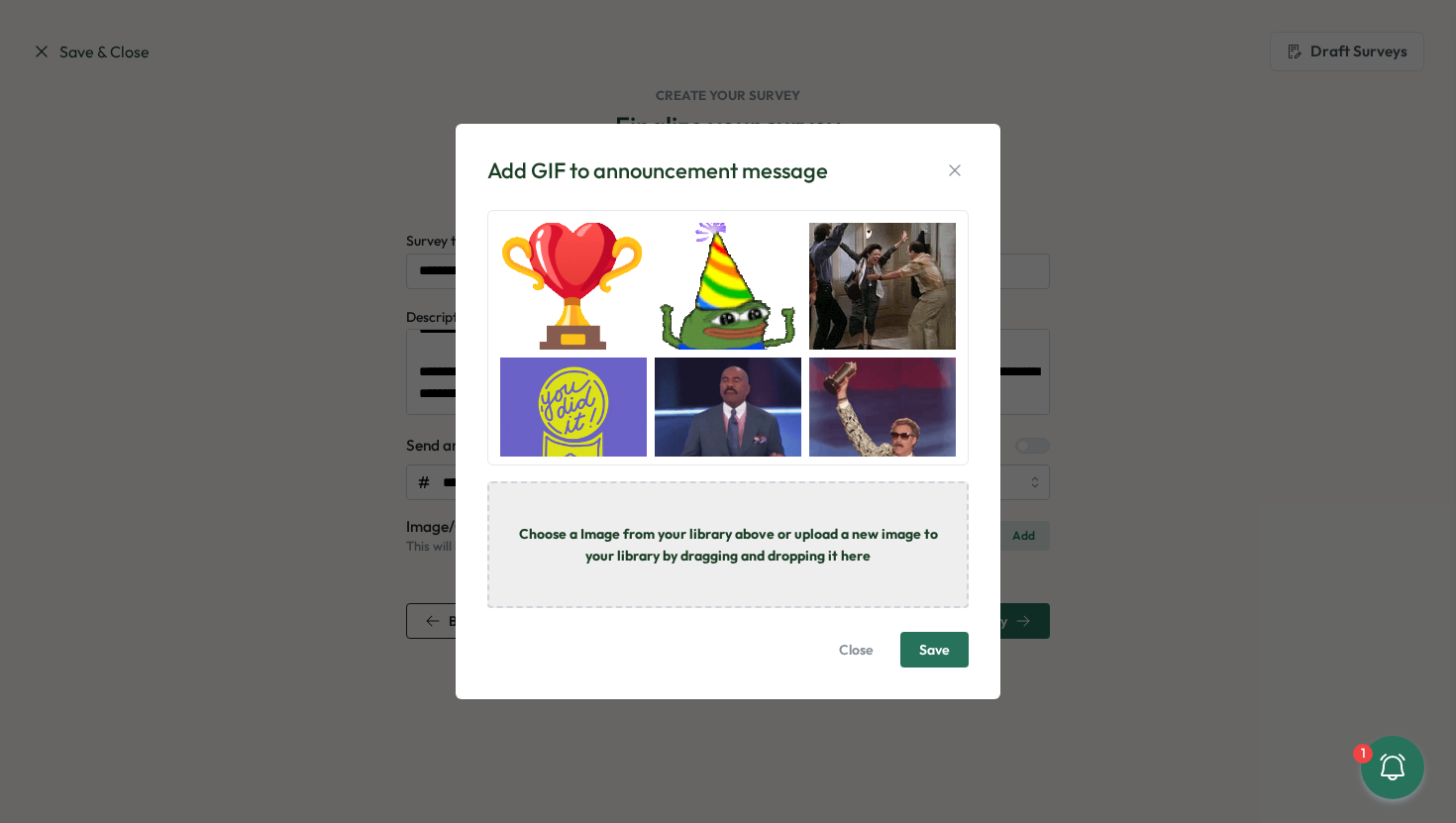 click on "Choose a Image from your library above or upload a new image to your library by dragging and dropping it here" at bounding box center (728, 545) 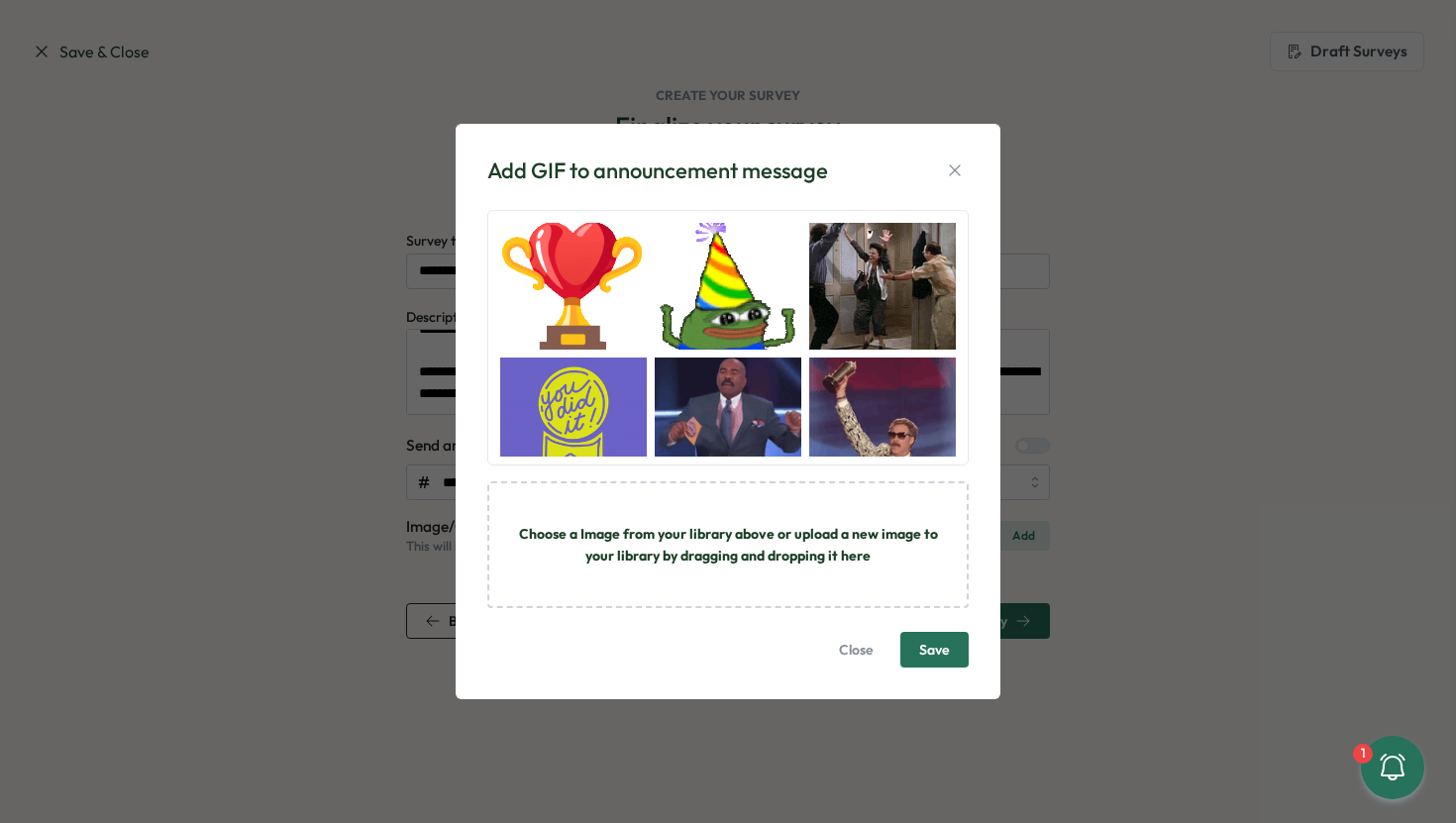 click on "Close" at bounding box center [856, 650] 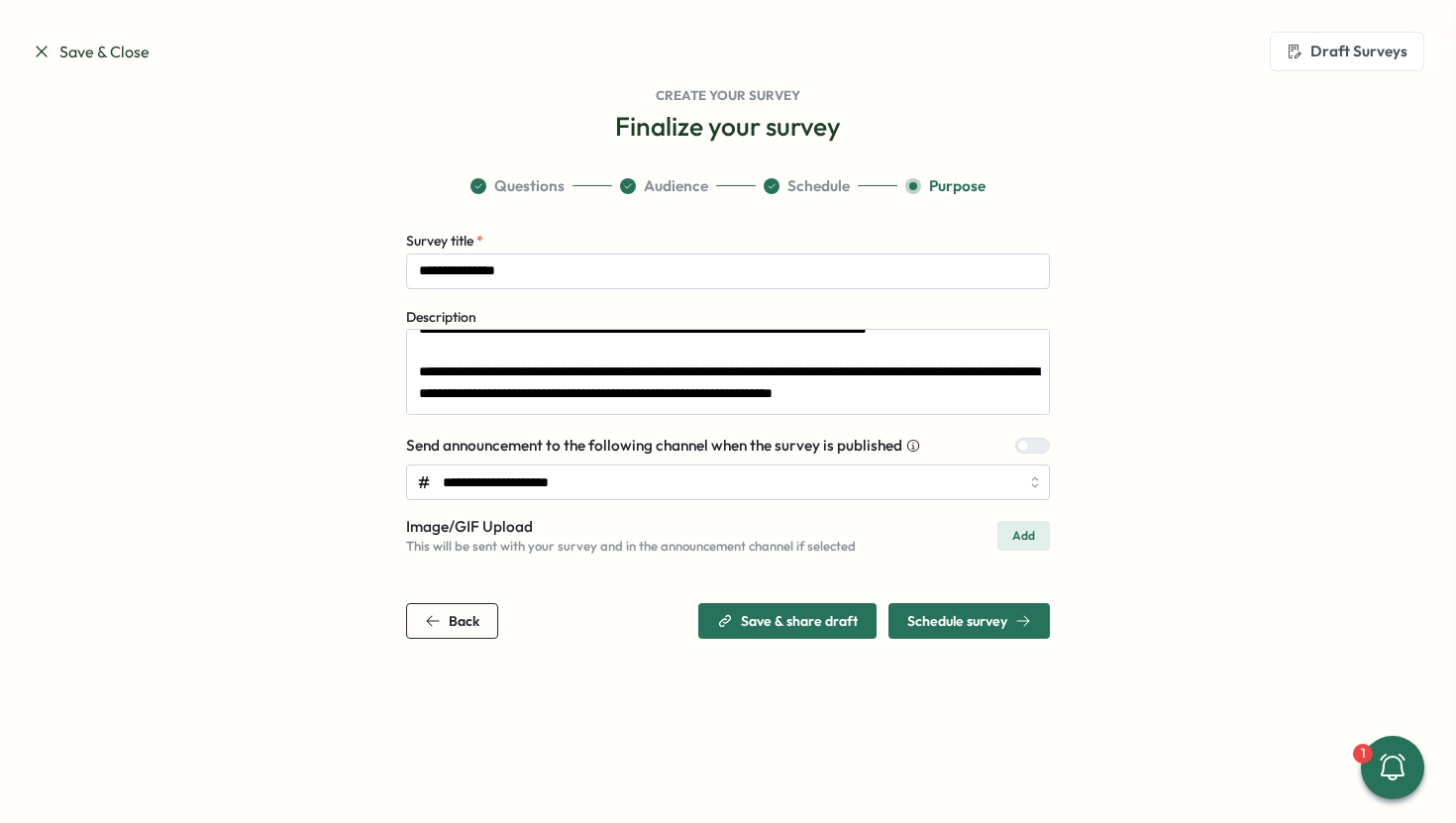 click on "Save & share draft" at bounding box center (799, 621) 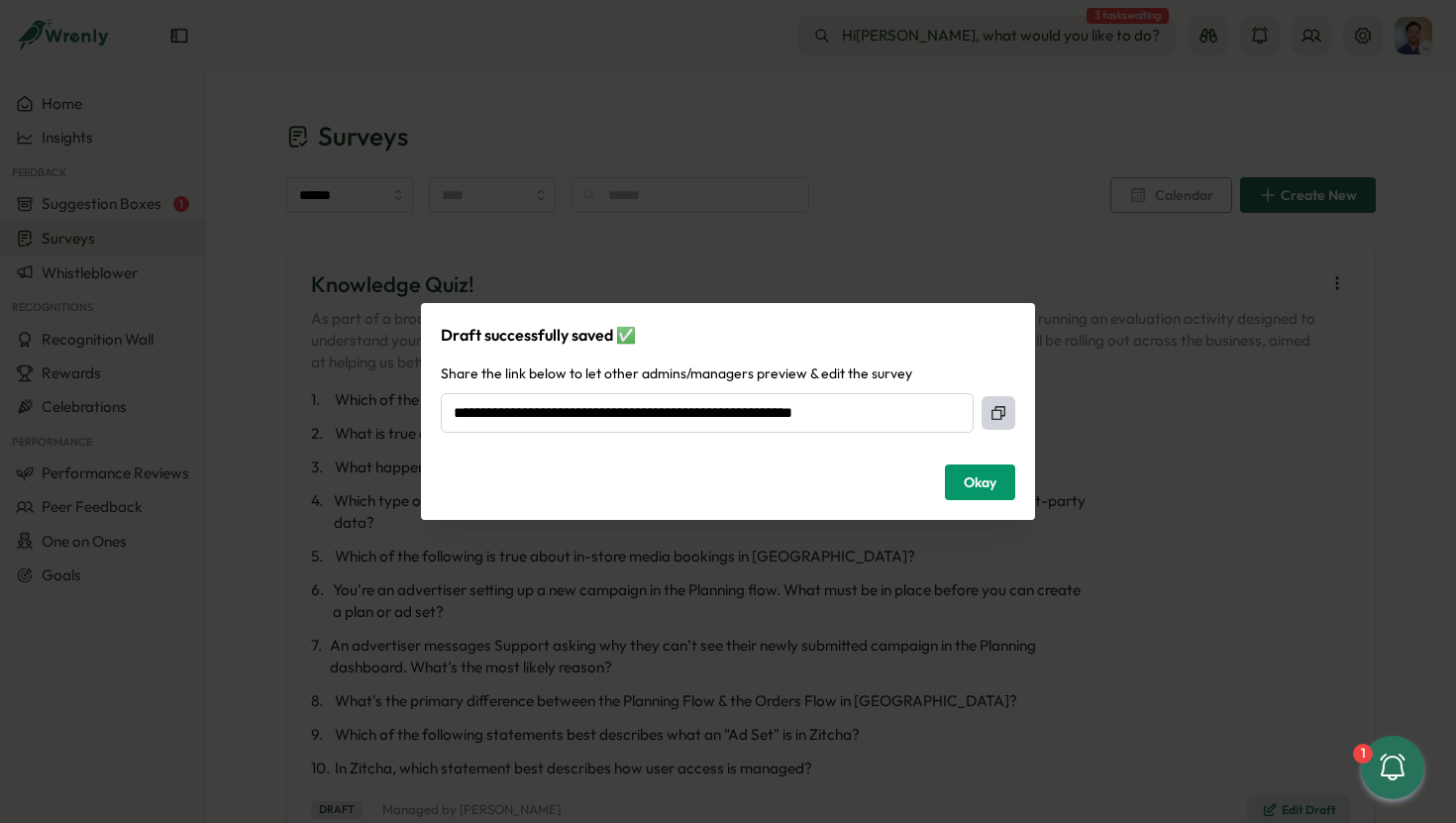 click at bounding box center [998, 413] 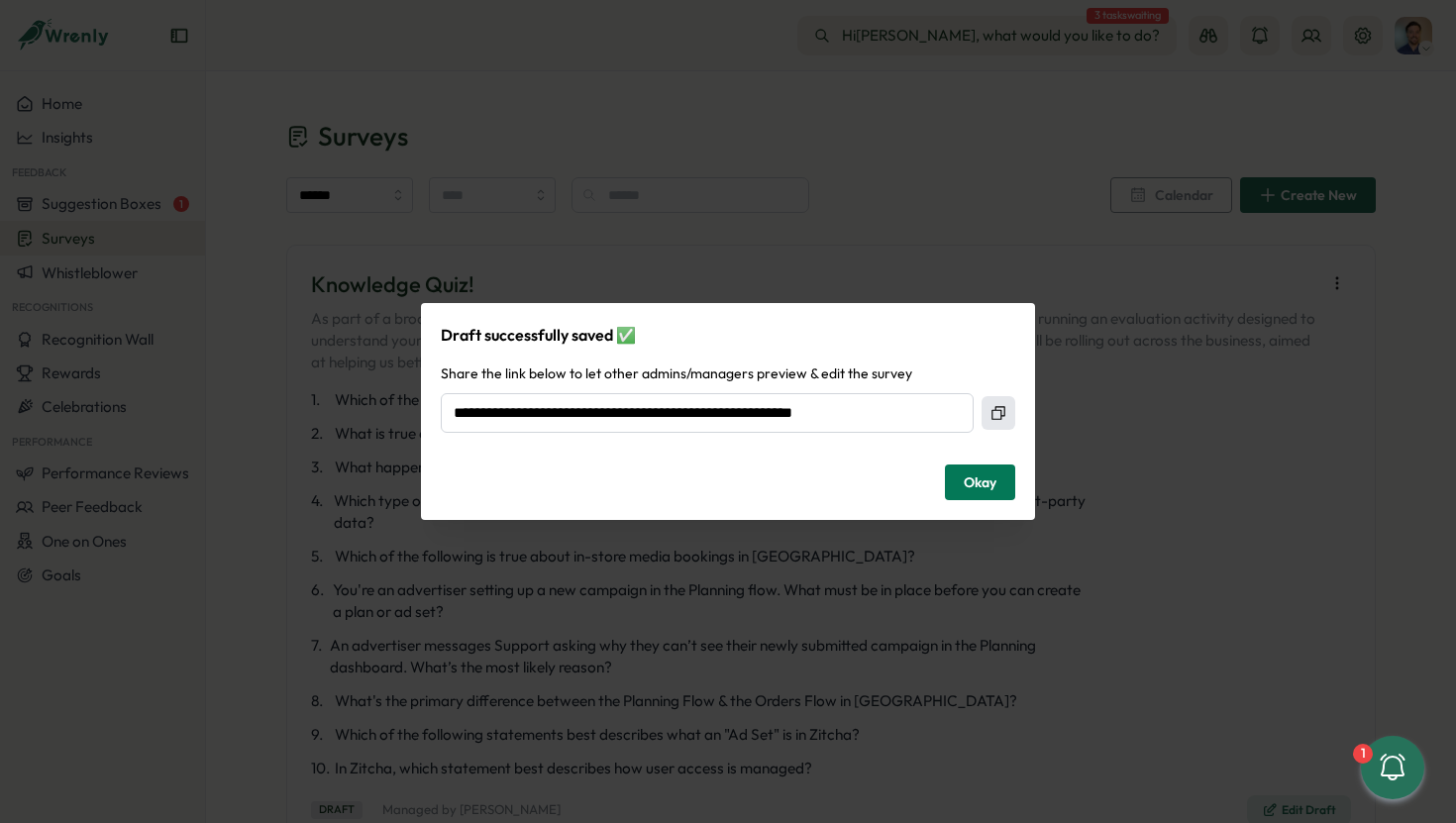 click on "Okay" at bounding box center (980, 482) 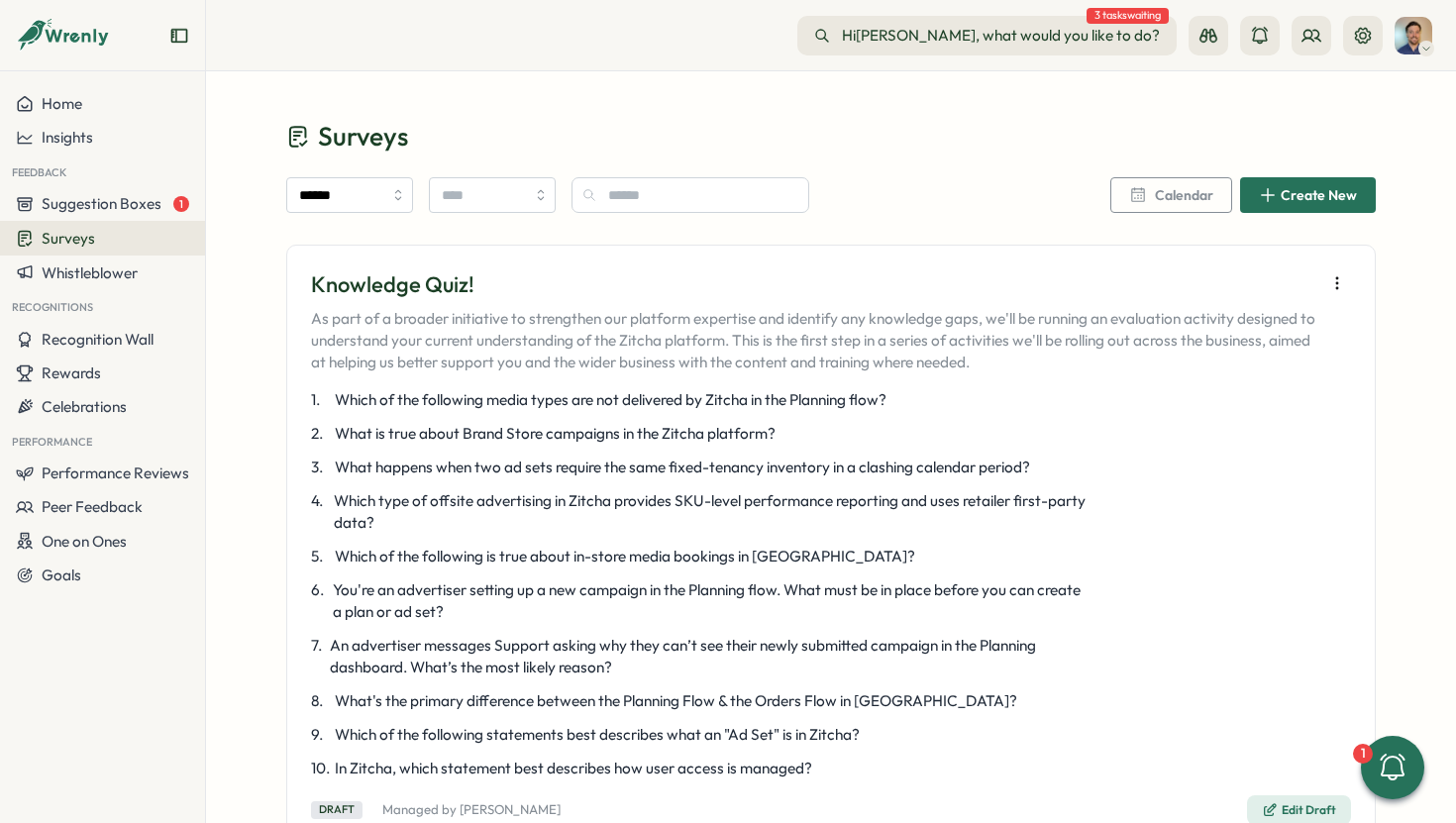 scroll, scrollTop: 74, scrollLeft: 0, axis: vertical 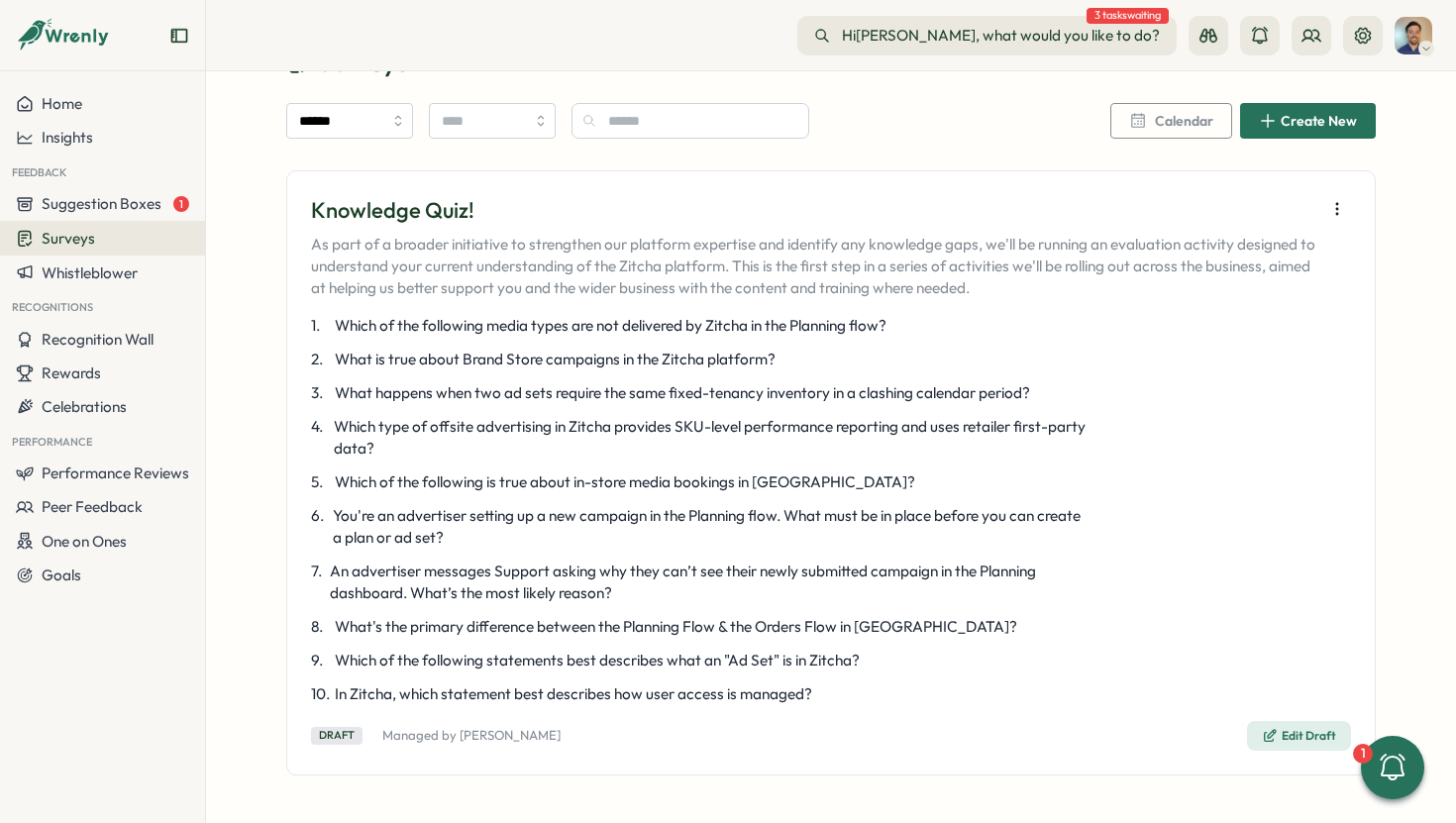 click on "1 . Which of the following media types are not delivered by Zitcha in the Planning flow? 2 . What is true about Brand Store campaigns in the Zitcha platform? 3 . What happens when two ad sets require the same fixed-tenancy inventory in a clashing calendar period? 4 . Which type of offsite advertising in Zitcha provides SKU-level performance reporting and uses retailer first-party data? 5 . Which of the following is true about in-store media bookings in [GEOGRAPHIC_DATA]? 6 . You're an advertiser setting up a new campaign in the Planning flow. What must be in place before you can create a plan or ad set? 7 . An advertiser messages Support asking why they can’t see their newly submitted campaign in the Planning dashboard. What’s the most likely reason? 8 . What's the primary difference between the Planning Flow & the Orders Flow in [GEOGRAPHIC_DATA]? 9 . Which of the following statements best describes what an "Ad Set" is in Zitcha? 10 . In Zitcha, which statement best describes how user access is managed?" at bounding box center [701, 510] 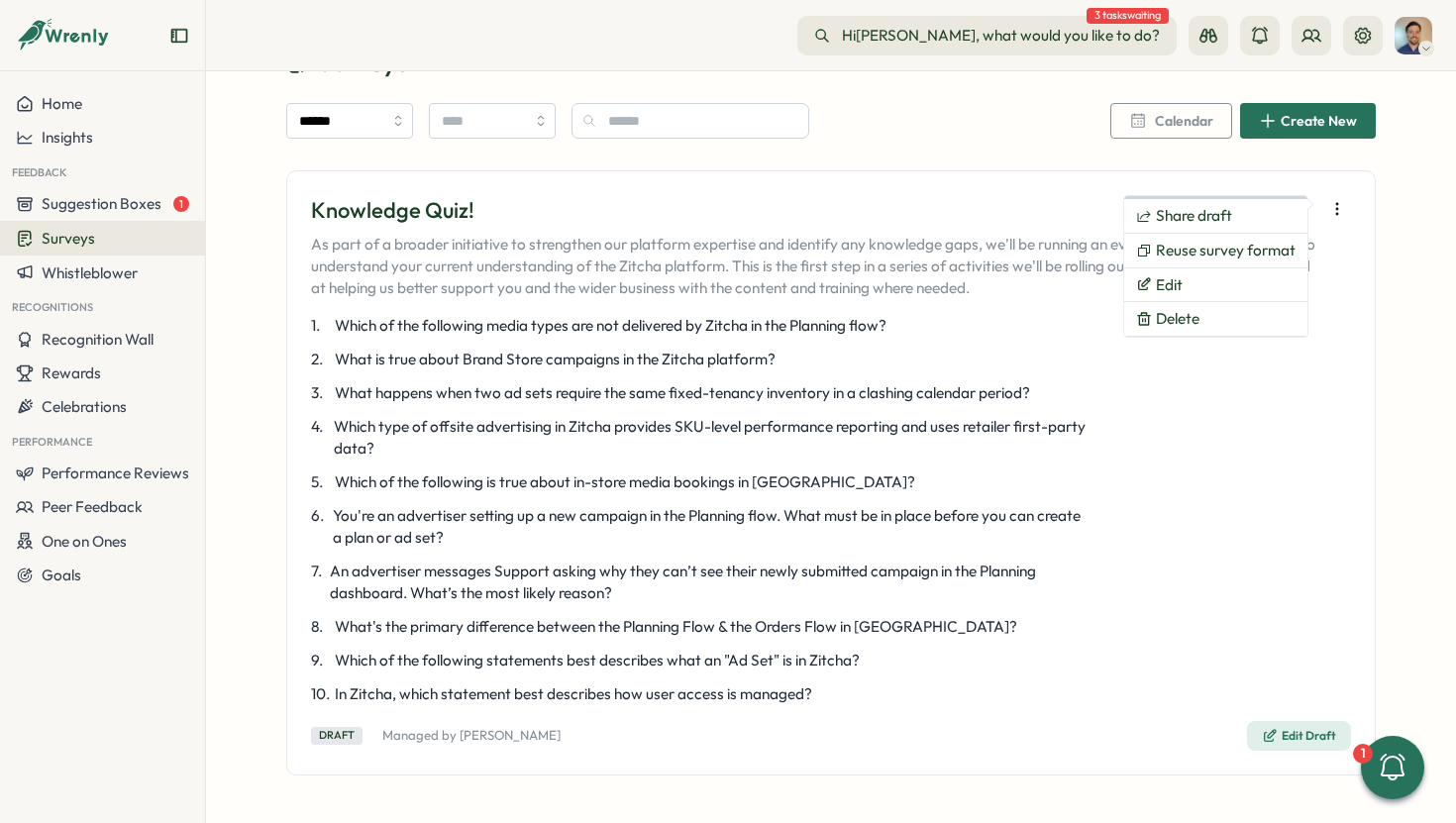 click on "Knowledge Quiz! As part of a broader initiative to strengthen our platform expertise and identify any knowledge gaps, we'll be running an evaluation activity designed to understand your current understanding of the Zitcha platform.
This is the first step in a series of activities we'll be rolling out across the business, aimed at helping us better support you and the wider business with the content and training where needed." at bounding box center [813, 247] 